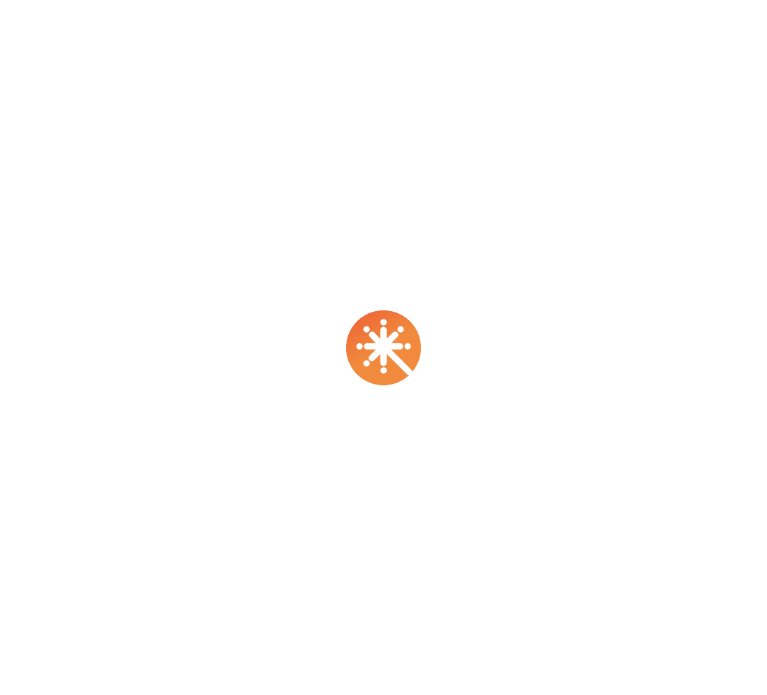 scroll, scrollTop: 0, scrollLeft: 0, axis: both 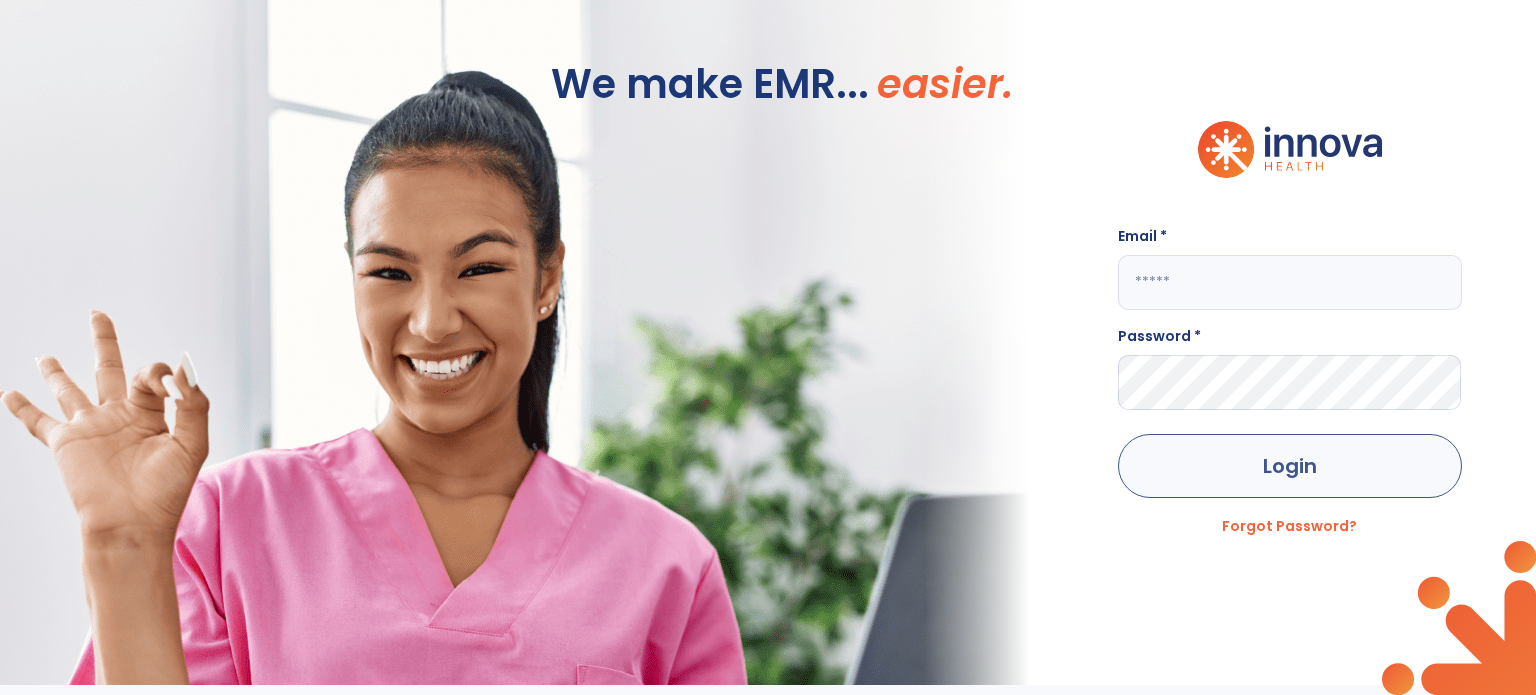 type on "**********" 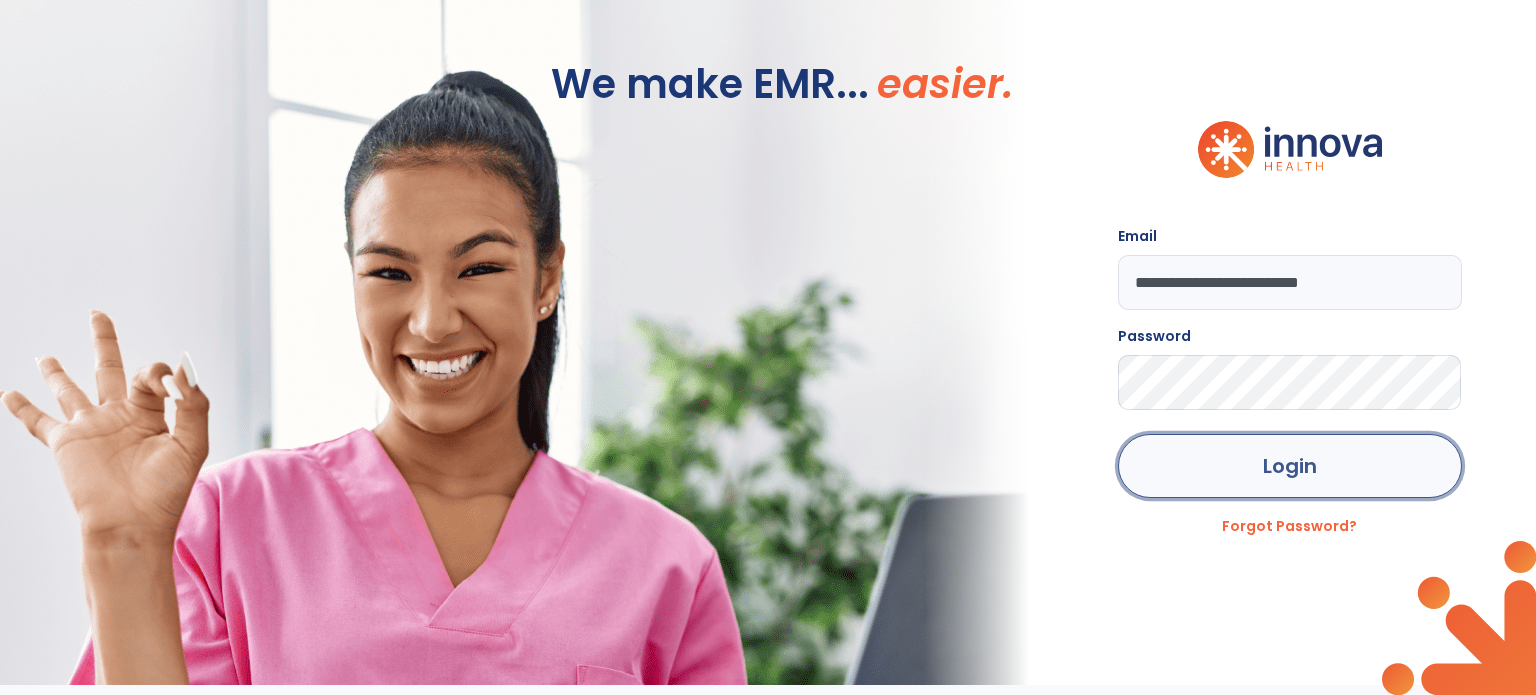 click on "Login" 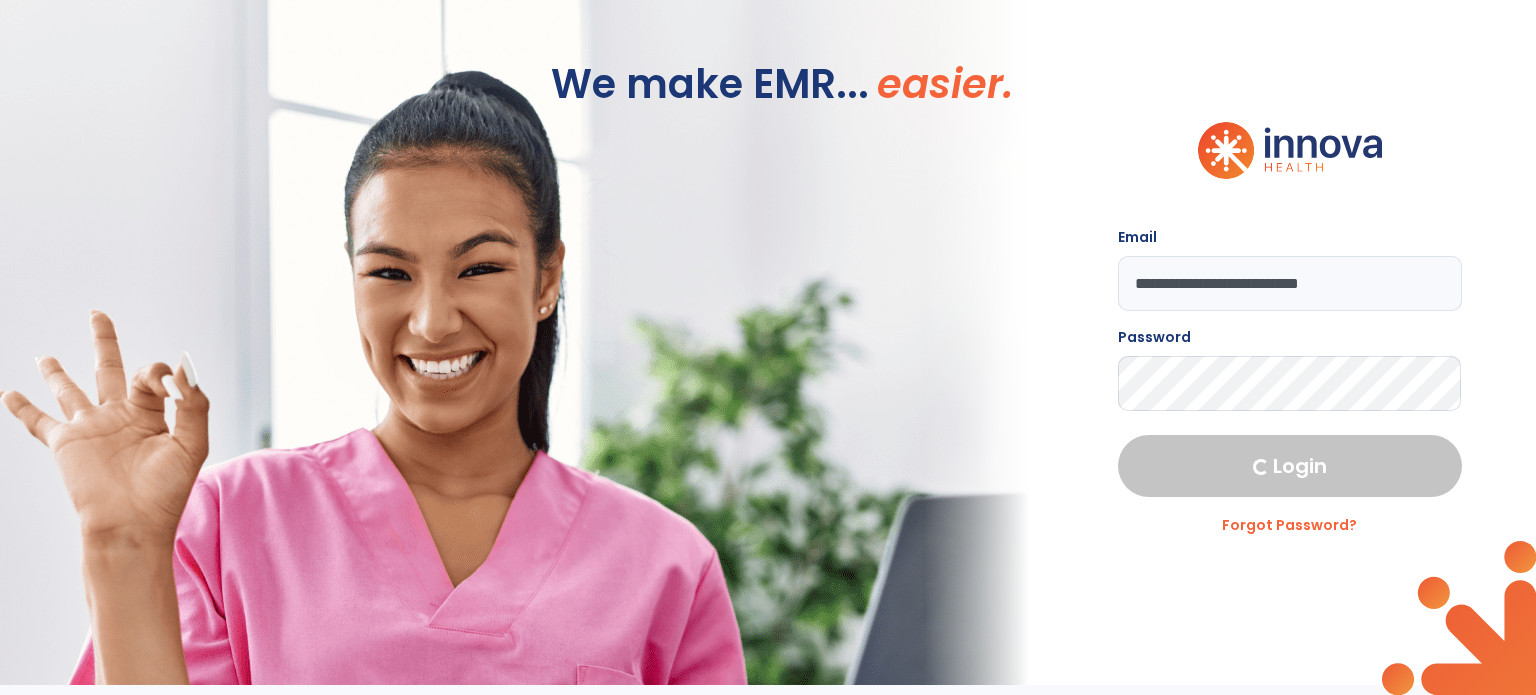 select on "****" 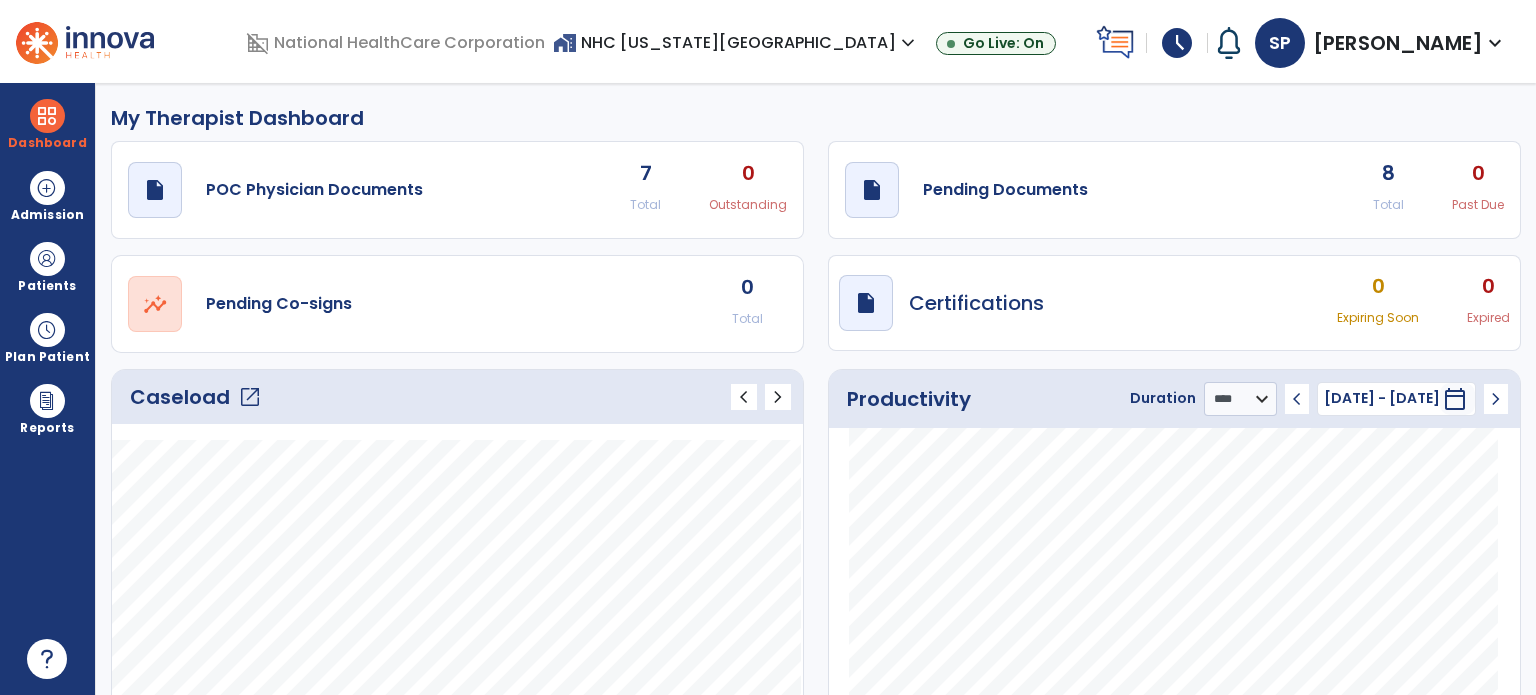 click on "draft   open_in_new  Pending Documents 8 Total 0 Past Due" 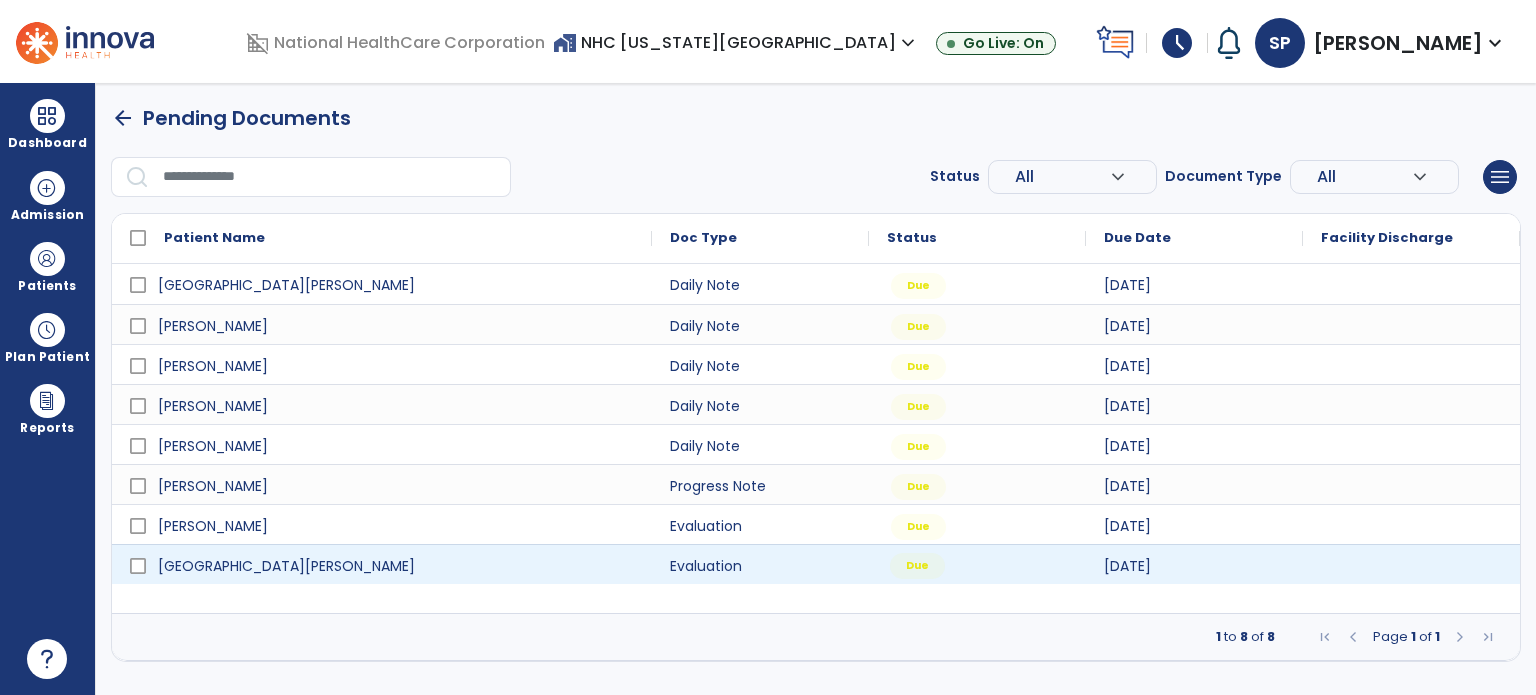 click on "Due" at bounding box center (977, 564) 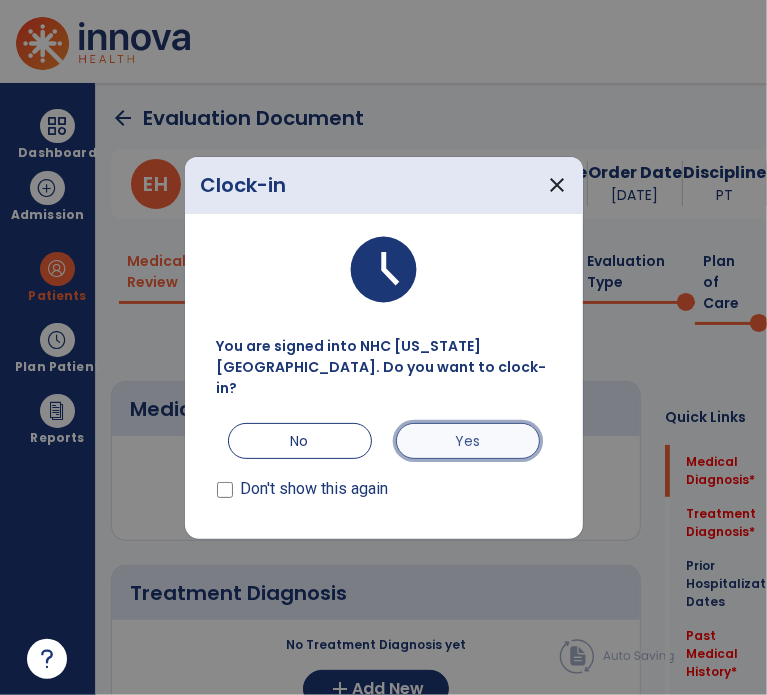 click on "Yes" at bounding box center [468, 441] 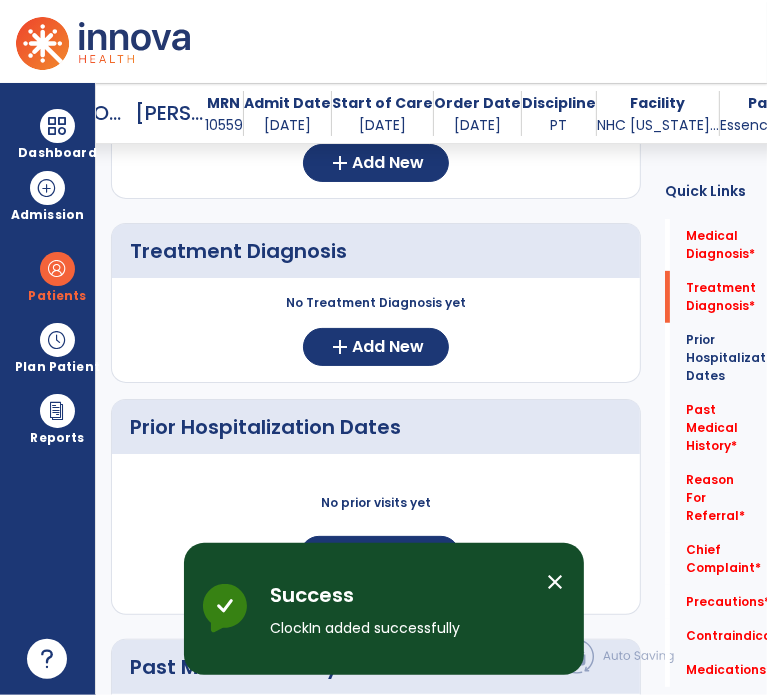 scroll, scrollTop: 225, scrollLeft: 0, axis: vertical 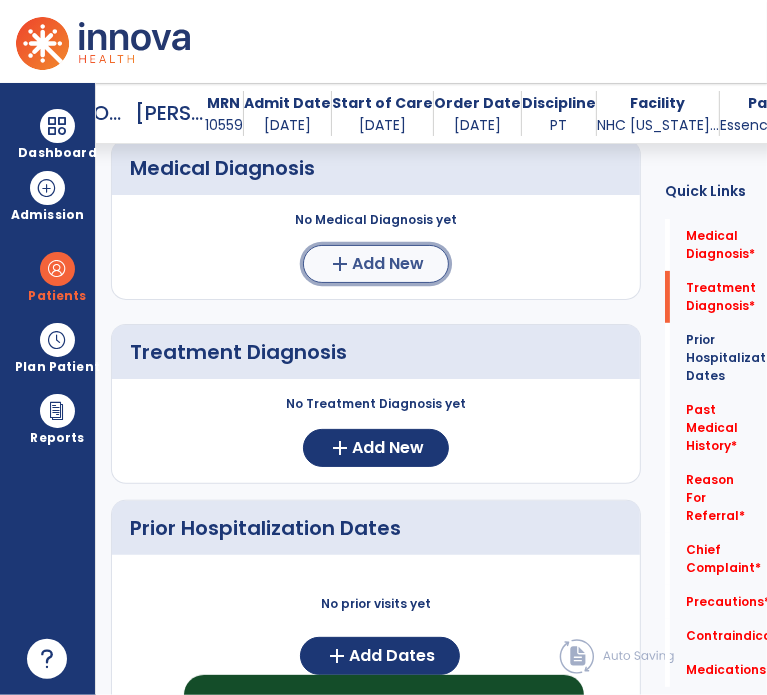 click on "add  Add New" 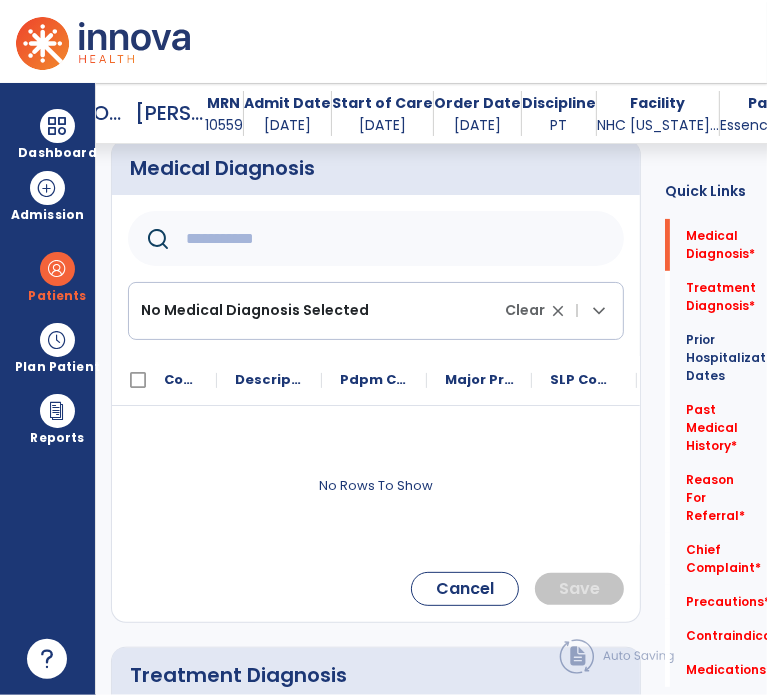 click on "No Medical Diagnosis Selected" 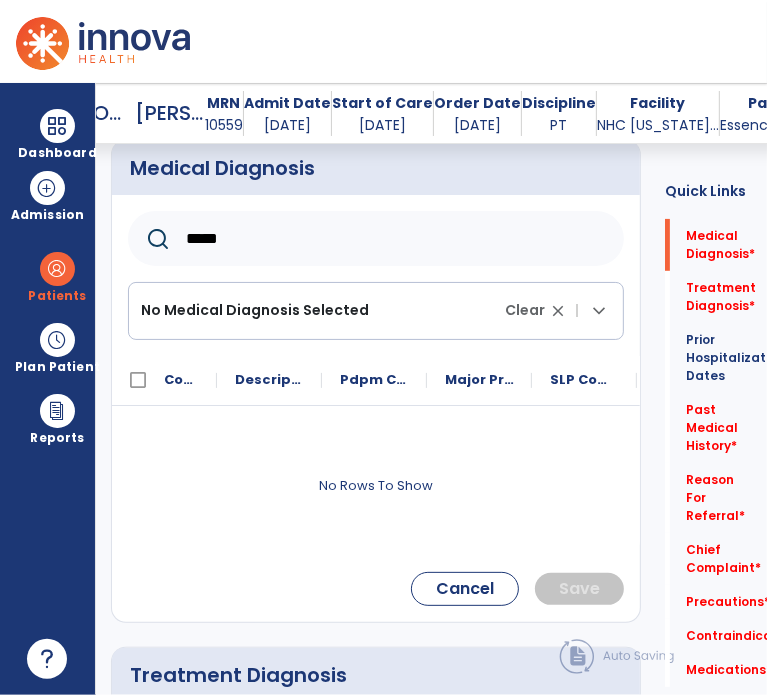 type on "*****" 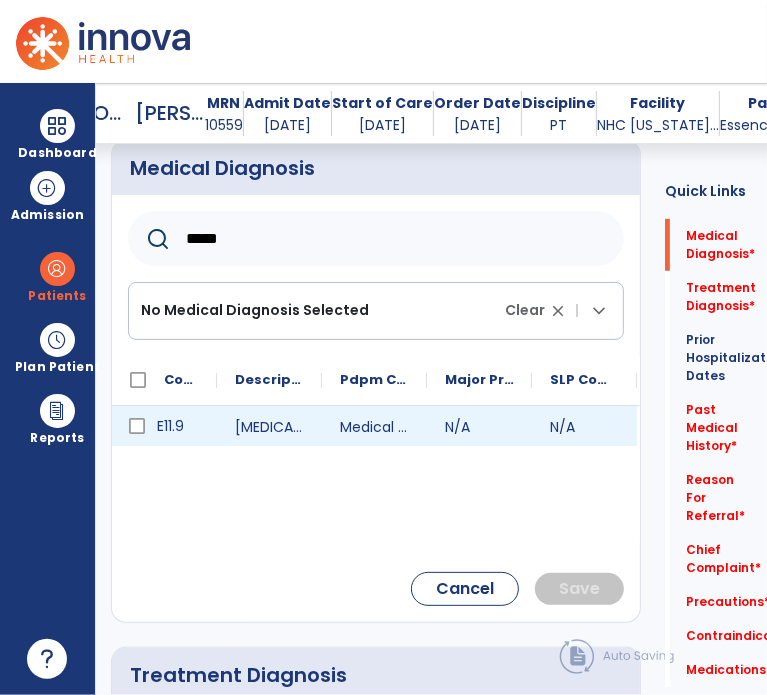 click 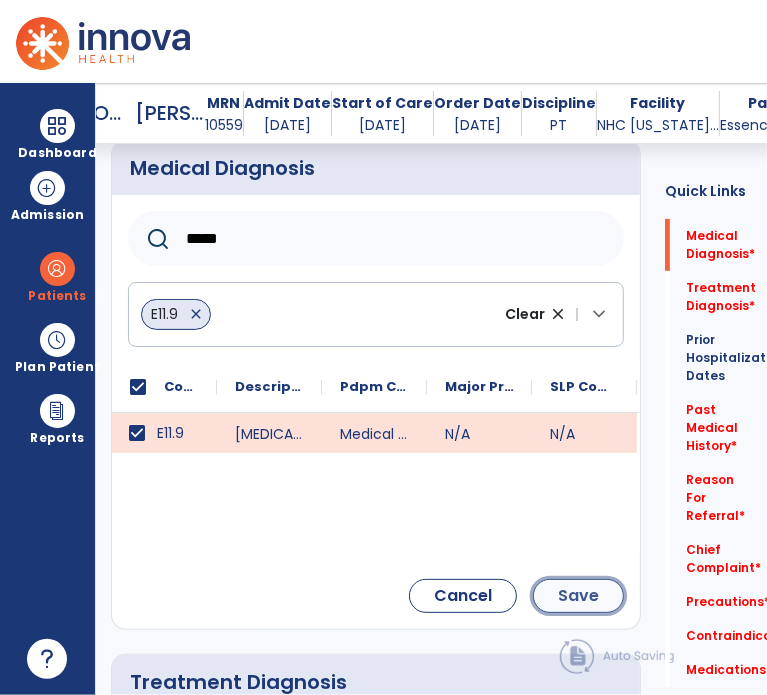 click on "Save" 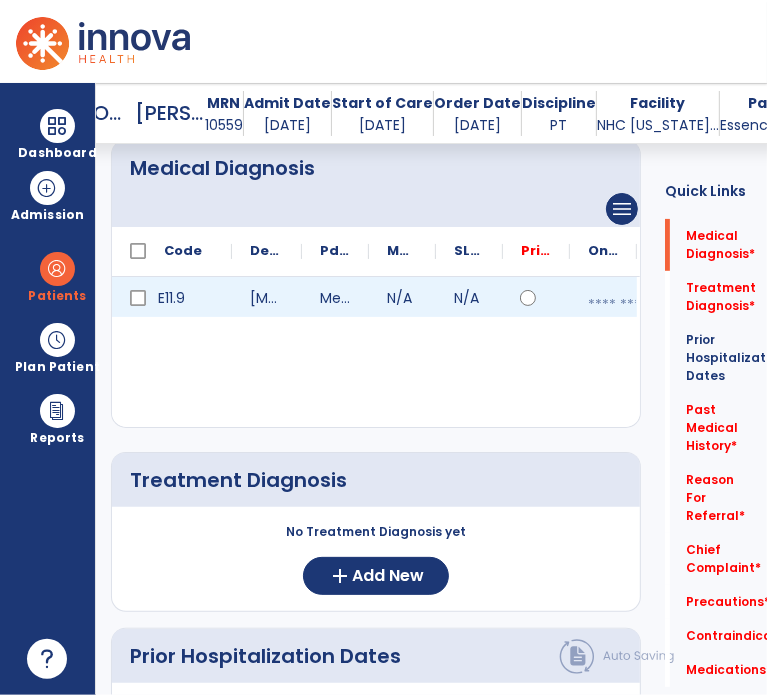 click 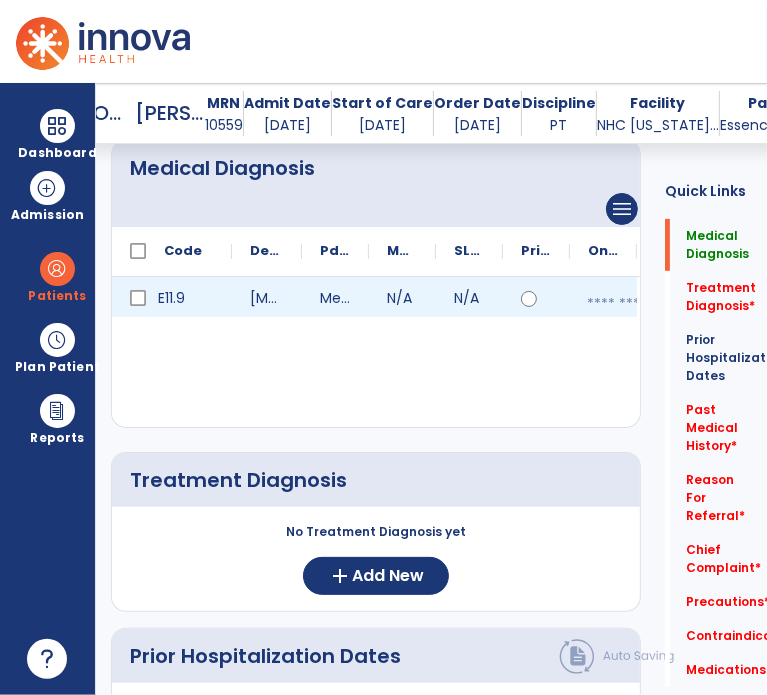 click at bounding box center [617, 304] 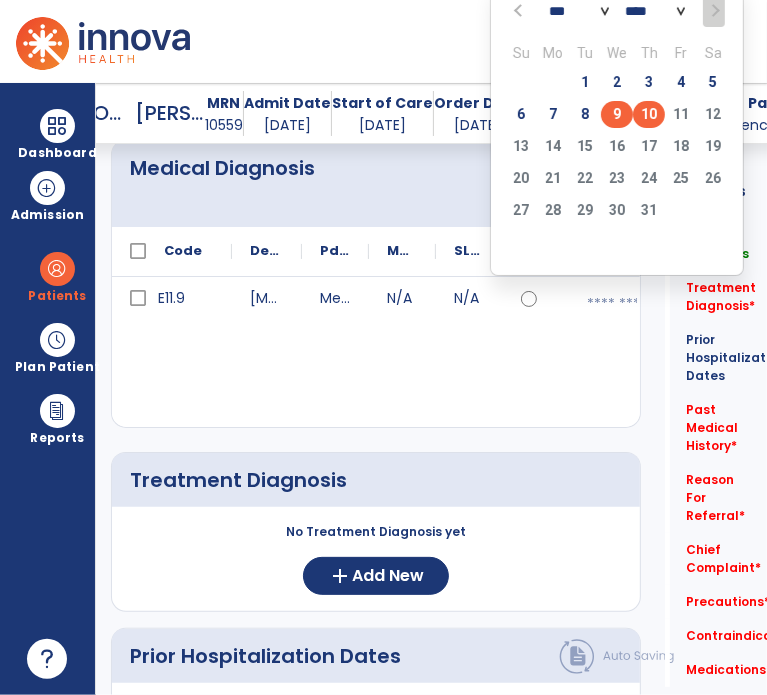 click on "9" 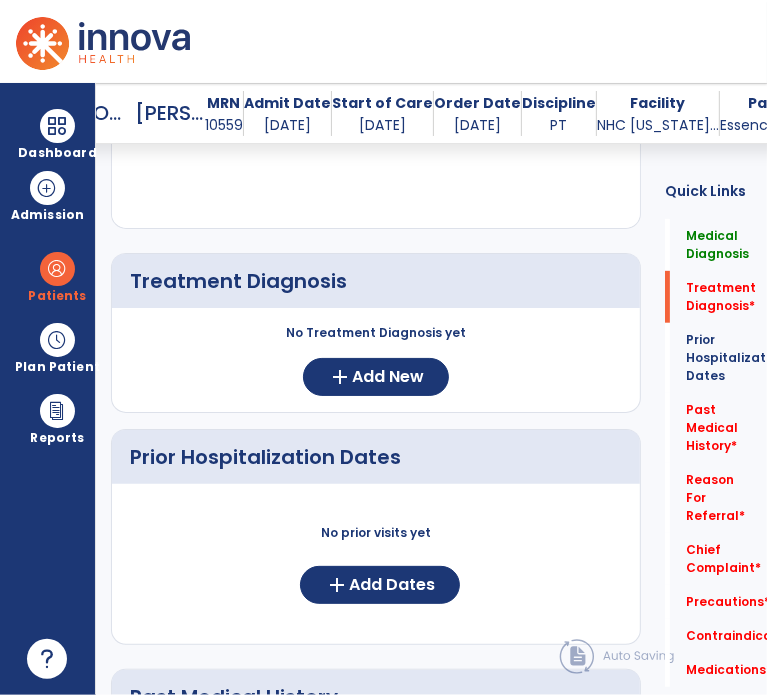 scroll, scrollTop: 432, scrollLeft: 0, axis: vertical 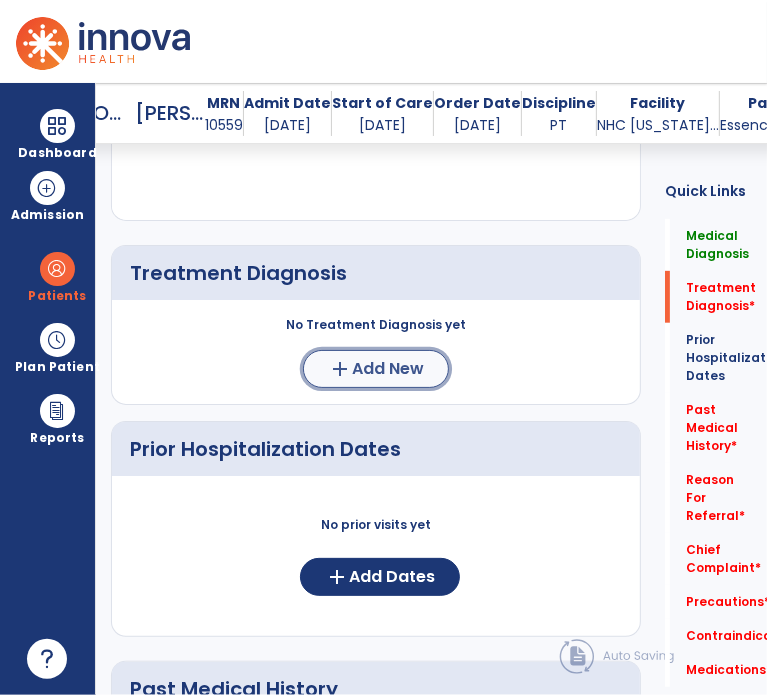 click on "Add New" 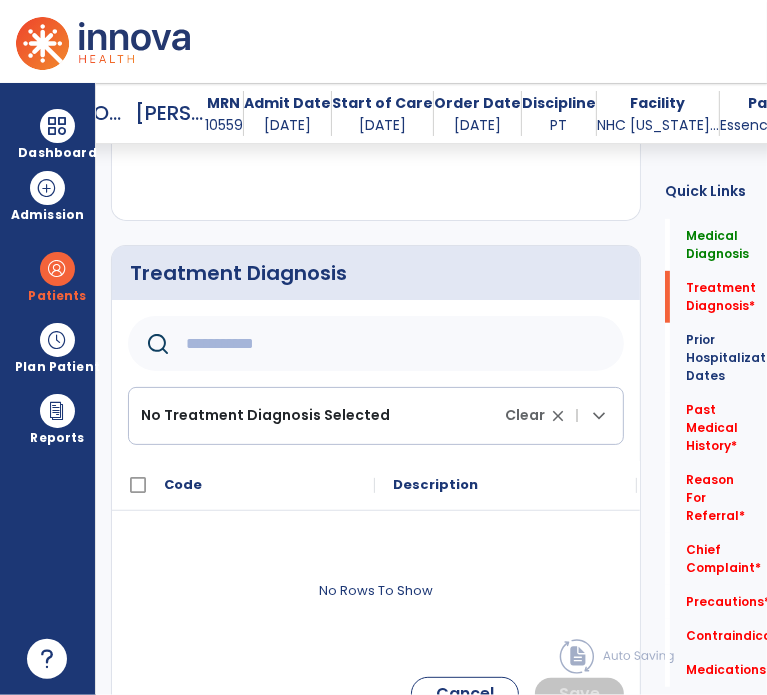 click 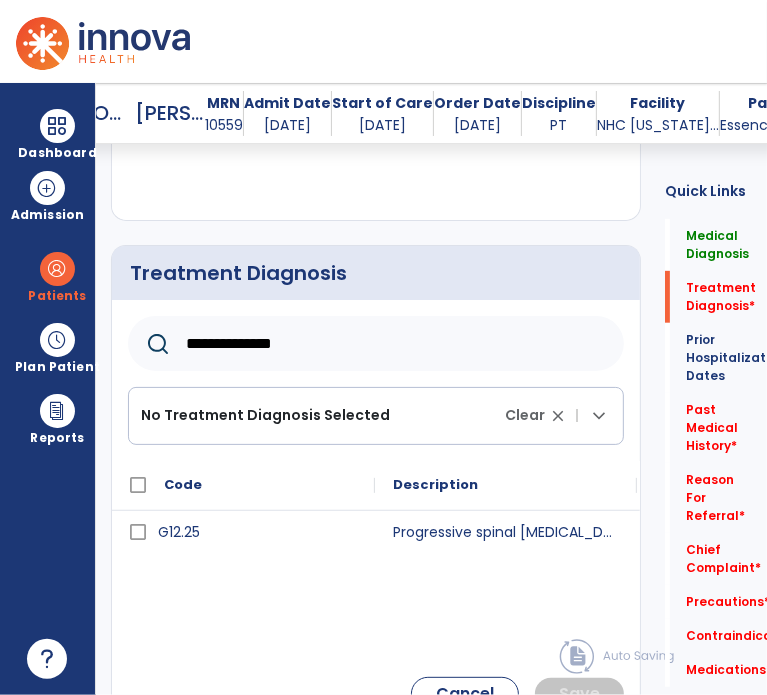 click on "**********" 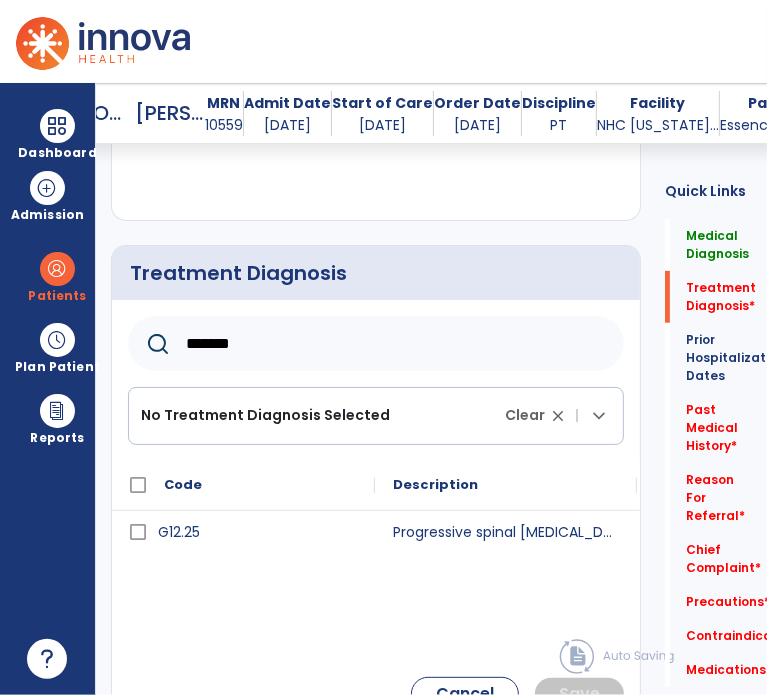 type on "*******" 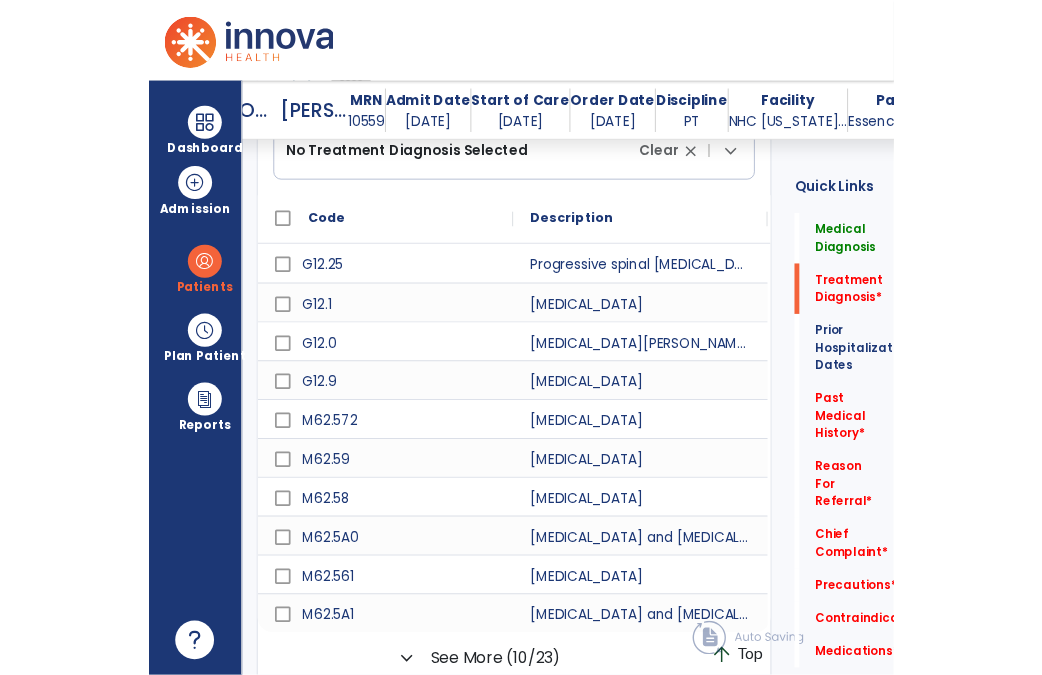 scroll, scrollTop: 625, scrollLeft: 0, axis: vertical 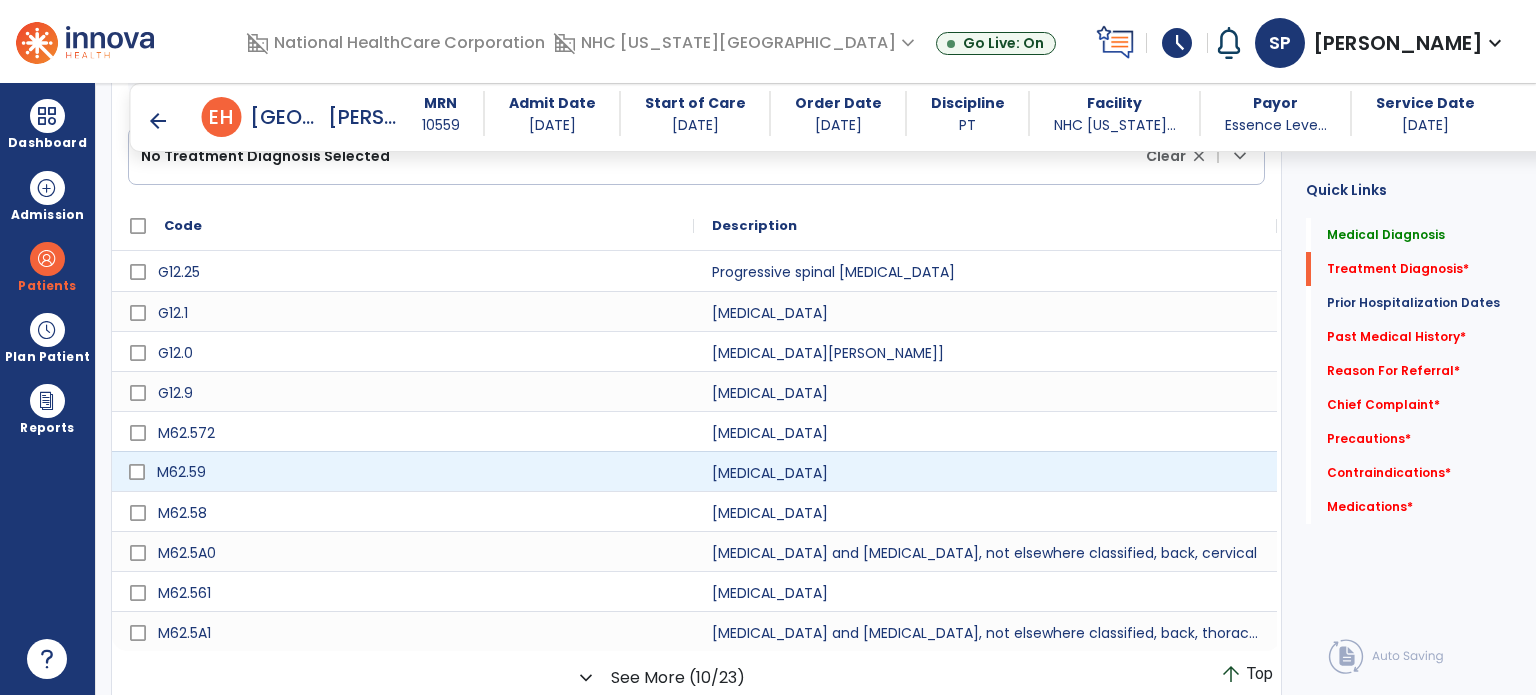 click on "M62.59" 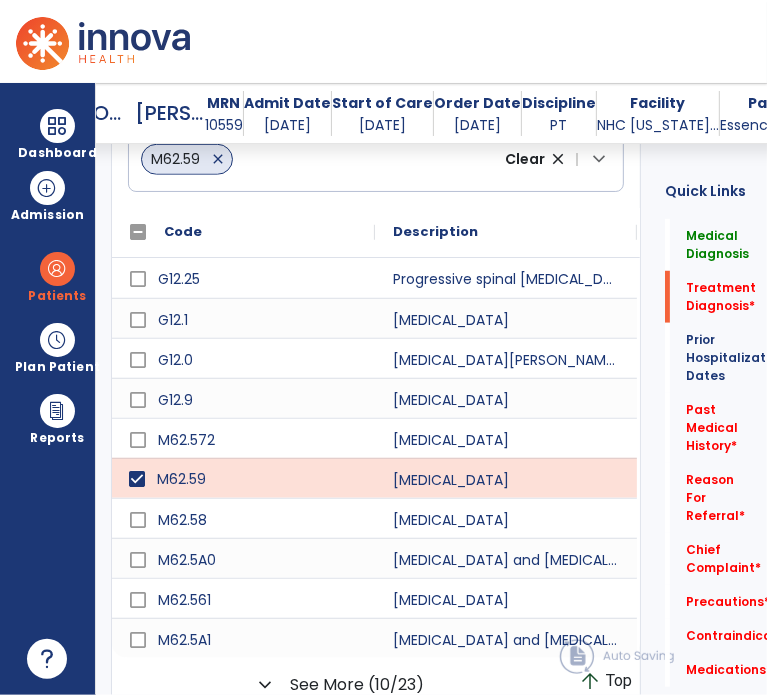 scroll, scrollTop: 692, scrollLeft: 0, axis: vertical 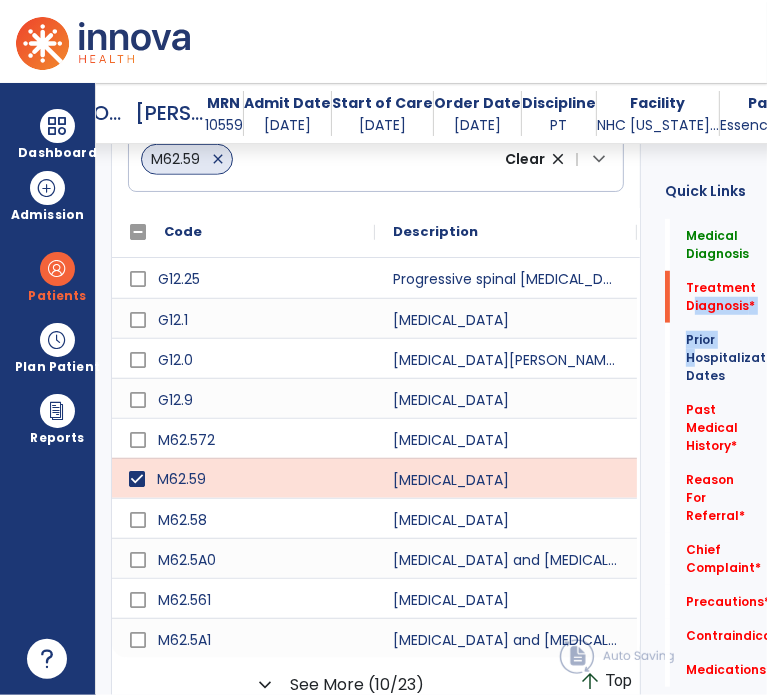 drag, startPoint x: 666, startPoint y: 304, endPoint x: 663, endPoint y: 379, distance: 75.059975 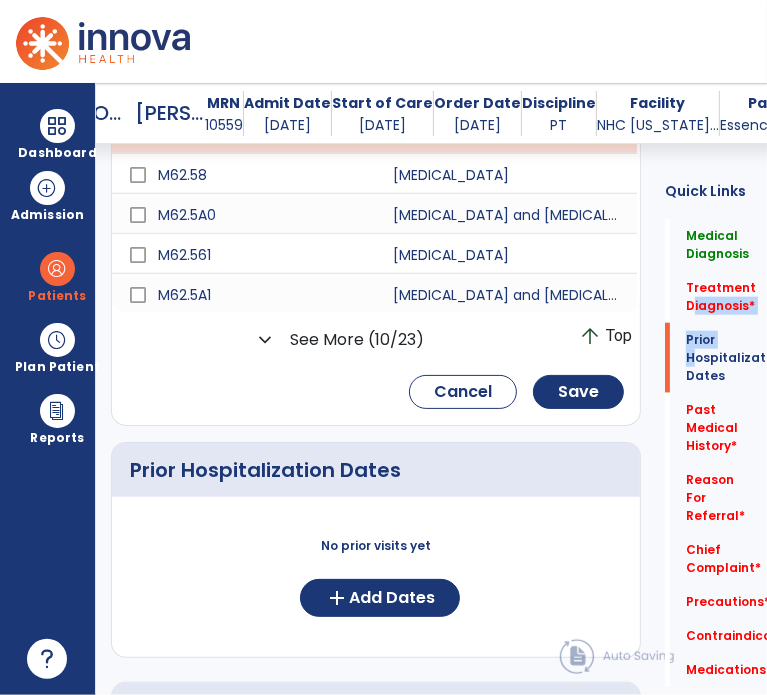 scroll, scrollTop: 1175, scrollLeft: 0, axis: vertical 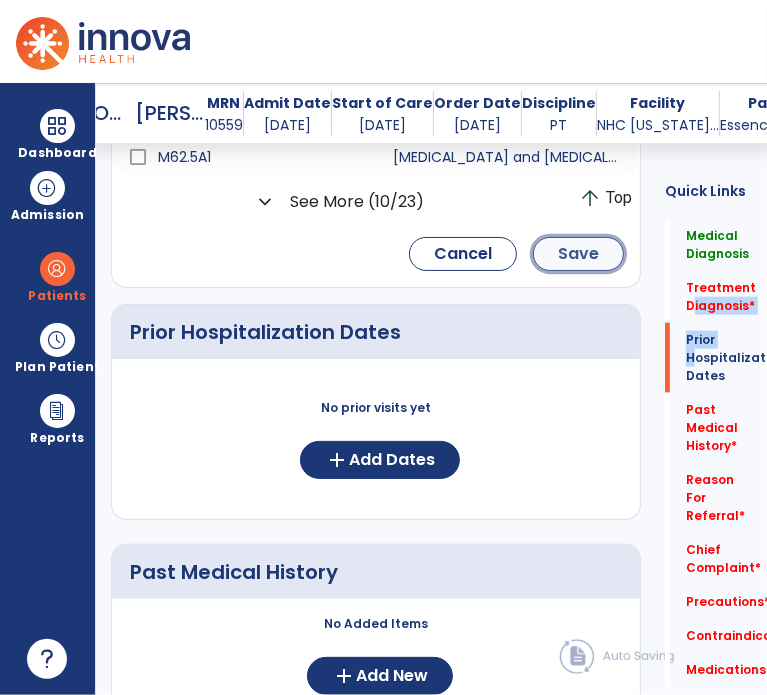click on "Save" 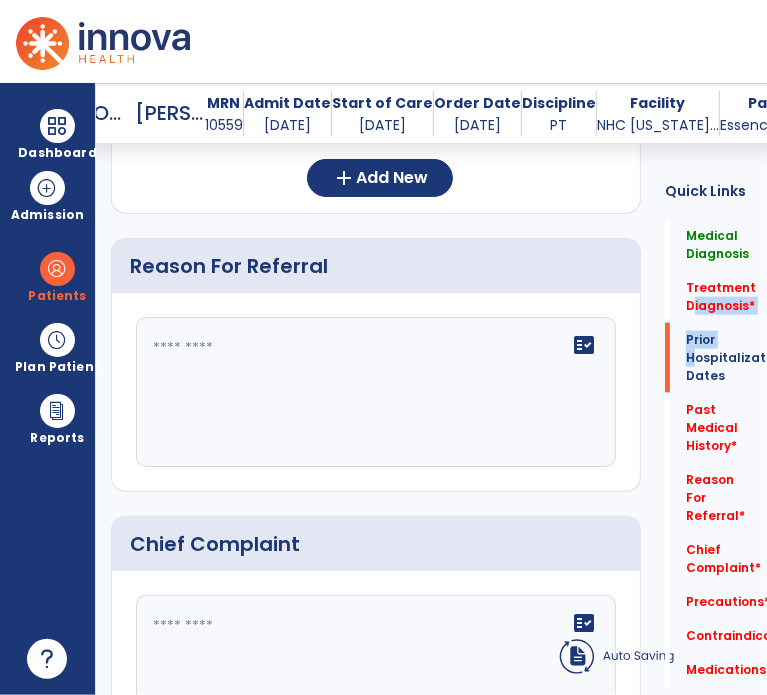 scroll, scrollTop: 928, scrollLeft: 0, axis: vertical 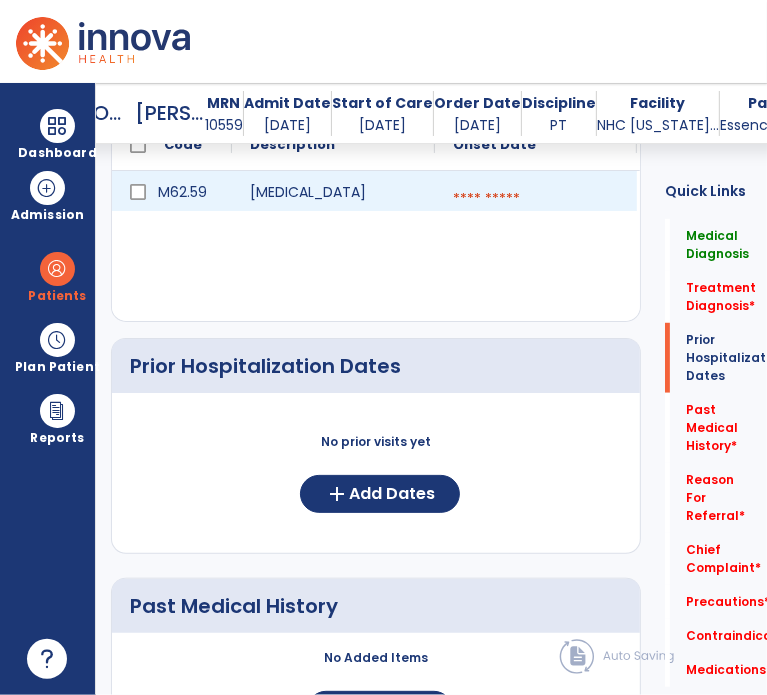 click at bounding box center [536, 199] 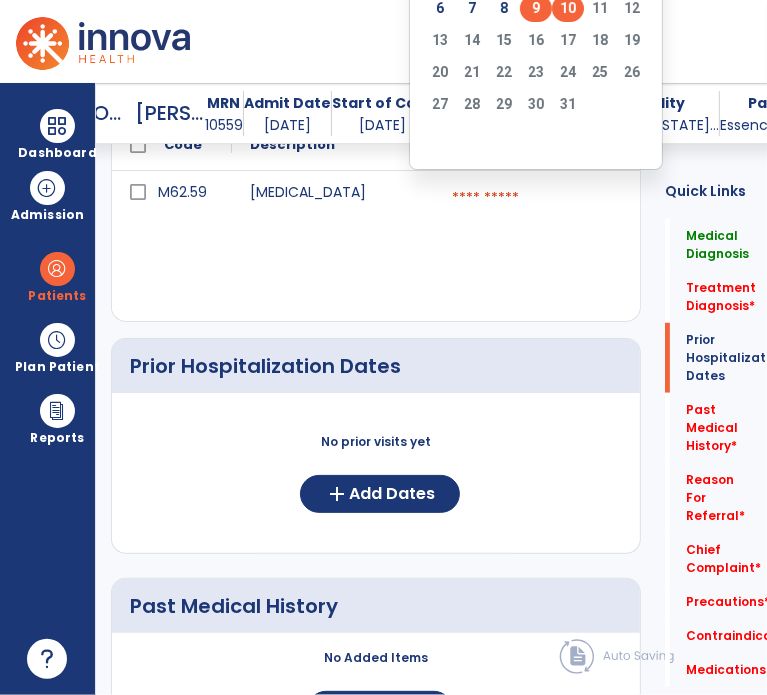 click on "9" 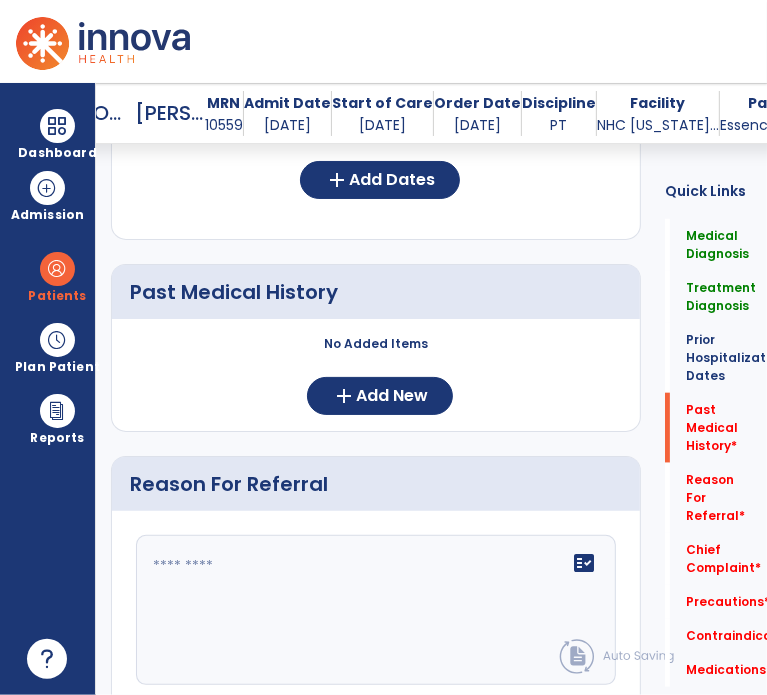 scroll, scrollTop: 970, scrollLeft: 0, axis: vertical 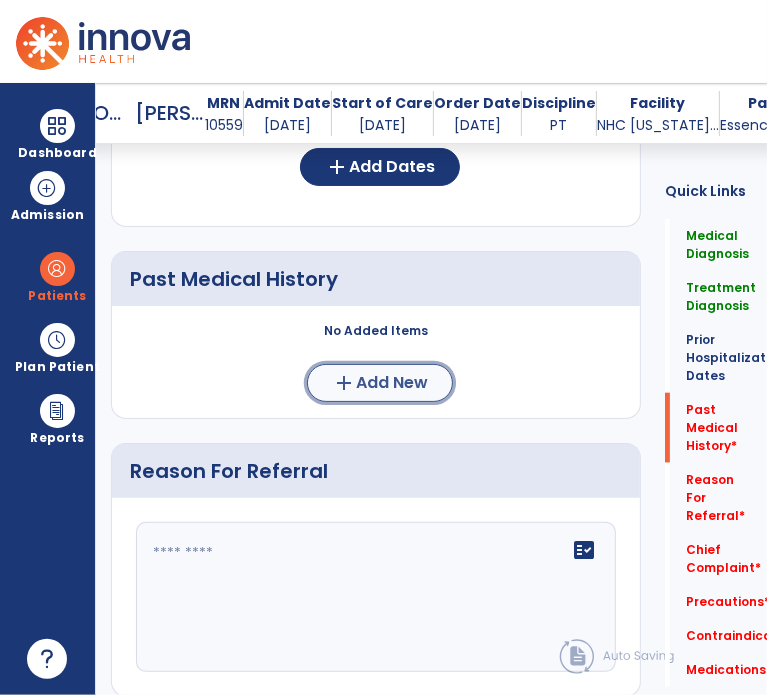 click on "add  Add New" 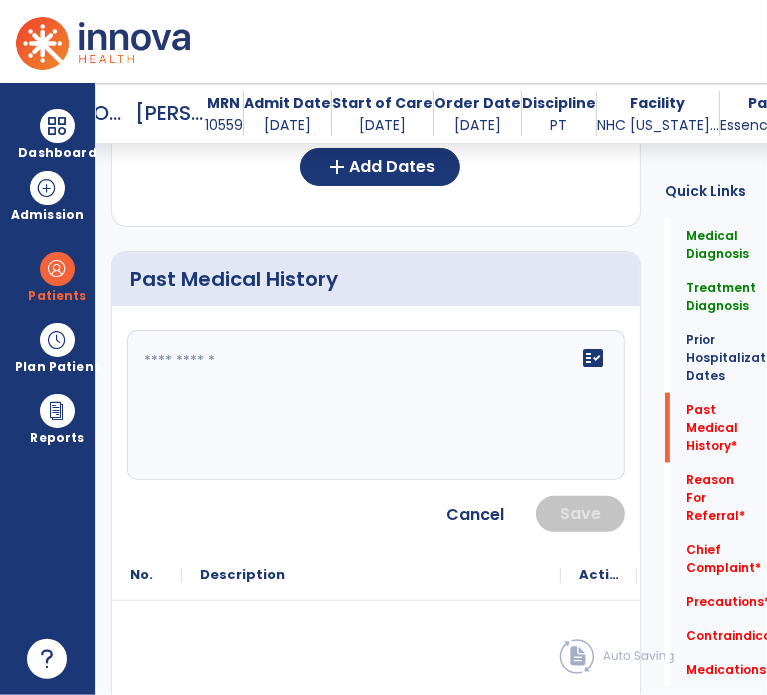 click 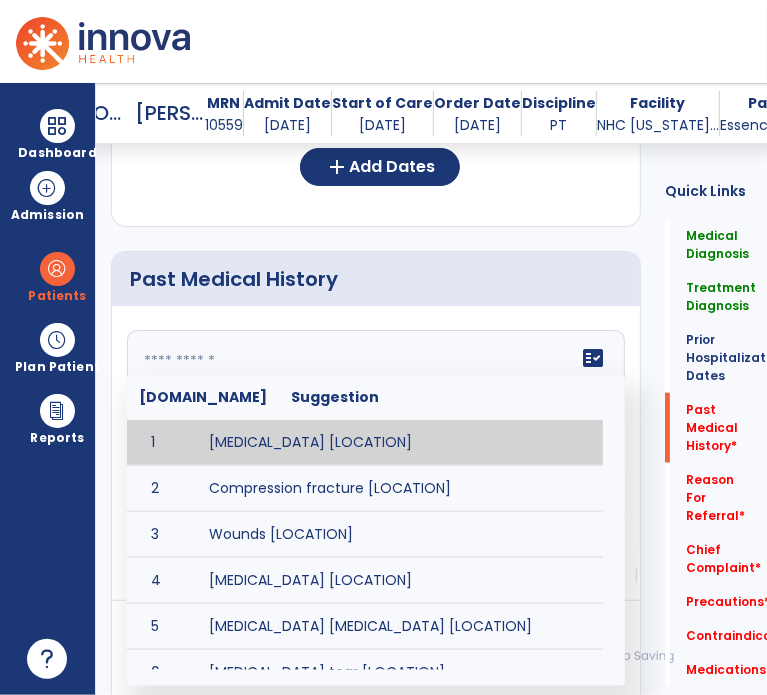 click on "fact_check  [DOMAIN_NAME] Suggestion 1 [MEDICAL_DATA] [LOCATION] 2 Compression fracture [LOCATION] 3 Wounds [LOCATION] 4 [MEDICAL_DATA] [LOCATION] 5 [MEDICAL_DATA] [MEDICAL_DATA] [LOCATION] 6 [MEDICAL_DATA] tear [LOCATION] 7 ACL tear surgically repaired [LOCATION] 8 [MEDICAL_DATA] (AKA) [LOCATION] 9 Below knee [MEDICAL_DATA] (BKE) [LOCATION] 10 [MEDICAL_DATA] (SITE/TYPE) 11 Surgery (TYPE) 12 AAA ([MEDICAL_DATA]) 13 [MEDICAL_DATA] tear [LOCATION] 14 [MEDICAL_DATA] 15 AIDS (Acquired [MEDICAL_DATA] Syndrome) 16 [MEDICAL_DATA] 17 [MEDICAL_DATA] 18 [MEDICAL_DATA] 19 Anxiety 20 ASHD ([MEDICAL_DATA]) 21 [MEDICAL_DATA] 22 [MEDICAL_DATA] 23 [MEDICAL_DATA] 24 [MEDICAL_DATA] 25 [MEDICAL_DATA] Bypass Graft (CABG) 26 CAD ([MEDICAL_DATA]) 27 [MEDICAL_DATA] 28 [MEDICAL_DATA] 29 [MEDICAL_DATA] 30 [MEDICAL_DATA] 31 COPD ([MEDICAL_DATA]) 32 CRPS ([MEDICAL_DATA]) 33 CVA (Cerebrovascular Accident) 34 CVI ([MEDICAL_DATA]) 35 DDD ([MEDICAL_DATA])" 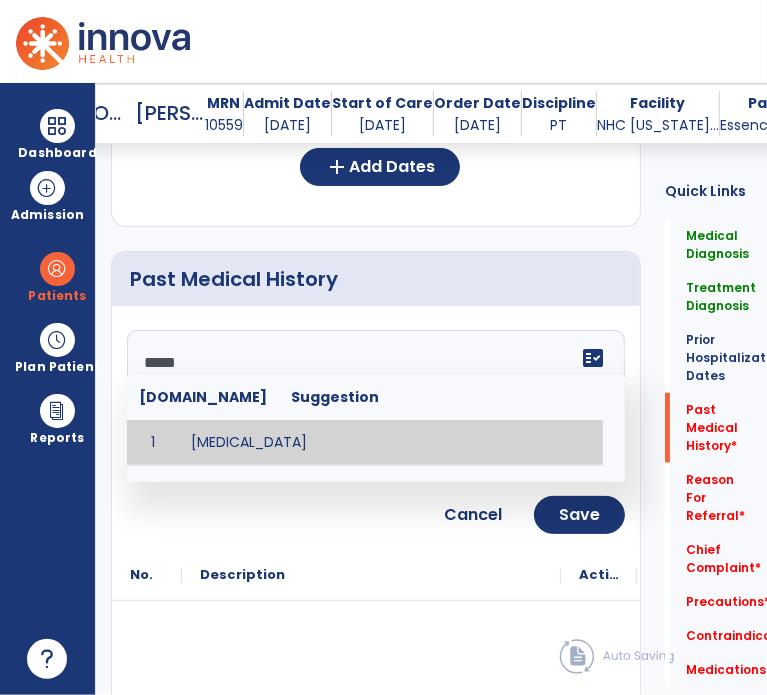 type on "******" 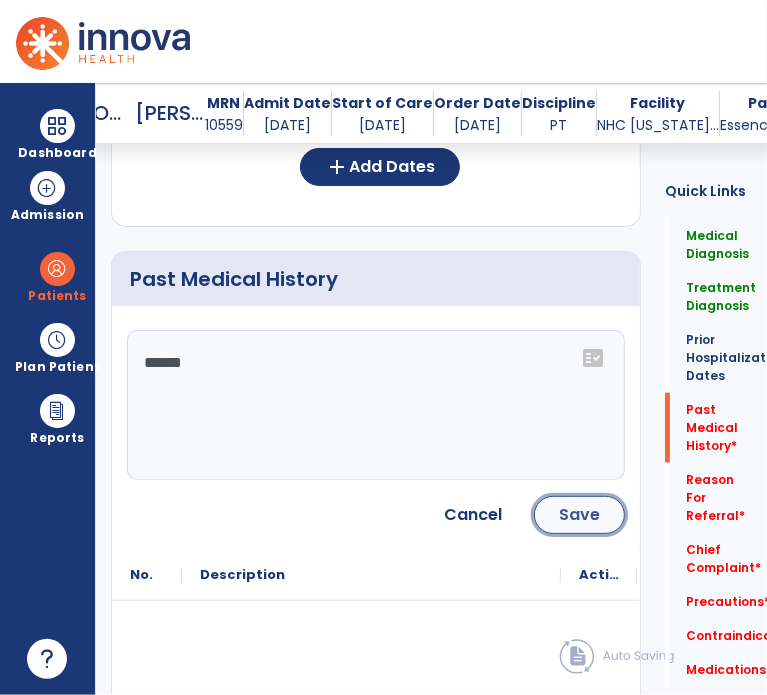 click on "Save" 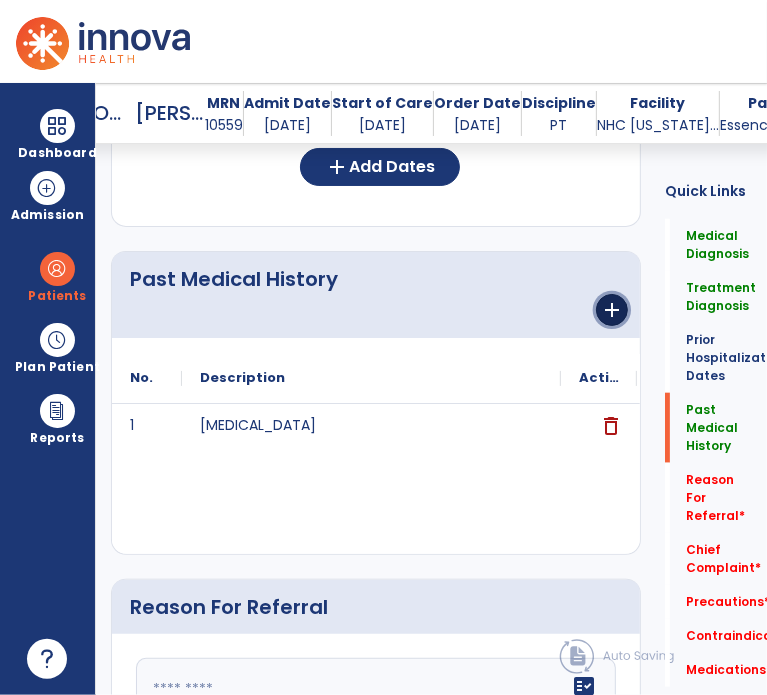 click on "add" 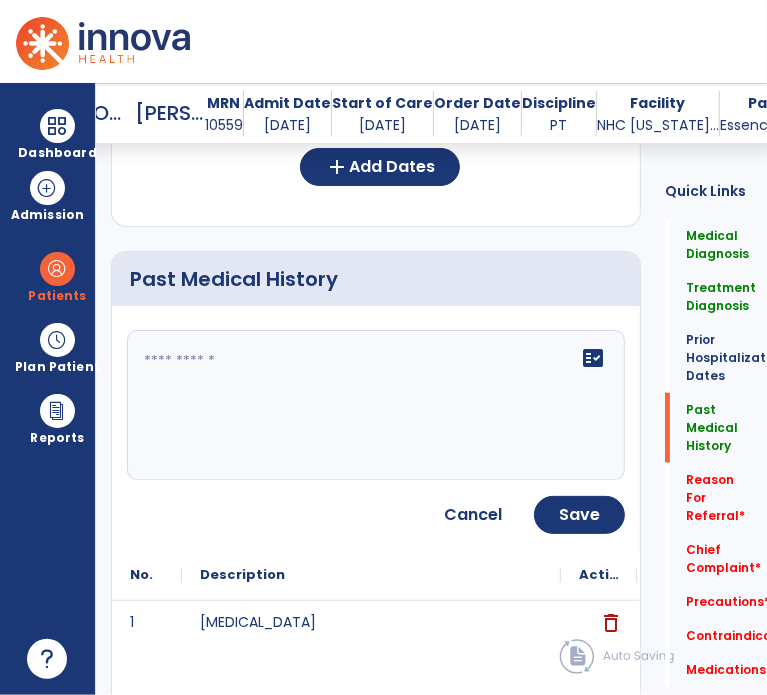 click on "fact_check" 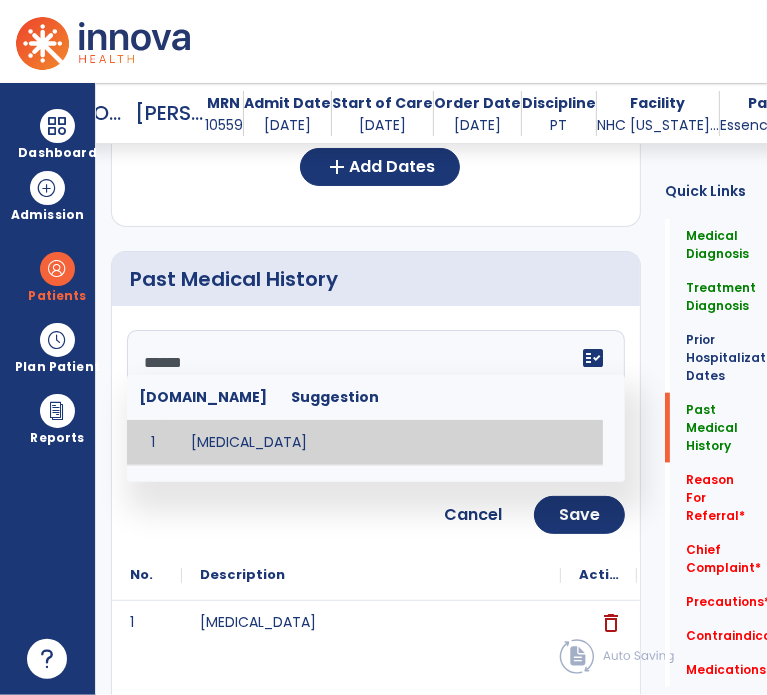 type on "******" 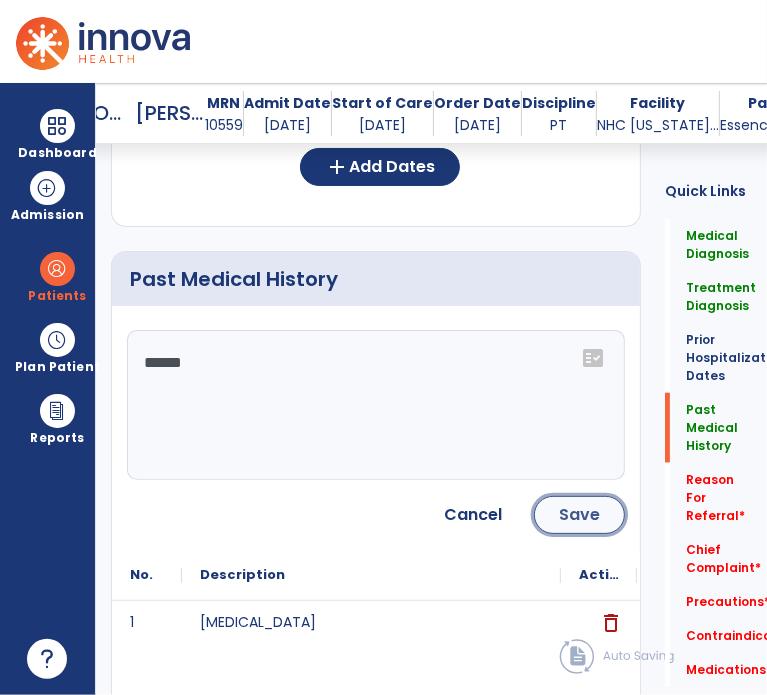 click on "Save" 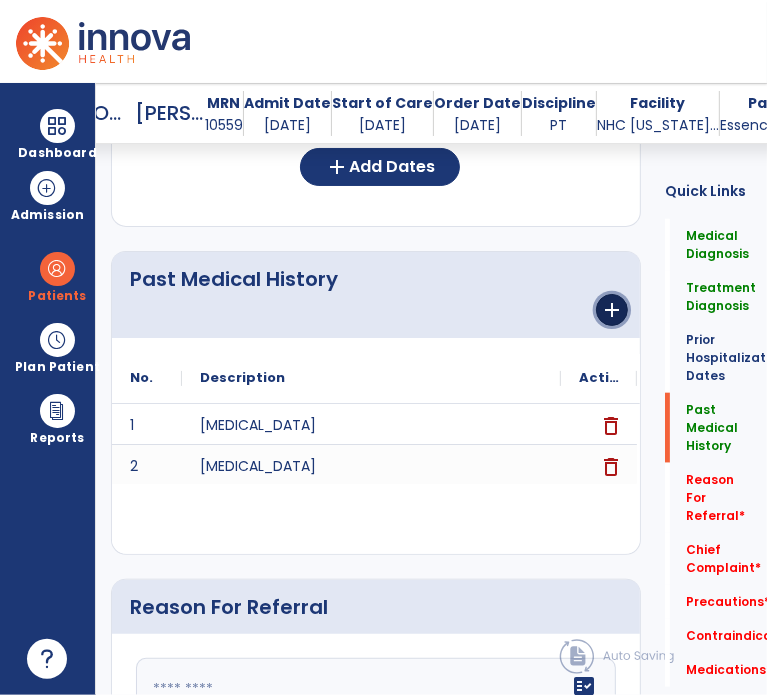 click on "add" 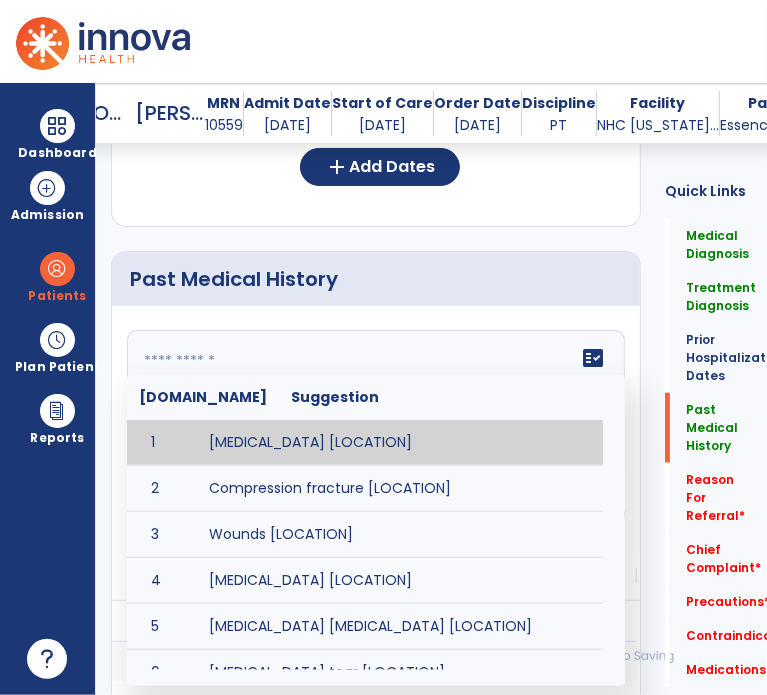 click 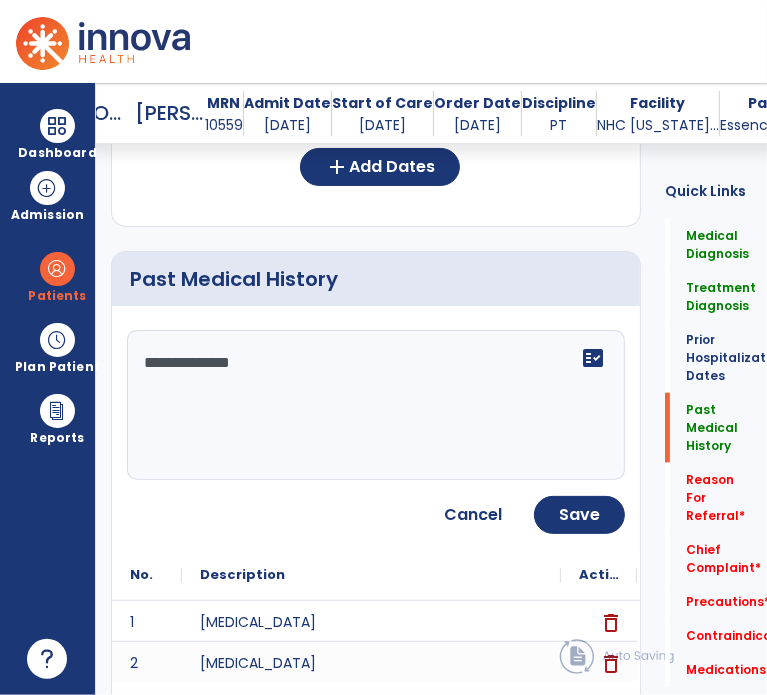 type on "**********" 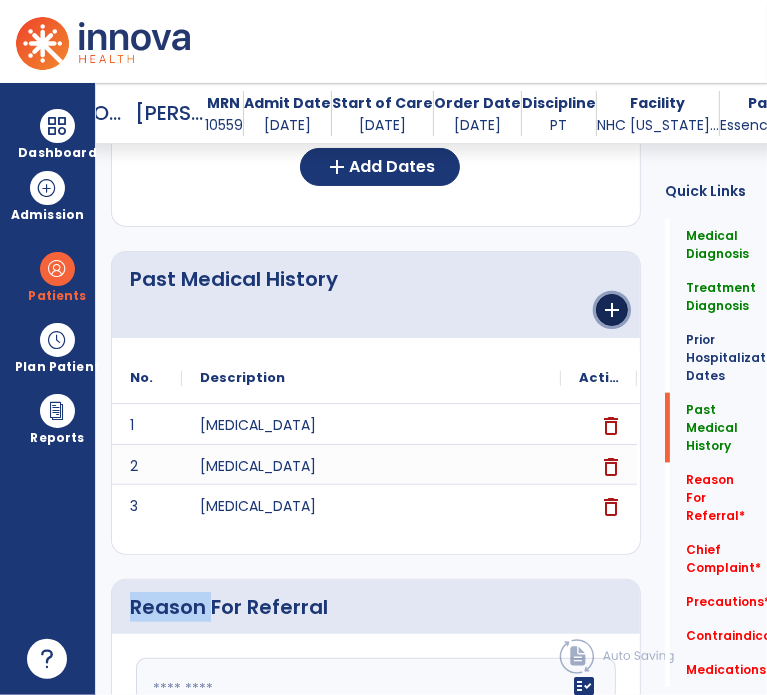click on "add" 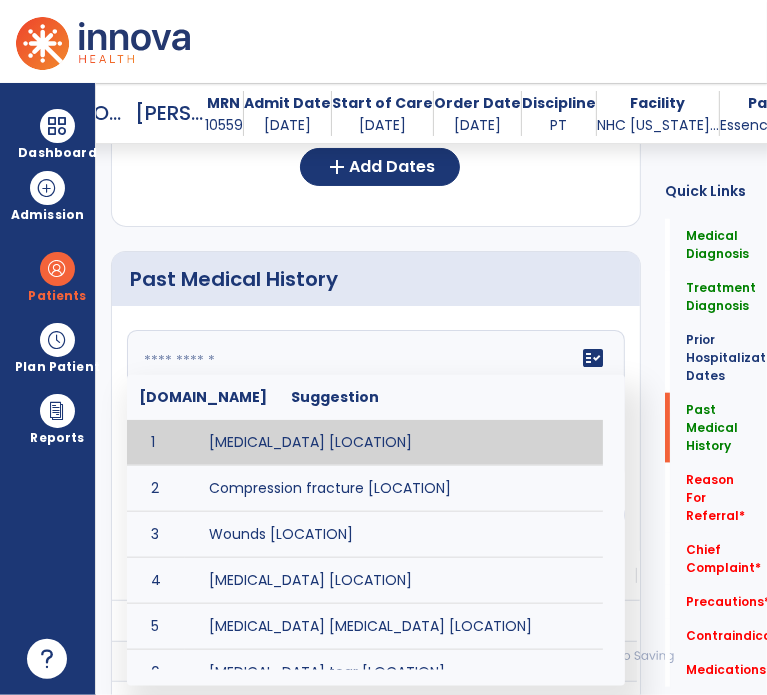 click on "fact_check  [DOMAIN_NAME] Suggestion 1 [MEDICAL_DATA] [LOCATION] 2 Compression fracture [LOCATION] 3 Wounds [LOCATION] 4 [MEDICAL_DATA] [LOCATION] 5 [MEDICAL_DATA] [MEDICAL_DATA] [LOCATION] 6 [MEDICAL_DATA] tear [LOCATION] 7 ACL tear surgically repaired [LOCATION] 8 [MEDICAL_DATA] (AKA) [LOCATION] 9 Below knee [MEDICAL_DATA] (BKE) [LOCATION] 10 [MEDICAL_DATA] (SITE/TYPE) 11 Surgery (TYPE) 12 AAA ([MEDICAL_DATA]) 13 [MEDICAL_DATA] tear [LOCATION] 14 [MEDICAL_DATA] 15 AIDS (Acquired [MEDICAL_DATA] Syndrome) 16 [MEDICAL_DATA] 17 [MEDICAL_DATA] 18 [MEDICAL_DATA] 19 Anxiety 20 ASHD ([MEDICAL_DATA]) 21 [MEDICAL_DATA] 22 [MEDICAL_DATA] 23 [MEDICAL_DATA] 24 [MEDICAL_DATA] 25 [MEDICAL_DATA] Bypass Graft (CABG) 26 CAD ([MEDICAL_DATA]) 27 [MEDICAL_DATA] 28 [MEDICAL_DATA] 29 [MEDICAL_DATA] 30 [MEDICAL_DATA] 31 COPD ([MEDICAL_DATA]) 32 CRPS ([MEDICAL_DATA]) 33 CVA (Cerebrovascular Accident) 34 CVI ([MEDICAL_DATA]) 35 DDD ([MEDICAL_DATA])" 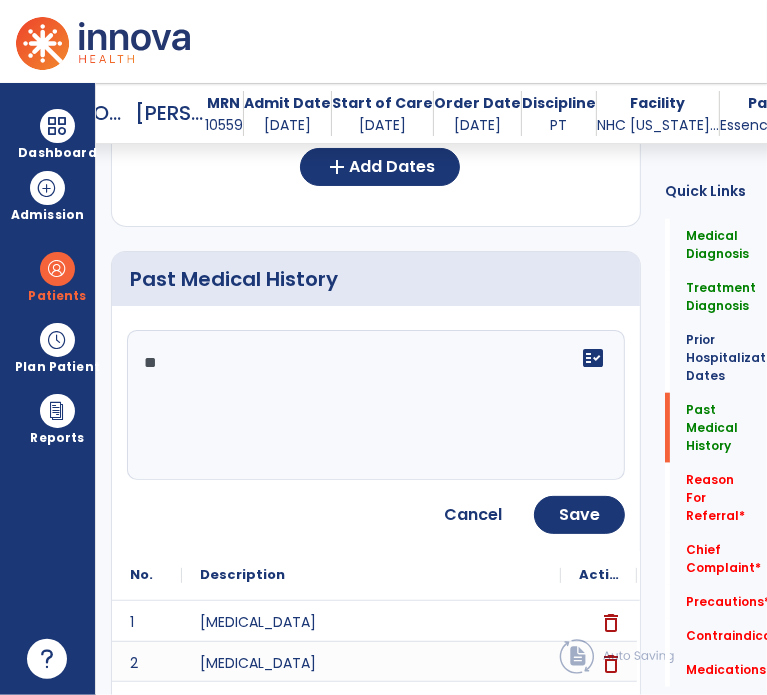 type on "*" 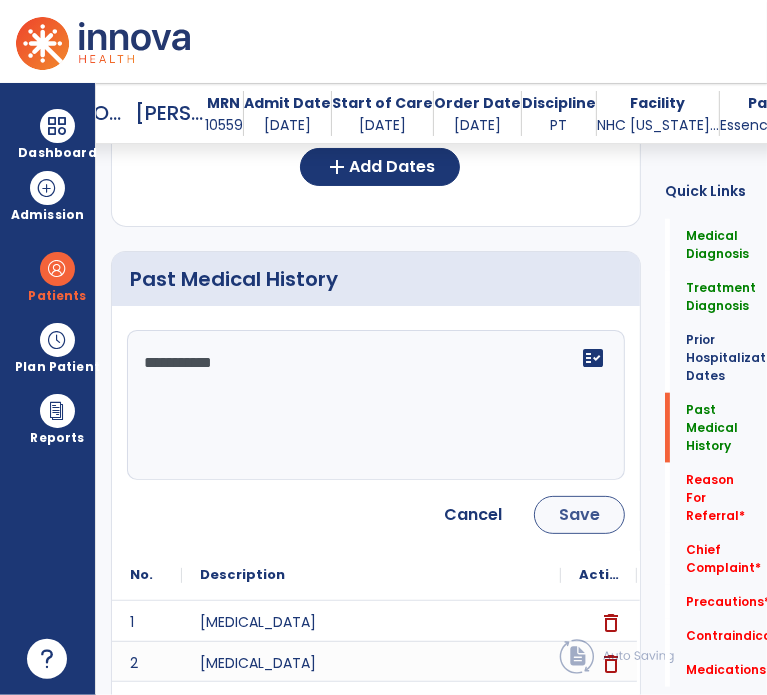 type on "**********" 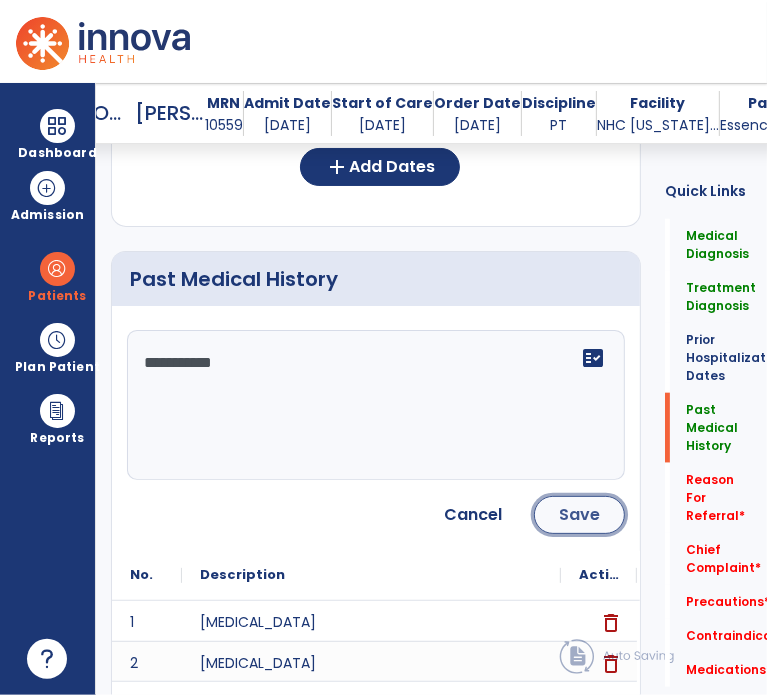 click on "Save" 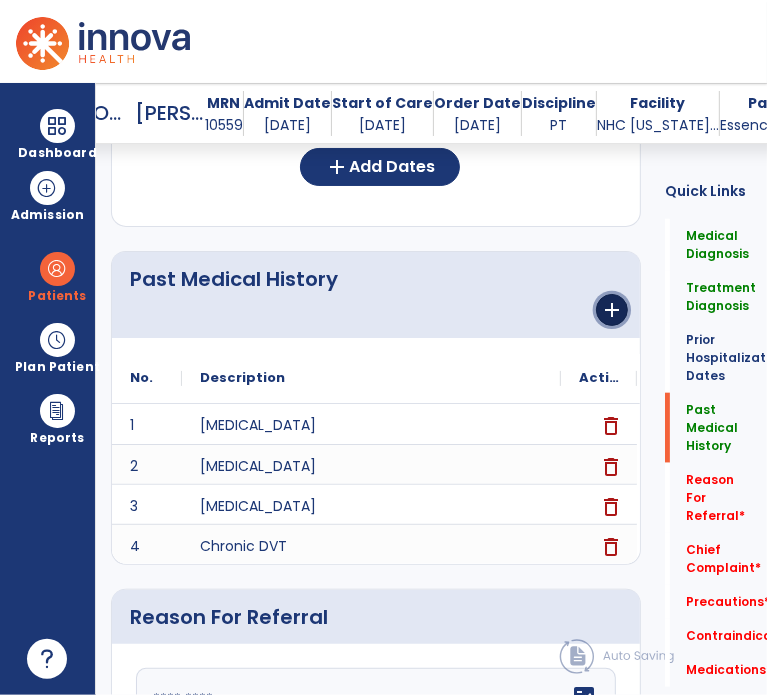 click on "add" 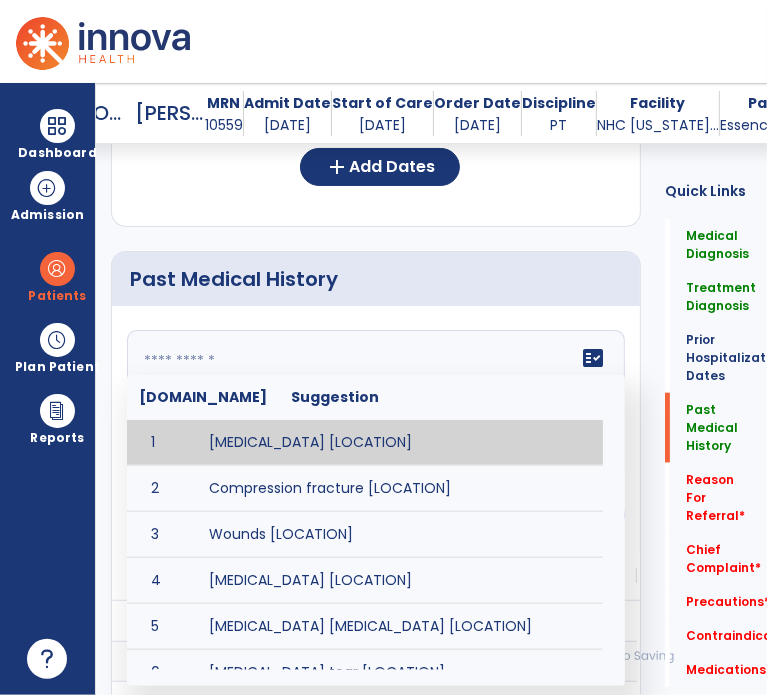 click 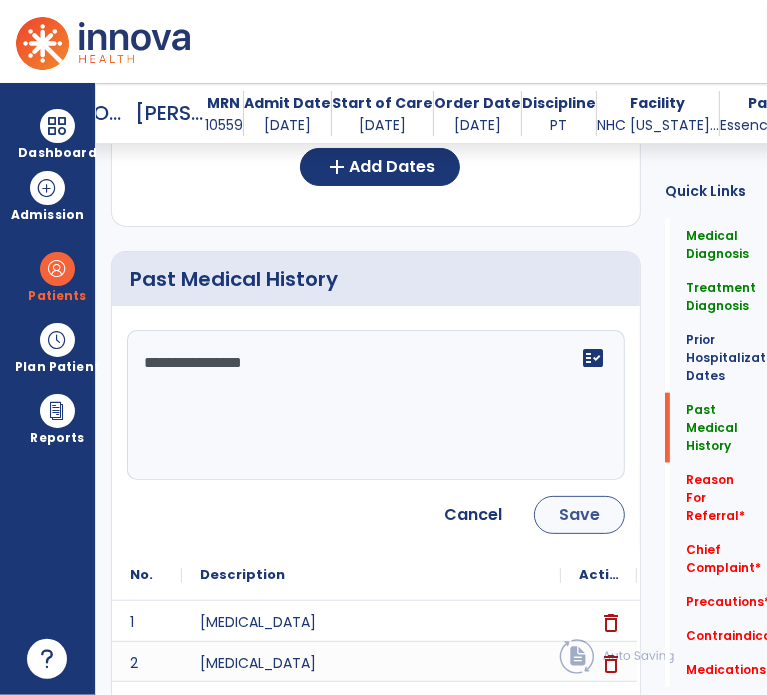type on "**********" 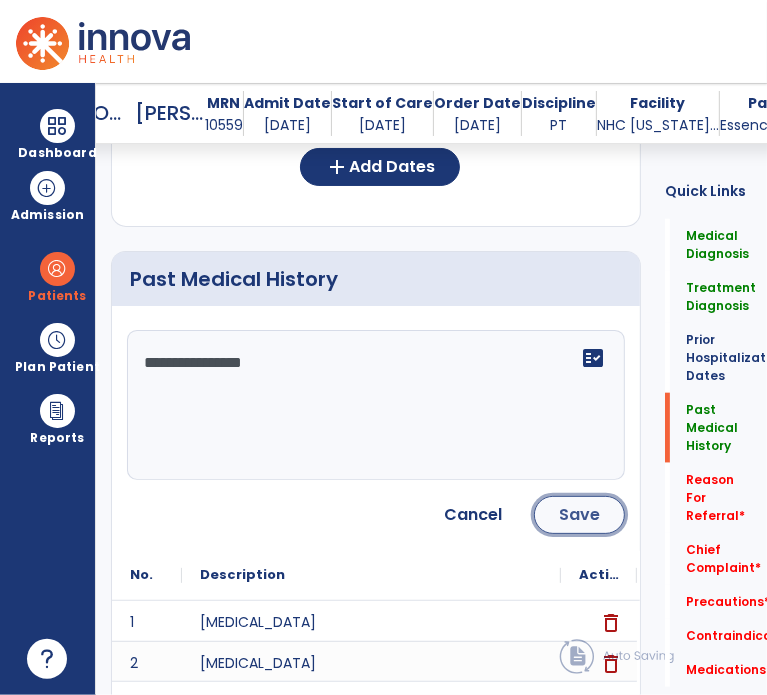 click on "Save" 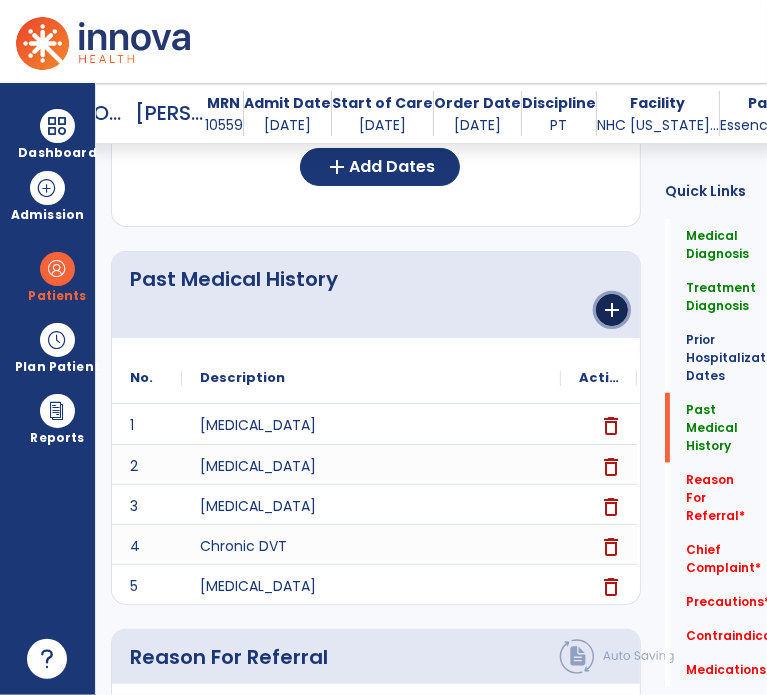 click on "add" 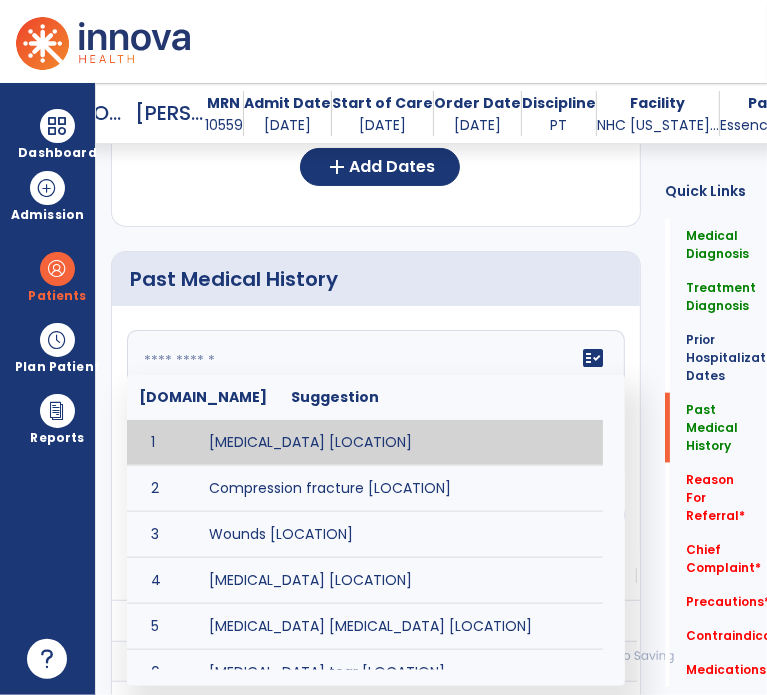 click on "fact_check  [DOMAIN_NAME] Suggestion 1 [MEDICAL_DATA] [LOCATION] 2 Compression fracture [LOCATION] 3 Wounds [LOCATION] 4 [MEDICAL_DATA] [LOCATION] 5 [MEDICAL_DATA] [MEDICAL_DATA] [LOCATION] 6 [MEDICAL_DATA] tear [LOCATION] 7 ACL tear surgically repaired [LOCATION] 8 [MEDICAL_DATA] (AKA) [LOCATION] 9 Below knee [MEDICAL_DATA] (BKE) [LOCATION] 10 [MEDICAL_DATA] (SITE/TYPE) 11 Surgery (TYPE) 12 AAA ([MEDICAL_DATA]) 13 [MEDICAL_DATA] tear [LOCATION] 14 [MEDICAL_DATA] 15 AIDS (Acquired [MEDICAL_DATA] Syndrome) 16 [MEDICAL_DATA] 17 [MEDICAL_DATA] 18 [MEDICAL_DATA] 19 Anxiety 20 ASHD ([MEDICAL_DATA]) 21 [MEDICAL_DATA] 22 [MEDICAL_DATA] 23 [MEDICAL_DATA] 24 [MEDICAL_DATA] 25 [MEDICAL_DATA] Bypass Graft (CABG) 26 CAD ([MEDICAL_DATA]) 27 [MEDICAL_DATA] 28 [MEDICAL_DATA] 29 [MEDICAL_DATA] 30 [MEDICAL_DATA] 31 COPD ([MEDICAL_DATA]) 32 CRPS ([MEDICAL_DATA]) 33 CVA (Cerebrovascular Accident) 34 CVI ([MEDICAL_DATA]) 35 DDD ([MEDICAL_DATA])" 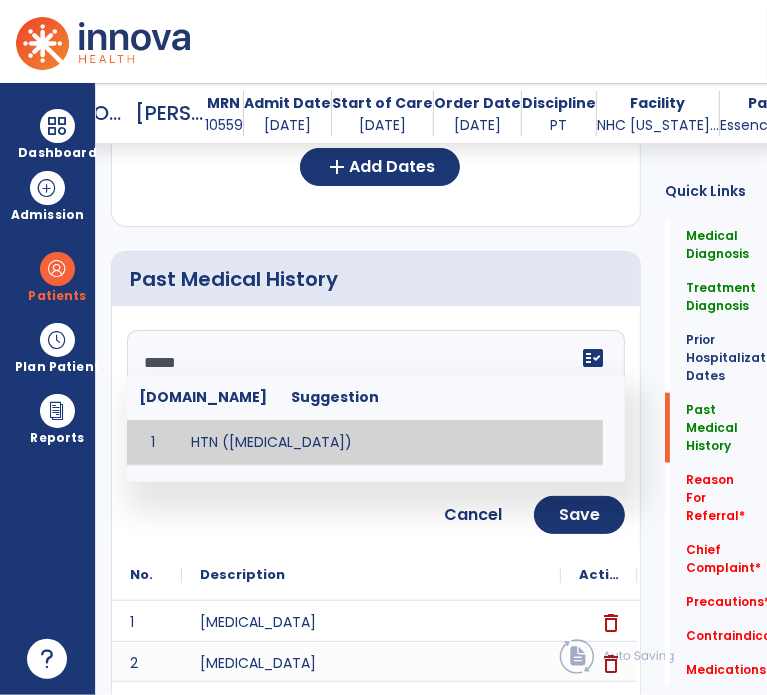 type on "**********" 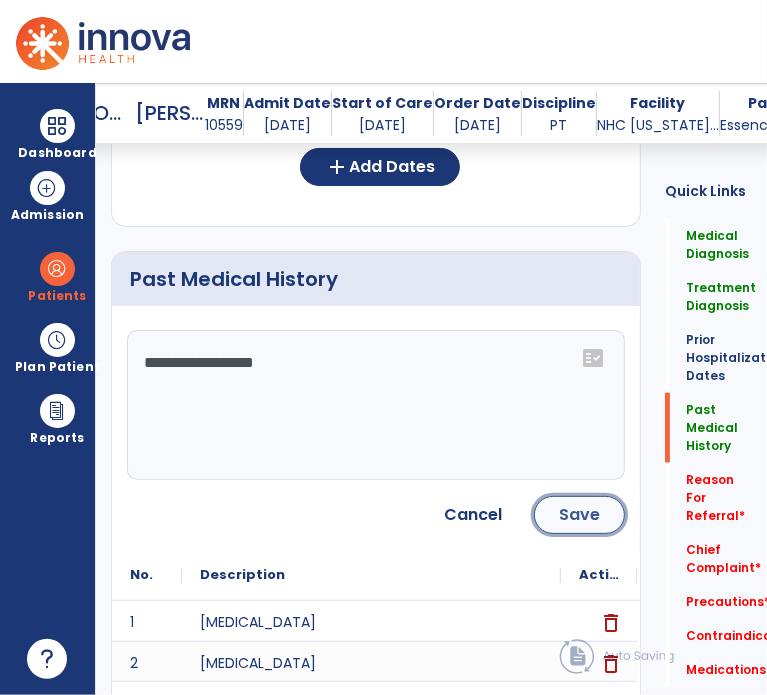 click on "Save" 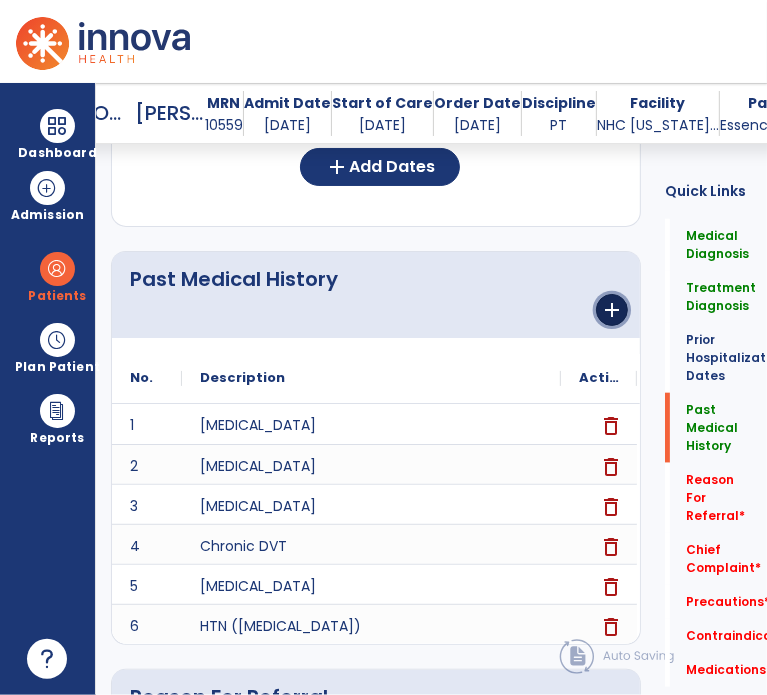 click on "add" 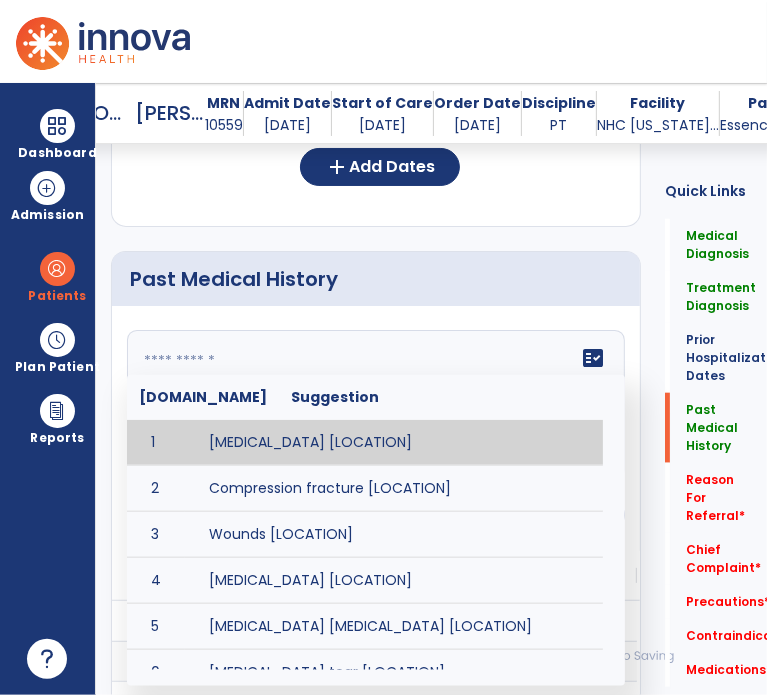 click on "fact_check  [DOMAIN_NAME] Suggestion 1 [MEDICAL_DATA] [LOCATION] 2 Compression fracture [LOCATION] 3 Wounds [LOCATION] 4 [MEDICAL_DATA] [LOCATION] 5 [MEDICAL_DATA] [MEDICAL_DATA] [LOCATION] 6 [MEDICAL_DATA] tear [LOCATION] 7 ACL tear surgically repaired [LOCATION] 8 [MEDICAL_DATA] (AKA) [LOCATION] 9 Below knee [MEDICAL_DATA] (BKE) [LOCATION] 10 [MEDICAL_DATA] (SITE/TYPE) 11 Surgery (TYPE) 12 AAA ([MEDICAL_DATA]) 13 [MEDICAL_DATA] tear [LOCATION] 14 [MEDICAL_DATA] 15 AIDS (Acquired [MEDICAL_DATA] Syndrome) 16 [MEDICAL_DATA] 17 [MEDICAL_DATA] 18 [MEDICAL_DATA] 19 Anxiety 20 ASHD ([MEDICAL_DATA]) 21 [MEDICAL_DATA] 22 [MEDICAL_DATA] 23 [MEDICAL_DATA] 24 [MEDICAL_DATA] 25 [MEDICAL_DATA] Bypass Graft (CABG) 26 CAD ([MEDICAL_DATA]) 27 [MEDICAL_DATA] 28 [MEDICAL_DATA] 29 [MEDICAL_DATA] 30 [MEDICAL_DATA] 31 COPD ([MEDICAL_DATA]) 32 CRPS ([MEDICAL_DATA]) 33 CVA (Cerebrovascular Accident) 34 CVI ([MEDICAL_DATA]) 35 DDD ([MEDICAL_DATA])" 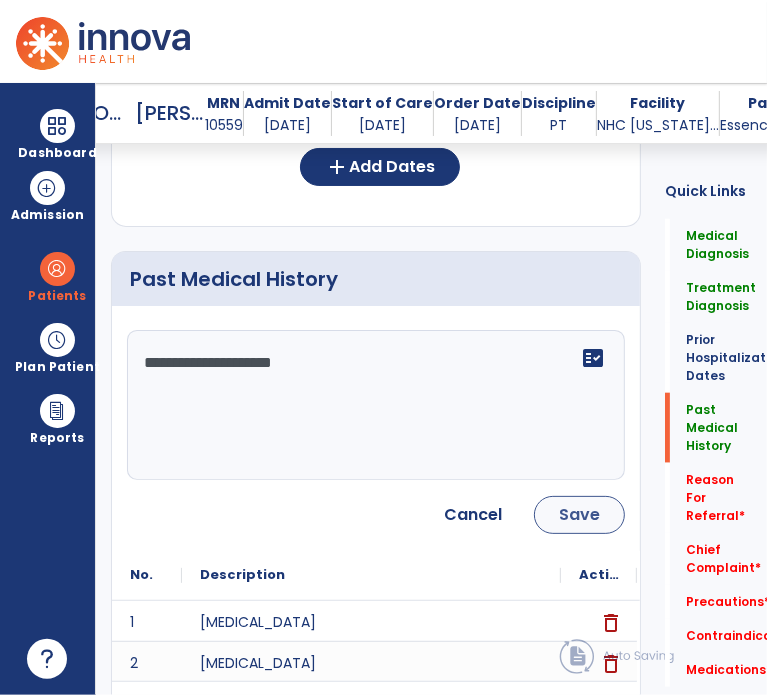 type on "**********" 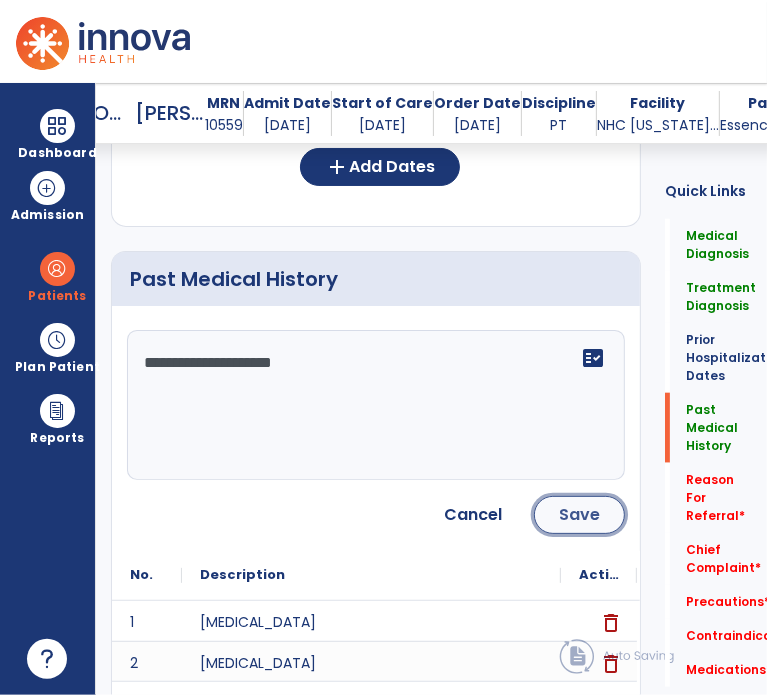 click on "Save" 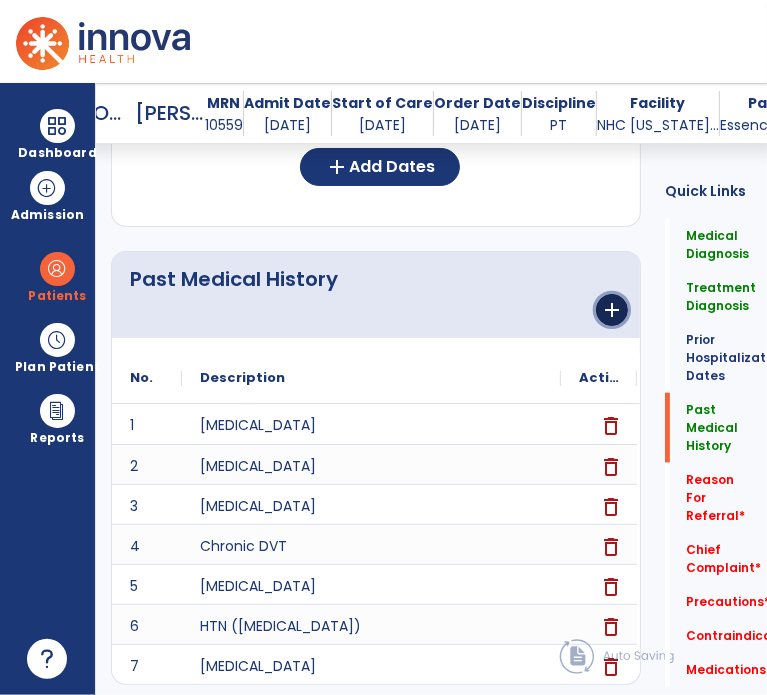 click on "add" 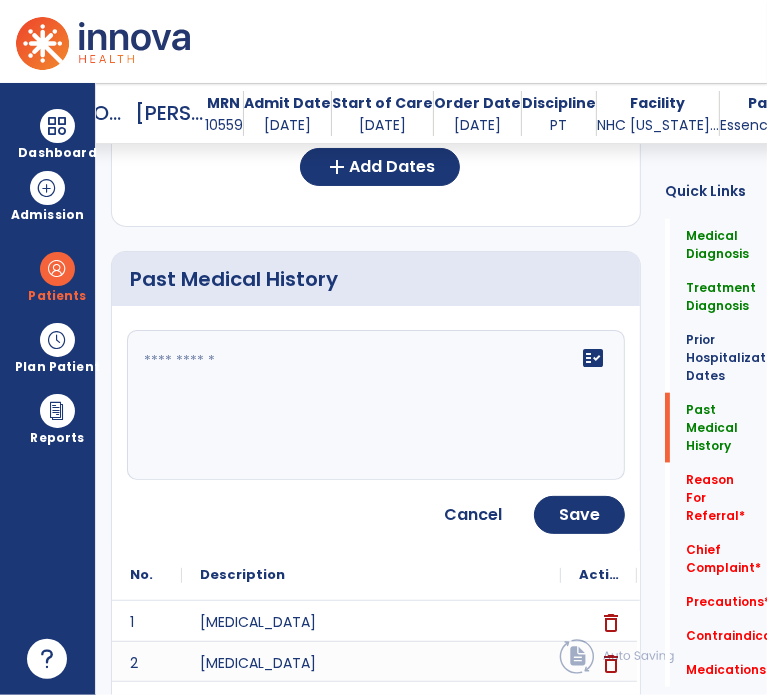 click 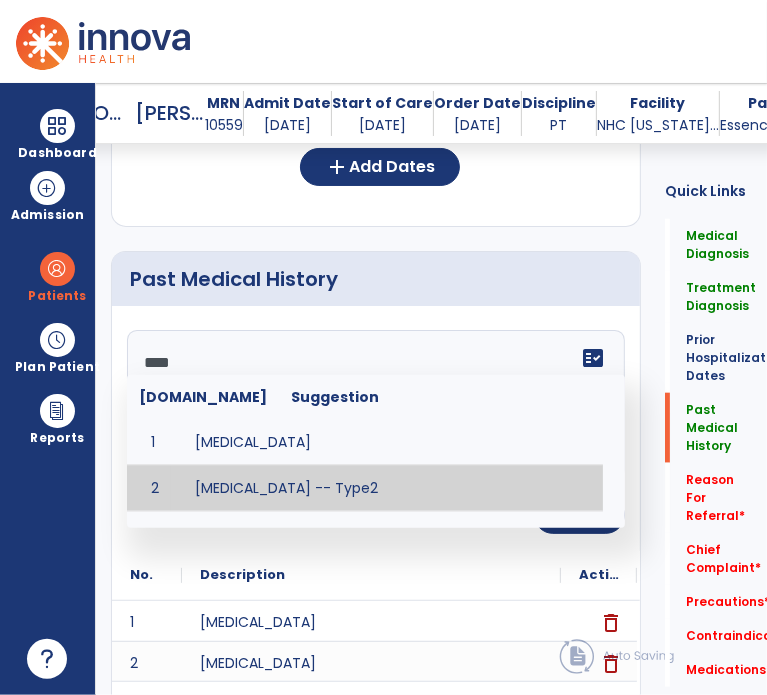 type on "**********" 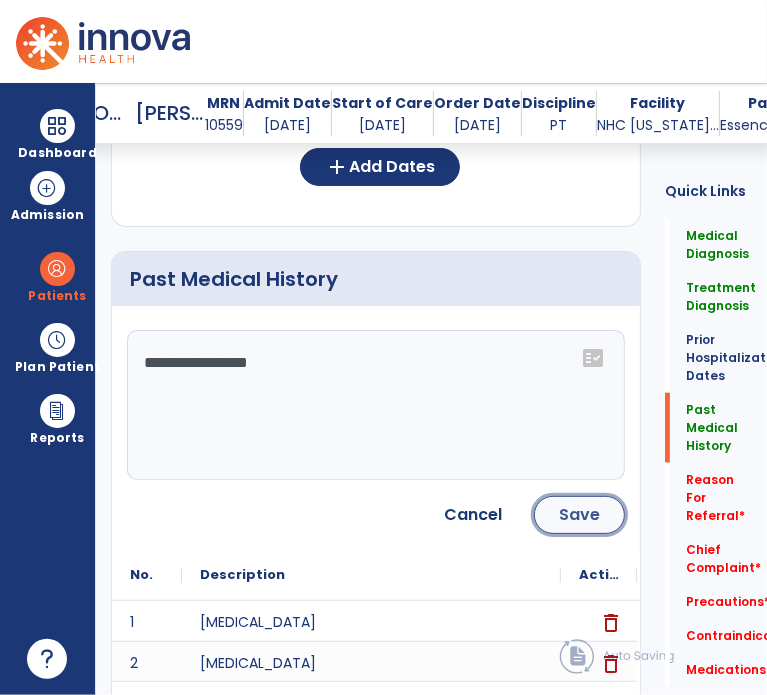 click on "Save" 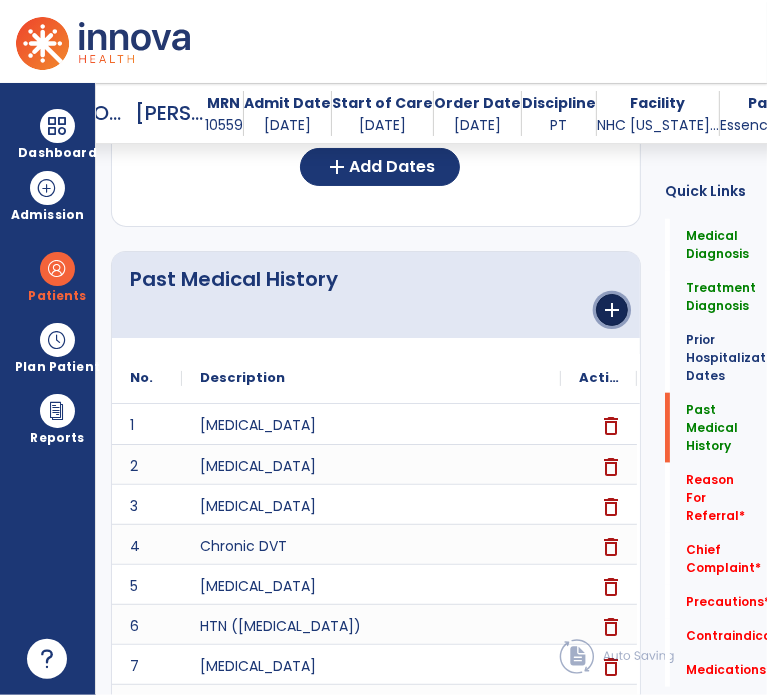 click on "add" 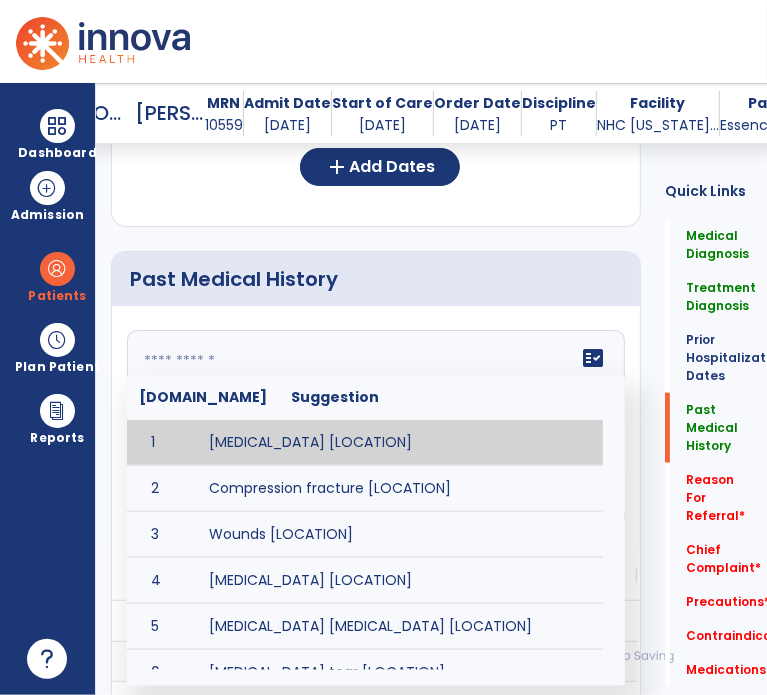 click 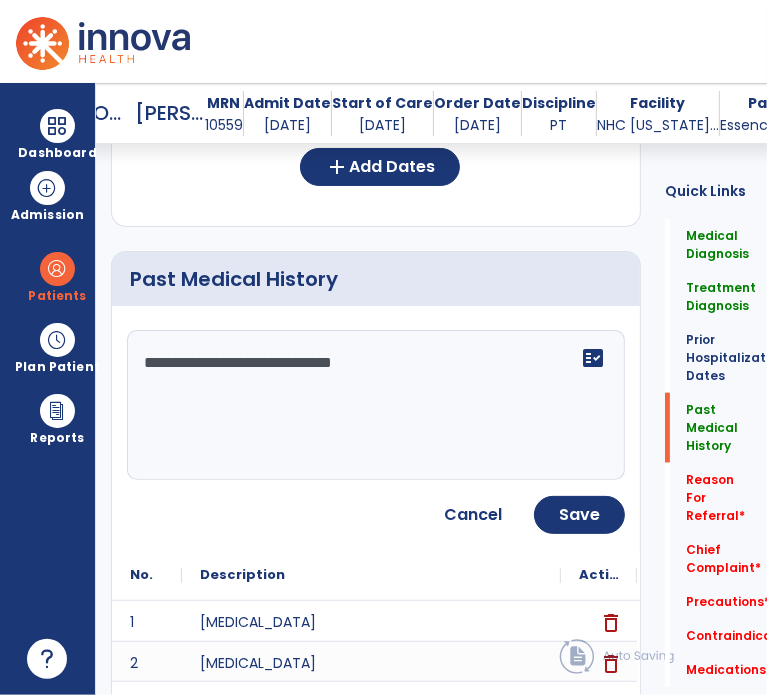 scroll, scrollTop: 958, scrollLeft: 0, axis: vertical 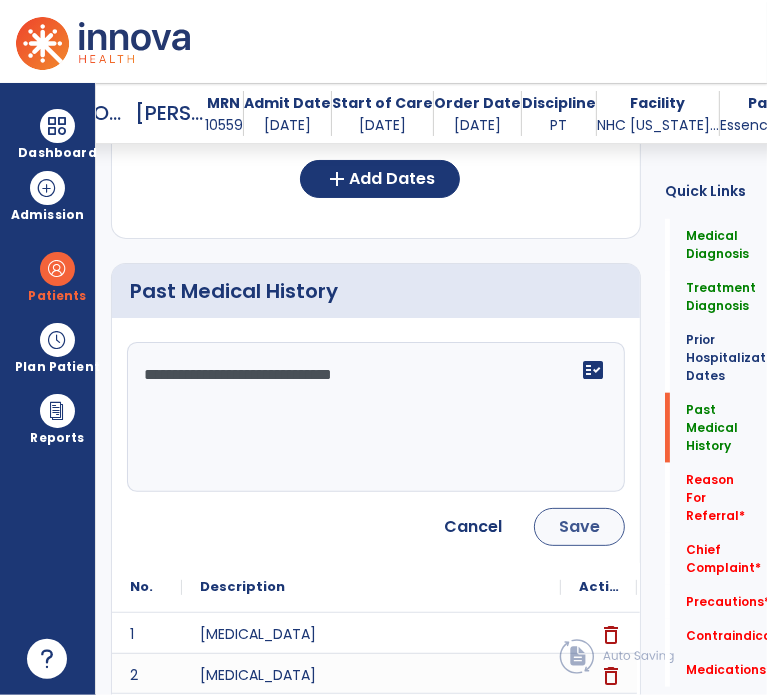 type on "**********" 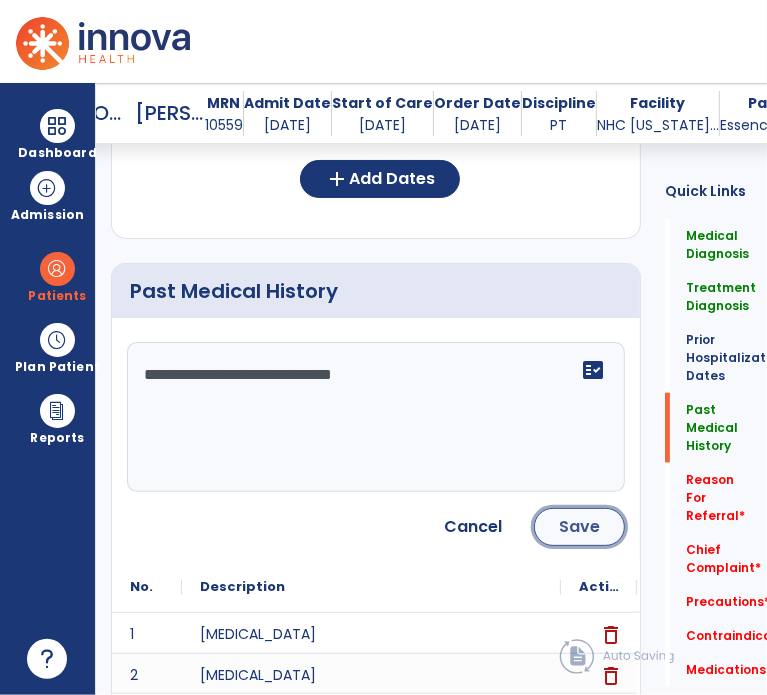 click on "Save" 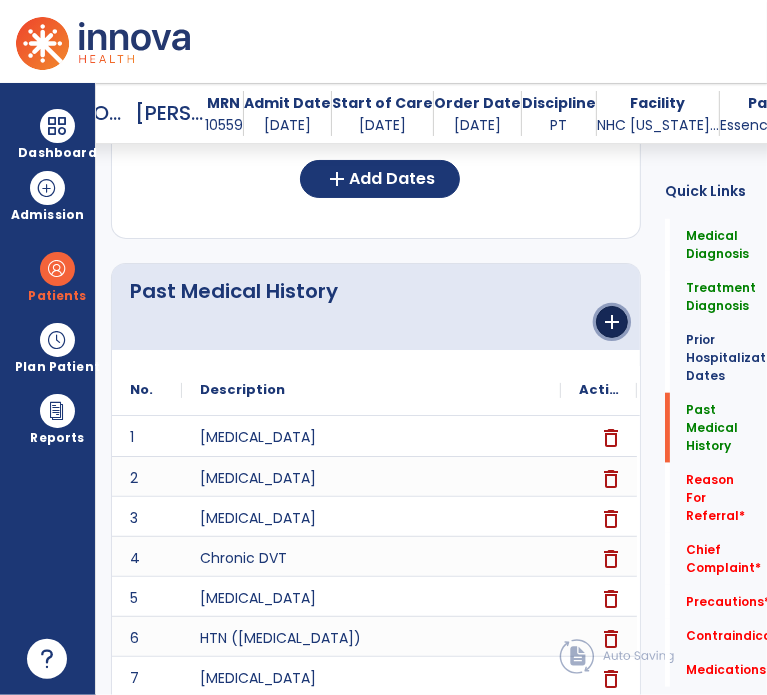 click on "add" 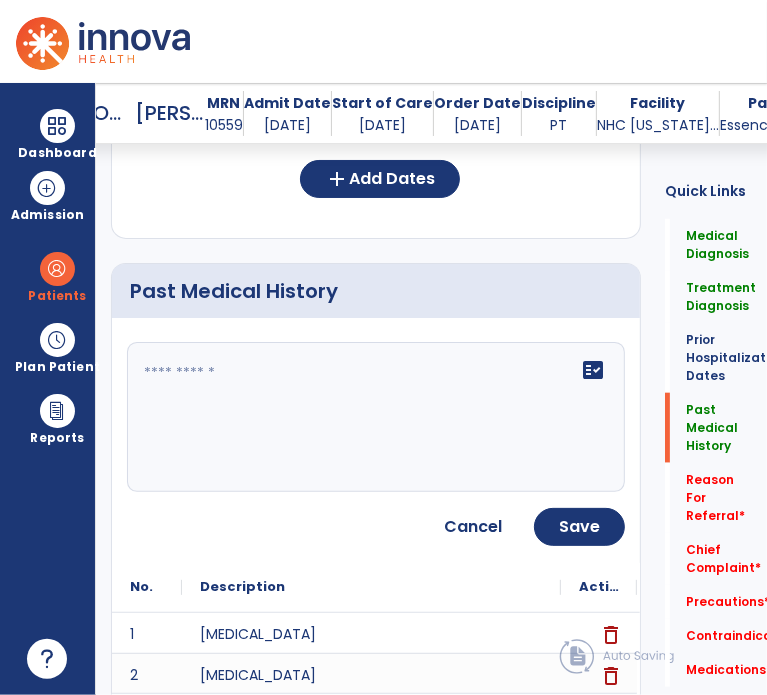 click 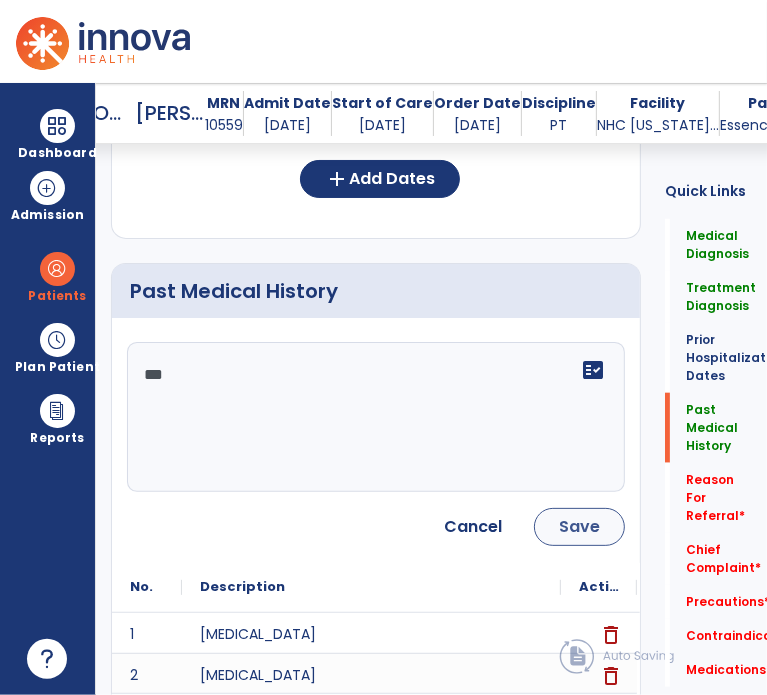 type on "***" 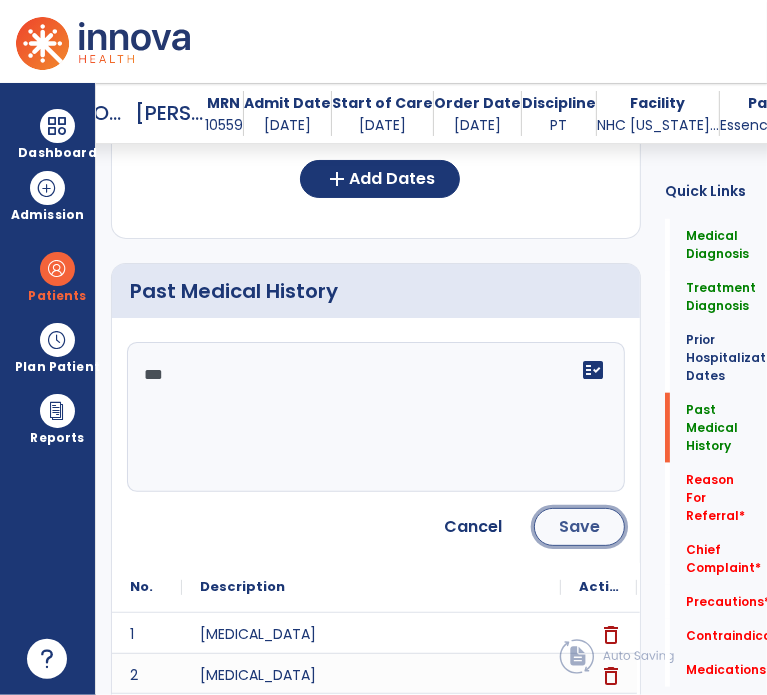 click on "Save" 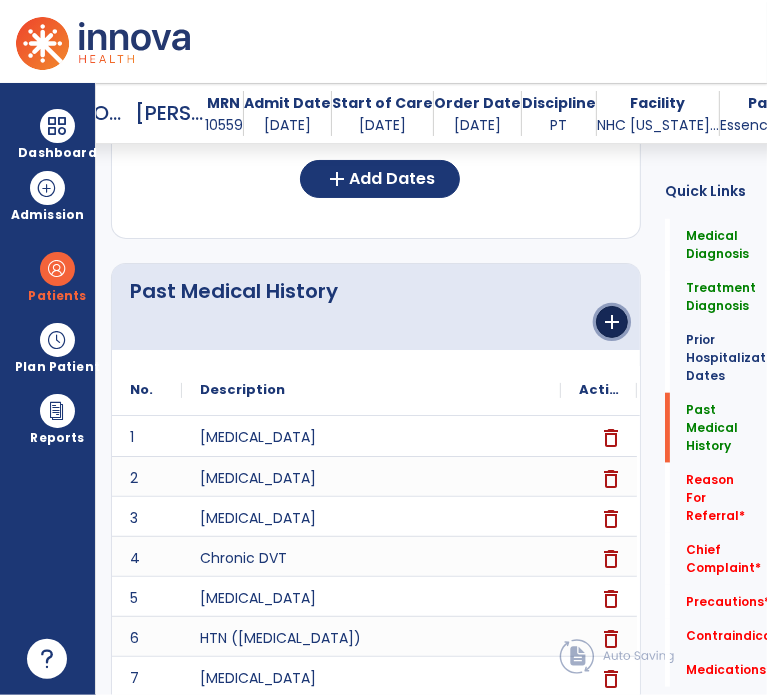 click on "add" 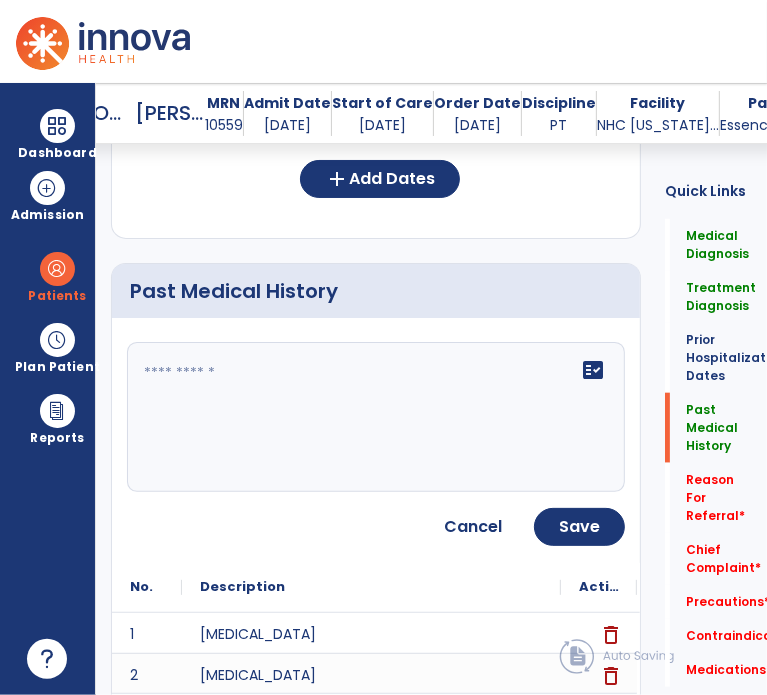 click on "fact_check" 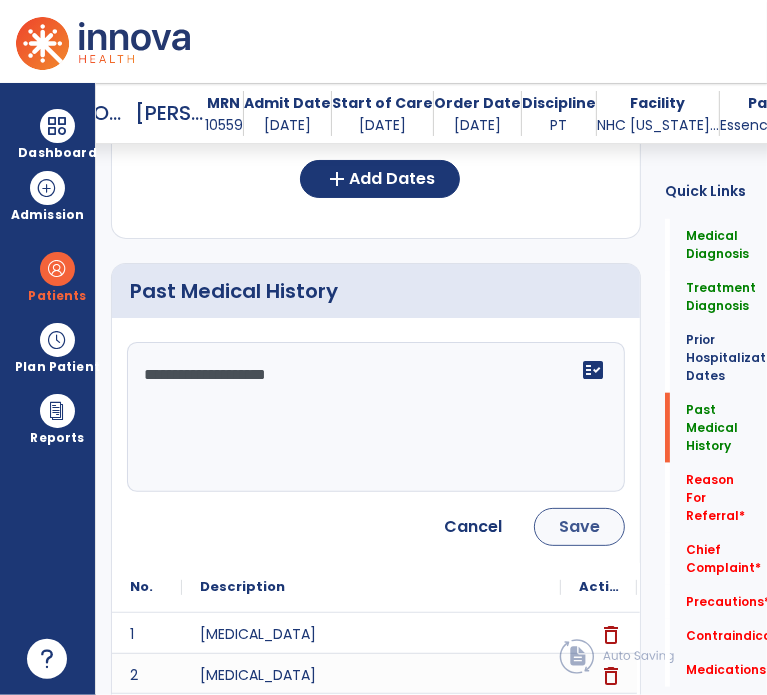 type on "**********" 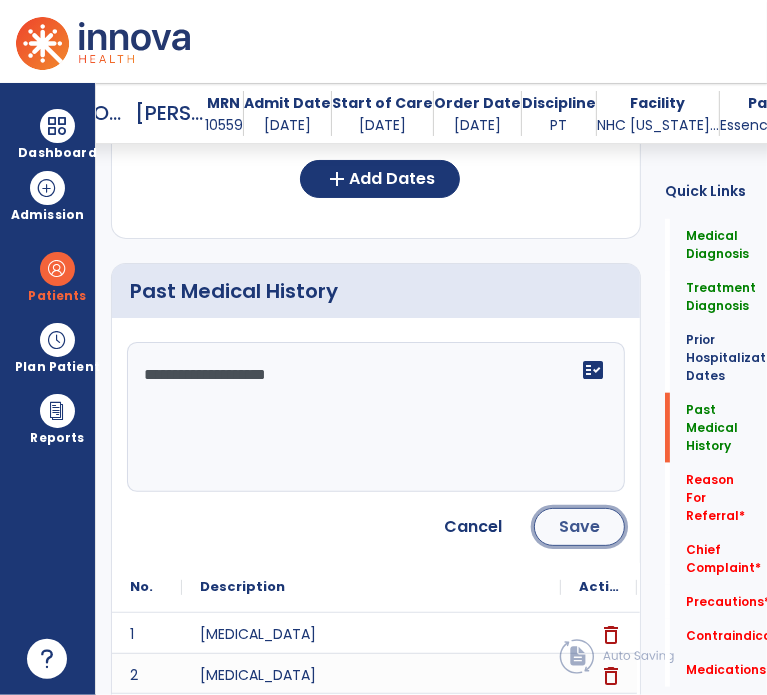 click on "Save" 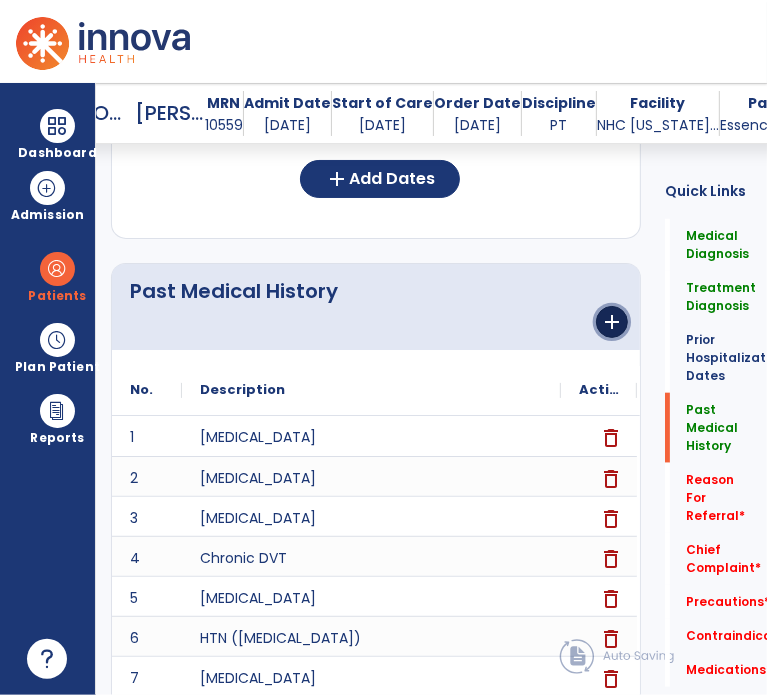 click on "add" 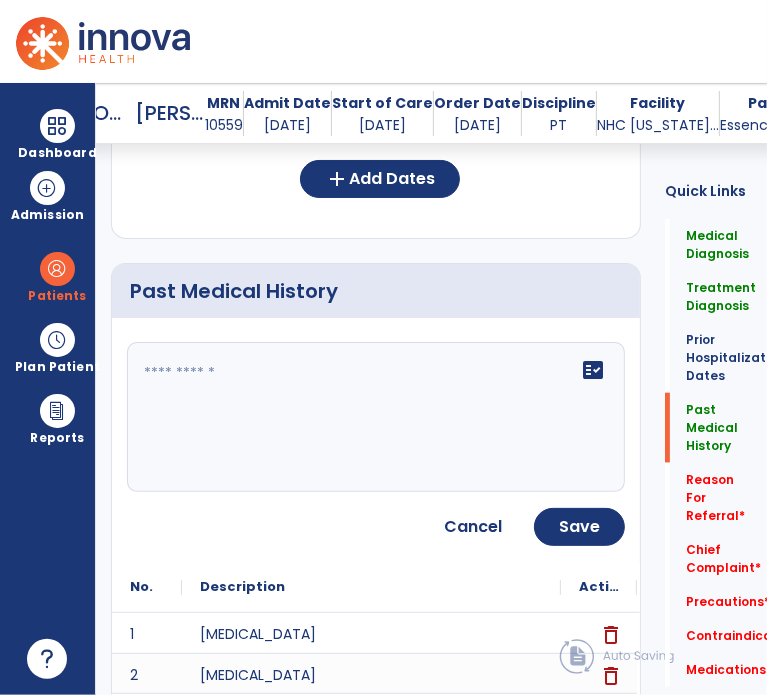 click on "fact_check" 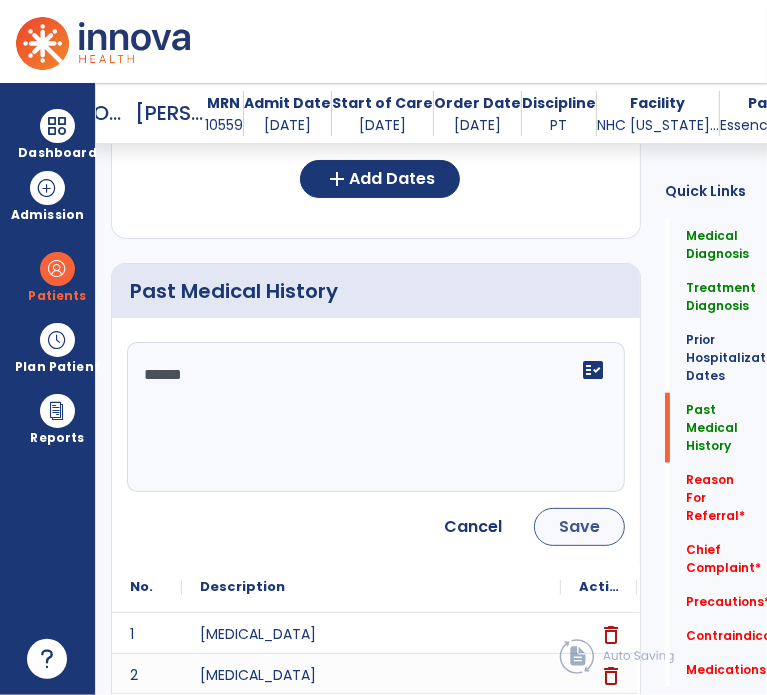 type on "******" 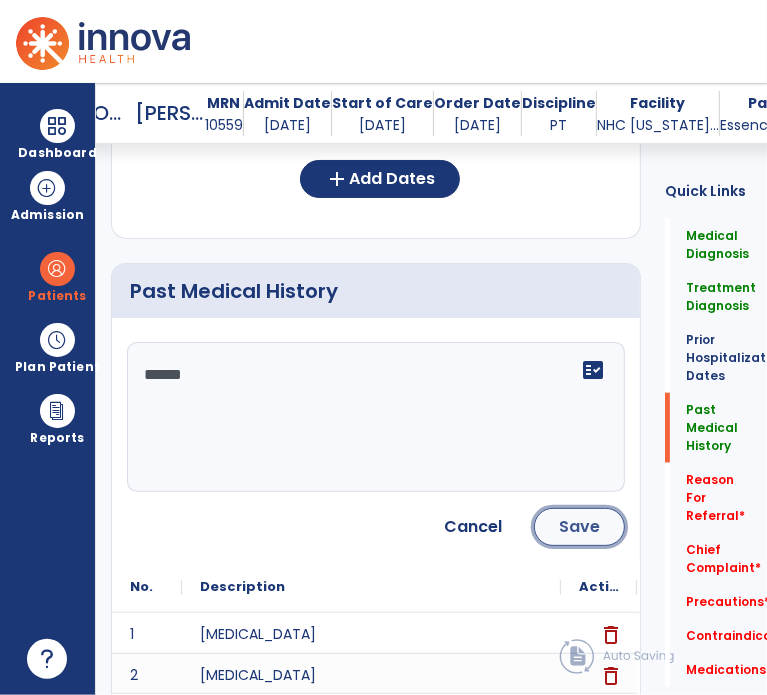 click on "Save" 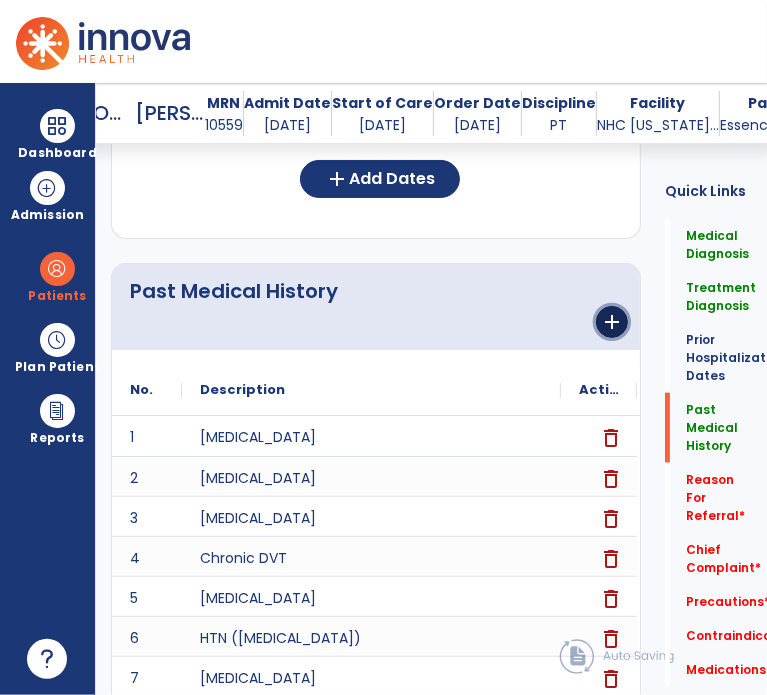 click on "add" 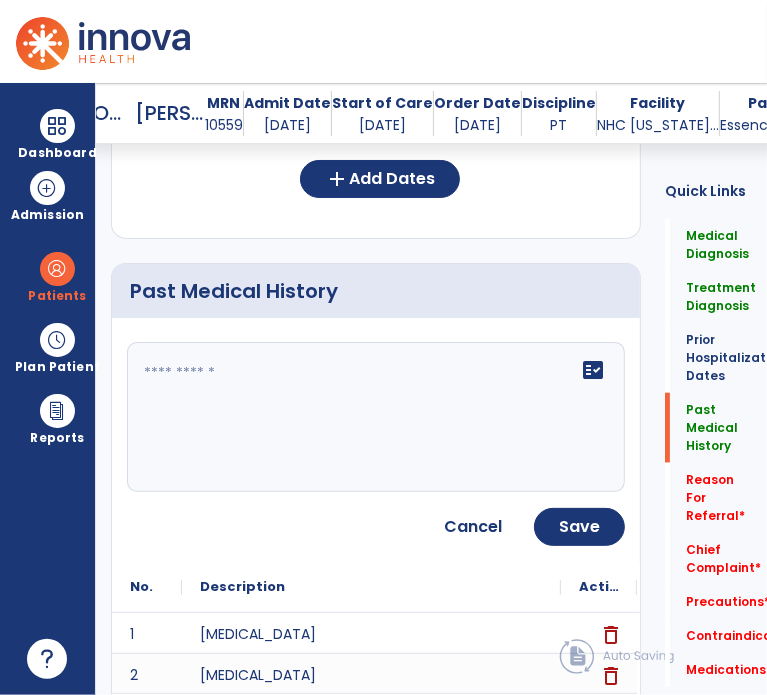 click on "fact_check" 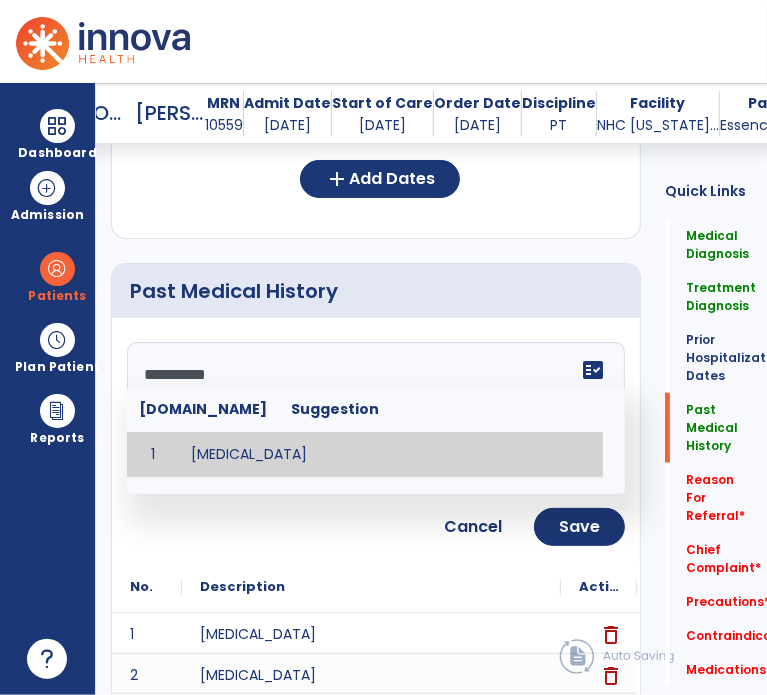 type on "**********" 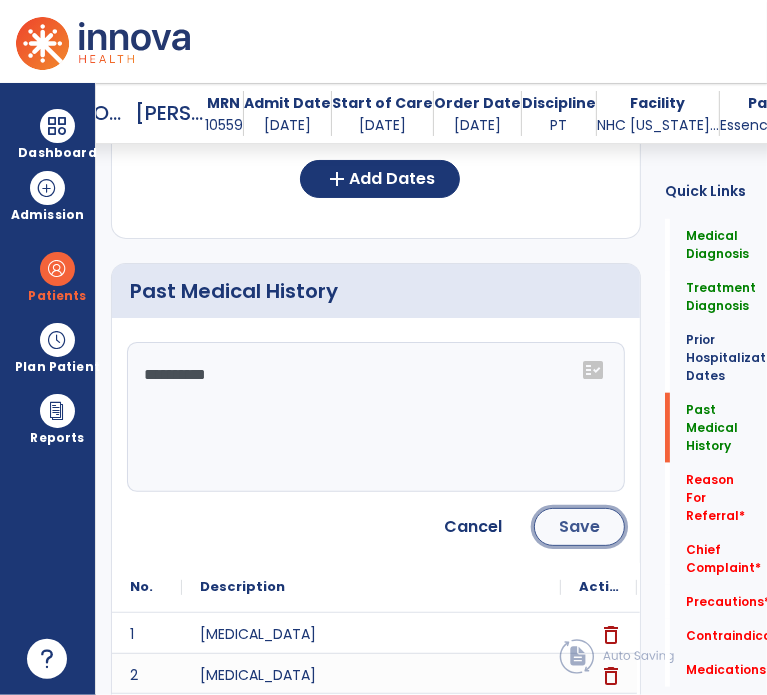 click on "Save" 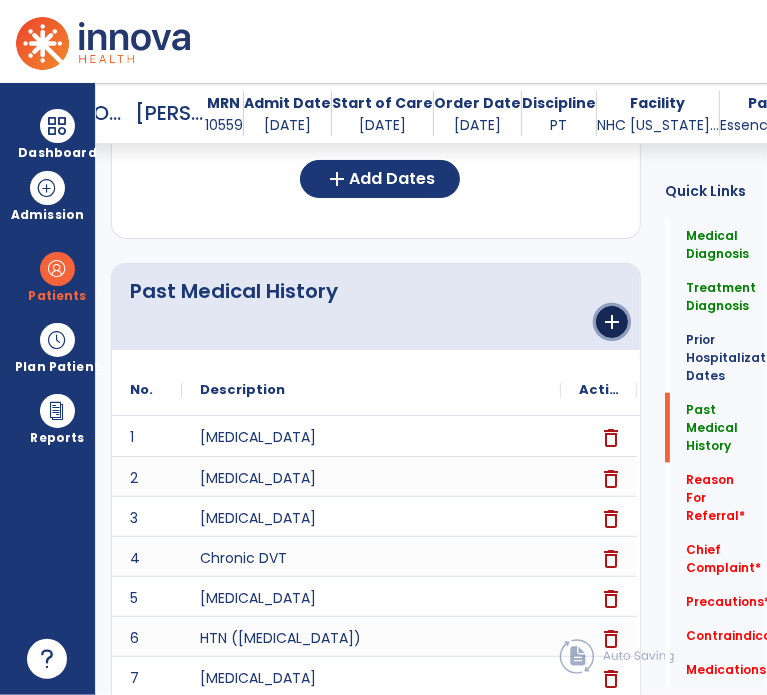 click on "add" 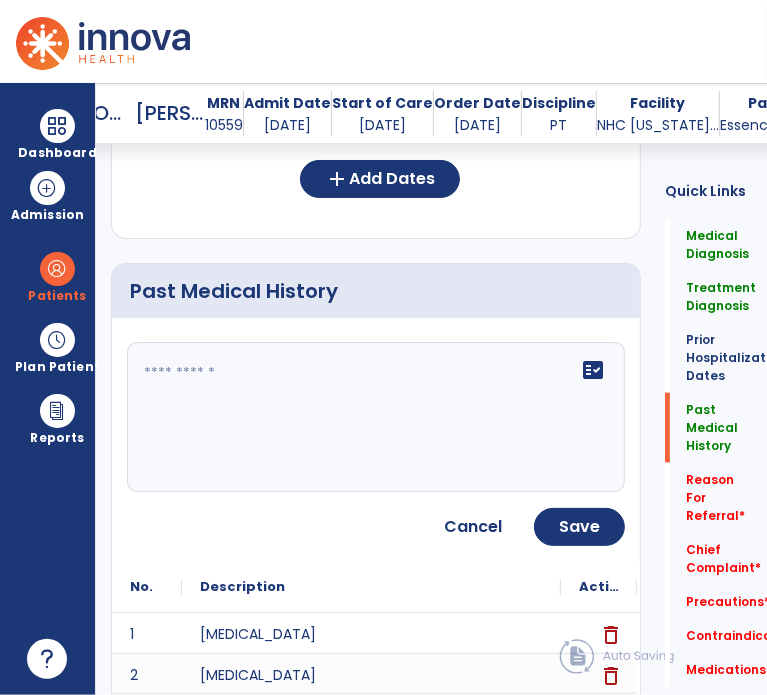 click 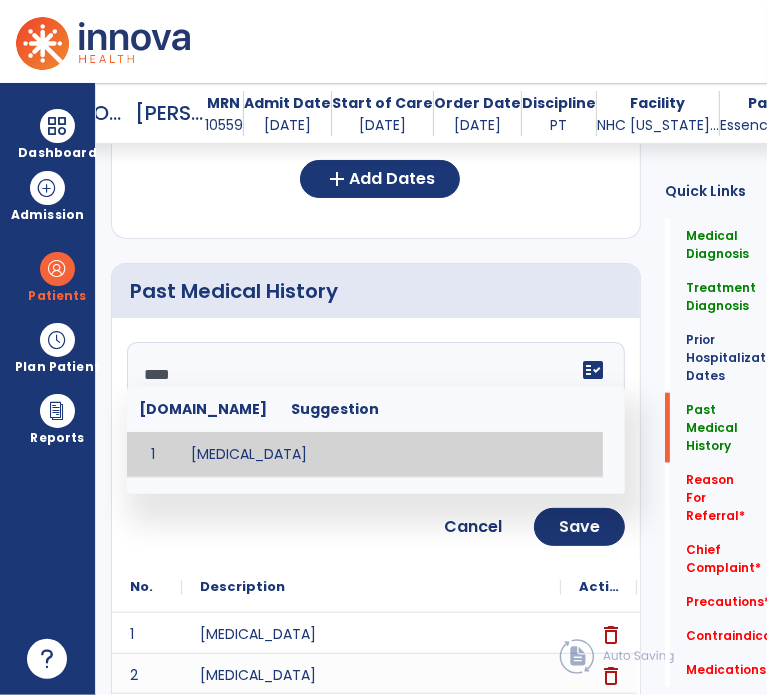 type on "****" 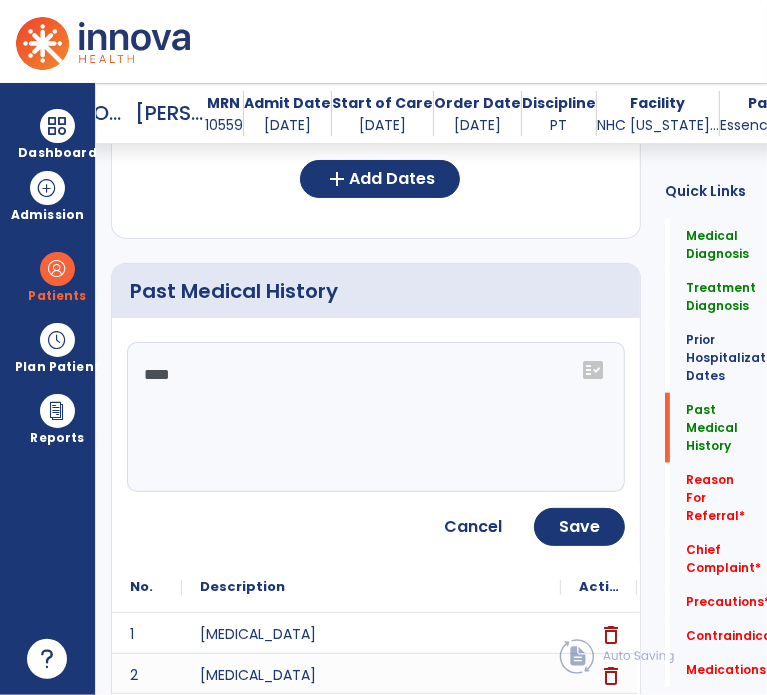 click on "Gout ****  fact_check  Cancel Save
No.
Description
Actions" 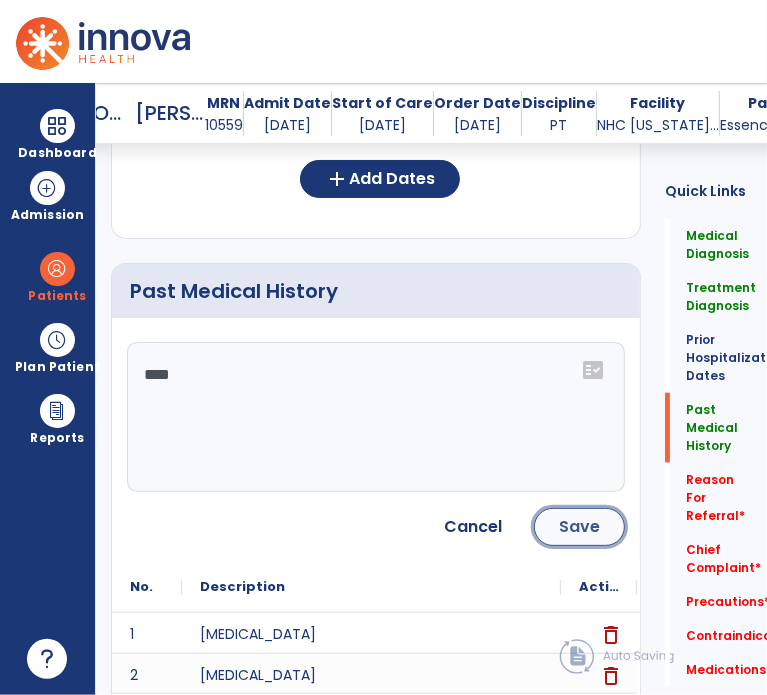 click on "Save" 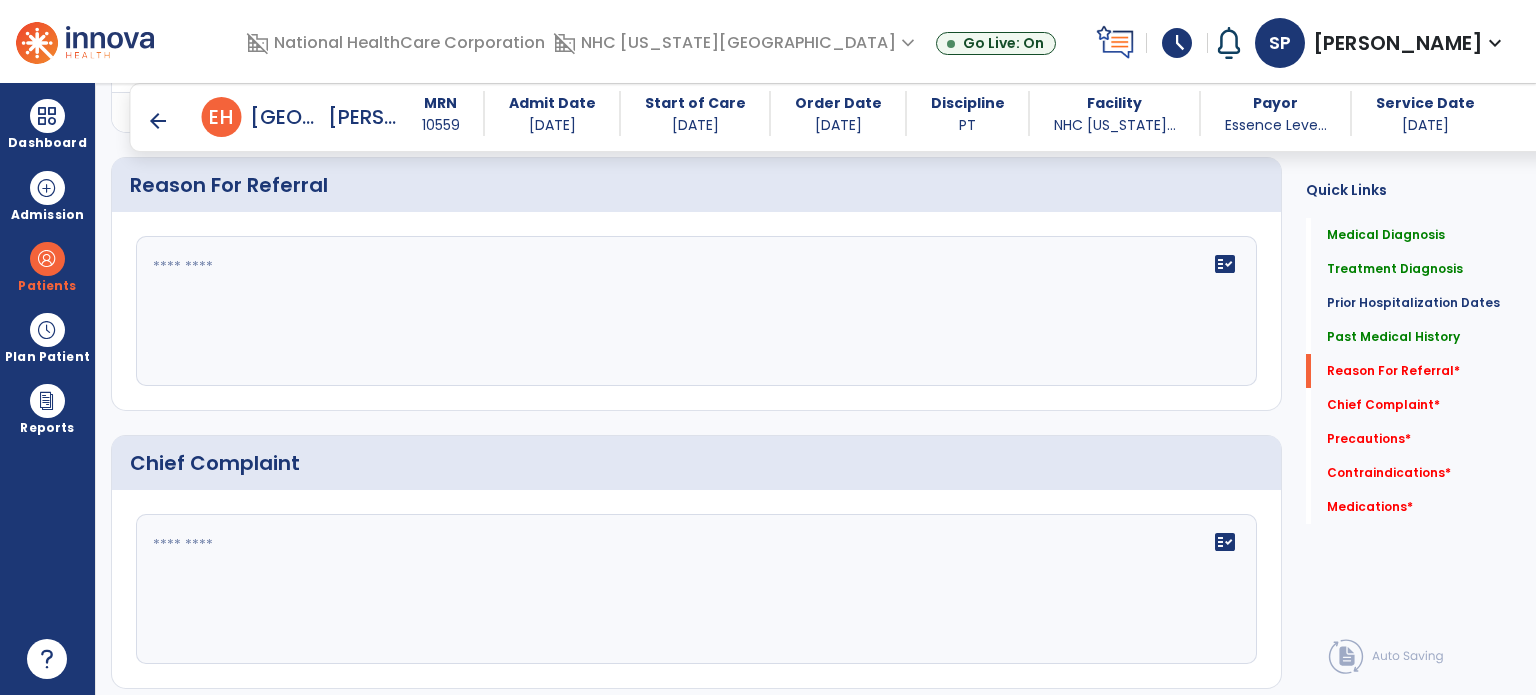 scroll, scrollTop: 1663, scrollLeft: 0, axis: vertical 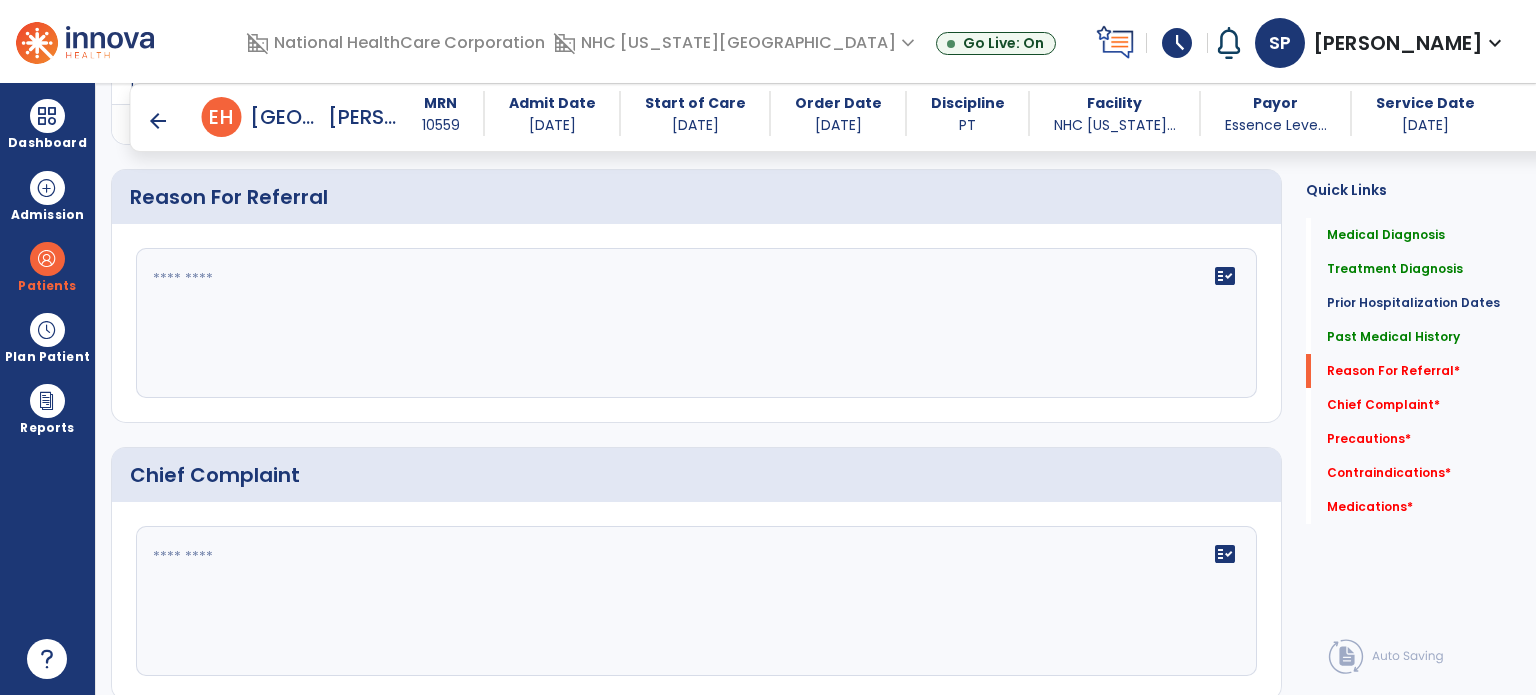 click on "fact_check" 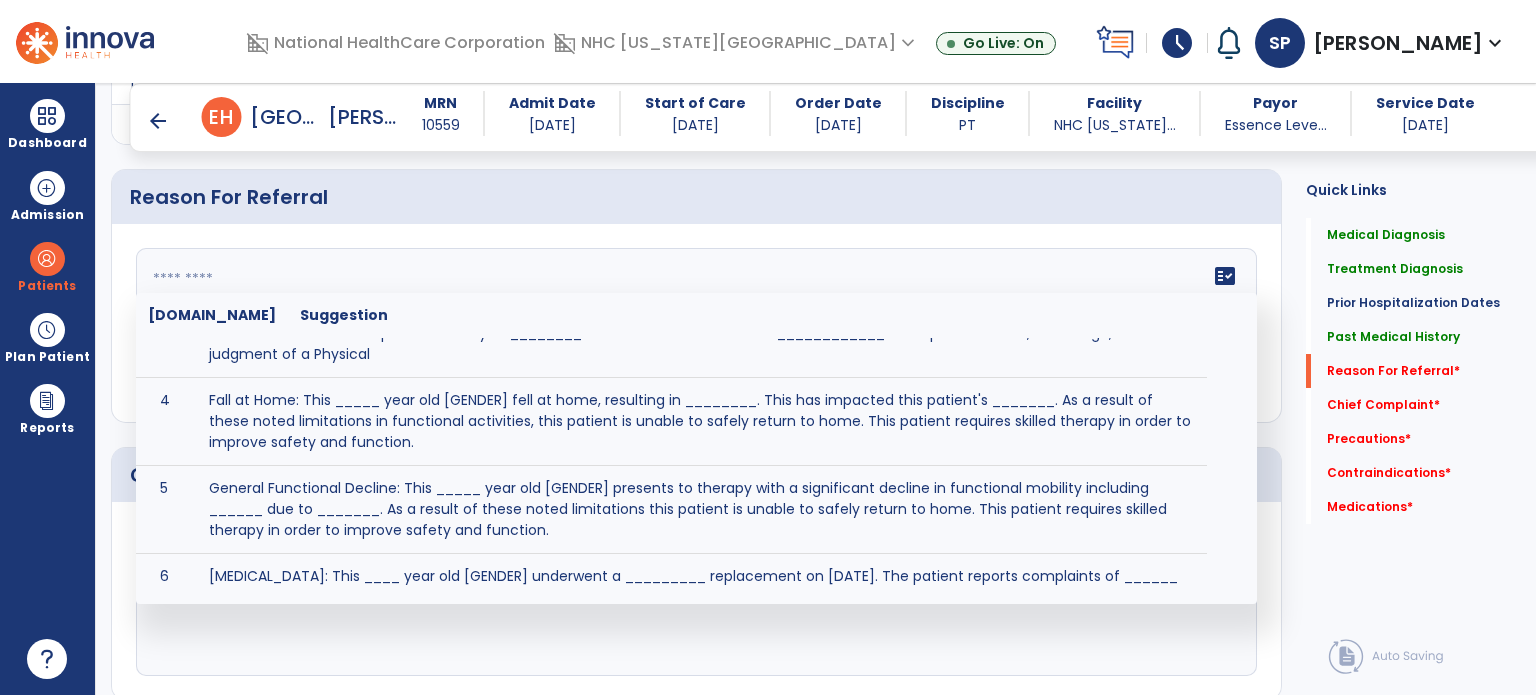 scroll, scrollTop: 216, scrollLeft: 0, axis: vertical 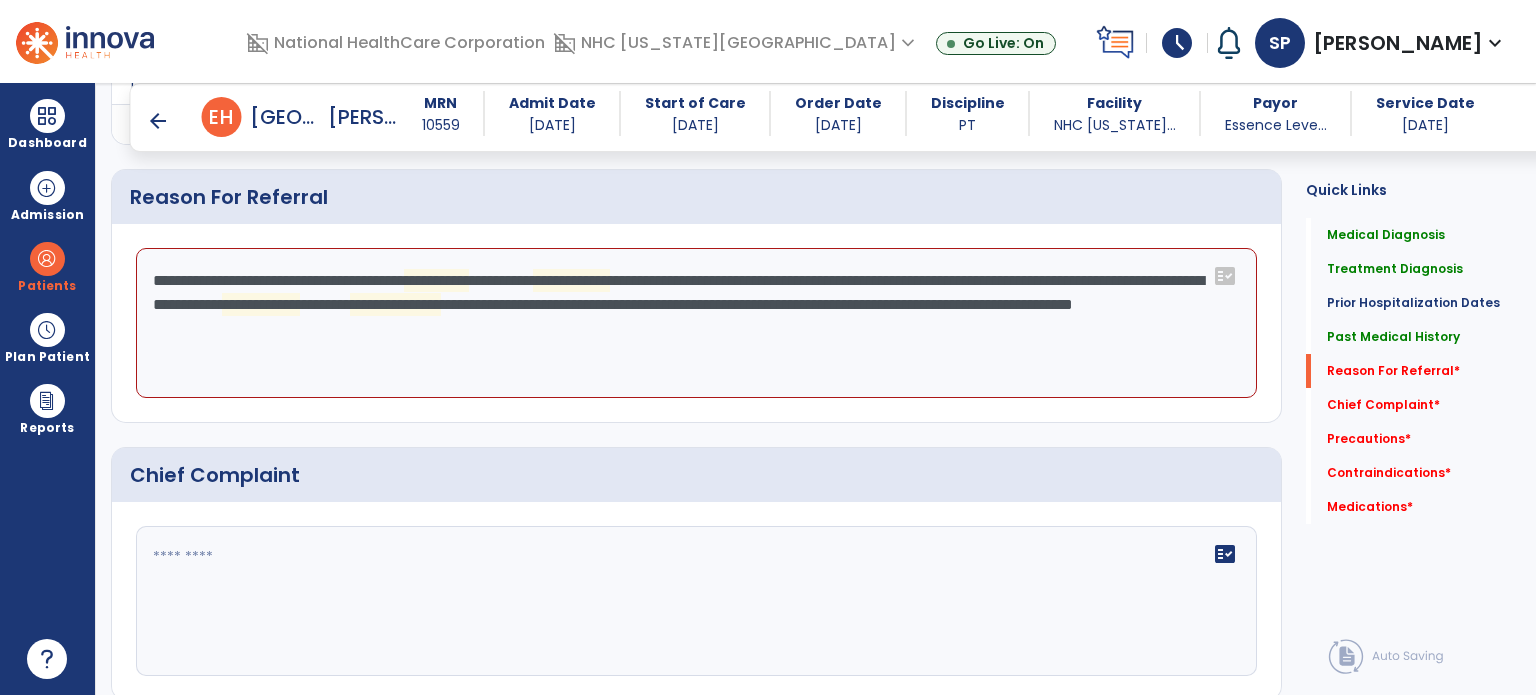 click on "**********" 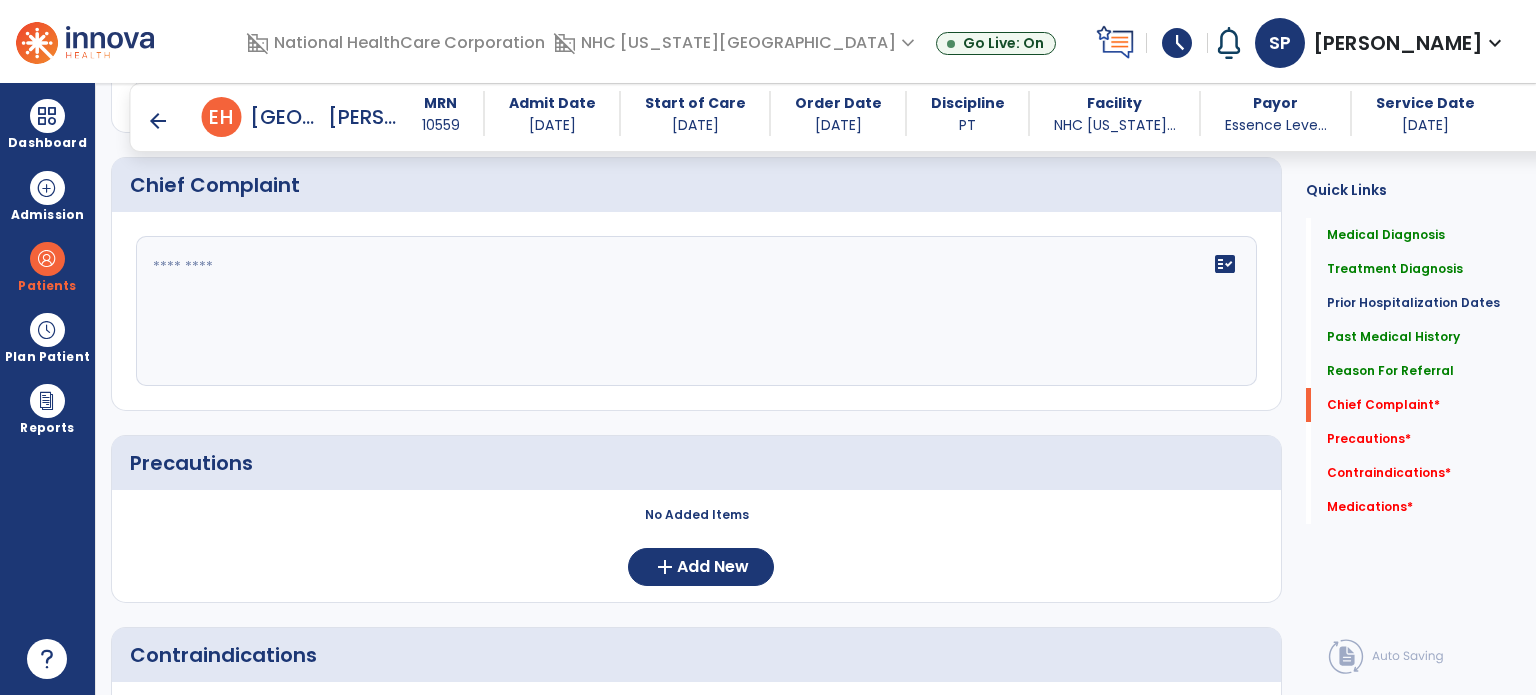 scroll, scrollTop: 1923, scrollLeft: 0, axis: vertical 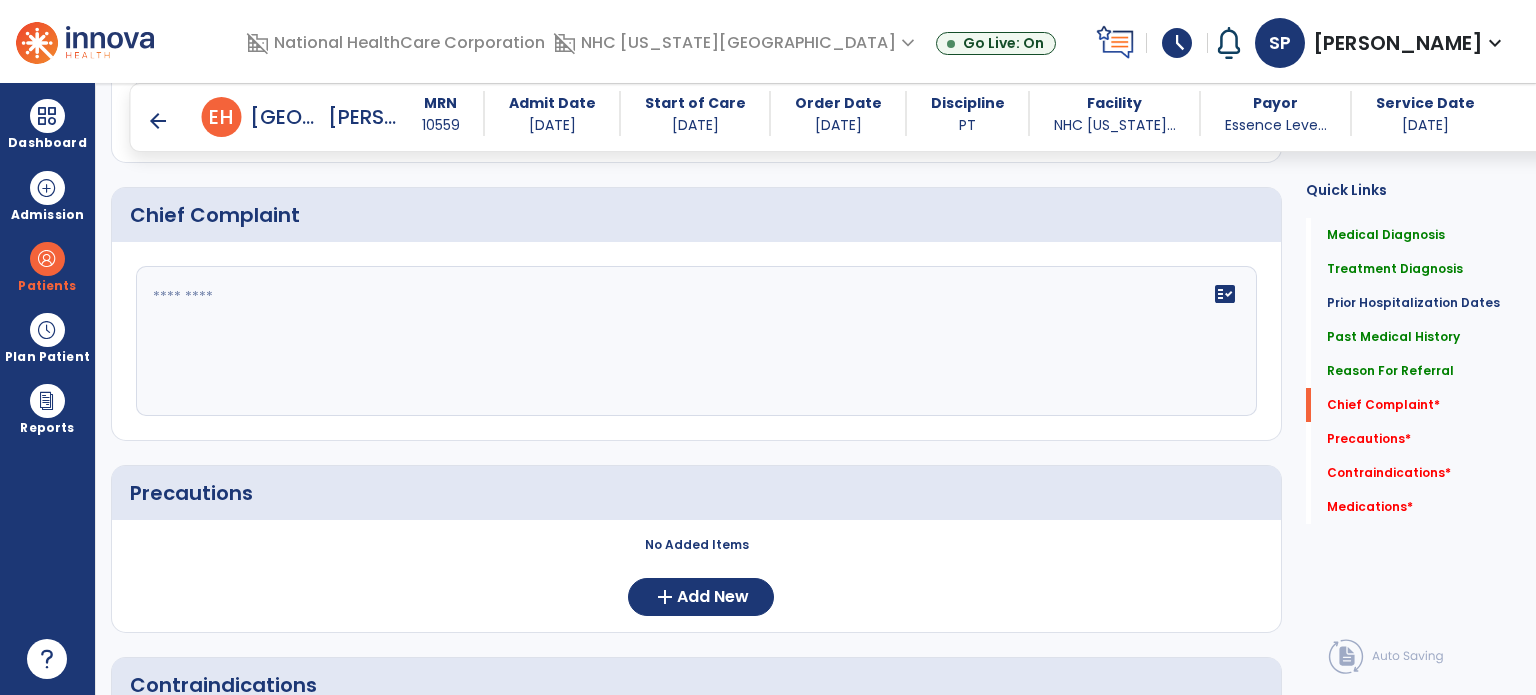 type on "**********" 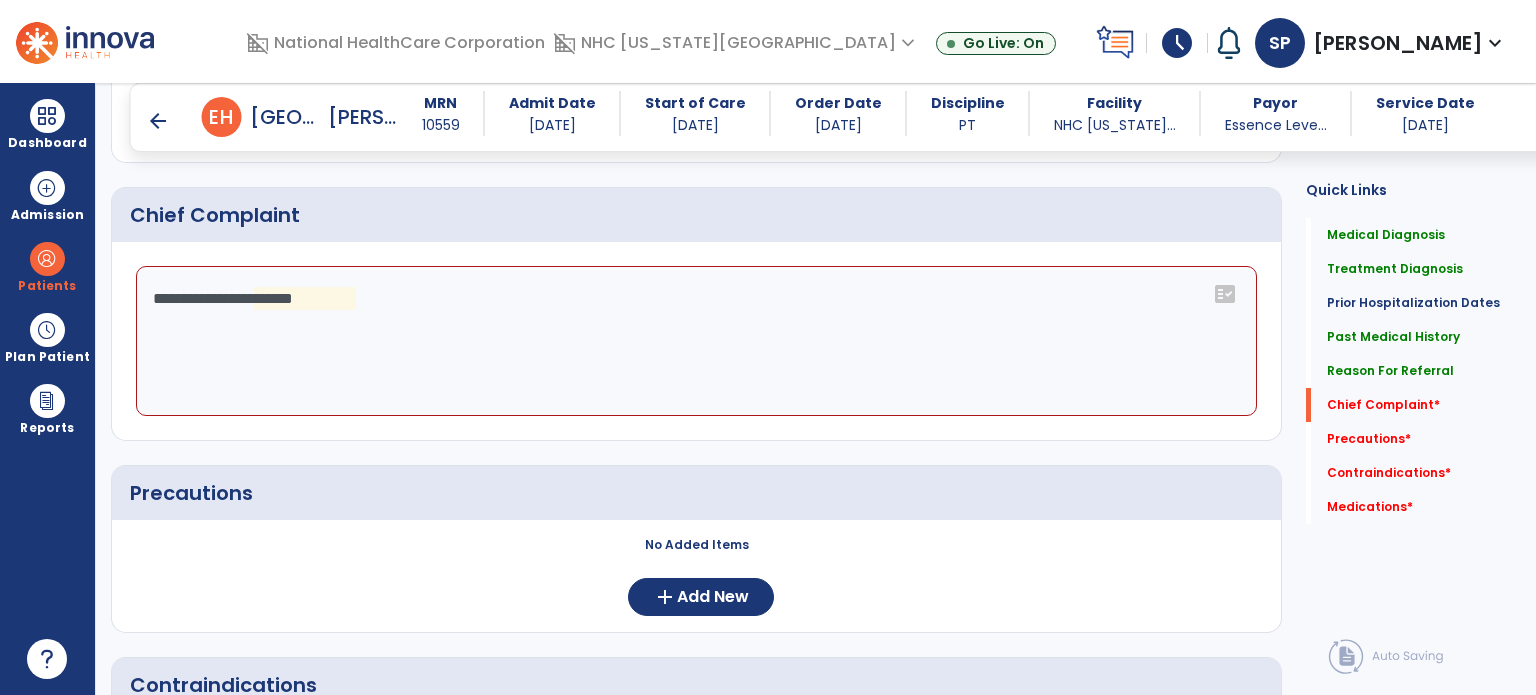click on "**********" 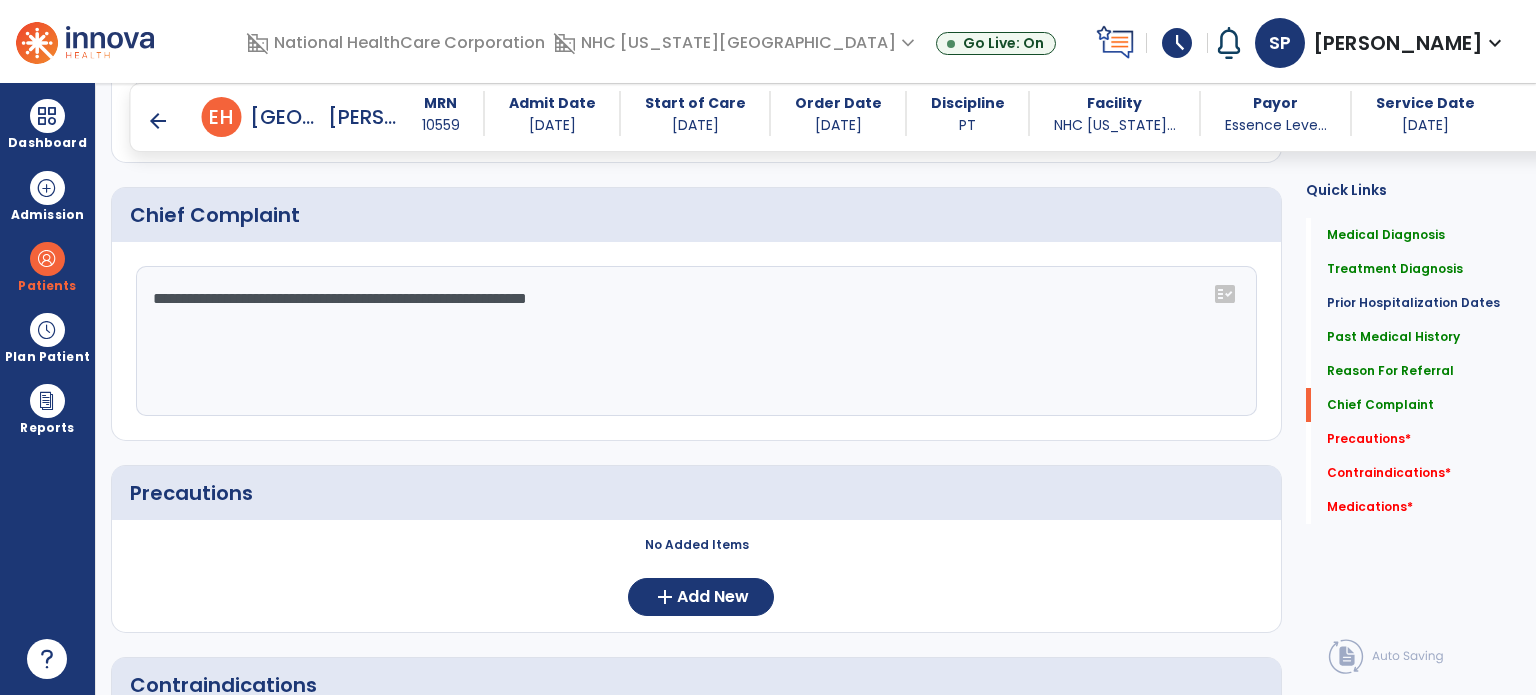 type on "**********" 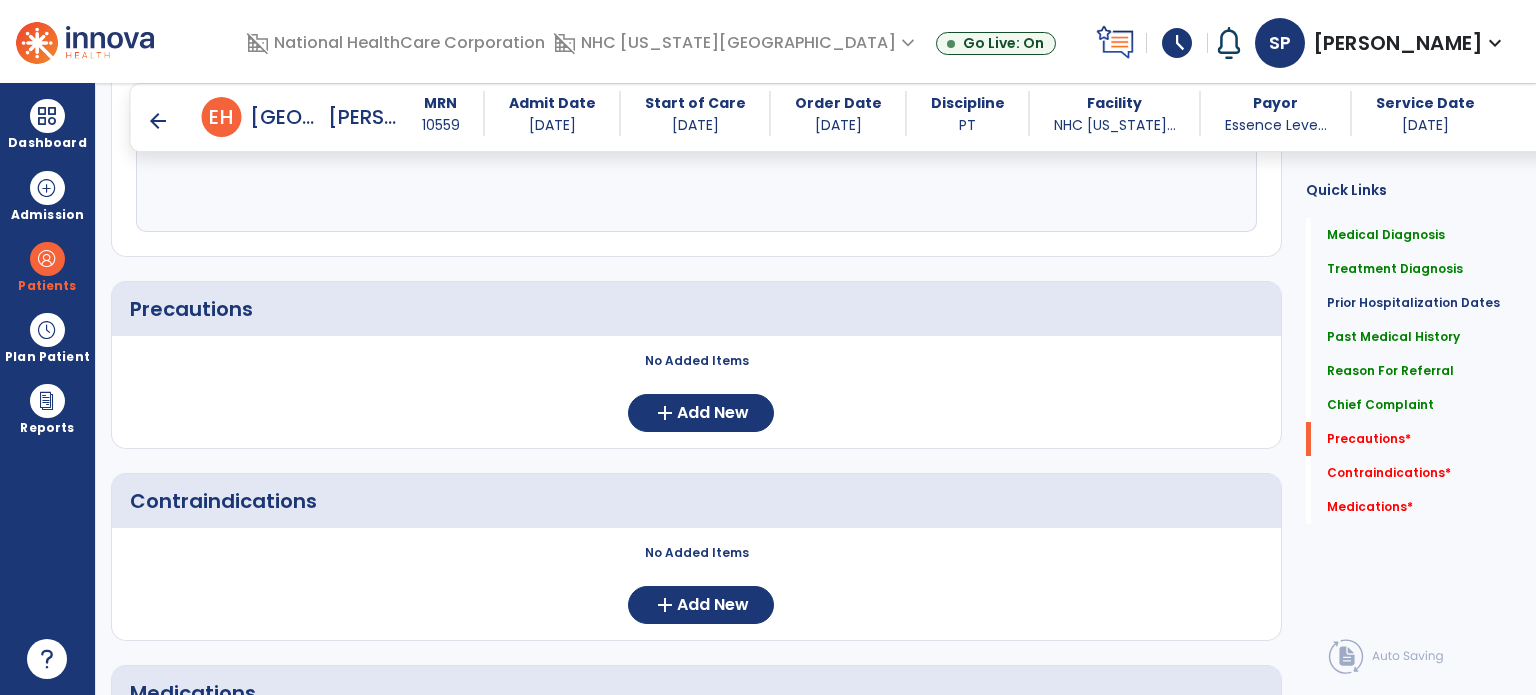 scroll, scrollTop: 2144, scrollLeft: 0, axis: vertical 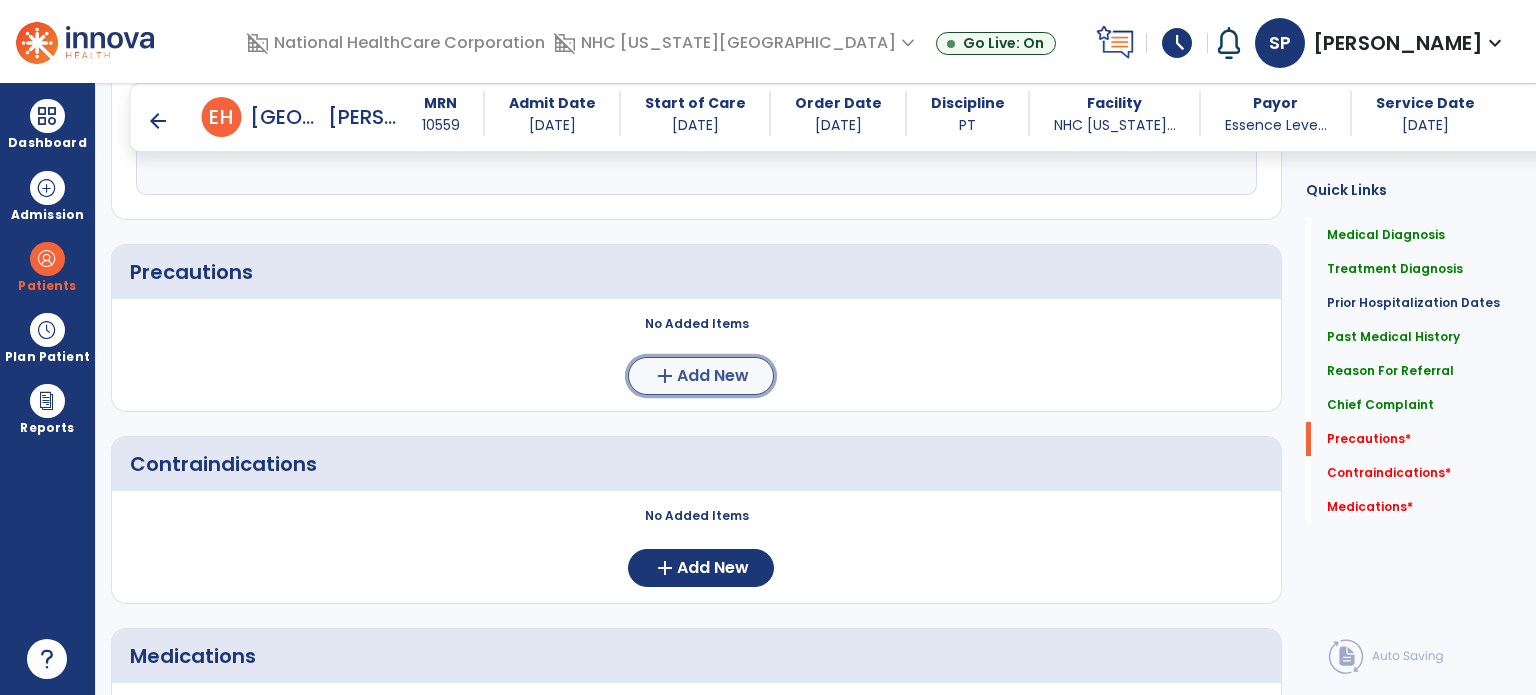 click on "add  Add New" 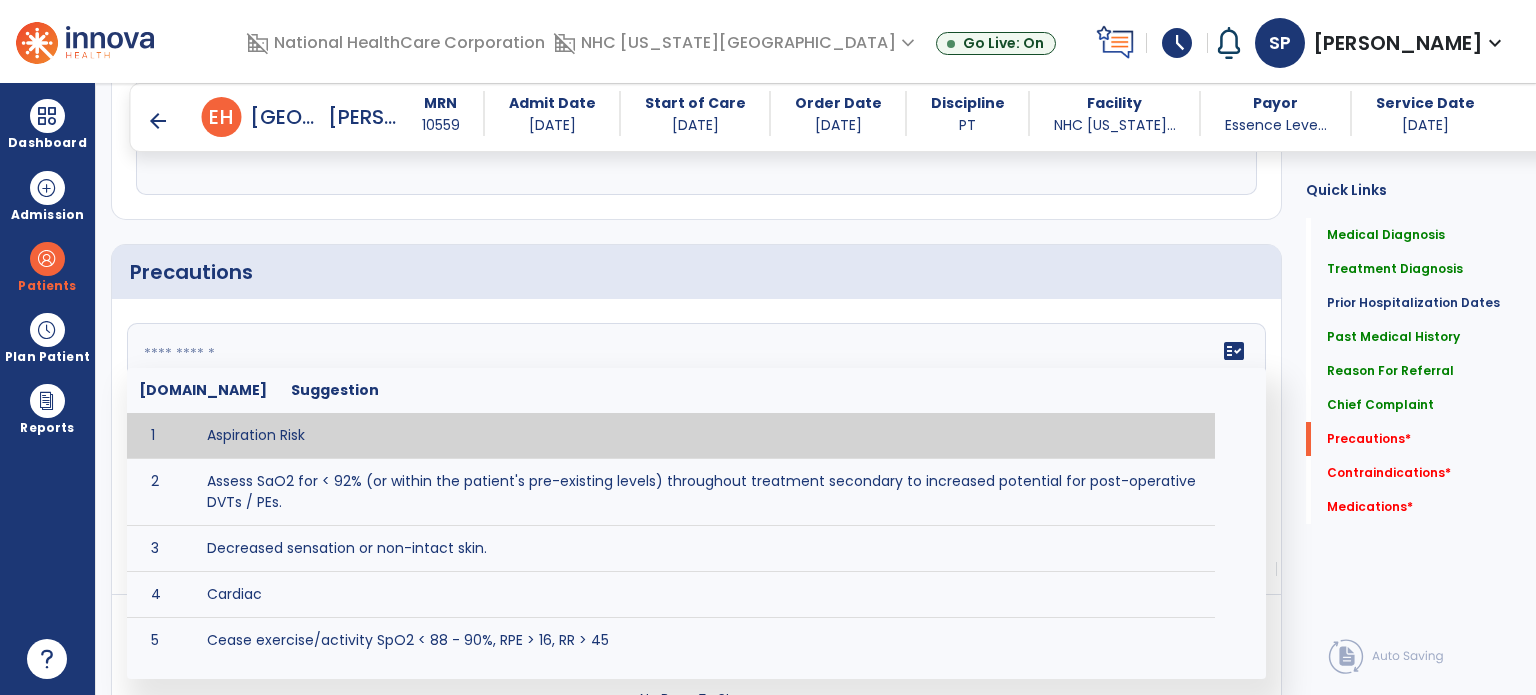 click on "fact_check  Sr.No Suggestion 1 Aspiration Risk 2 Assess SaO2 for < 92% (or within the patient's pre-existing levels) throughout treatment secondary to increased potential for post-operative DVTs / PEs. 3 Decreased sensation or non-intact skin. 4 Cardiac 5 Cease exercise/activity SpO2 < 88 - 90%, RPE > 16, RR > 45 6 Check for modified diet / oral intake restrictions related to swallowing impairments. Consult ST as appropriate. 7 Check INR lab results prior to activity if patient on blood thinners. 8 Closely monitor anxiety or stress due to increased SOB/dyspnea and cease activity/exercise until patient is able to control this response 9 Code Status:  10 Confirm surgical approach and discoloration or other precautions. 11 Confirm surgical procedure and specific precautions based on procedure (e.g., no twisting/bending/lifting, need for post-op brace, limiting time in sitting, etc.). 12 Confirm weight bearing status as defined by the surgeon. 13 14 Precautions for exercise include:  15 Depression 16 17 18 19 20" 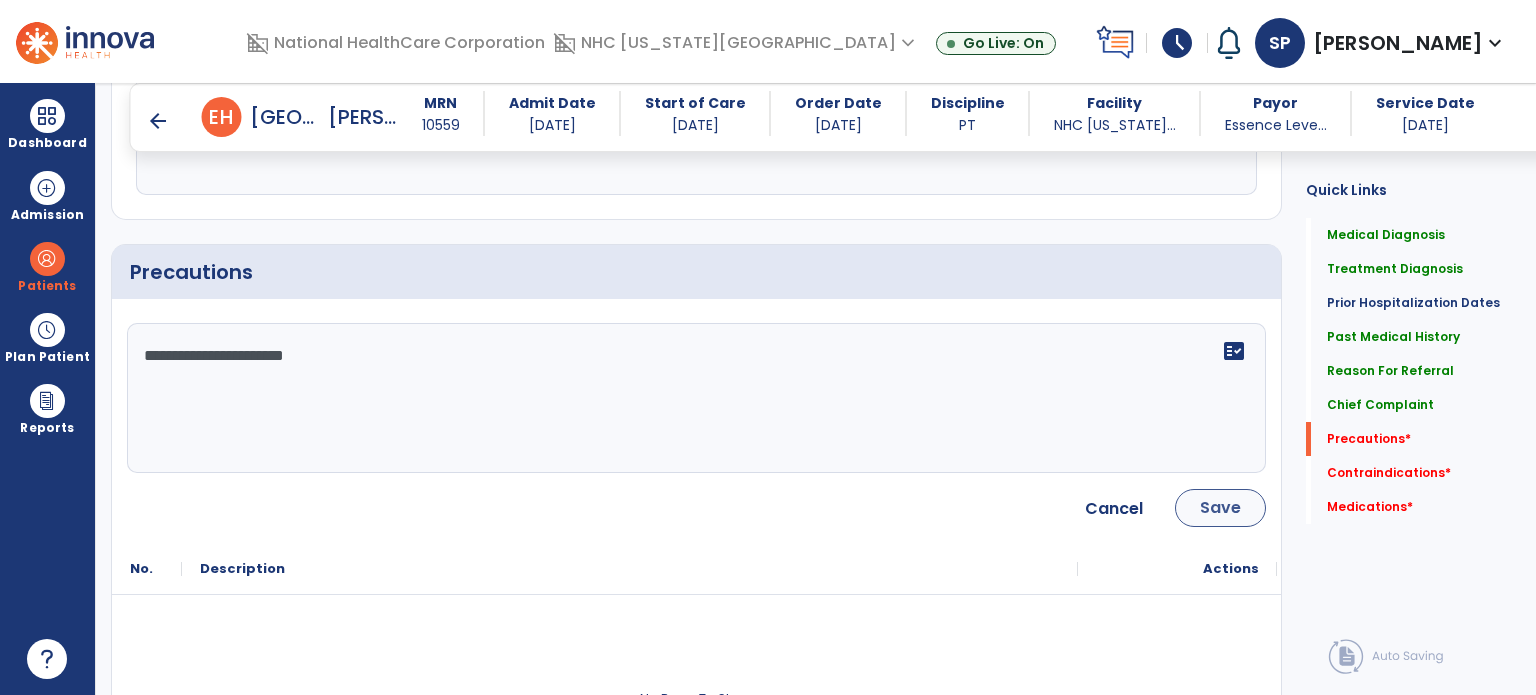 type on "**********" 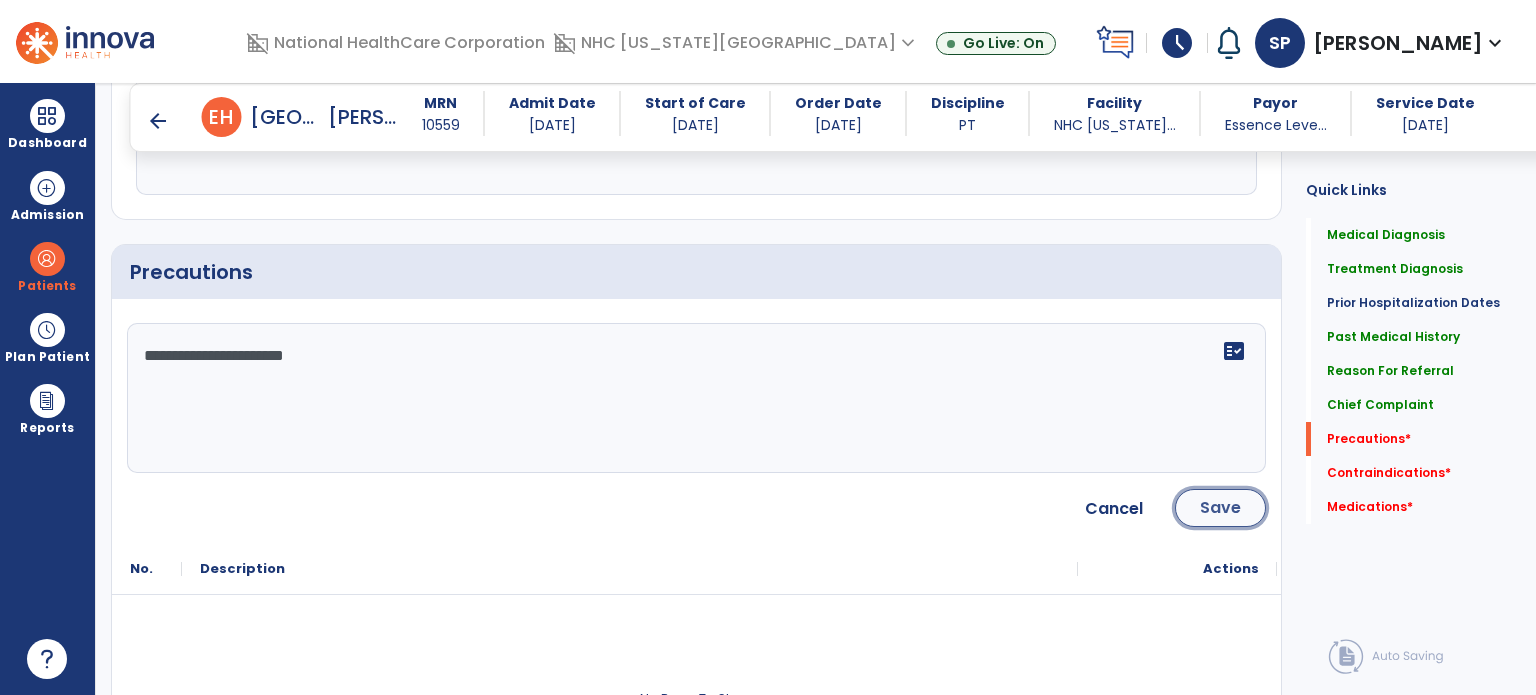 click on "Save" 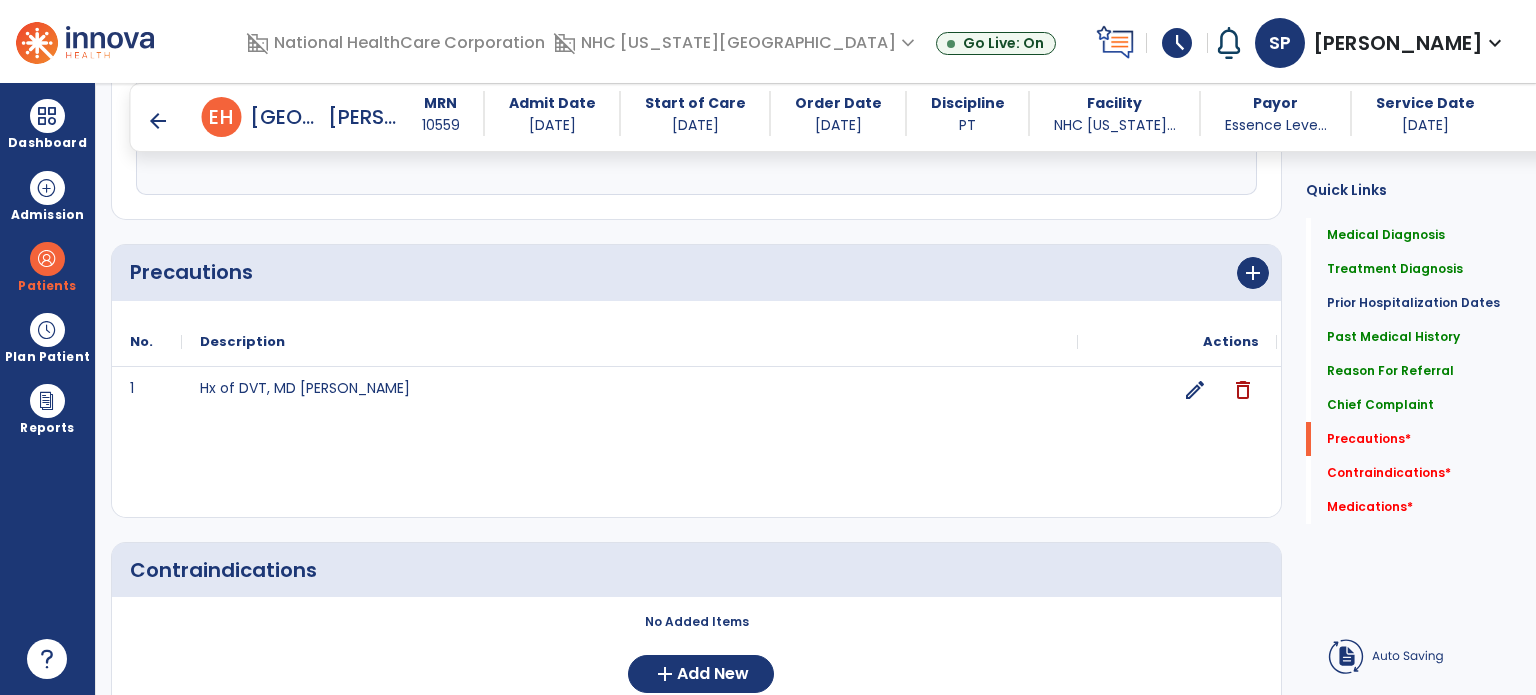 drag, startPoint x: 1530, startPoint y: 553, endPoint x: 1534, endPoint y: 627, distance: 74.10803 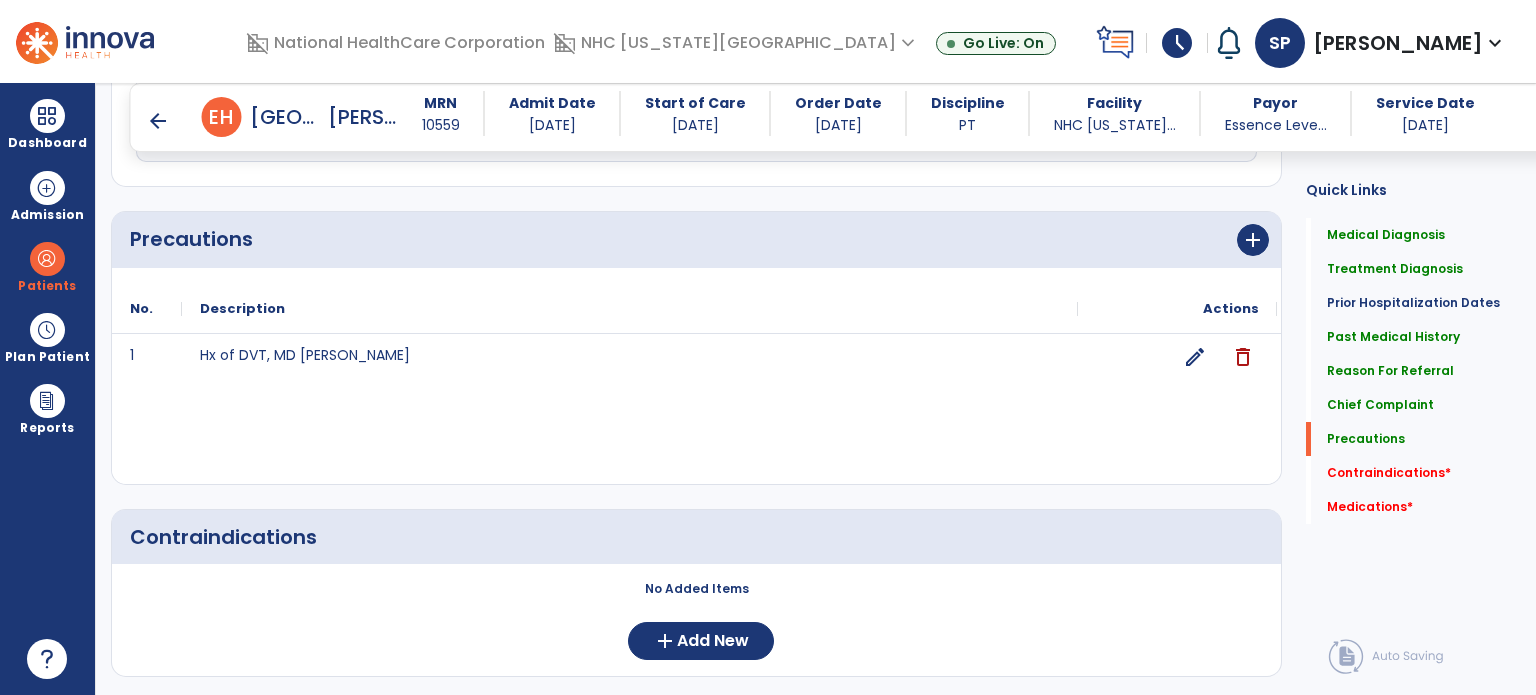 scroll, scrollTop: 2415, scrollLeft: 0, axis: vertical 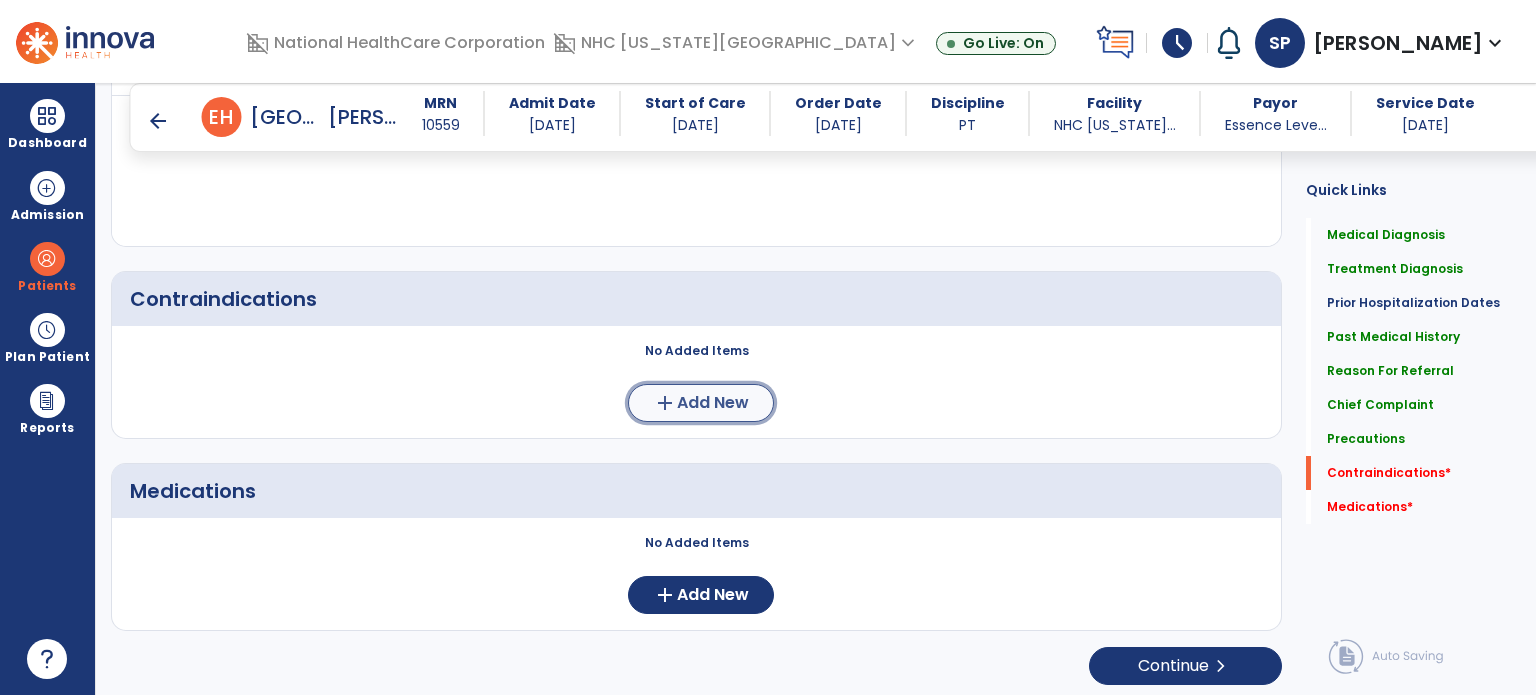 click on "add  Add New" 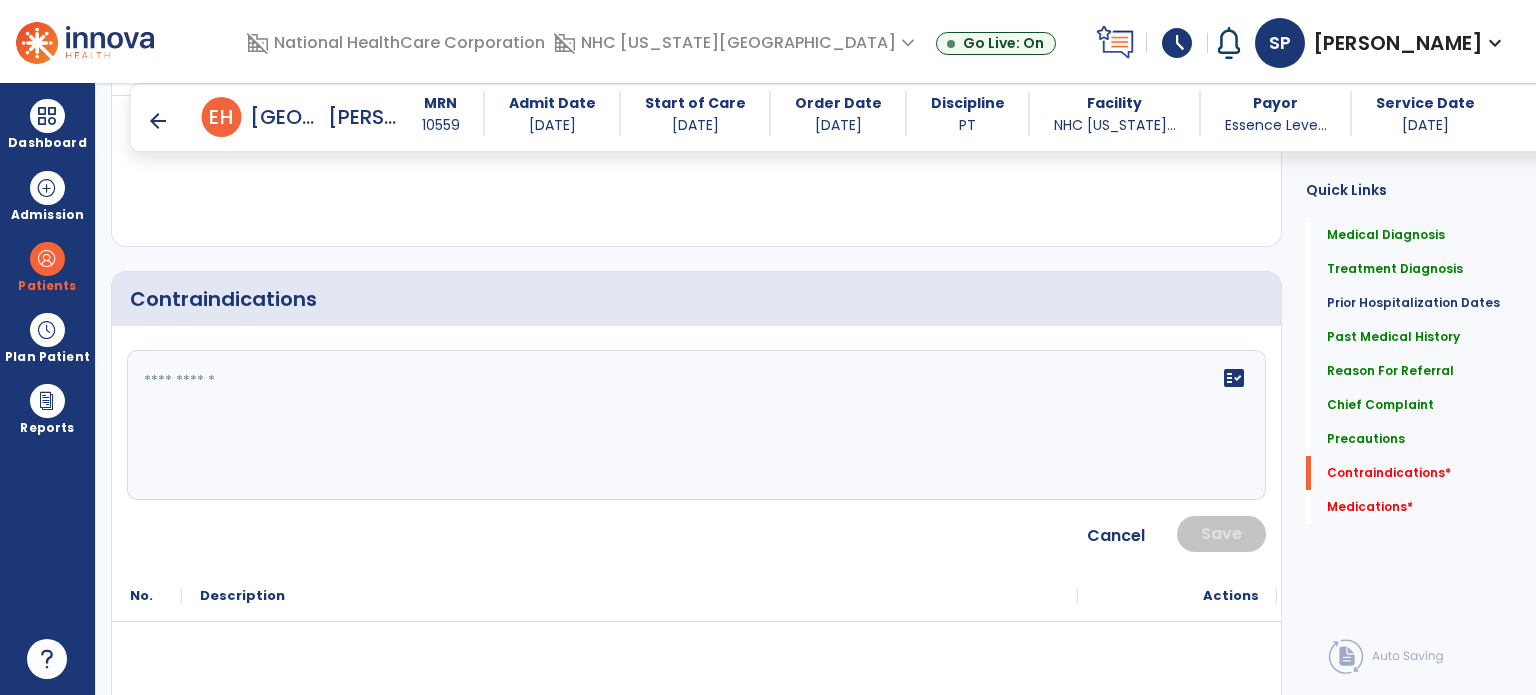 click on "fact_check" 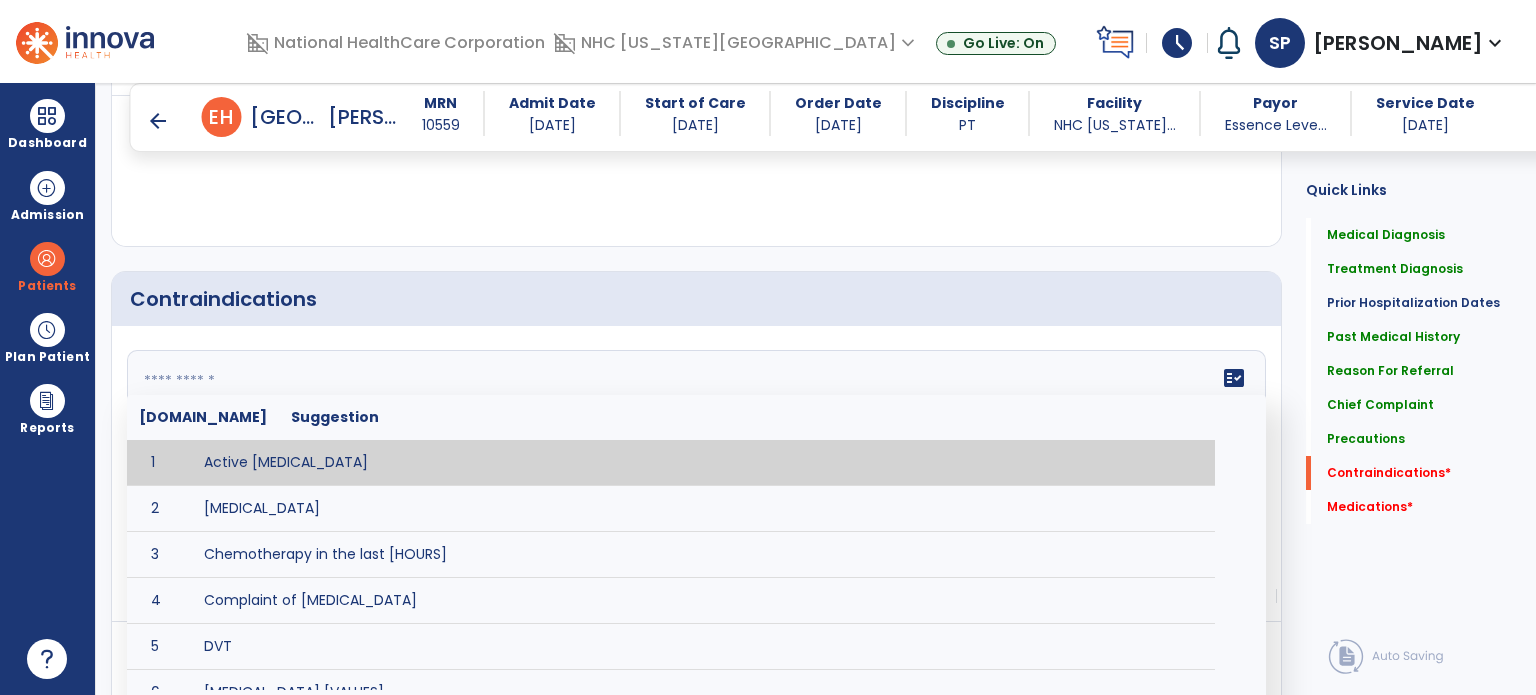 click 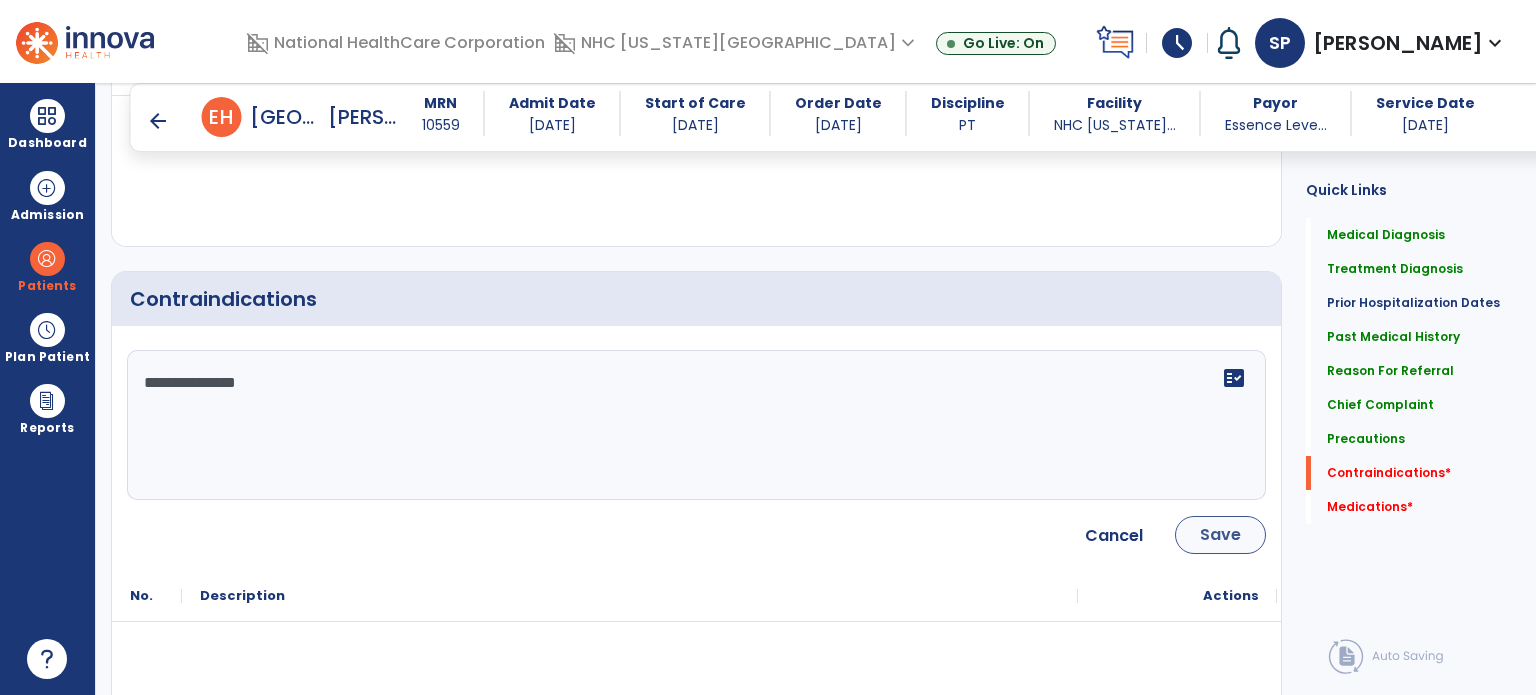 type on "**********" 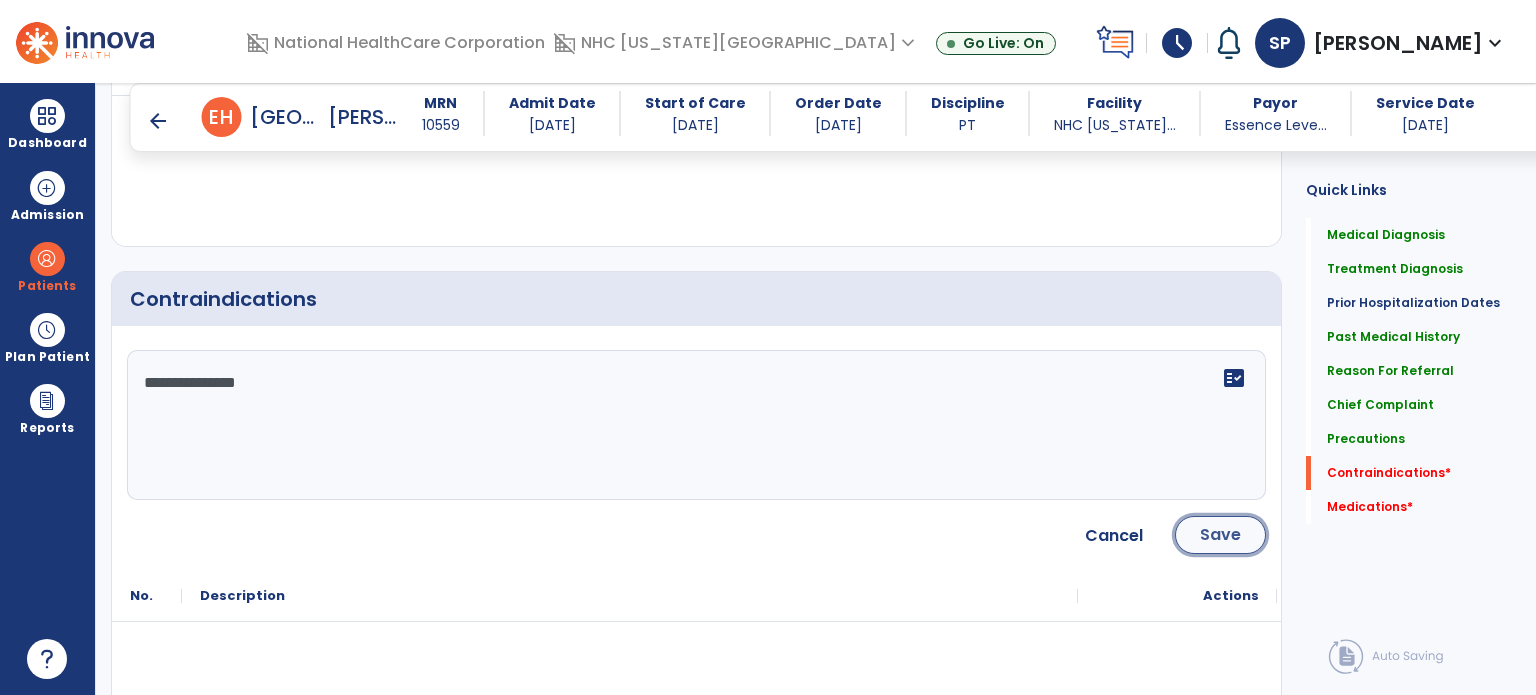 click on "Save" 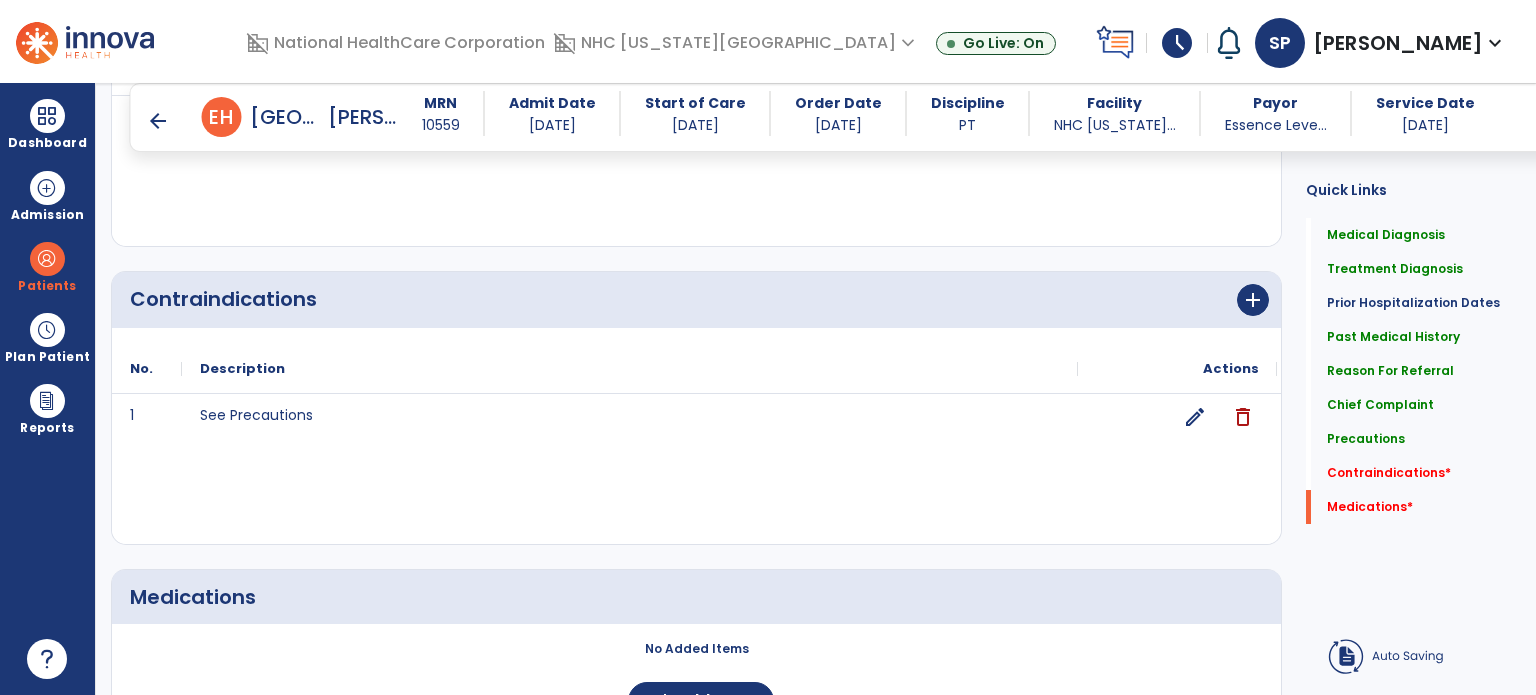 scroll, scrollTop: 2520, scrollLeft: 0, axis: vertical 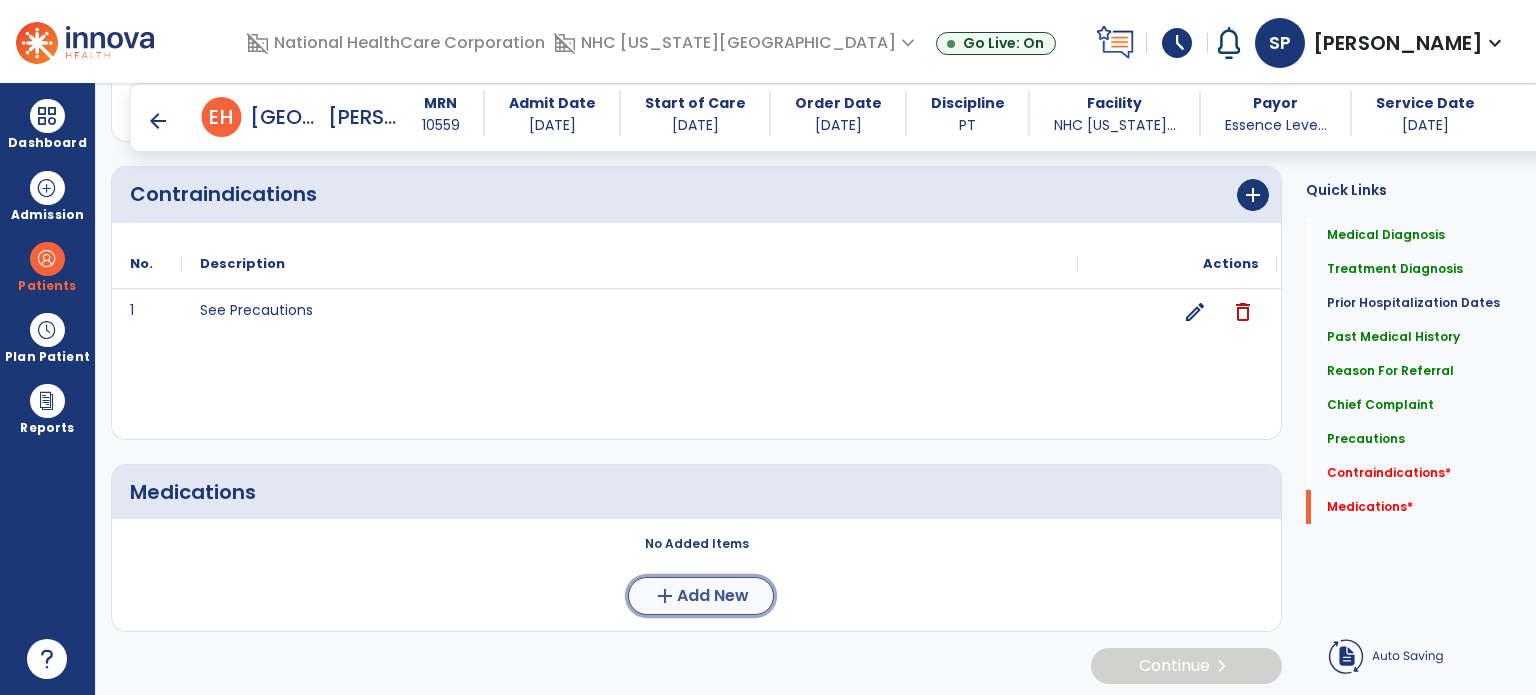 click on "Add New" 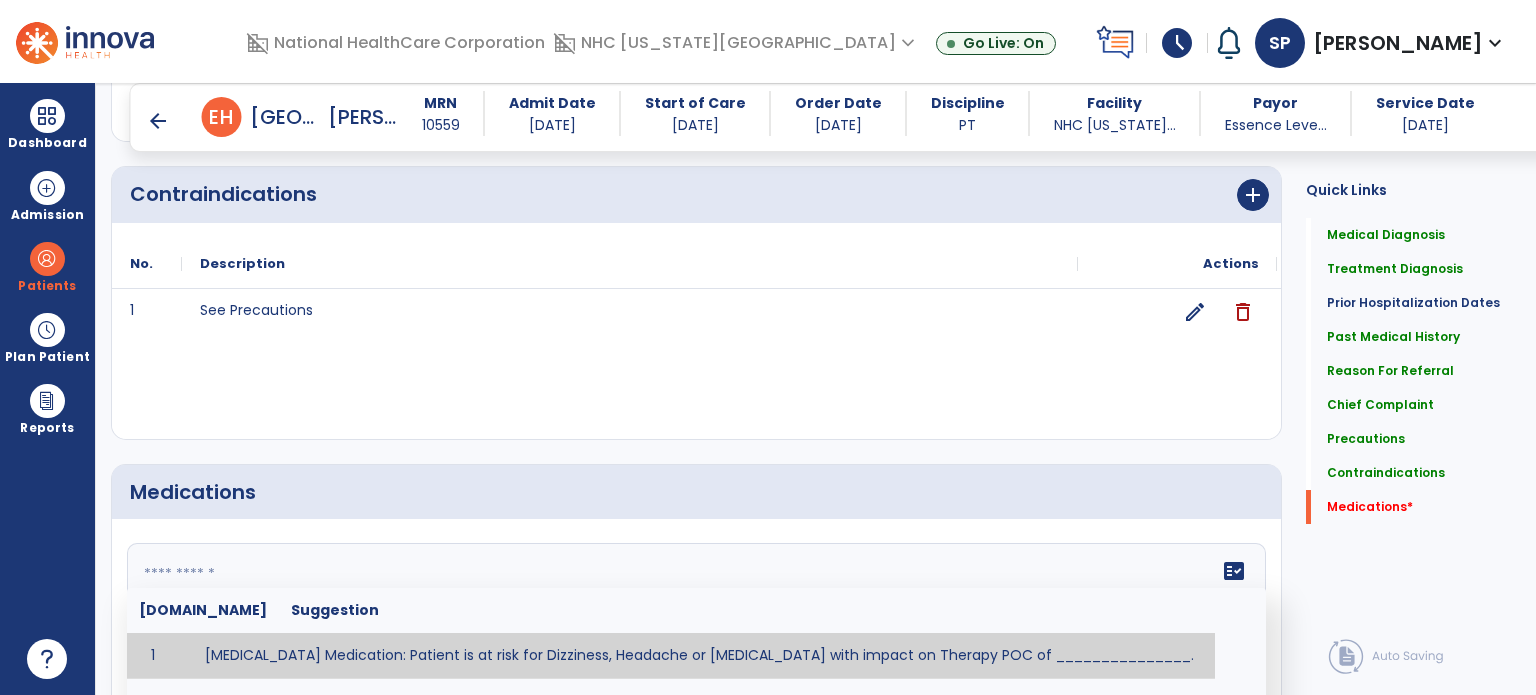 click on "fact_check  [DOMAIN_NAME] Suggestion 1 [MEDICAL_DATA] Medication: Patient is at risk for Dizziness, Headache or [MEDICAL_DATA] with impact on Therapy POC of _______________. 2 Anti-Anxiety Medication: at risk for Abnormal thinking, Anxiety, Arrhythmias, Clumsiness, Dizziness, Drowsiness, Dry mouth, GI disturbances, Headache, Increased appetite, Loss of appetite, [MEDICAL_DATA], Sedation, Seizures, [MEDICAL_DATA], Unsteadiness, Weakness or Weight gain with impact on Therapy POC of _____________. 3 Anti-Arrhythmic Agents: at risk for Arrhythmias, Confusion, EKG changes, Hallucinations, [MEDICAL_DATA], Increased blood pressure, Increased heart rate, [MEDICAL_DATA] or Toxicity with impact on Therapy POC of 4 Anti-Coagulant medications: with potential risk for hemorrhage (including [MEDICAL_DATA] and coughing up blood), and [MEDICAL_DATA] syndrome). Potential impact on therapy progress includes _________. 5 6 7 8 [MEDICAL_DATA] for ______________. 9 10 11 12 13 14 15 16 17 18 19 20 21 22 23 24" 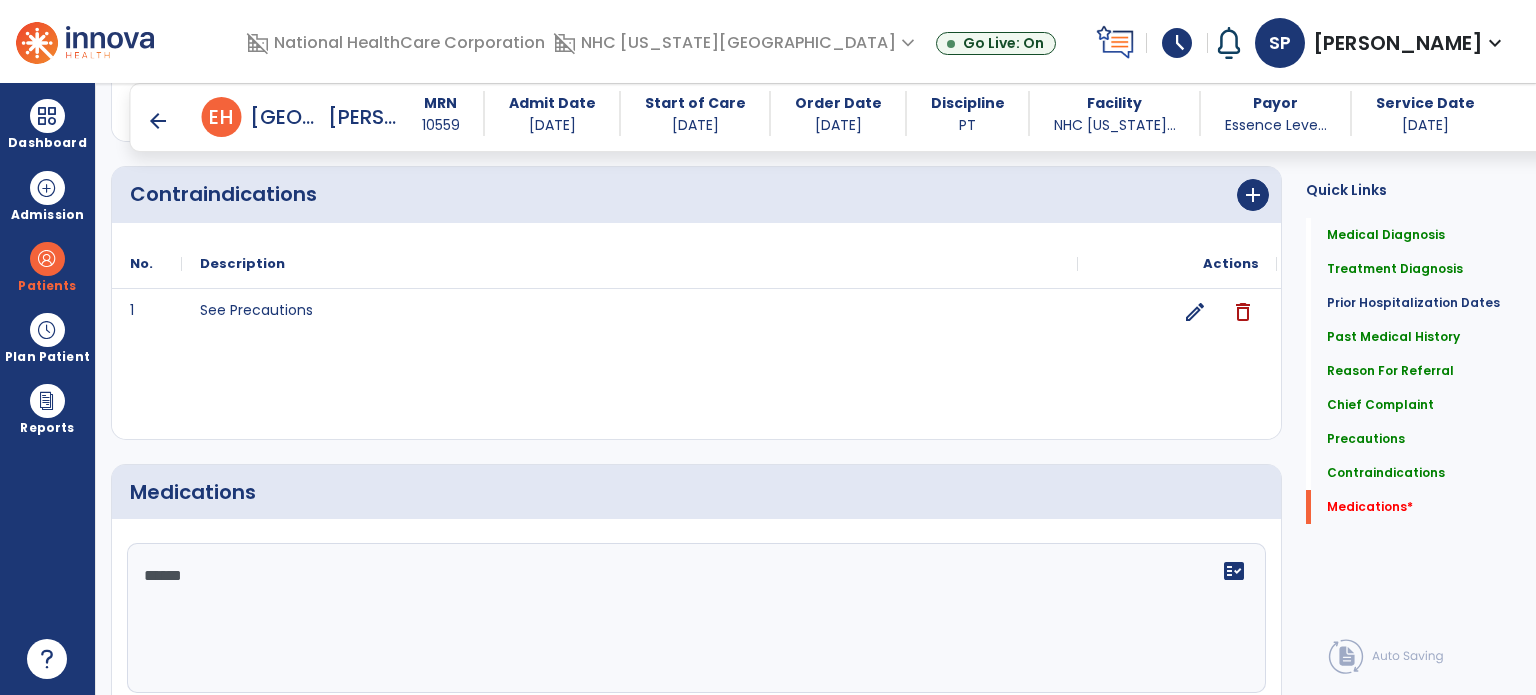 click on "******" 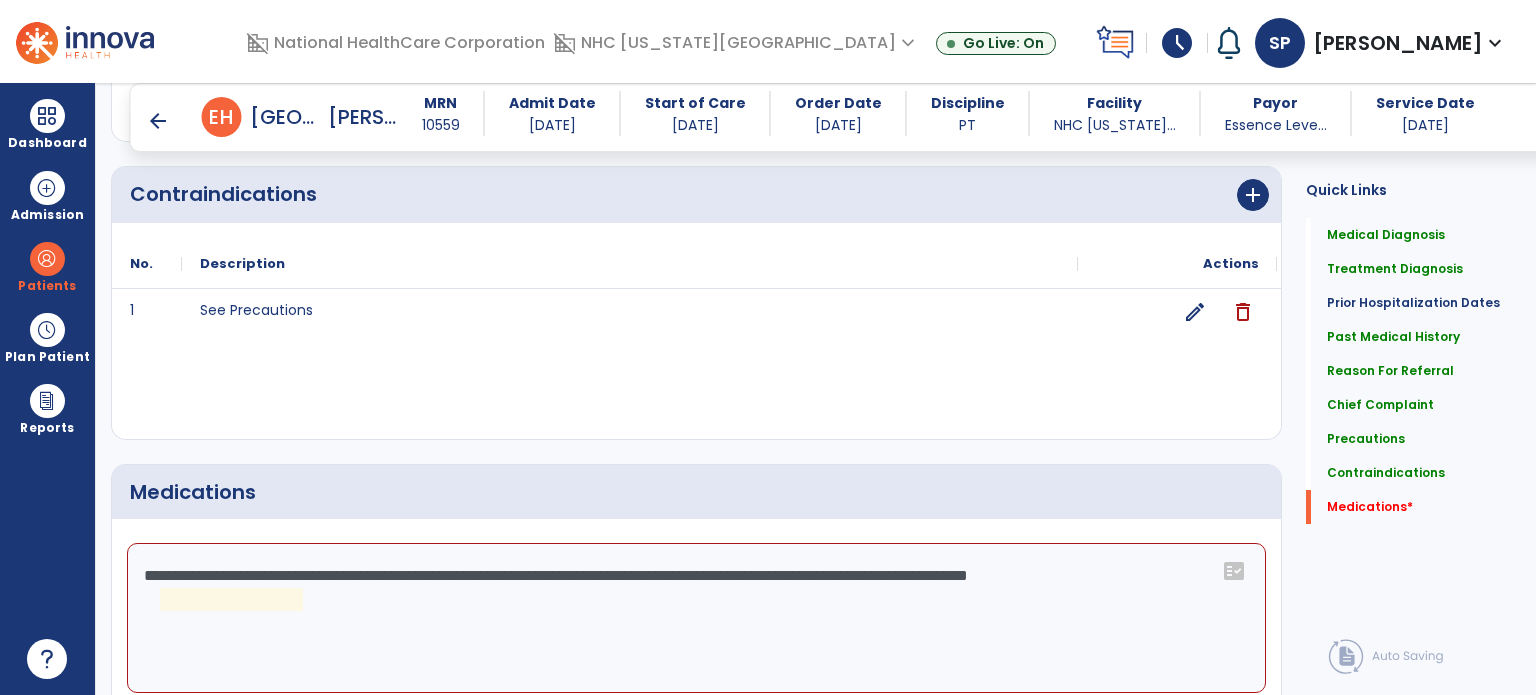 click on "**********" 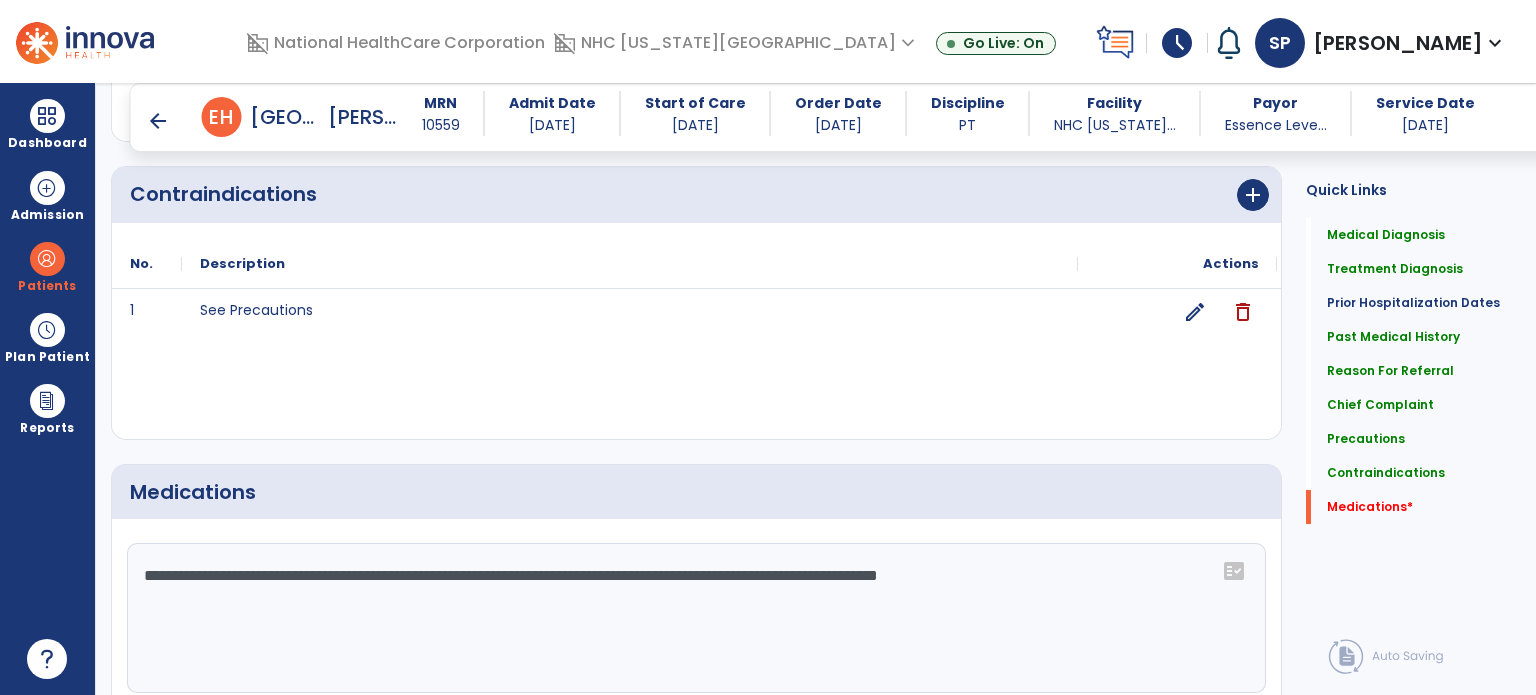 scroll, scrollTop: 2854, scrollLeft: 0, axis: vertical 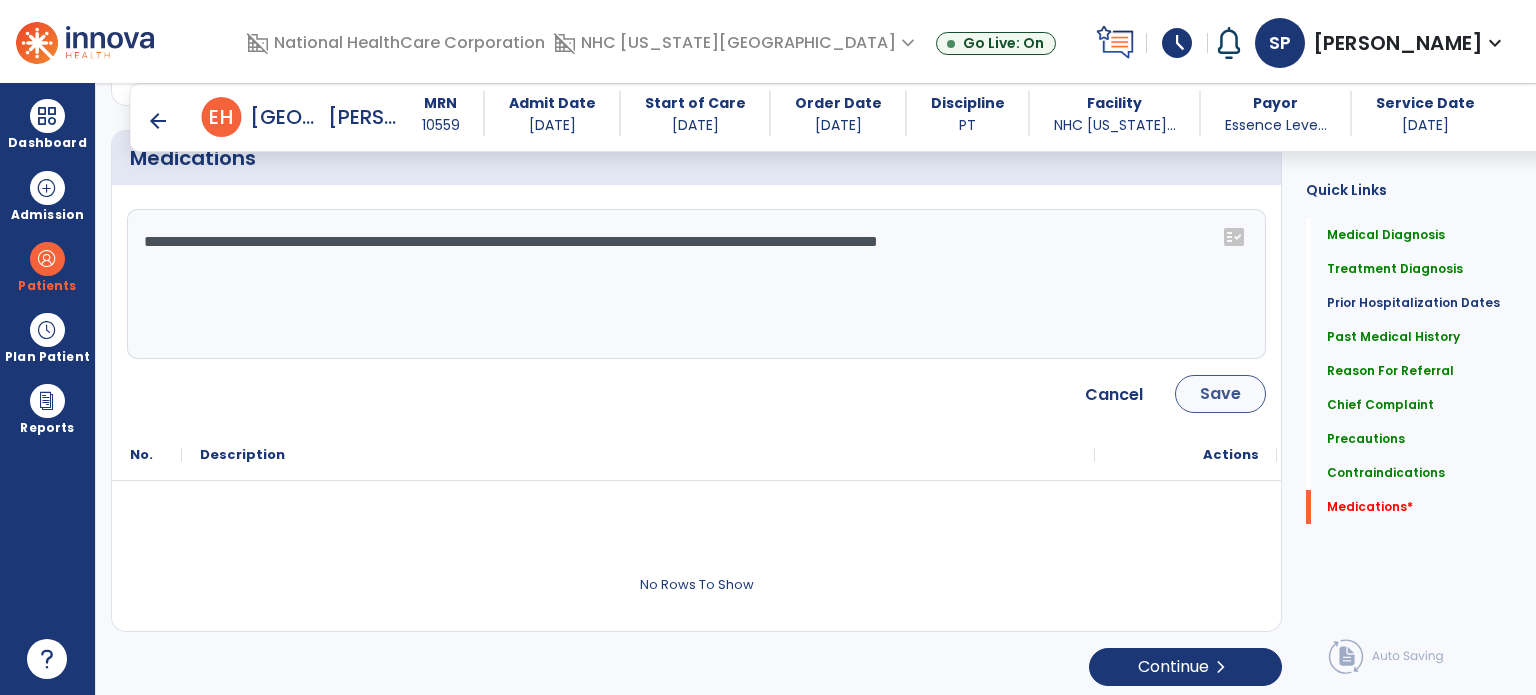 type on "**********" 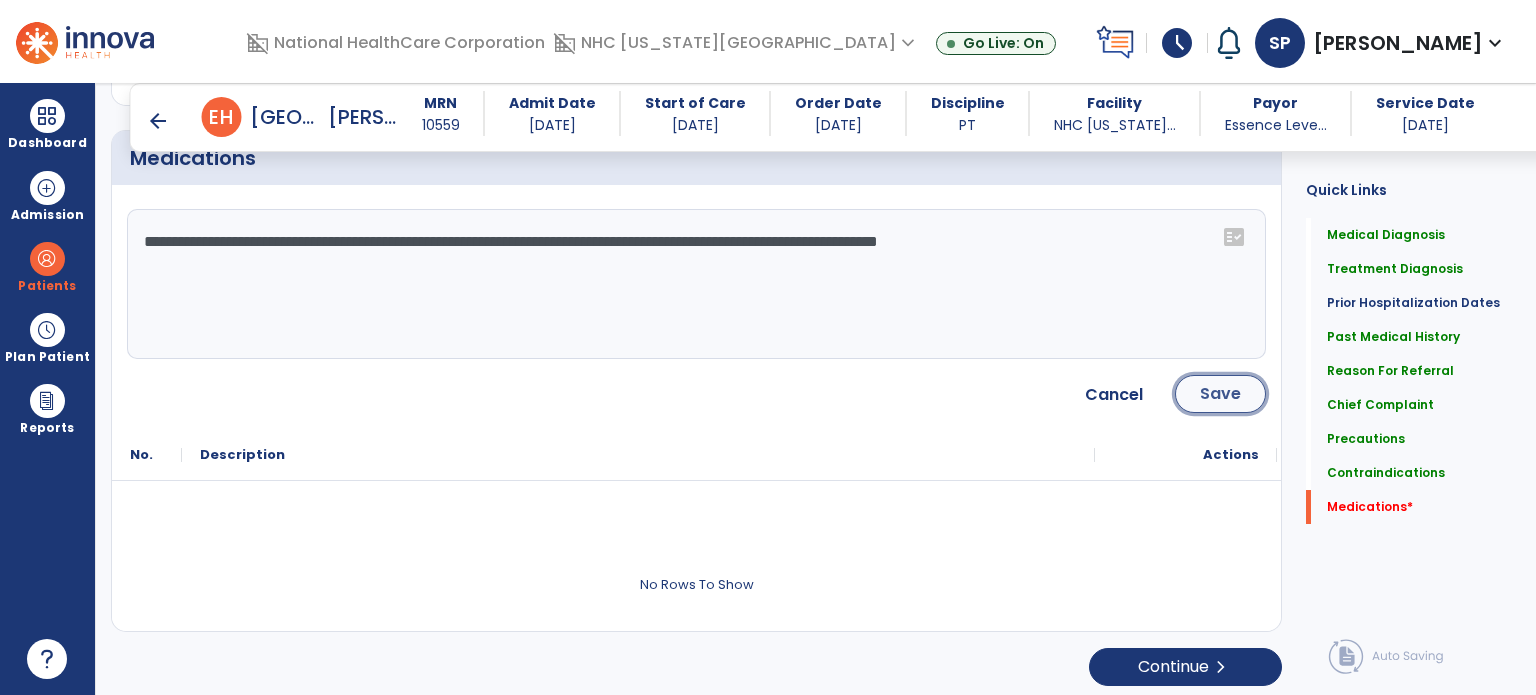 click on "Save" 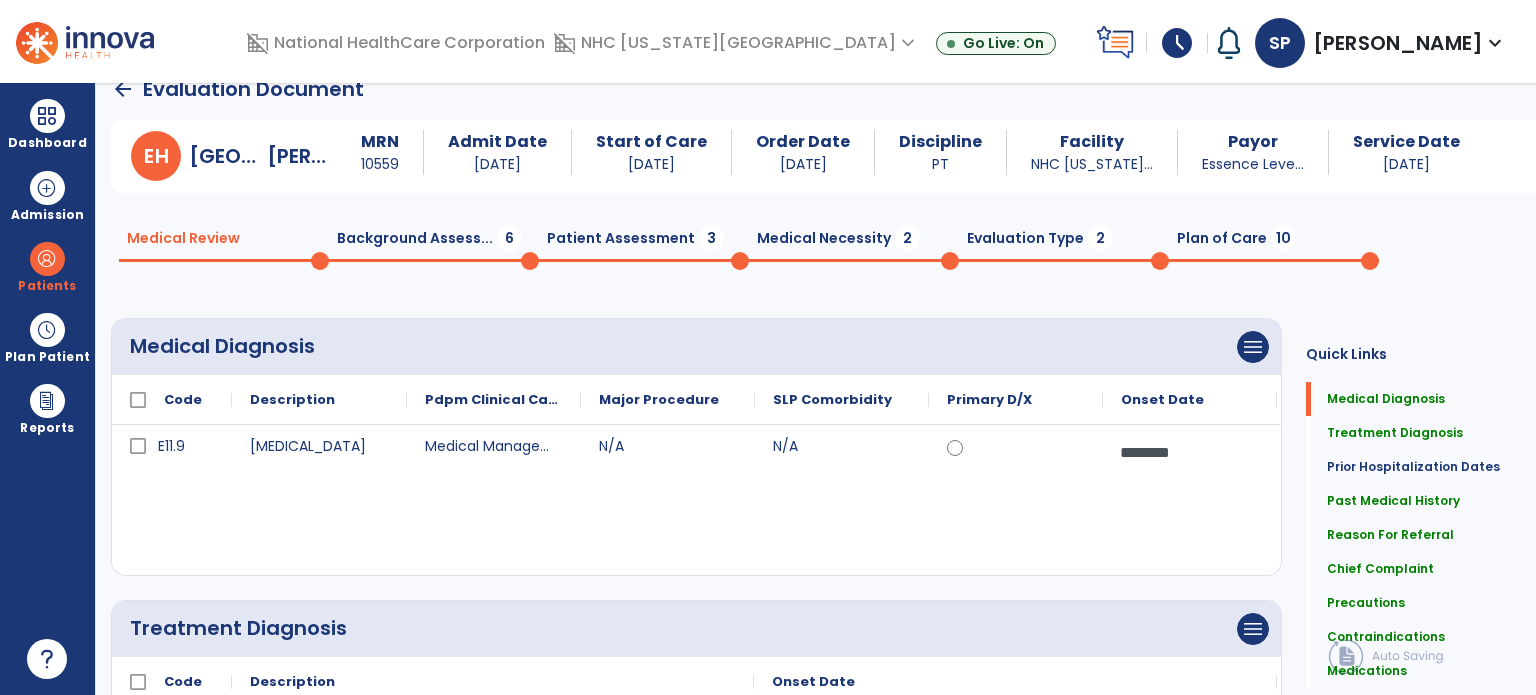 scroll, scrollTop: 21, scrollLeft: 0, axis: vertical 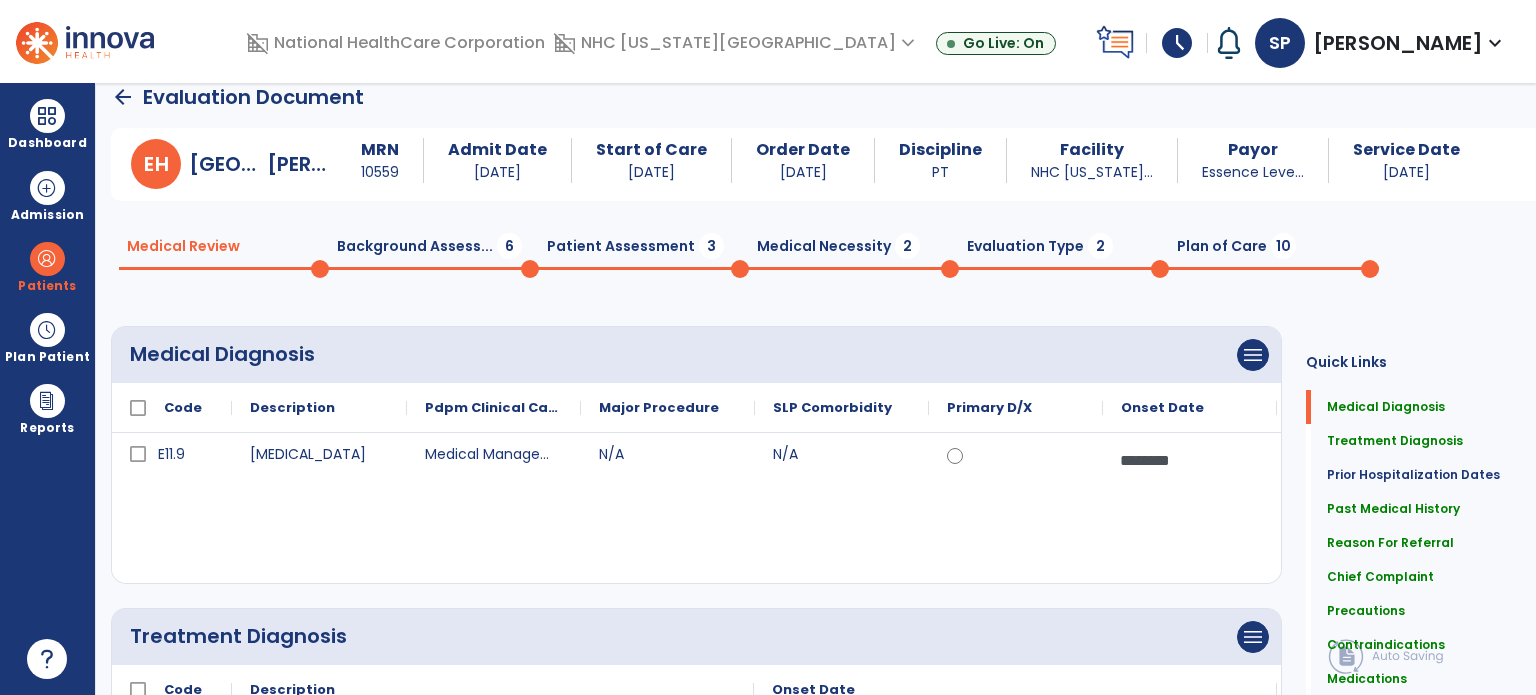 click on "Background Assess...  6" 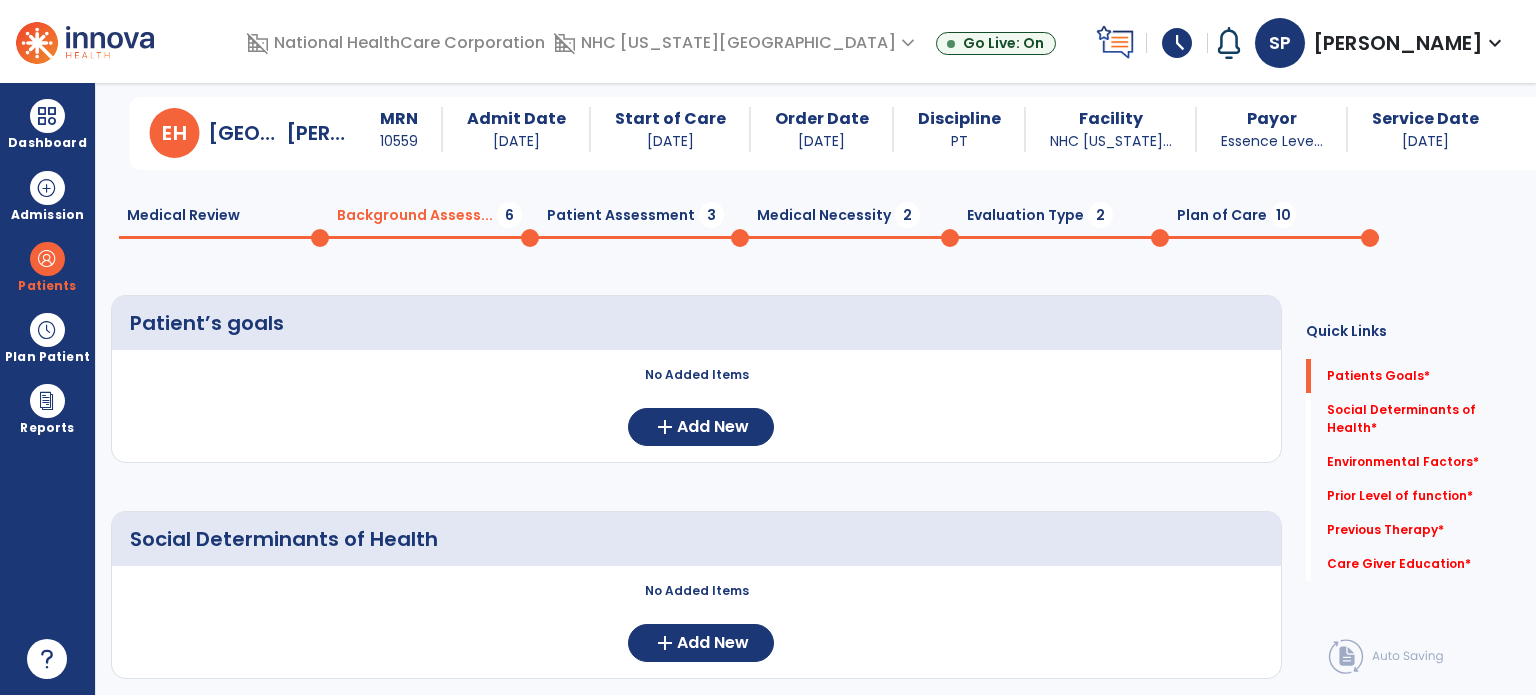 scroll, scrollTop: 12, scrollLeft: 0, axis: vertical 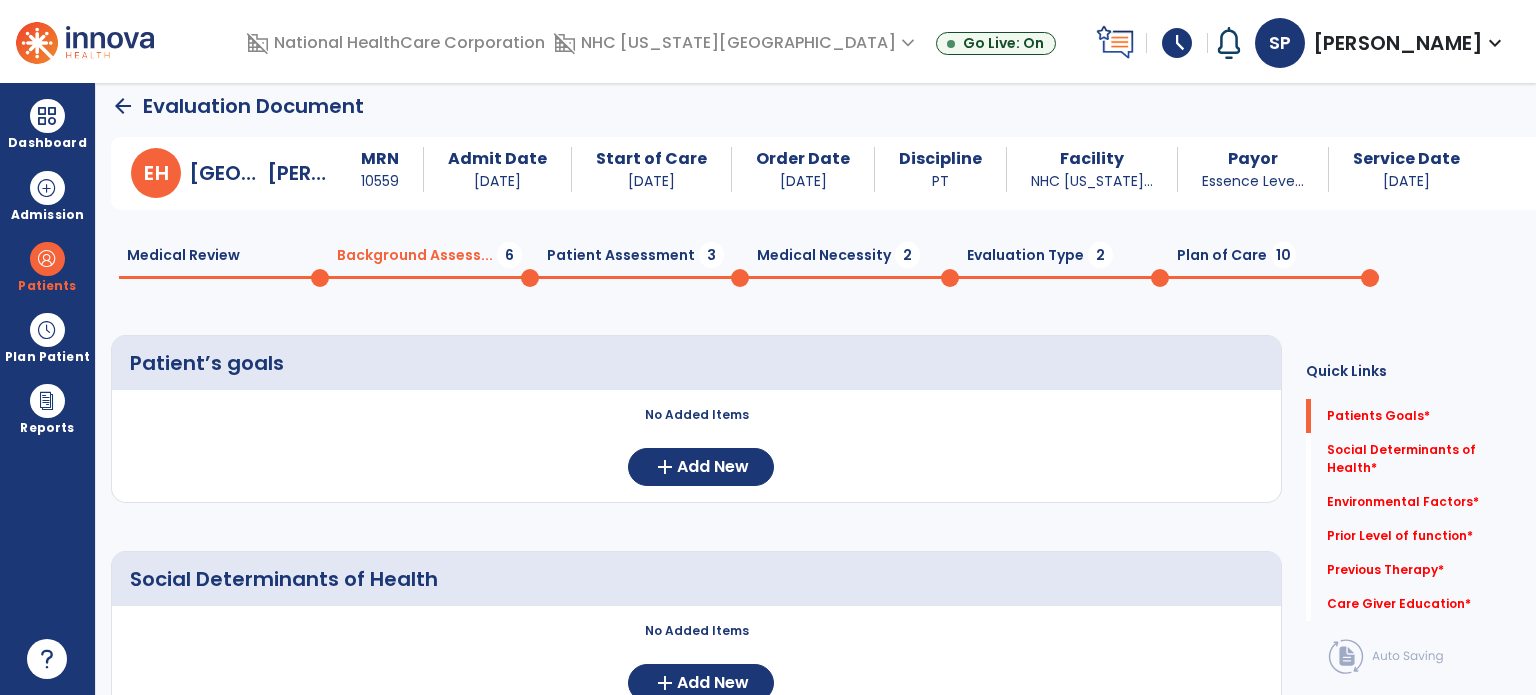 click on "arrow_back" 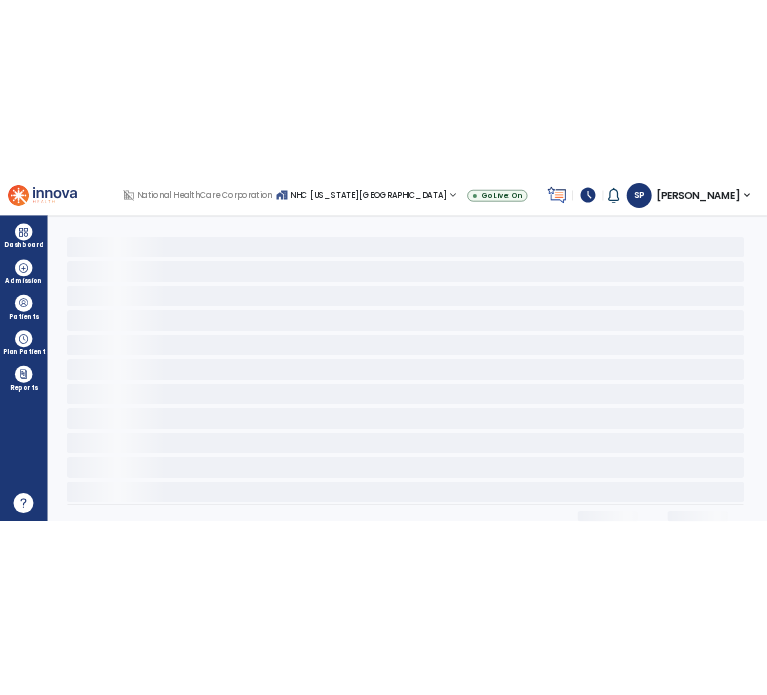 scroll, scrollTop: 0, scrollLeft: 0, axis: both 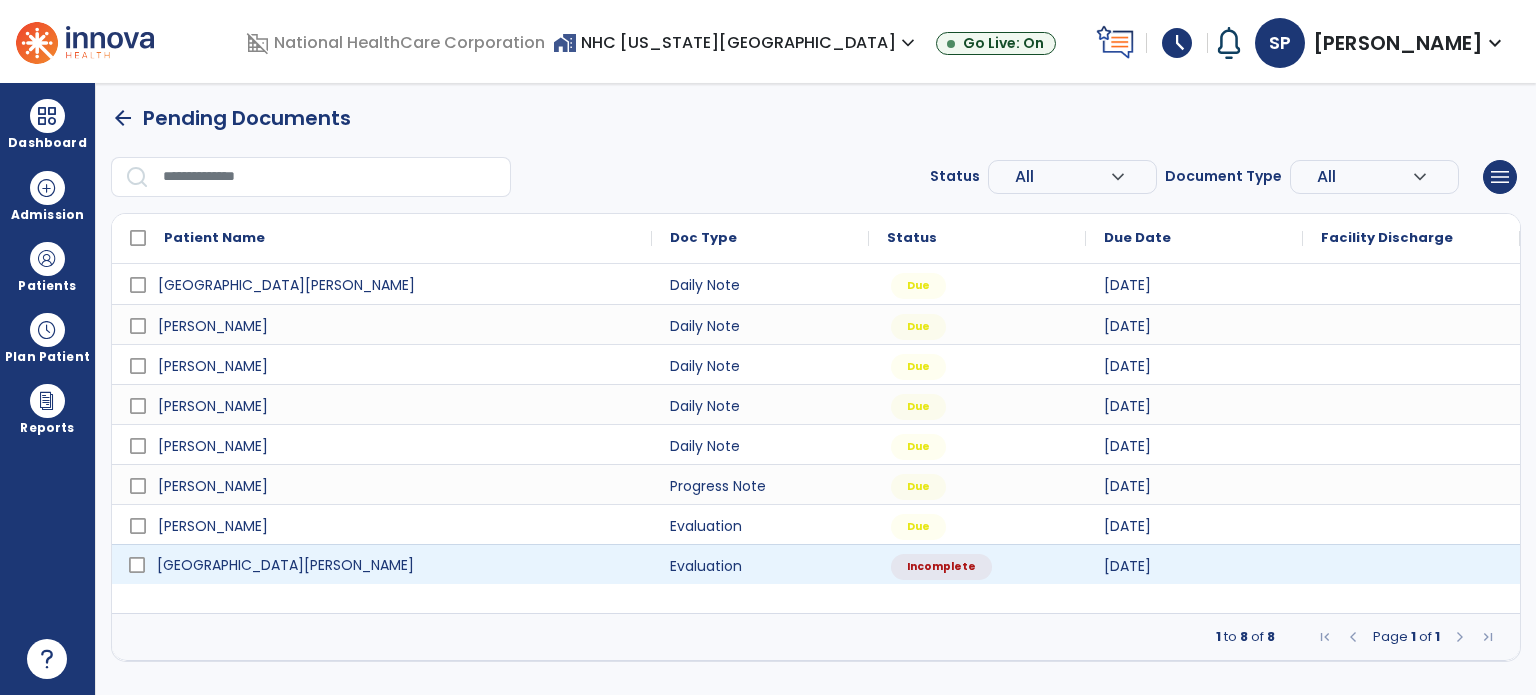 click on "[GEOGRAPHIC_DATA][PERSON_NAME]" at bounding box center (396, 565) 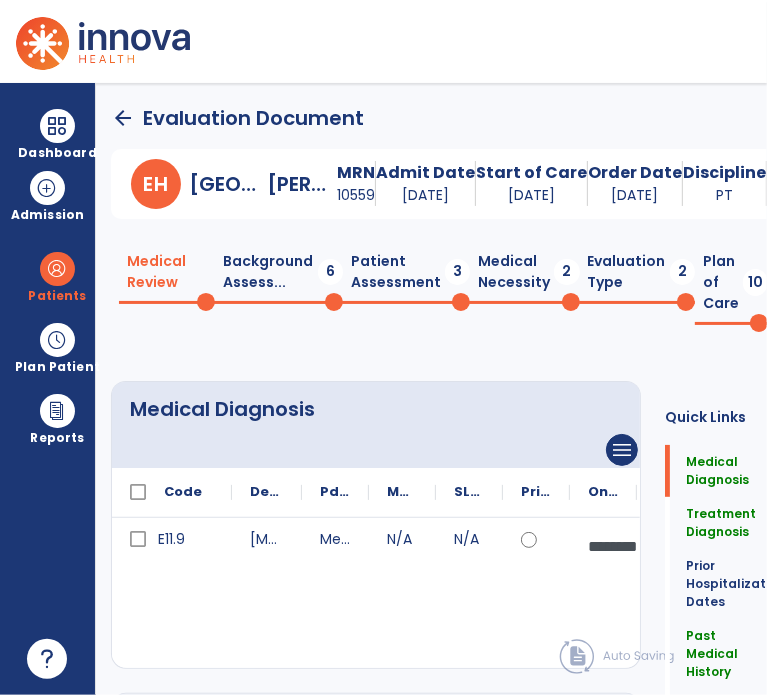 click on "arrow_back   Evaluation Document   E  H  England,   Helen  MRN 10559 Admit Date 07/09/2025 Start of Care 07/10/2025 Order Date 07/10/2025 Discipline PT Facility NHC Maryland... Payor Essence Leve... Service Date 07/10/2025  Medical Review  0  Background Assess...  6  Patient Assessment  3  Medical Necessity  2  Evaluation Type  2  Plan of Care  10 Medical Diagnosis      menu   Add Medical Diagnosis   Delete Medical Diagnosis
Code
Description
E11.9" at bounding box center (431, 389) 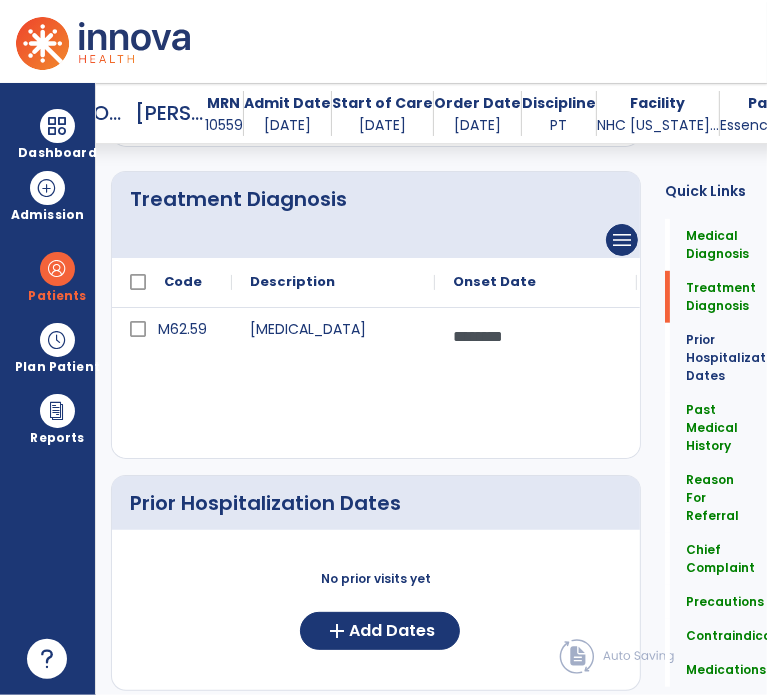 scroll, scrollTop: 556, scrollLeft: 0, axis: vertical 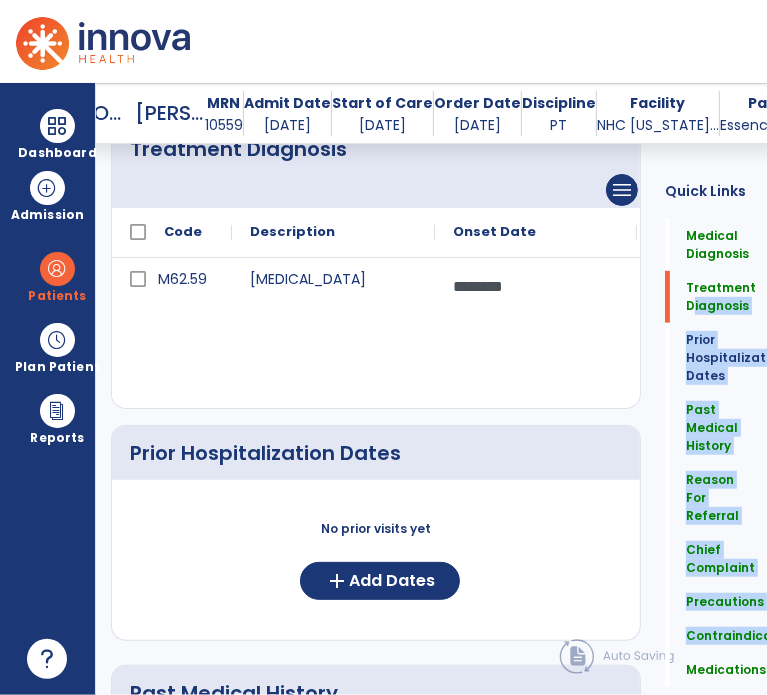 drag, startPoint x: 664, startPoint y: 307, endPoint x: 654, endPoint y: 355, distance: 49.0306 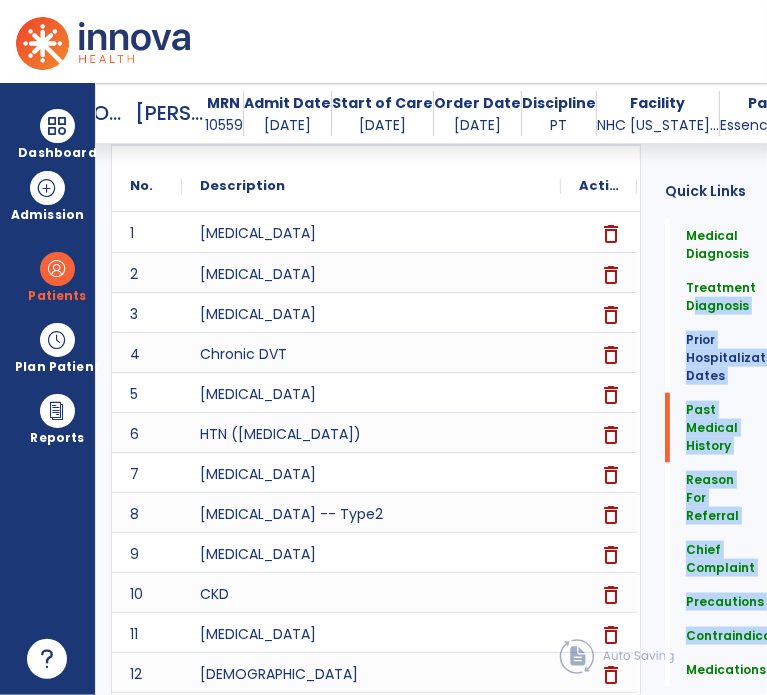 scroll, scrollTop: 1166, scrollLeft: 0, axis: vertical 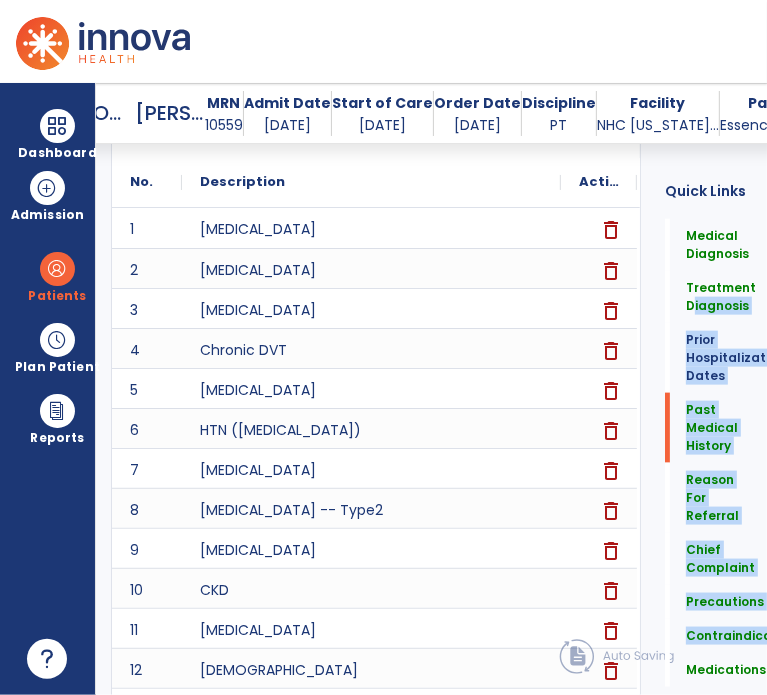 click on "Quick Links  Medical Diagnosis   Medical Diagnosis   Treatment Diagnosis   Treatment Diagnosis   Prior Hospitalization Dates   Prior Hospitalization Dates   Past Medical History   Past Medical History   Reason For Referral   Reason For Referral   Chief Complaint   Chief Complaint   Precautions   Precautions   Contraindications   Contraindications   Medications   Medications" 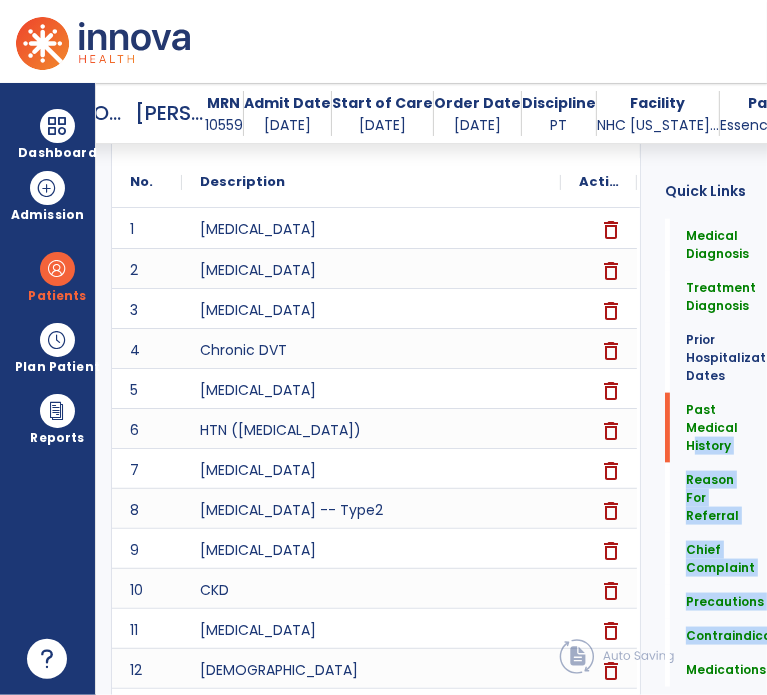 drag, startPoint x: 665, startPoint y: 445, endPoint x: 660, endPoint y: 489, distance: 44.28318 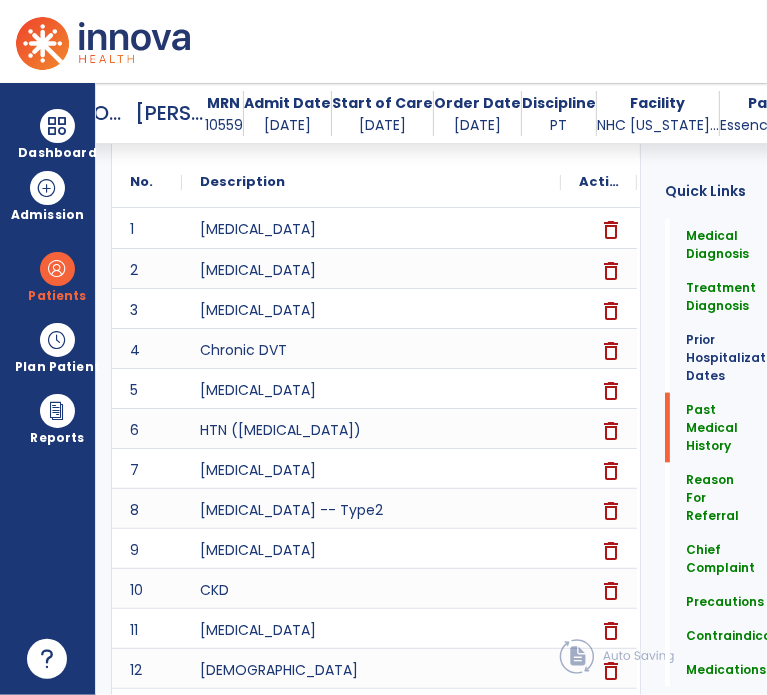 click on "Quick Links  Medical Diagnosis   Medical Diagnosis   Treatment Diagnosis   Treatment Diagnosis   Prior Hospitalization Dates   Prior Hospitalization Dates   Past Medical History   Past Medical History   Reason For Referral   Reason For Referral   Chief Complaint   Chief Complaint   Precautions   Precautions   Contraindications   Contraindications   Medications   Medications" 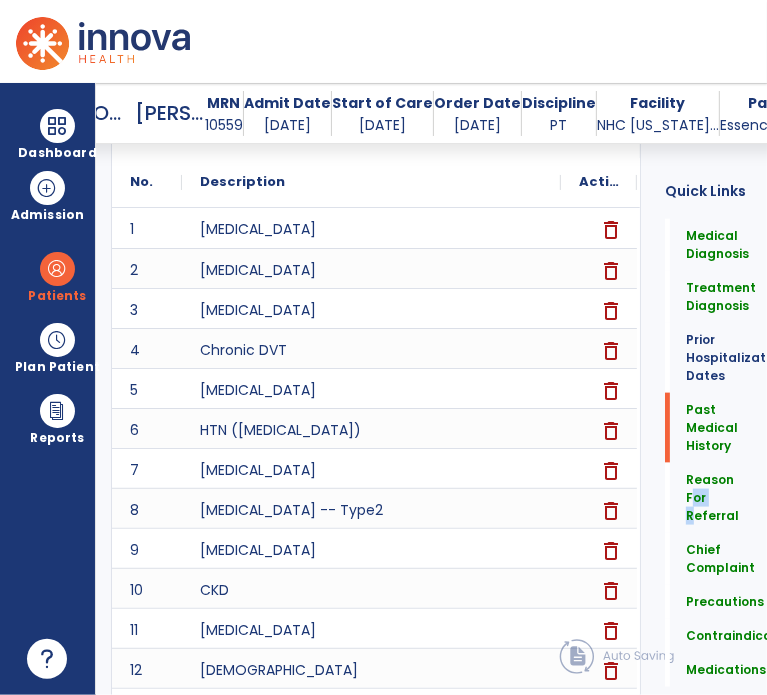 click on "Reason For Referral   Reason For Referral" 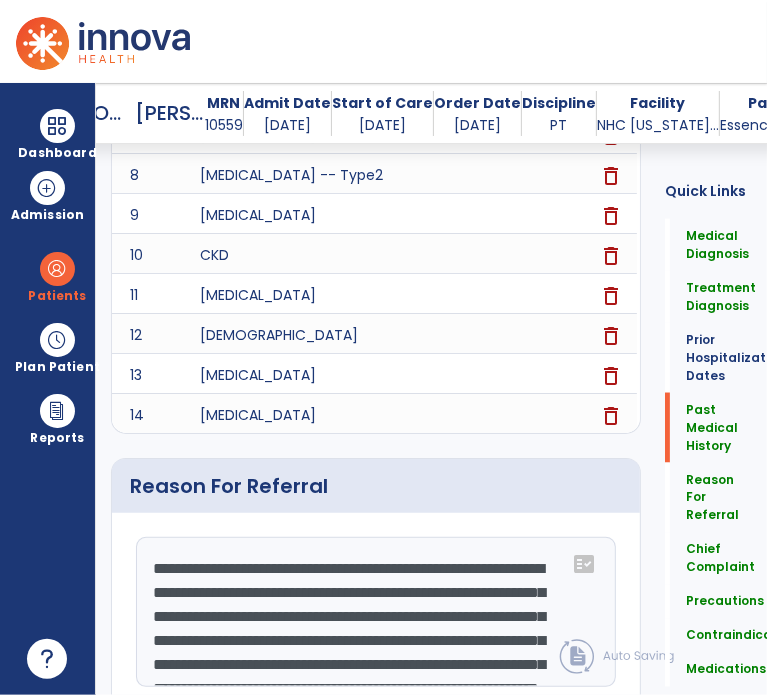 scroll, scrollTop: 1555, scrollLeft: 0, axis: vertical 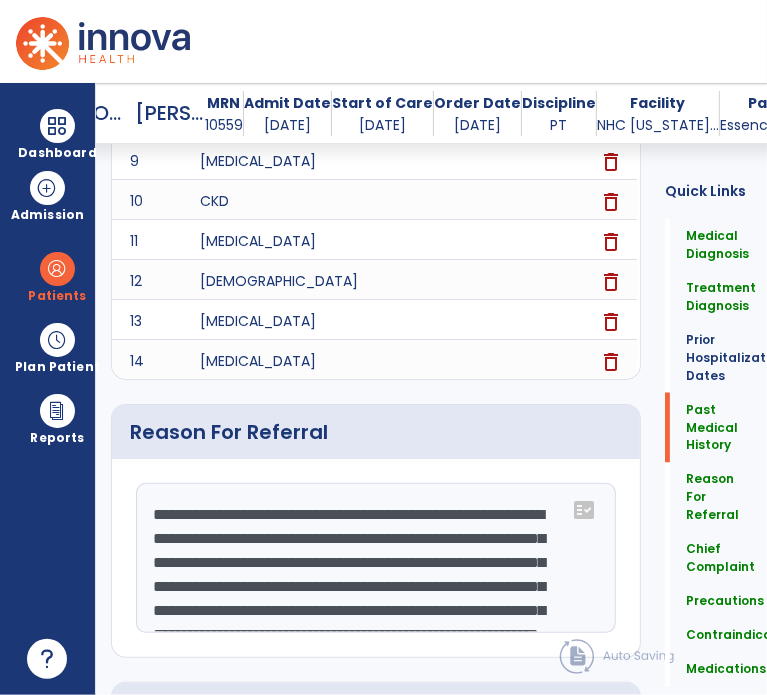 click on "**********" 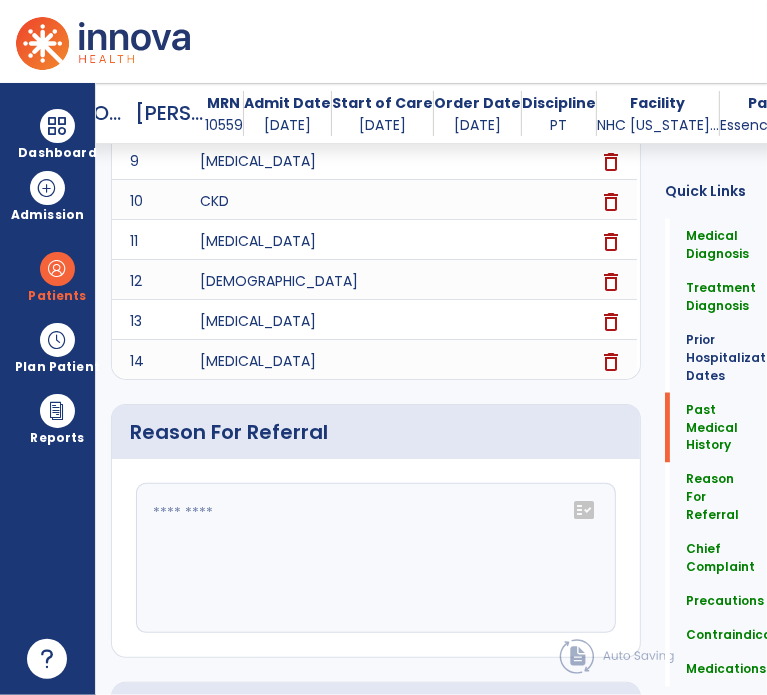 type 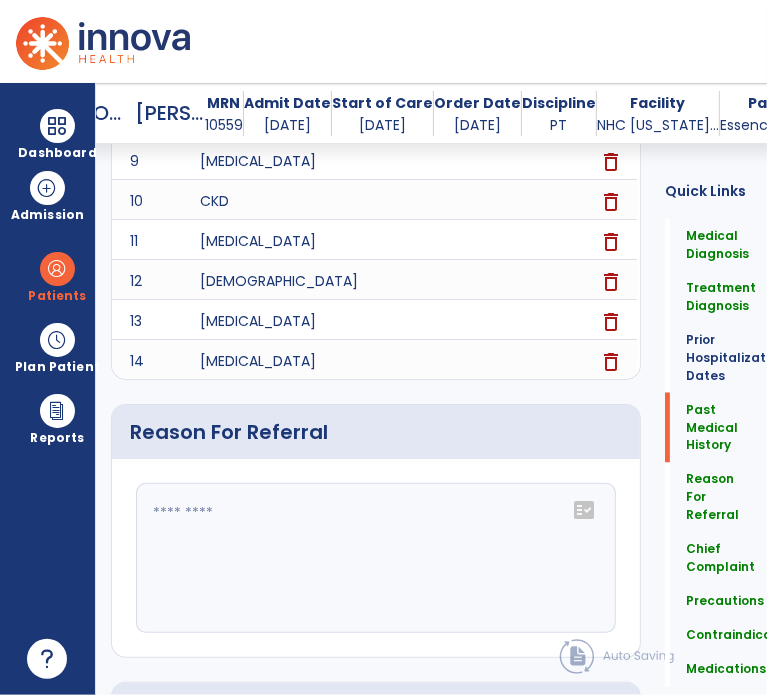click on "fact_check" 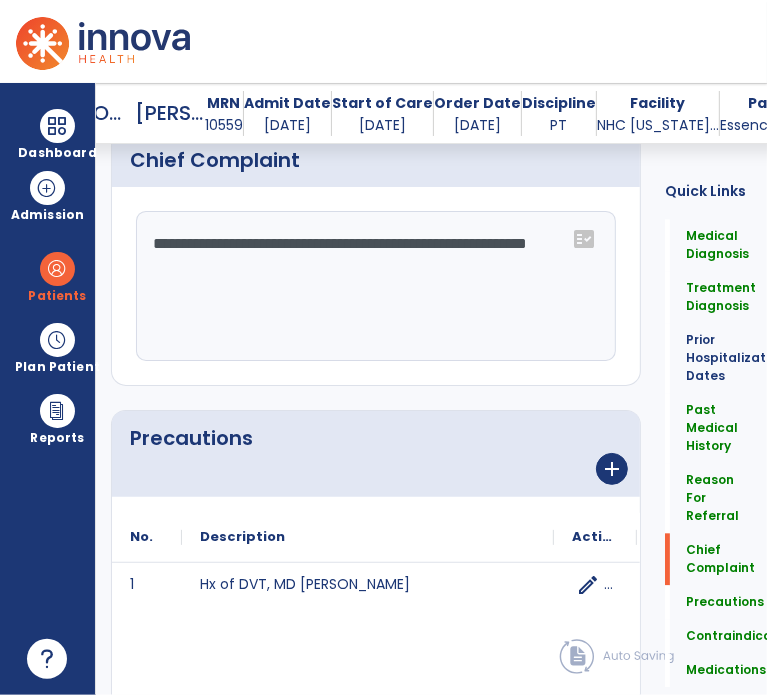 scroll, scrollTop: 2155, scrollLeft: 0, axis: vertical 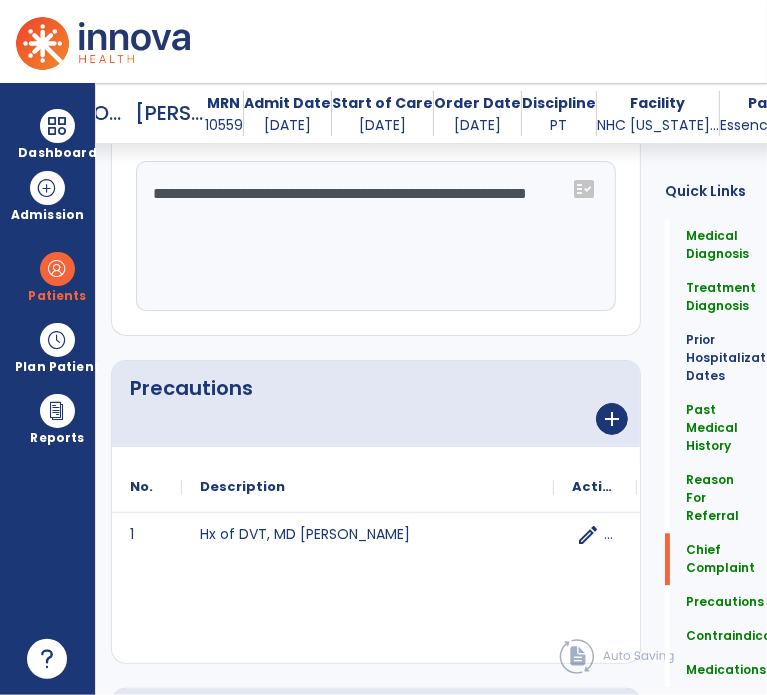 click on "**********" 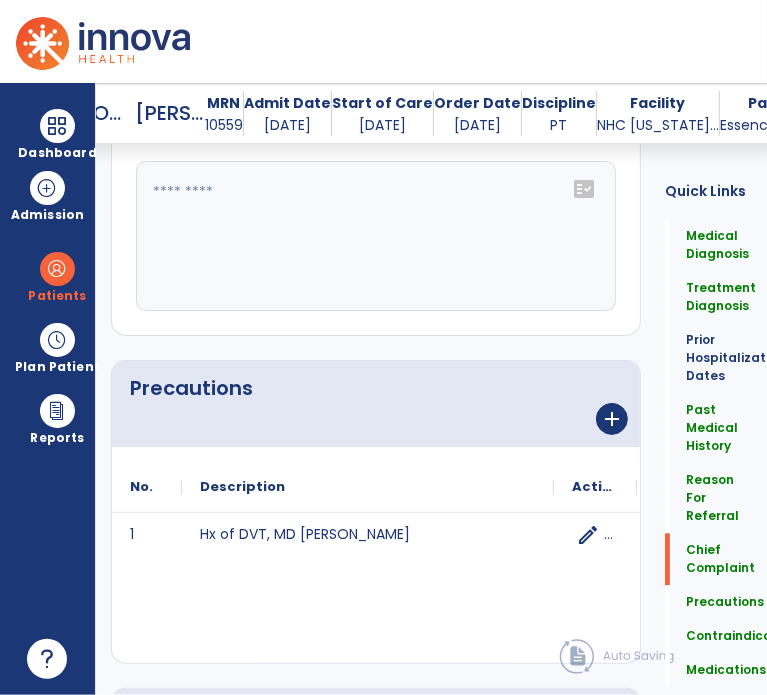 type 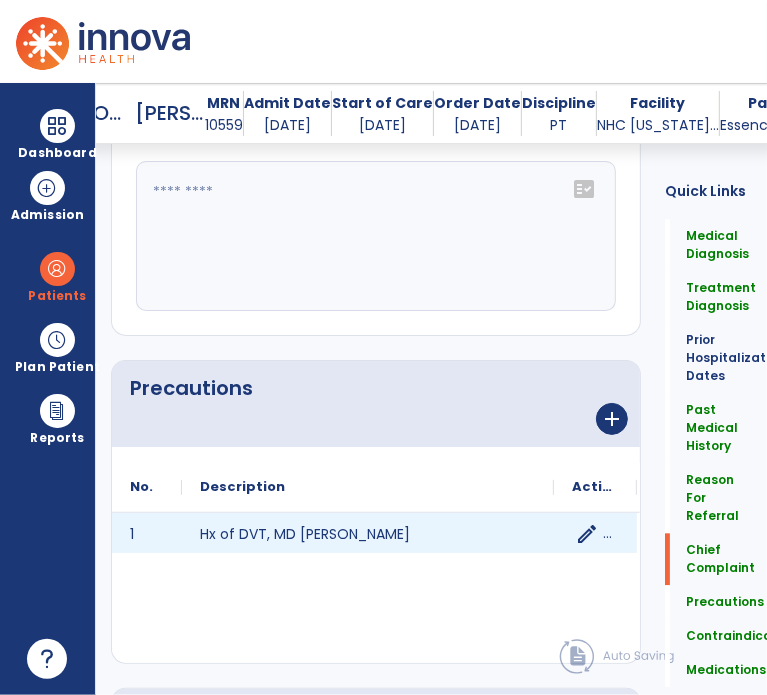 click on "edit" 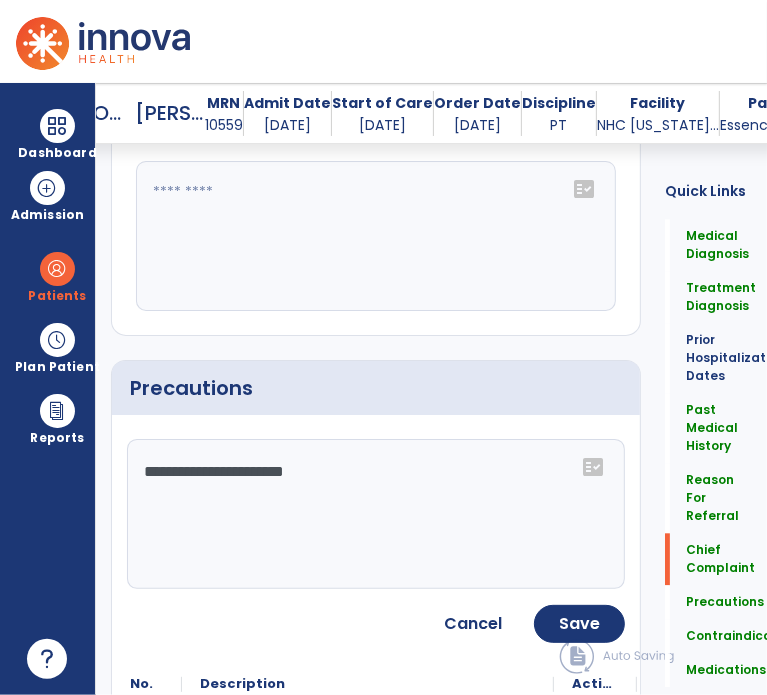 click on "**********" 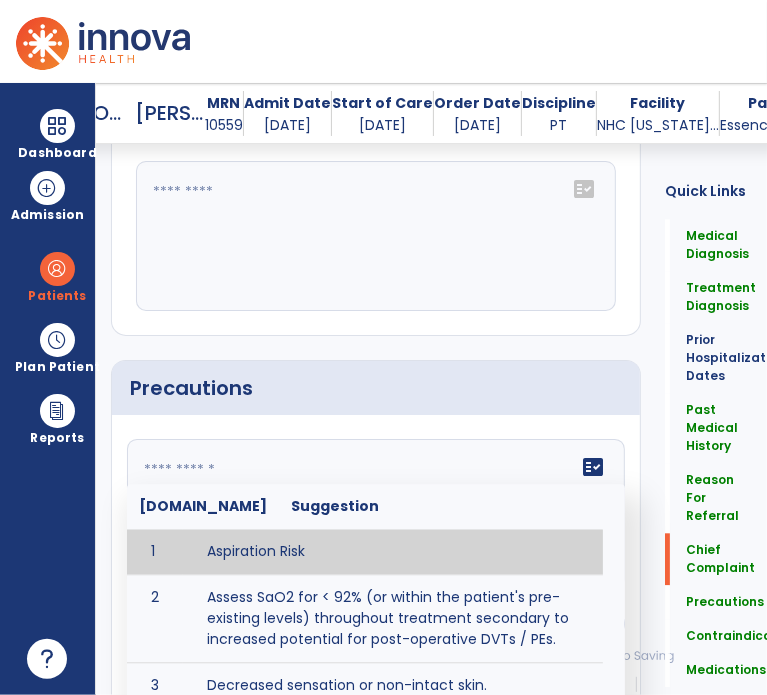 type 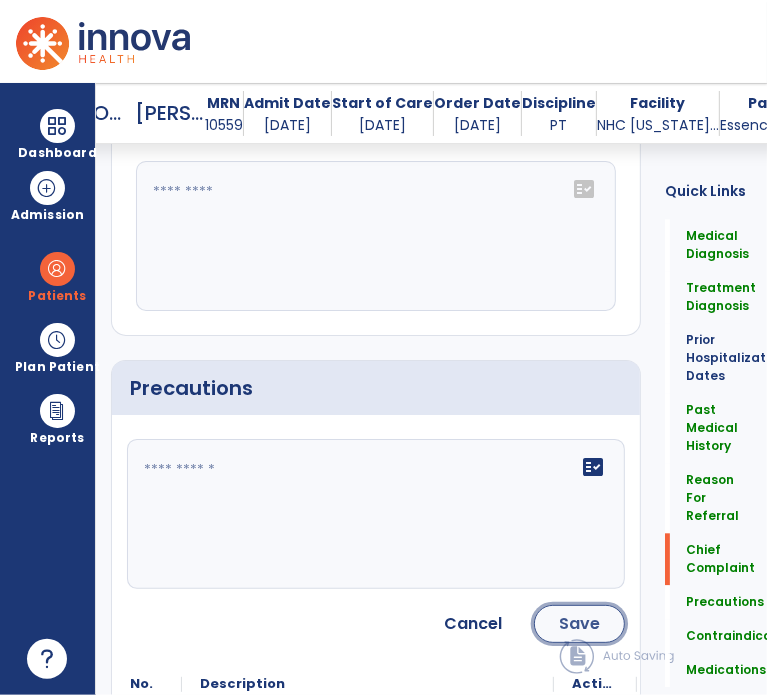 click on "Save" 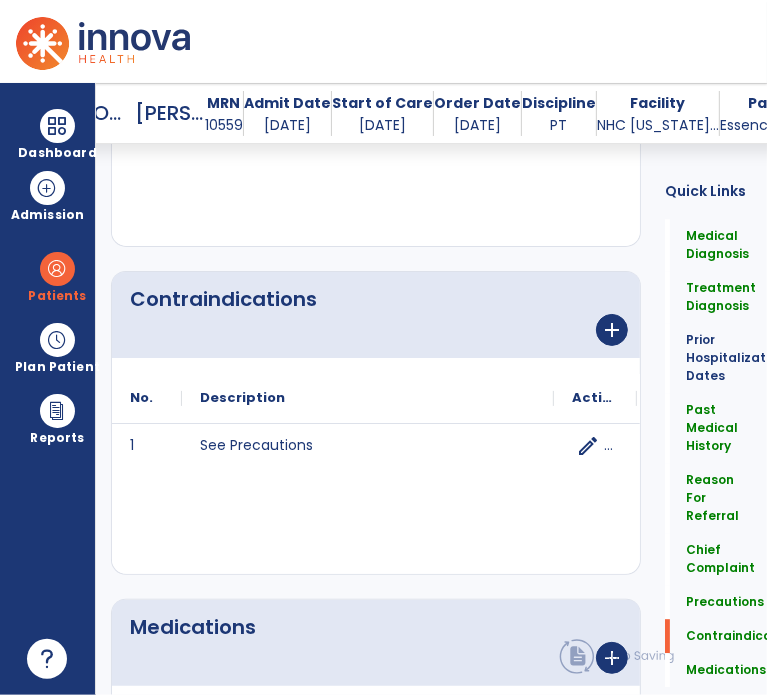 scroll, scrollTop: 2591, scrollLeft: 0, axis: vertical 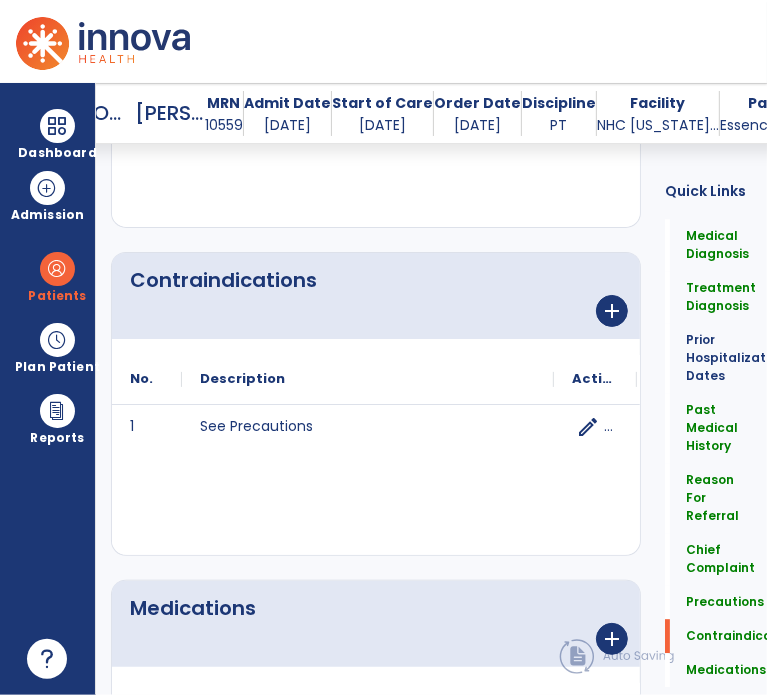 drag, startPoint x: 761, startPoint y: 620, endPoint x: 757, endPoint y: 671, distance: 51.156624 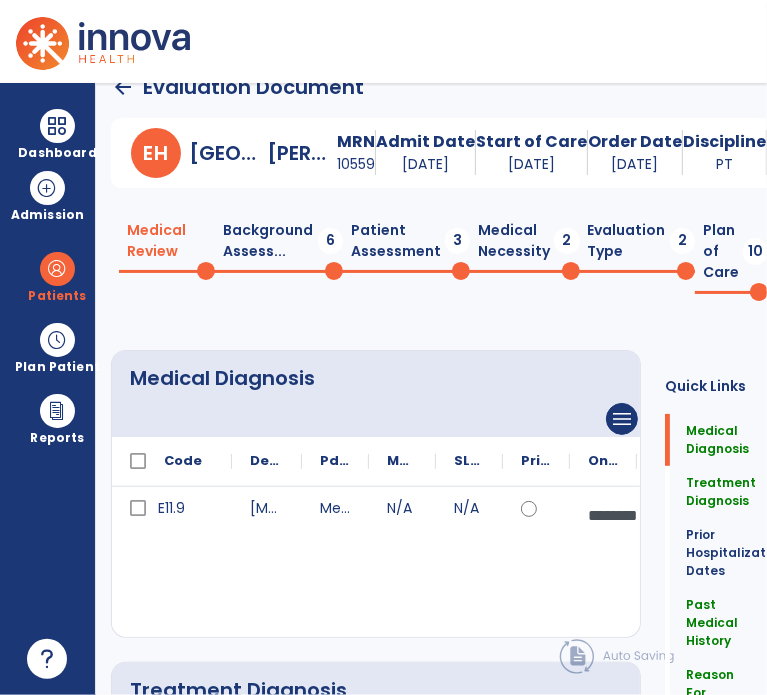 scroll, scrollTop: 0, scrollLeft: 0, axis: both 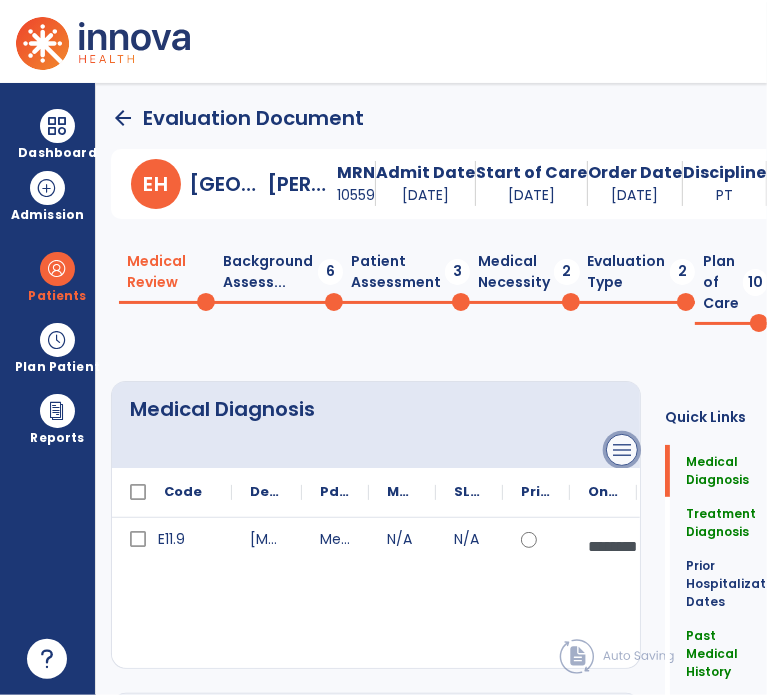 click on "menu" at bounding box center [622, 450] 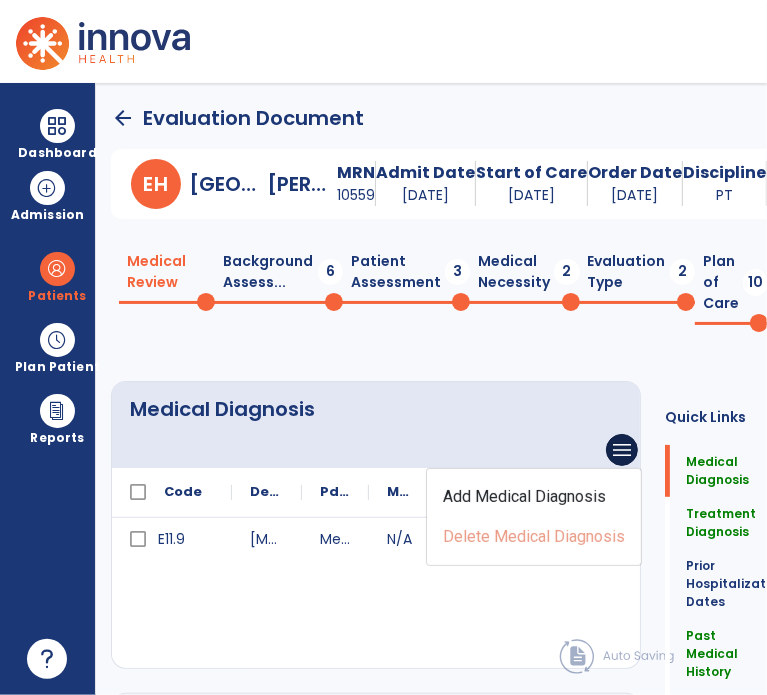 click on "Add Medical Diagnosis   Delete Medical Diagnosis" 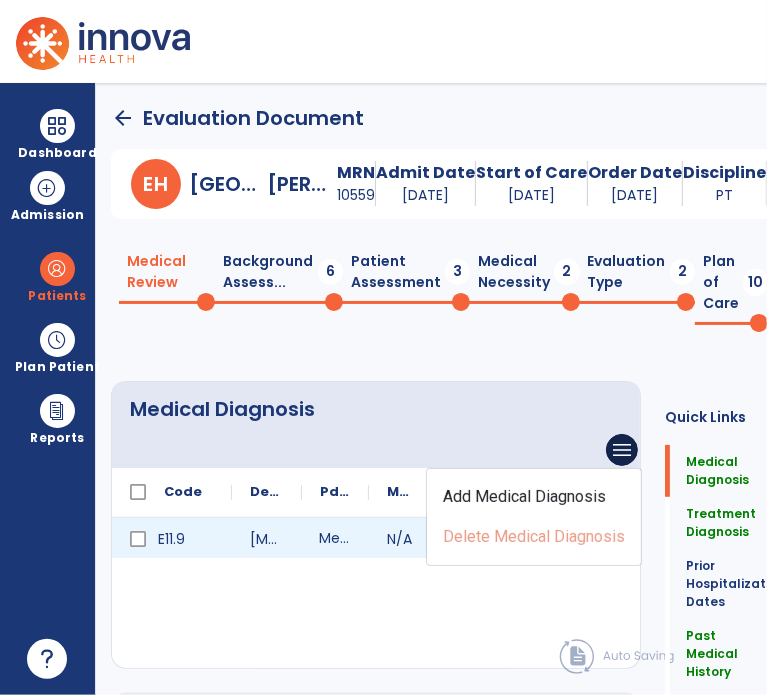 click on "Medical Management" 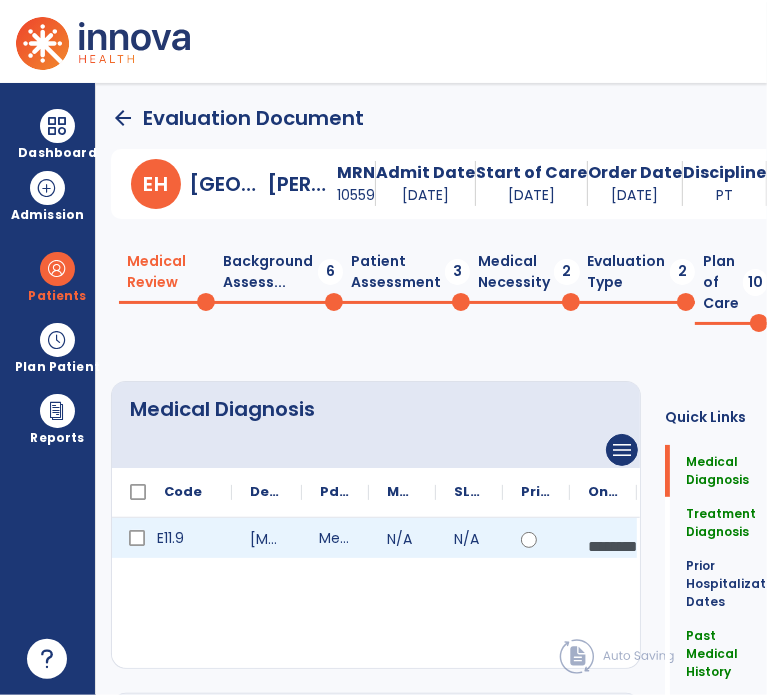 click on "E11.9" 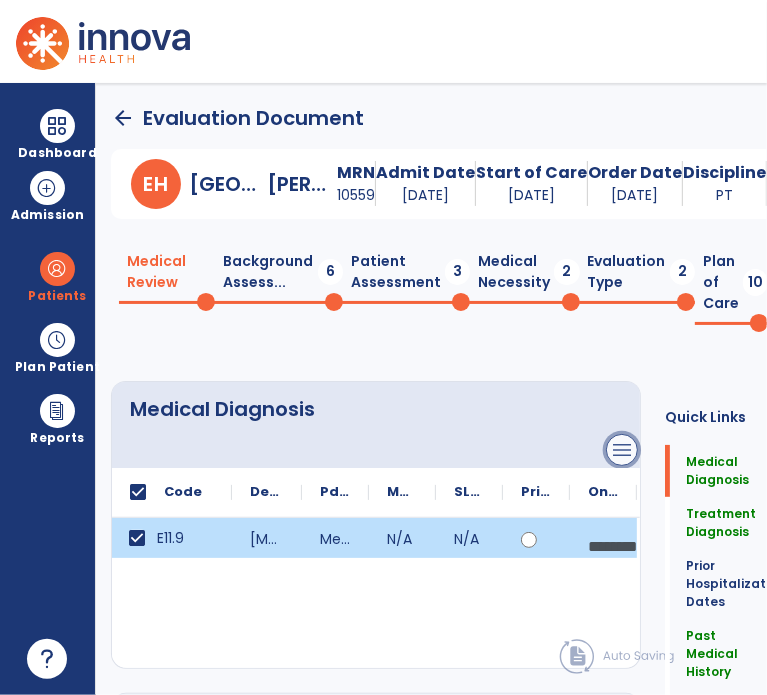 click on "menu" at bounding box center (622, 450) 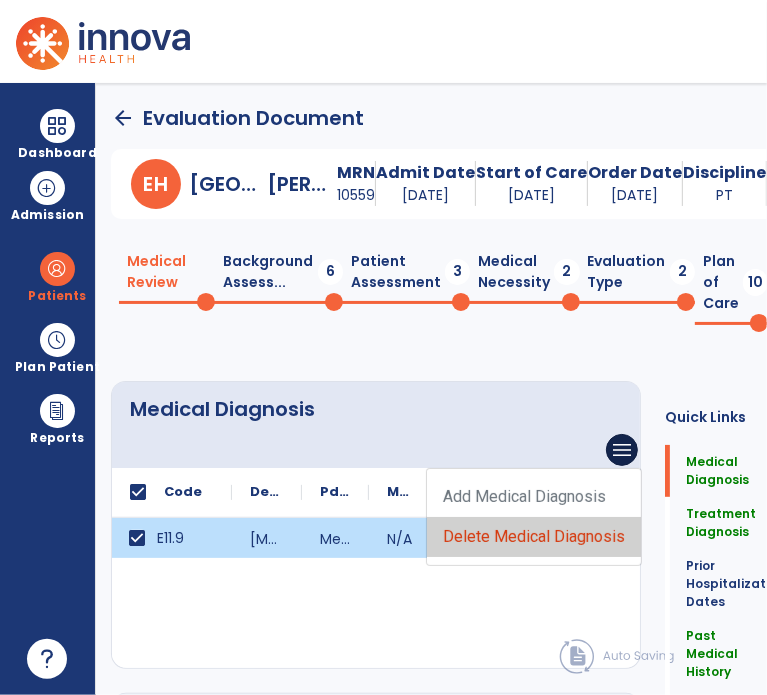 click on "Delete Medical Diagnosis" 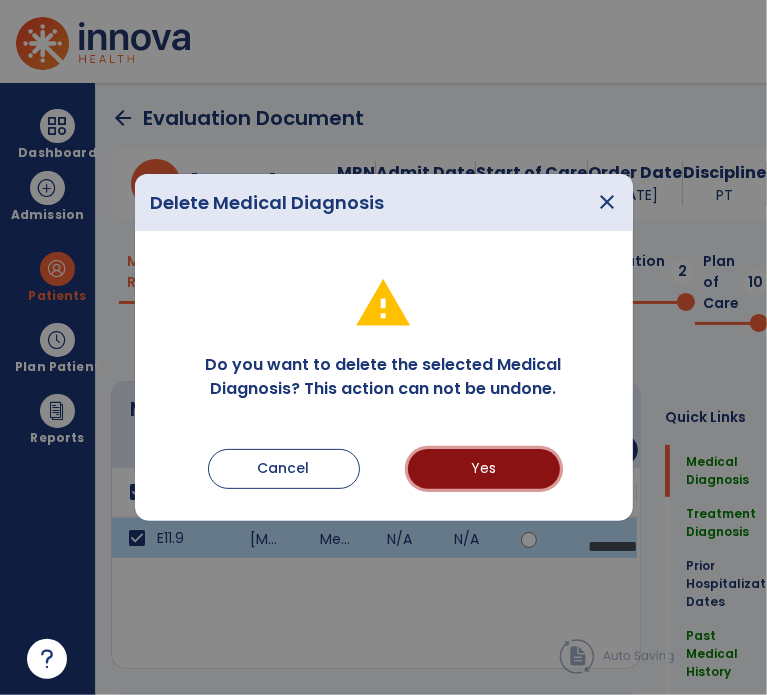 click on "Yes" at bounding box center (484, 469) 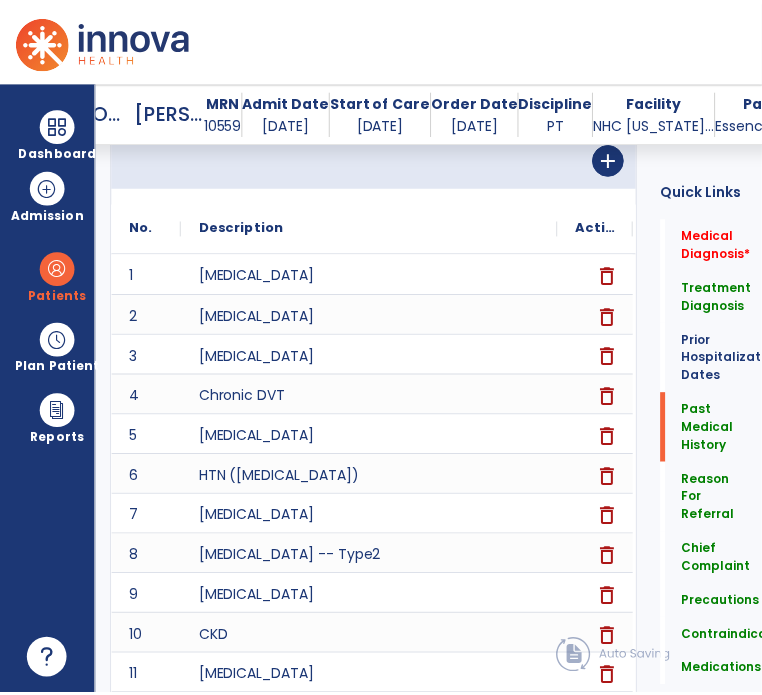 scroll, scrollTop: 979, scrollLeft: 0, axis: vertical 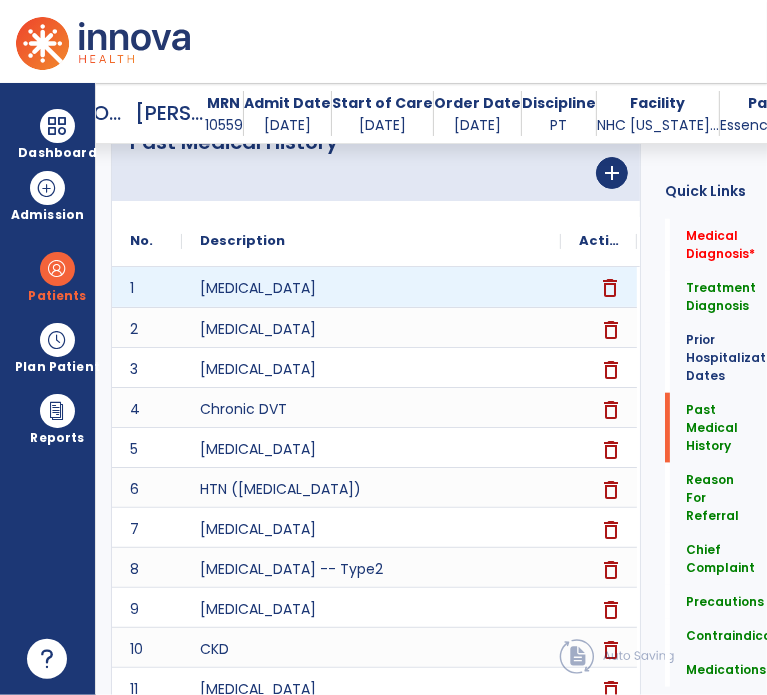 click on "delete" 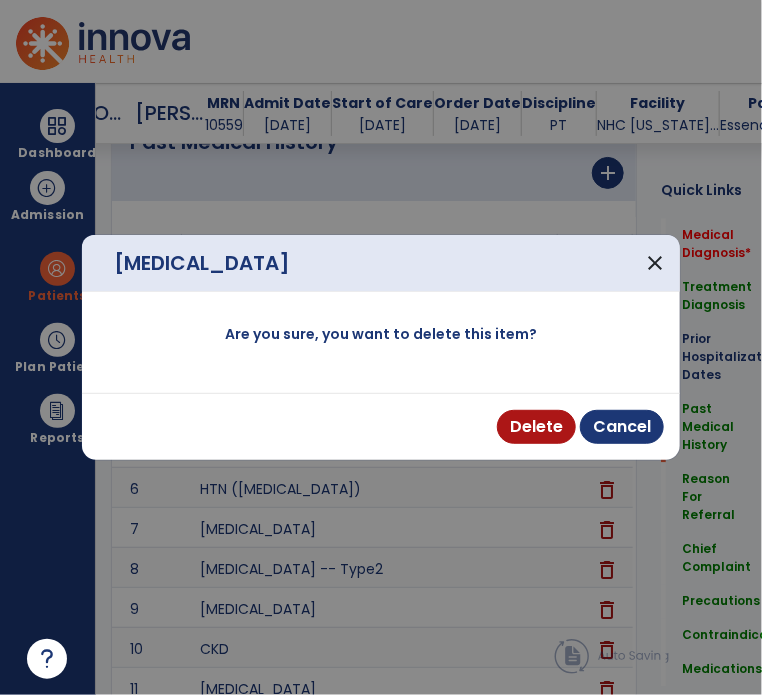 scroll, scrollTop: 979, scrollLeft: 0, axis: vertical 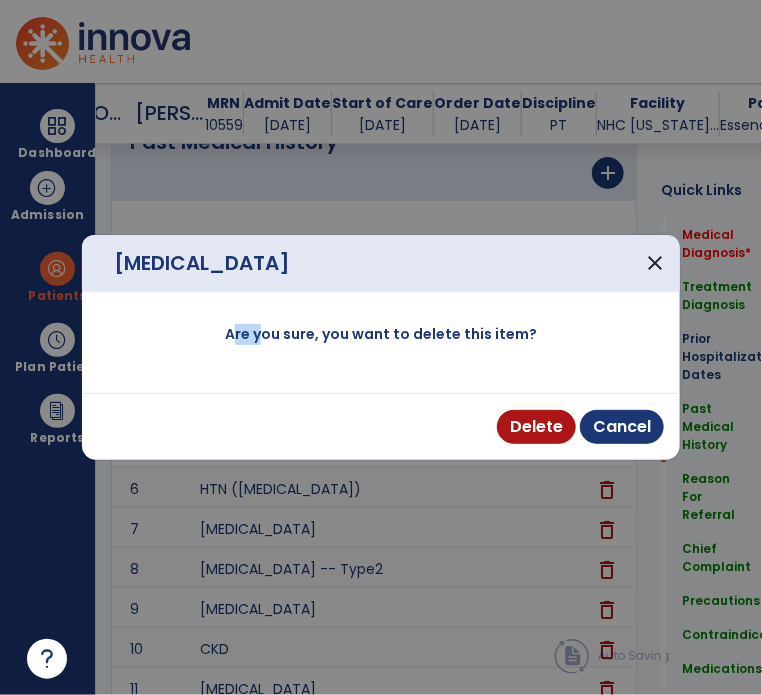 click on "Deletion   close" at bounding box center [381, 263] 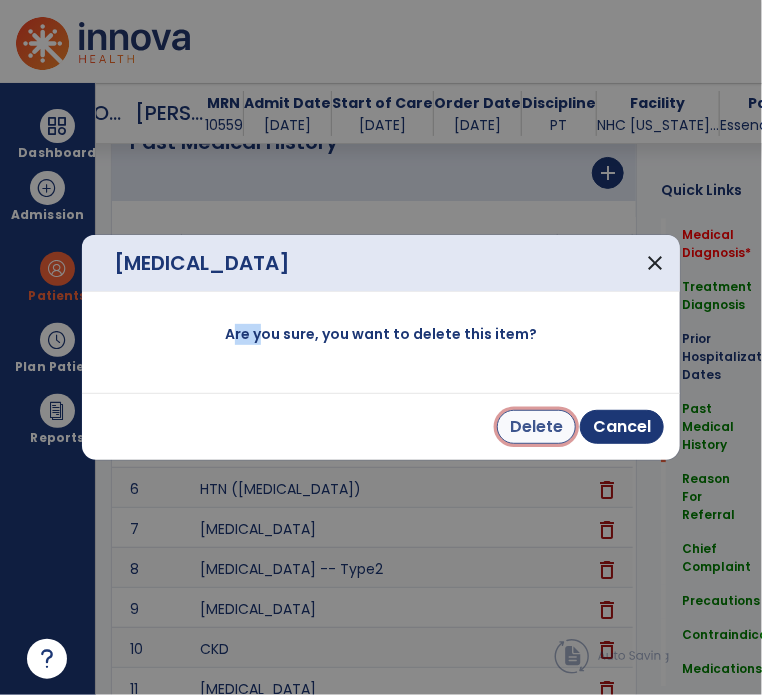 click on "Delete" at bounding box center [536, 427] 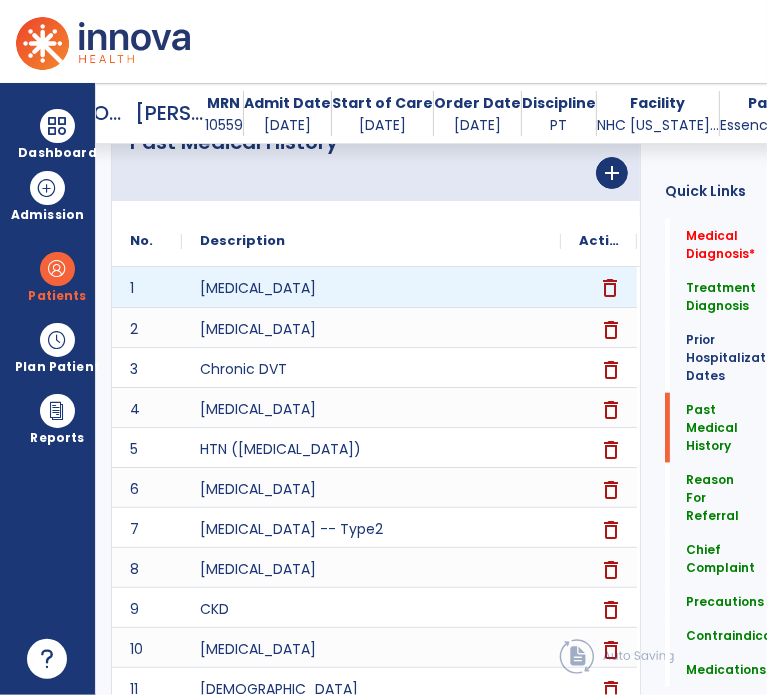 click on "delete" 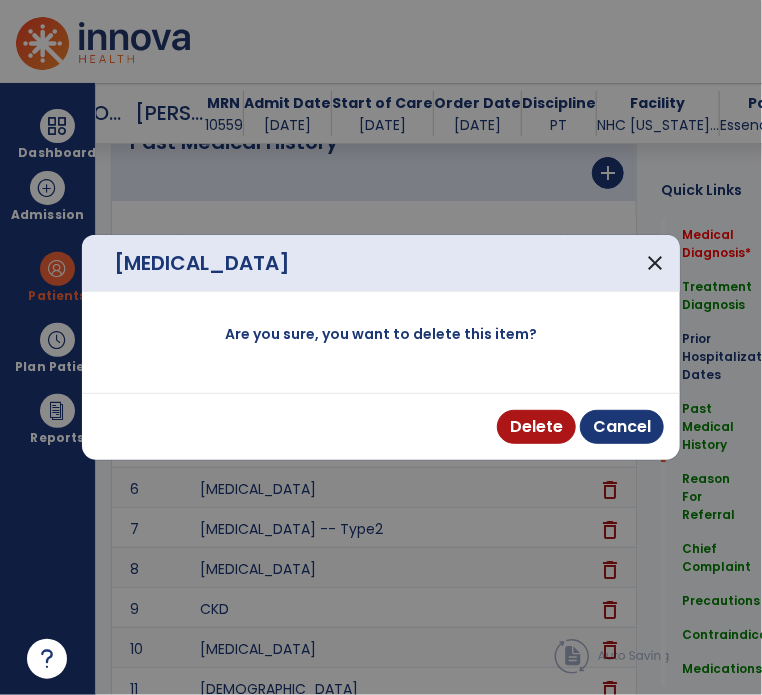 scroll, scrollTop: 979, scrollLeft: 0, axis: vertical 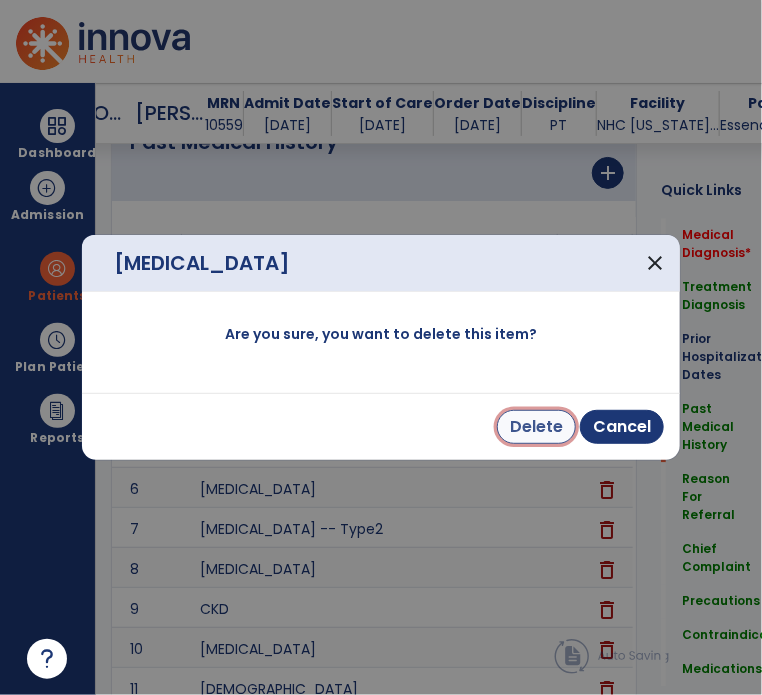 click on "Delete" at bounding box center (536, 427) 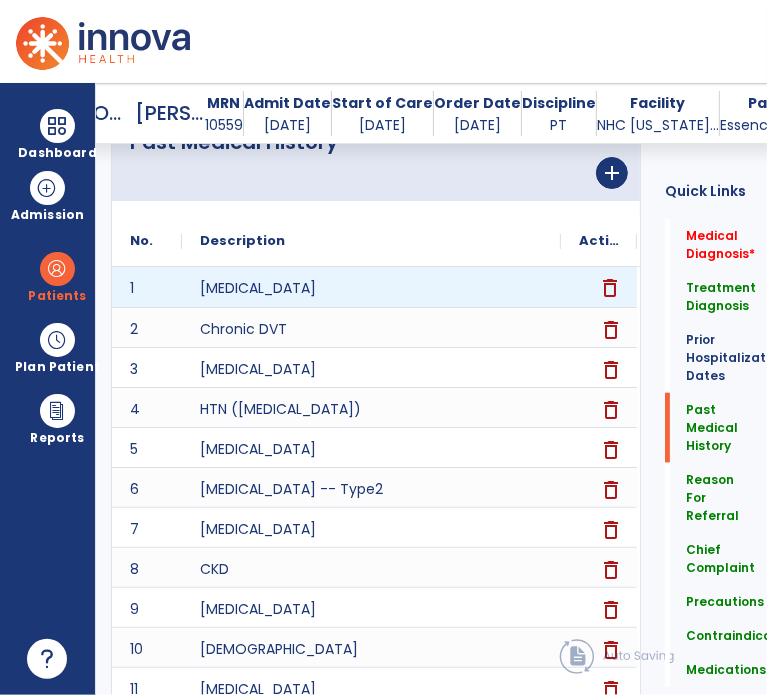 click on "delete" 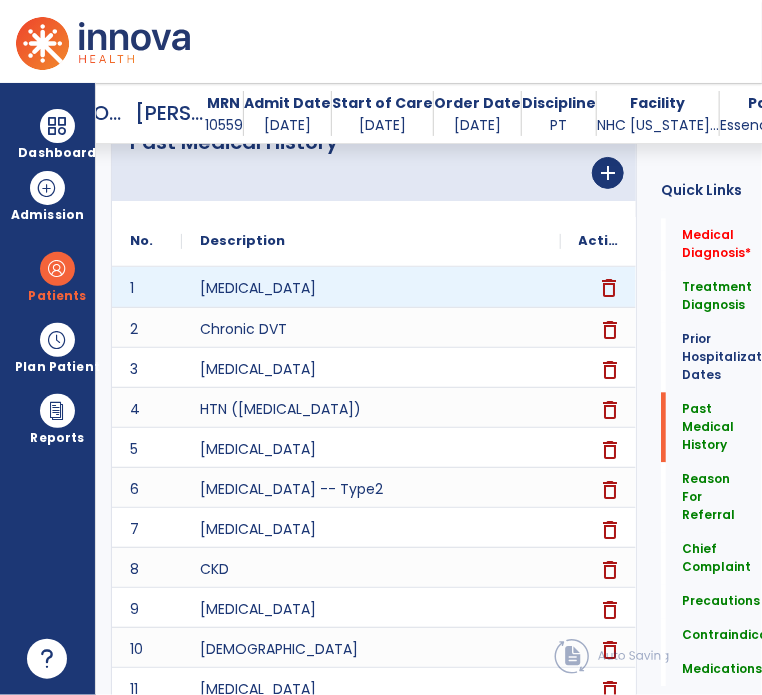 scroll, scrollTop: 979, scrollLeft: 0, axis: vertical 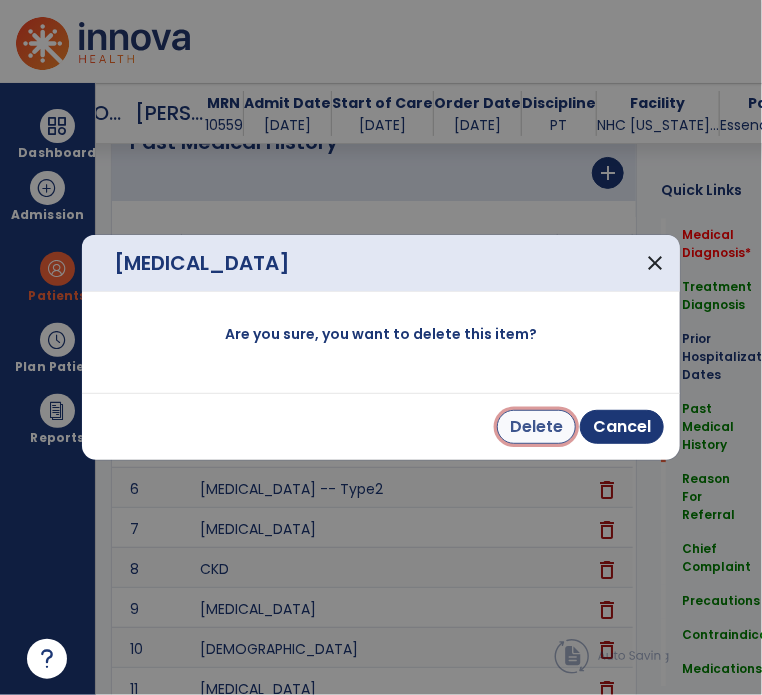 click on "Delete" at bounding box center [536, 427] 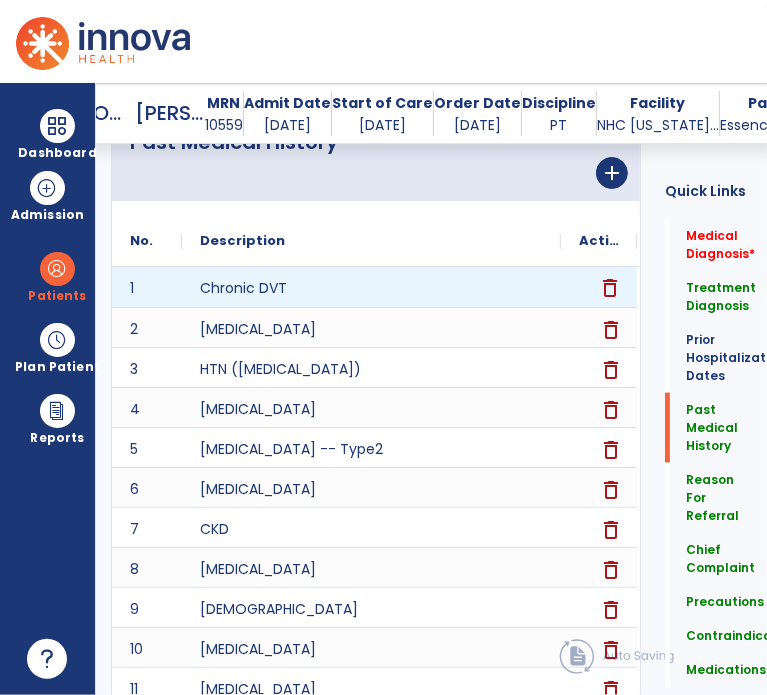 click on "delete" 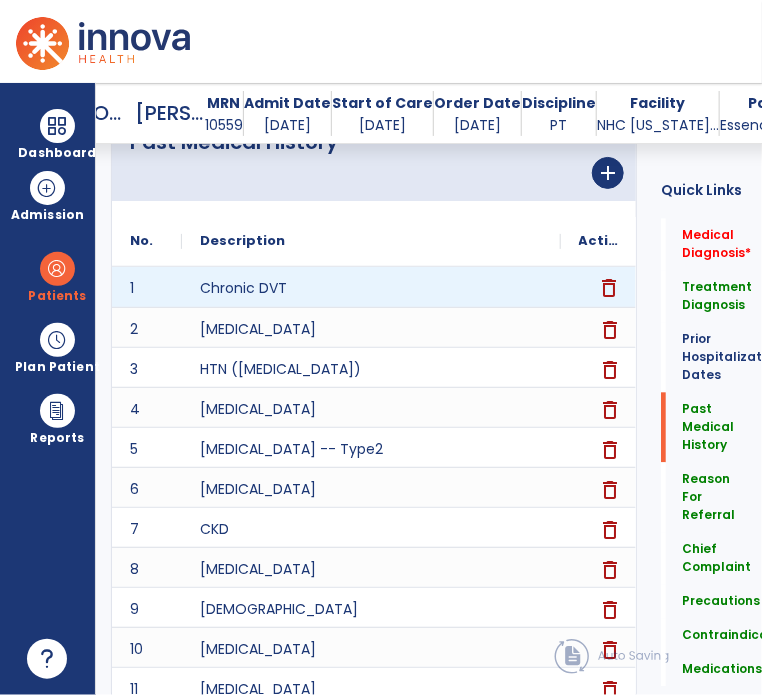 scroll, scrollTop: 979, scrollLeft: 0, axis: vertical 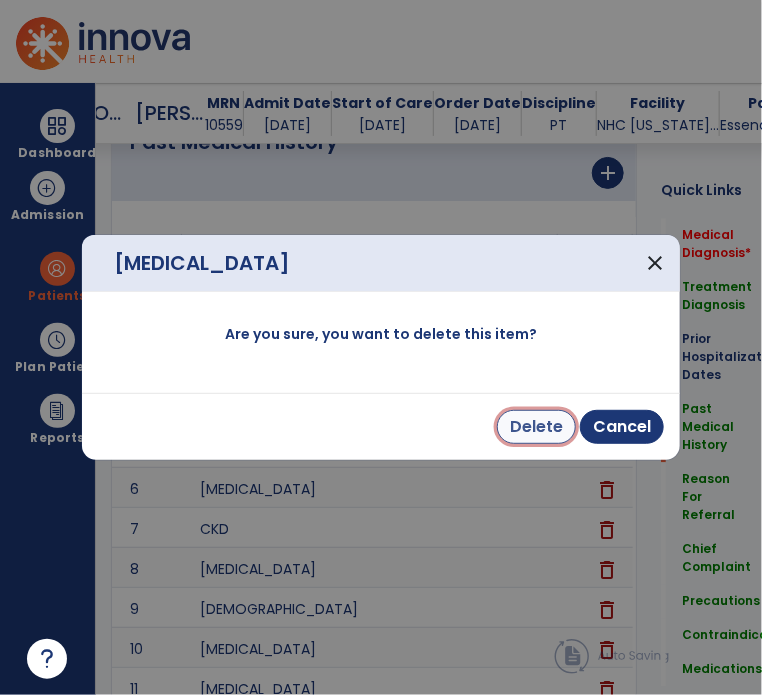 click on "Delete" at bounding box center [536, 427] 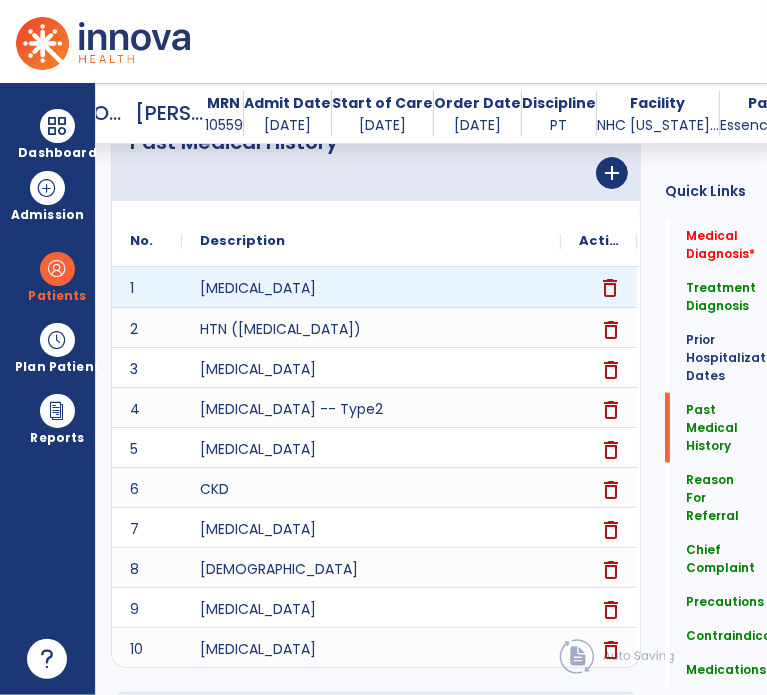 click on "delete" 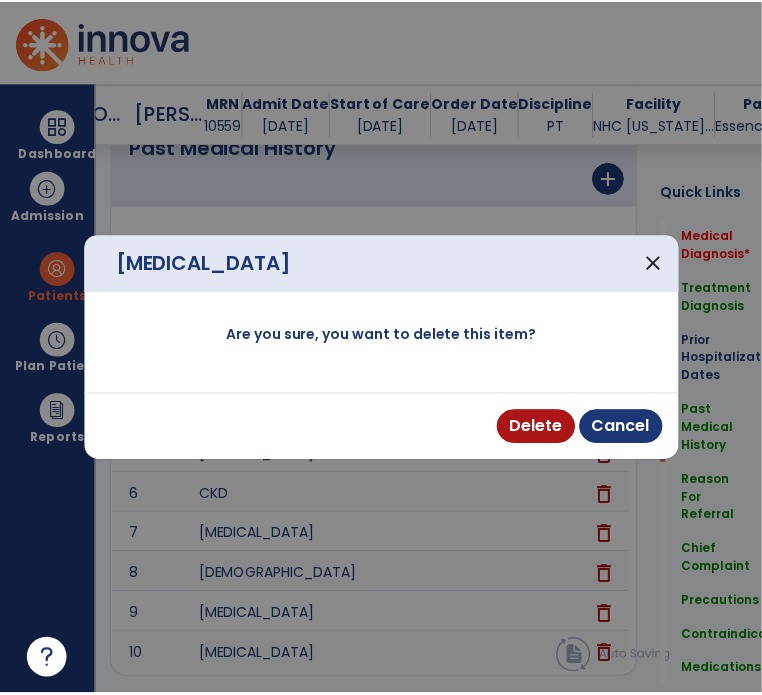 scroll, scrollTop: 979, scrollLeft: 0, axis: vertical 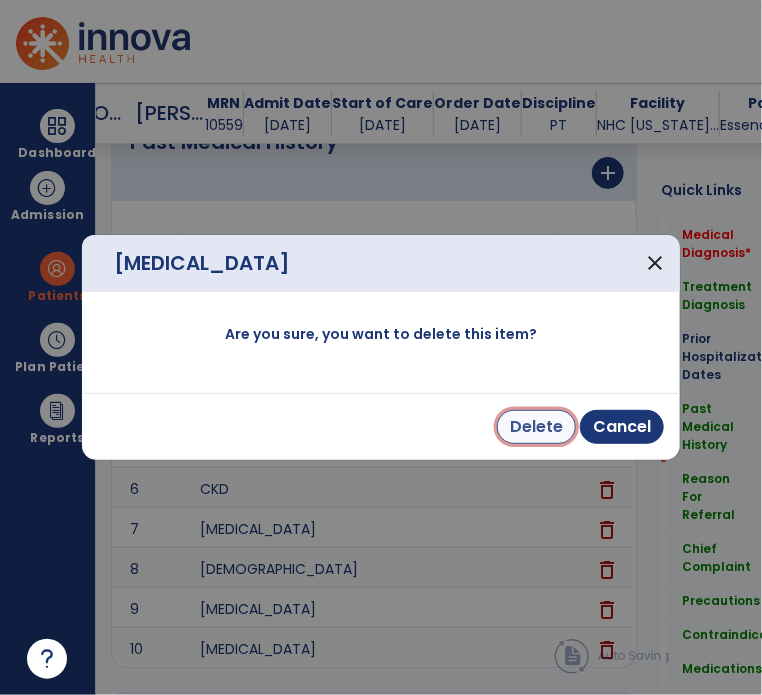 click on "Delete" at bounding box center (536, 427) 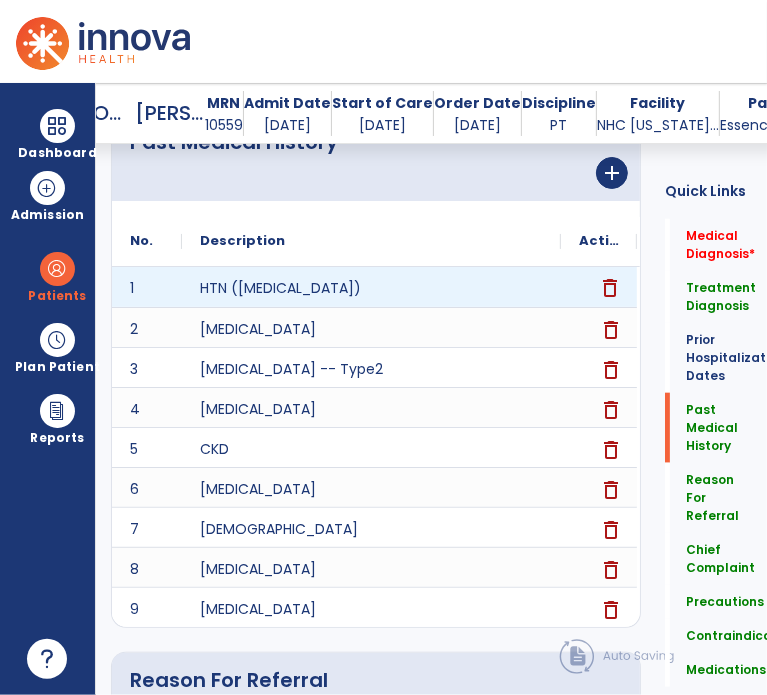click on "delete" 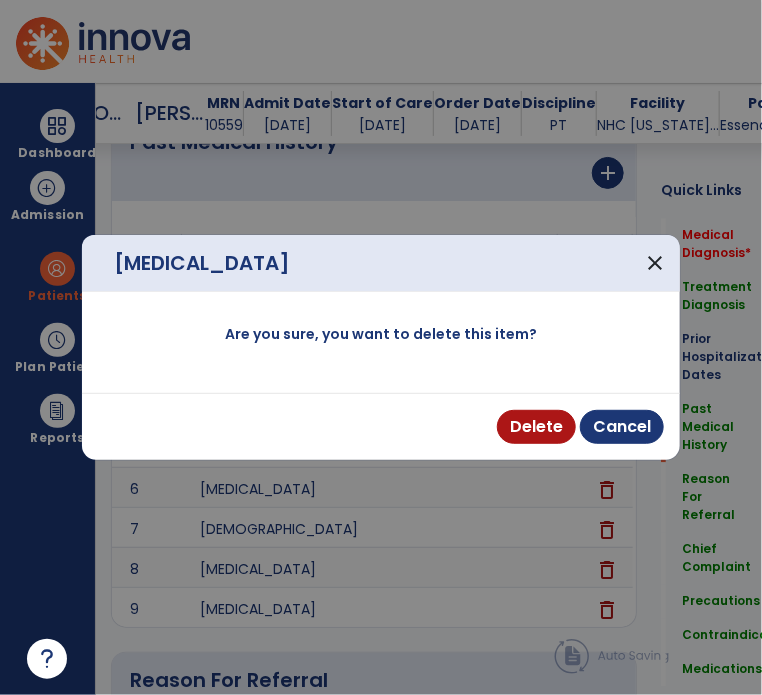 scroll, scrollTop: 979, scrollLeft: 0, axis: vertical 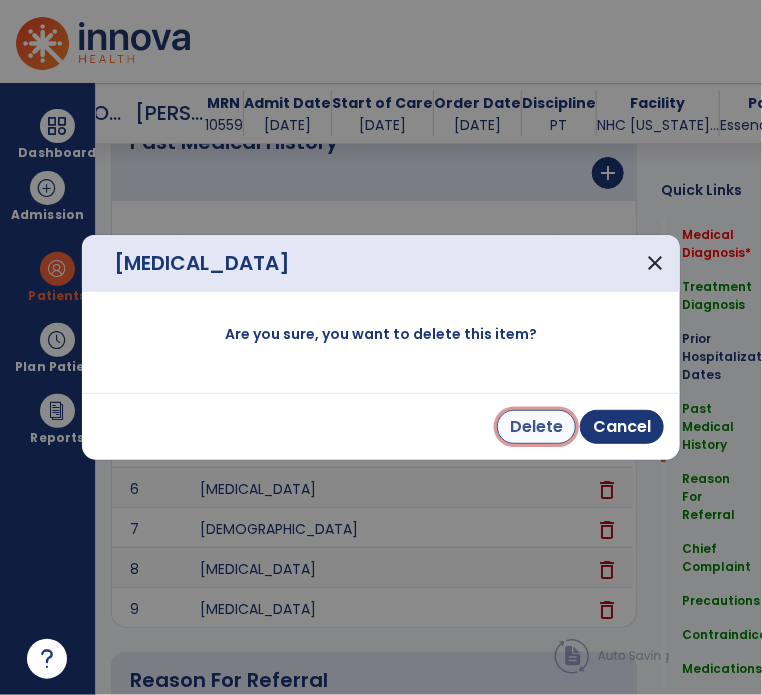 click on "Delete" at bounding box center (536, 427) 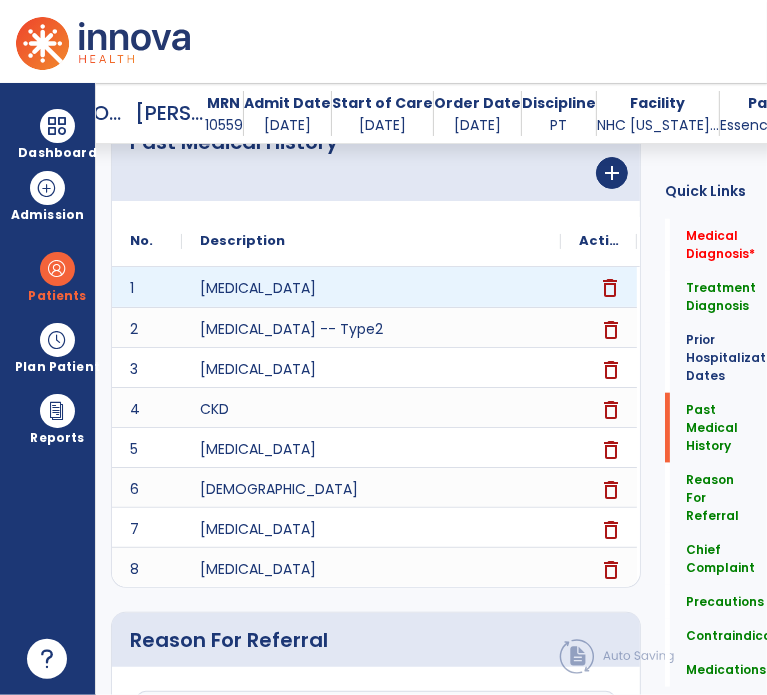 click on "delete" 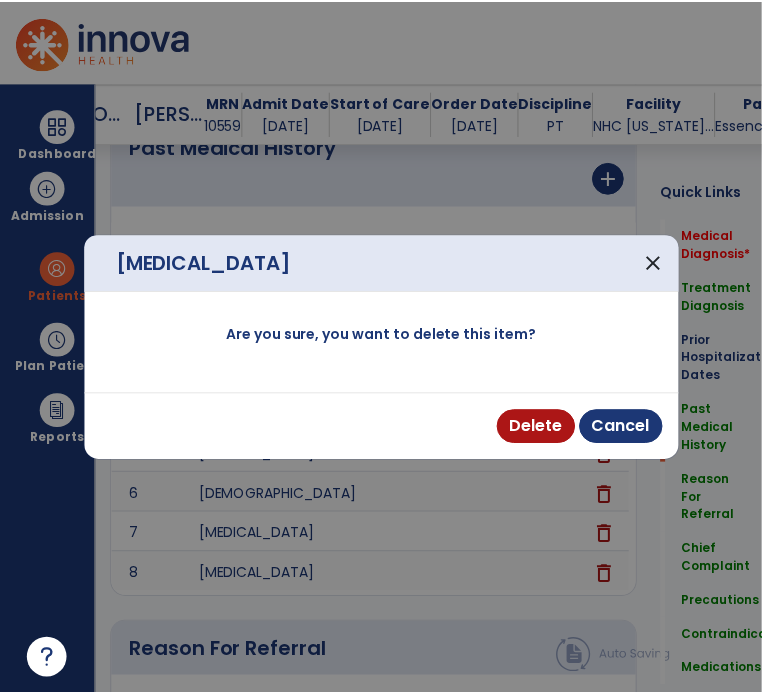 scroll, scrollTop: 979, scrollLeft: 0, axis: vertical 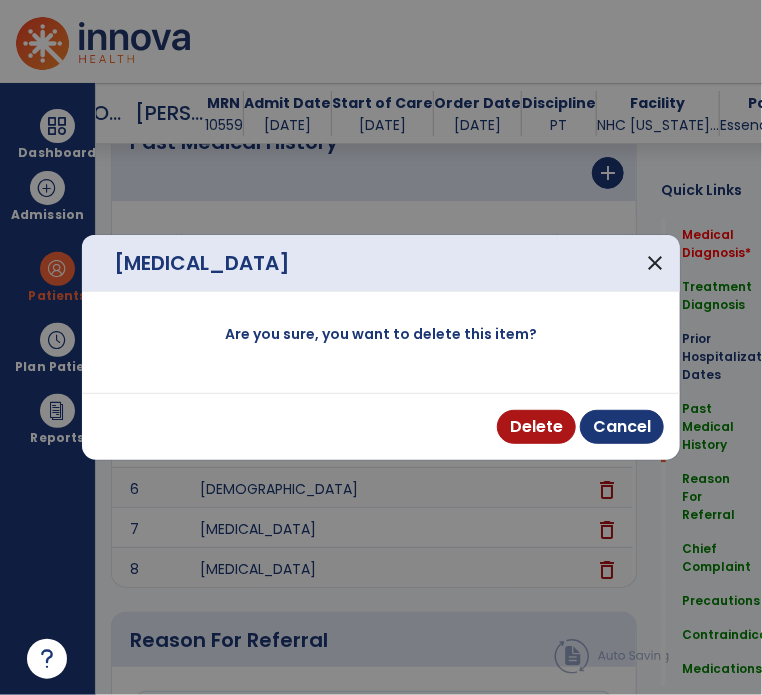click on "Delete   Cancel" at bounding box center (381, 426) 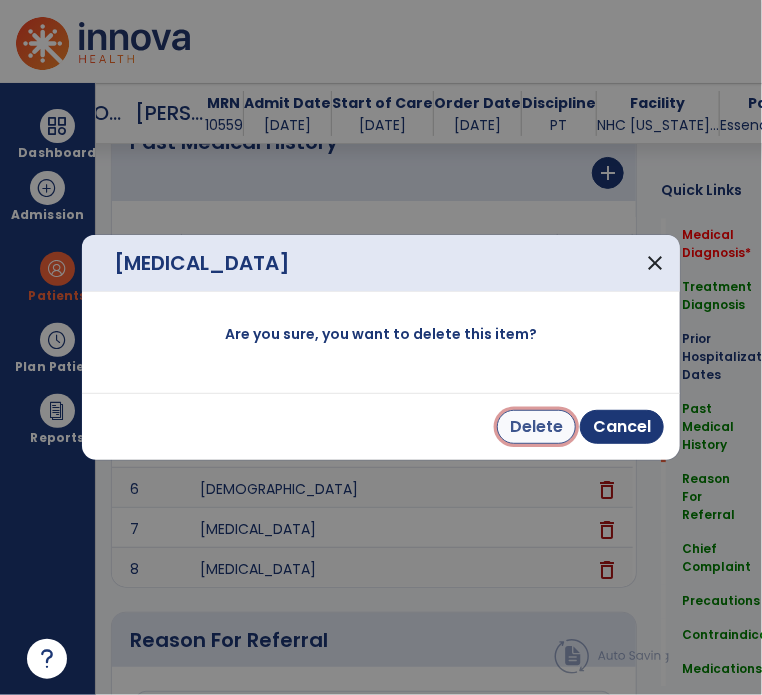 click on "Delete" at bounding box center (536, 427) 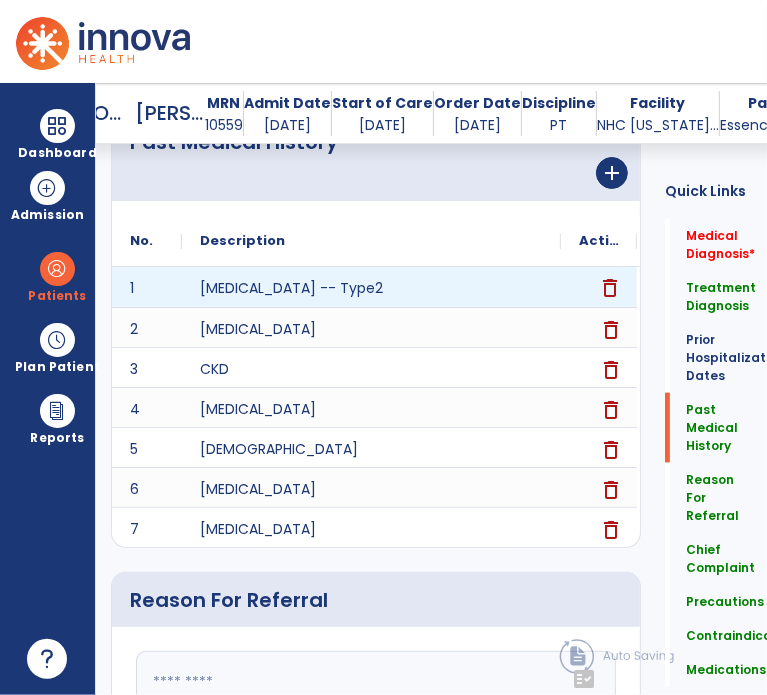 click on "delete" 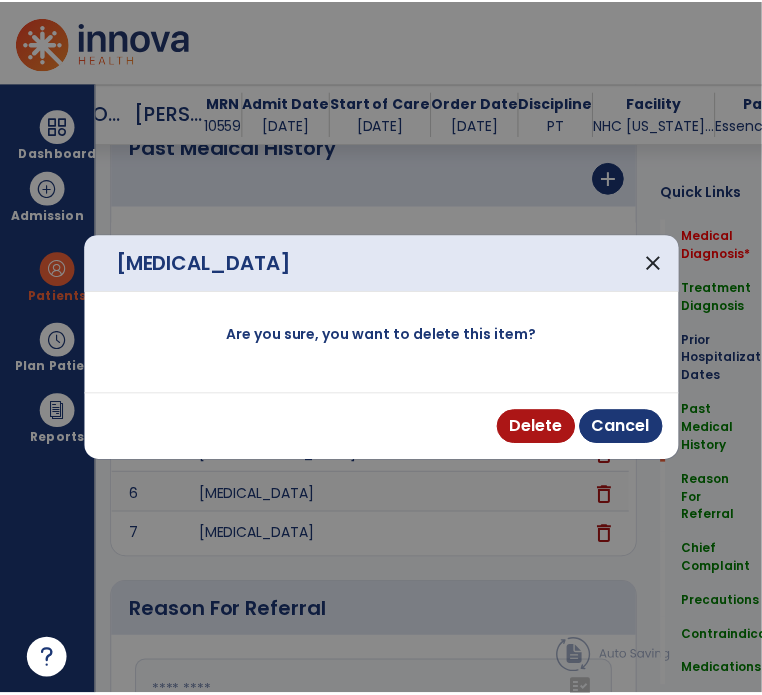 scroll, scrollTop: 979, scrollLeft: 0, axis: vertical 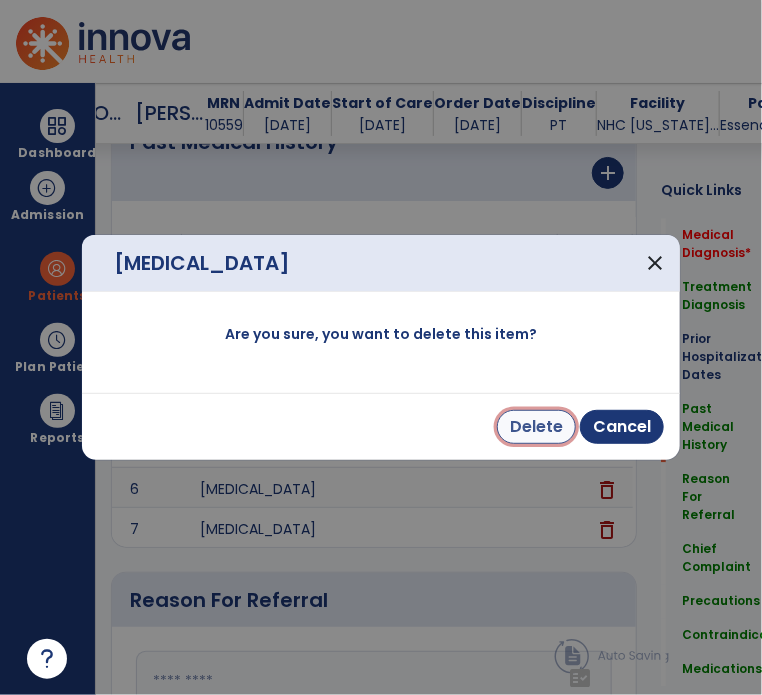 click on "Delete" at bounding box center [536, 427] 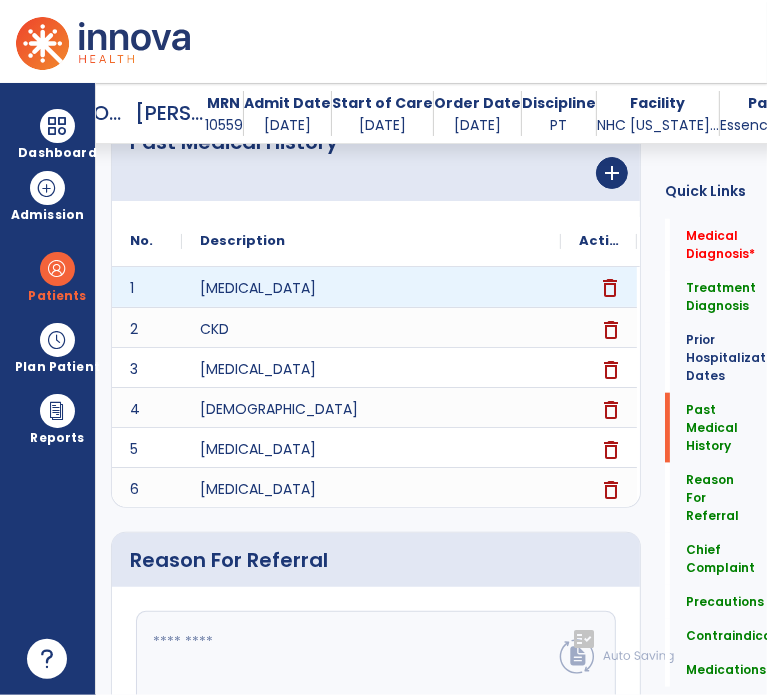 click on "delete" 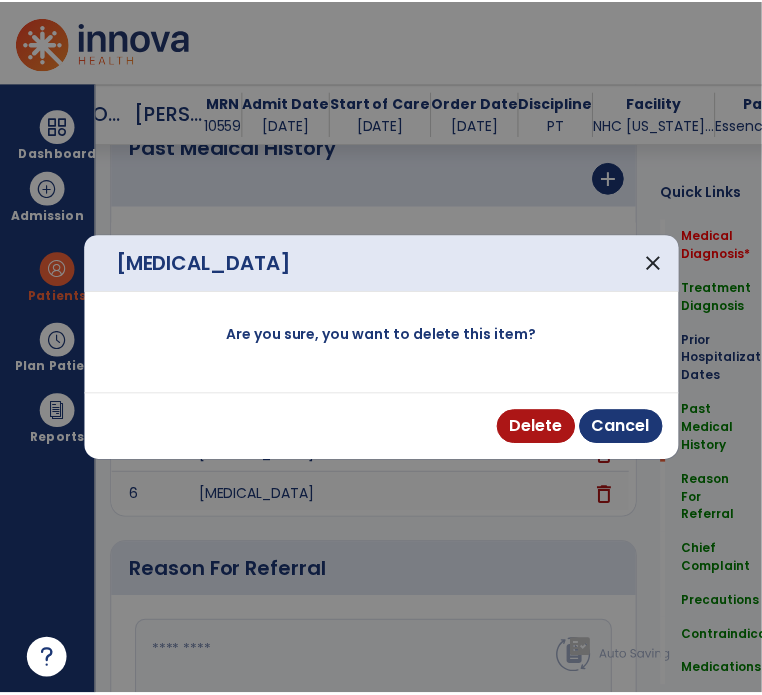scroll, scrollTop: 979, scrollLeft: 0, axis: vertical 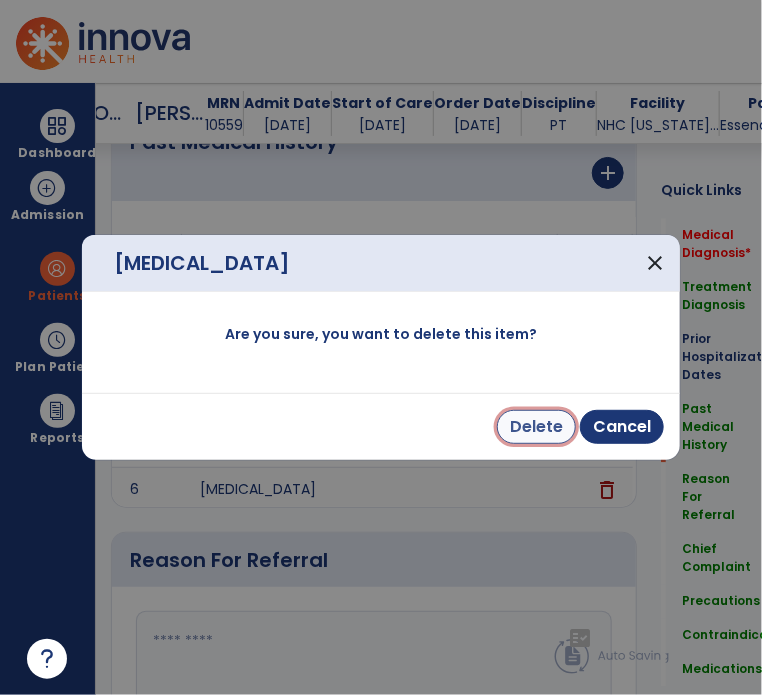 click on "Delete" at bounding box center (536, 427) 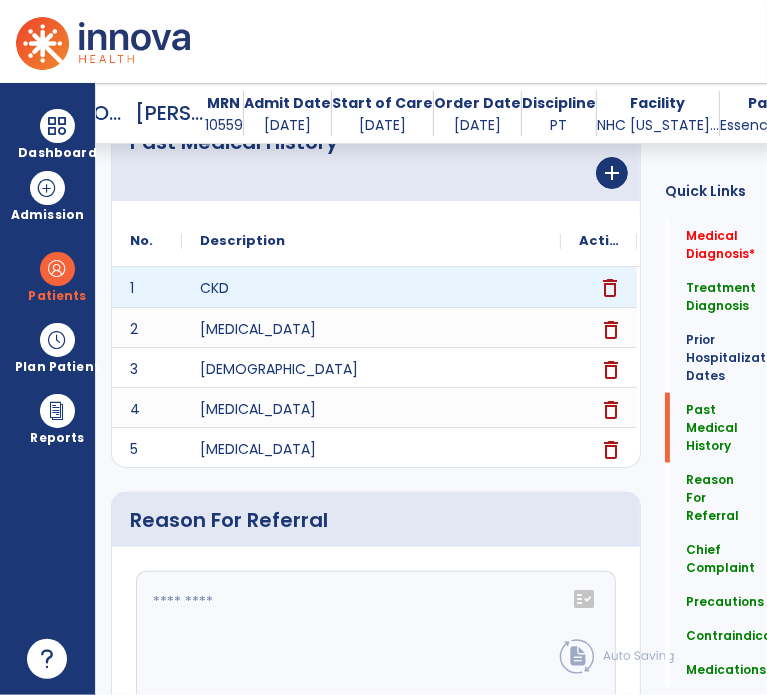 click on "delete" 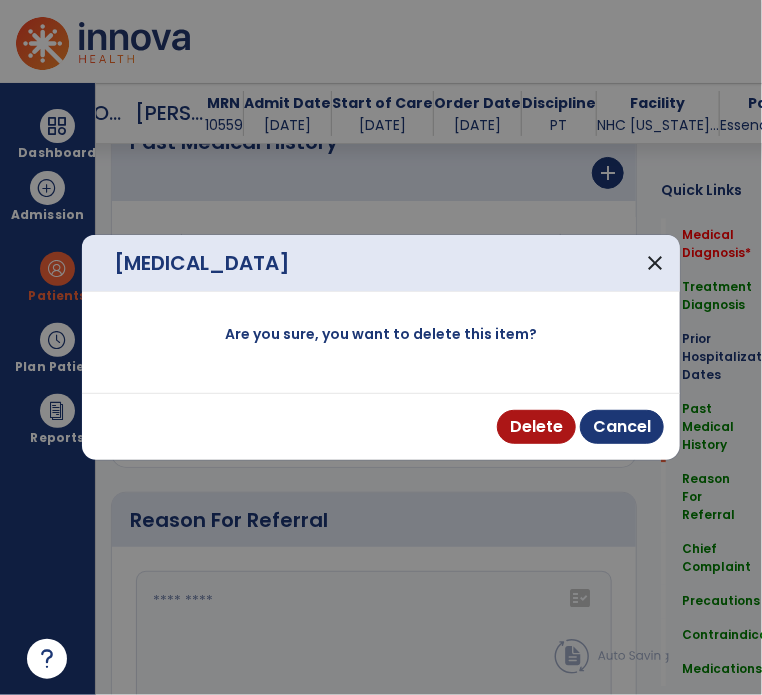 scroll, scrollTop: 979, scrollLeft: 0, axis: vertical 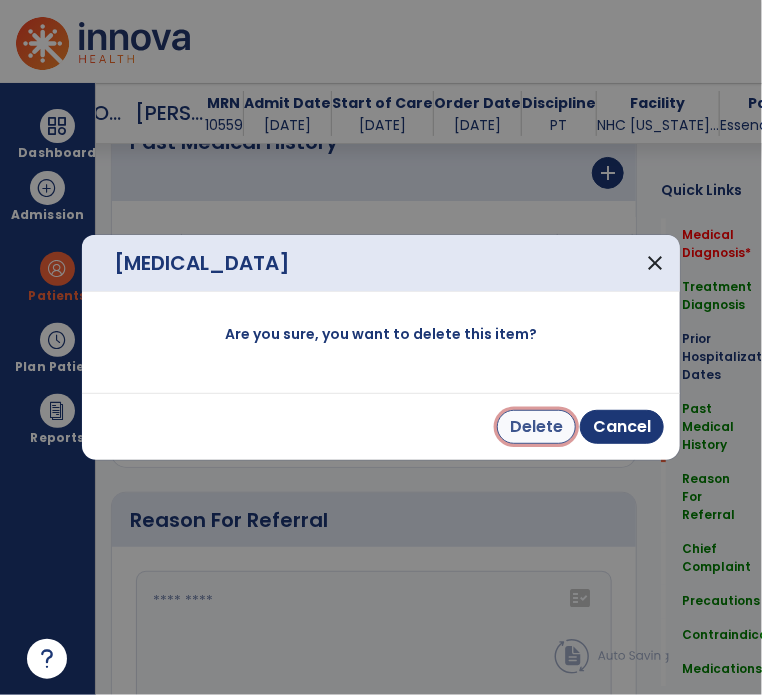click on "Delete" at bounding box center [536, 427] 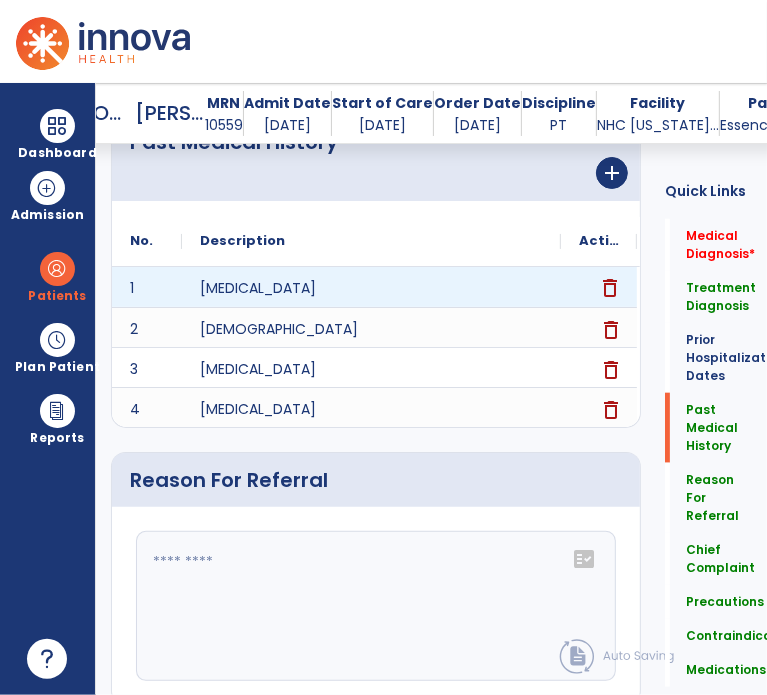 click on "delete" 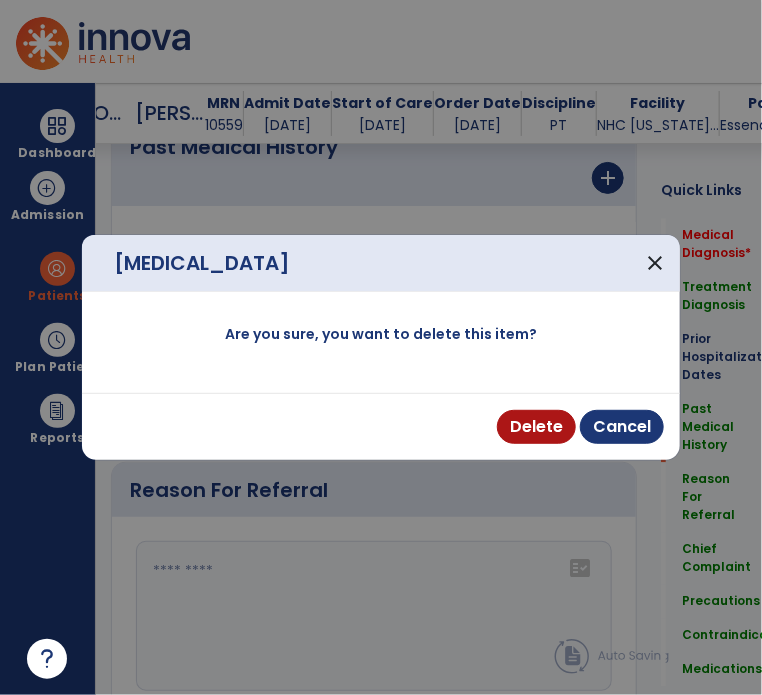 scroll, scrollTop: 979, scrollLeft: 0, axis: vertical 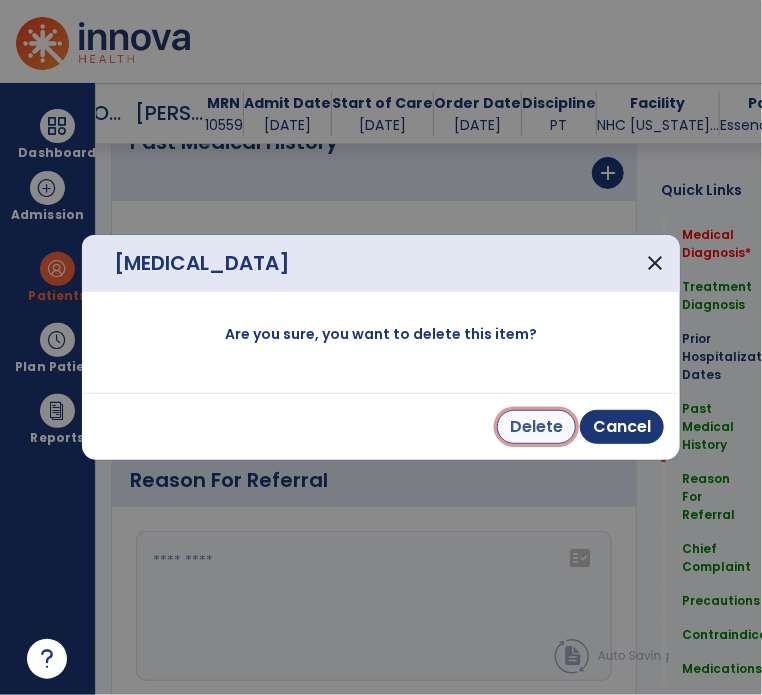 click on "Delete" at bounding box center [536, 427] 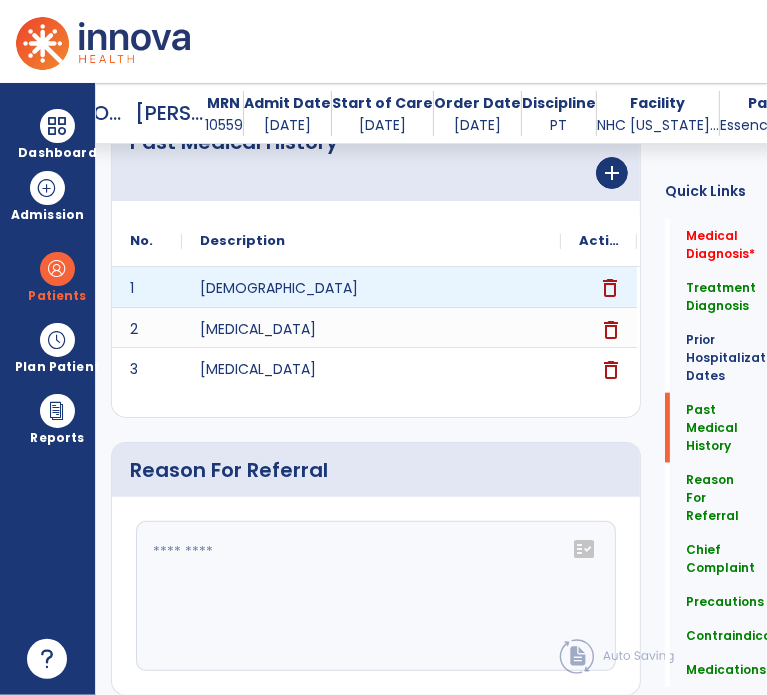 click on "delete" 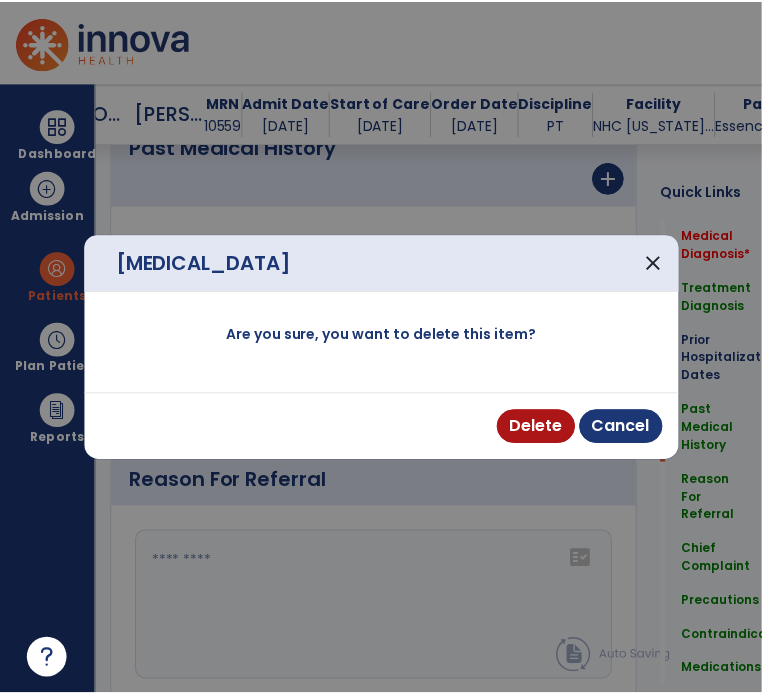 scroll, scrollTop: 979, scrollLeft: 0, axis: vertical 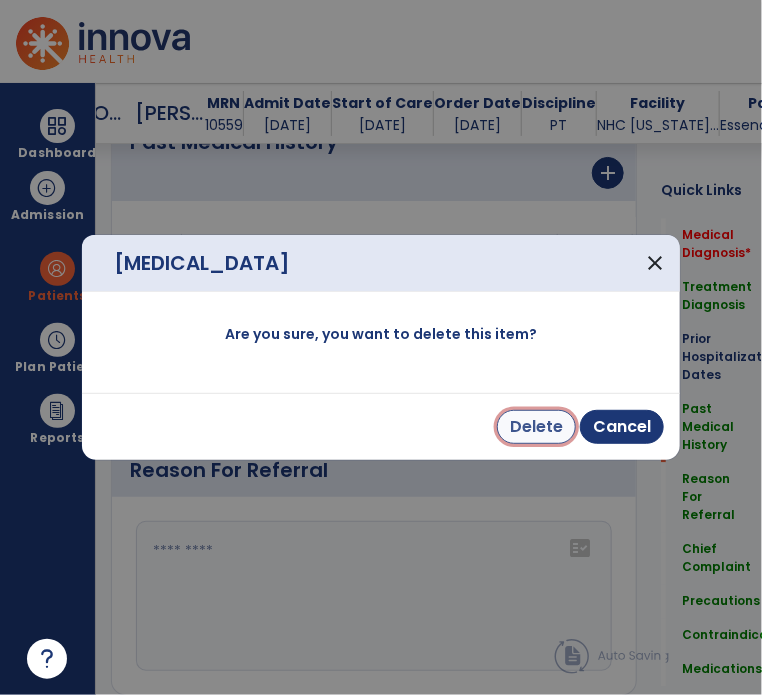 click on "Delete" at bounding box center (536, 427) 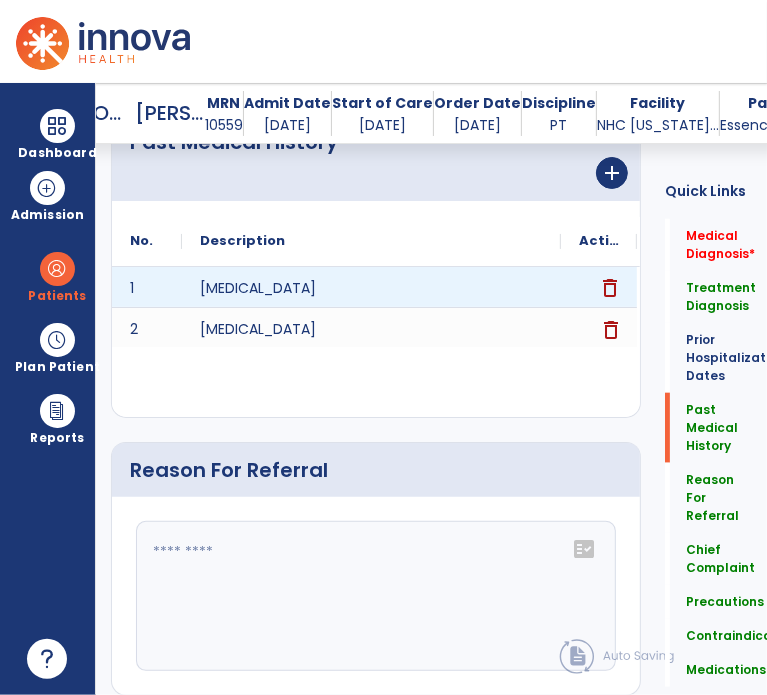 click on "delete" 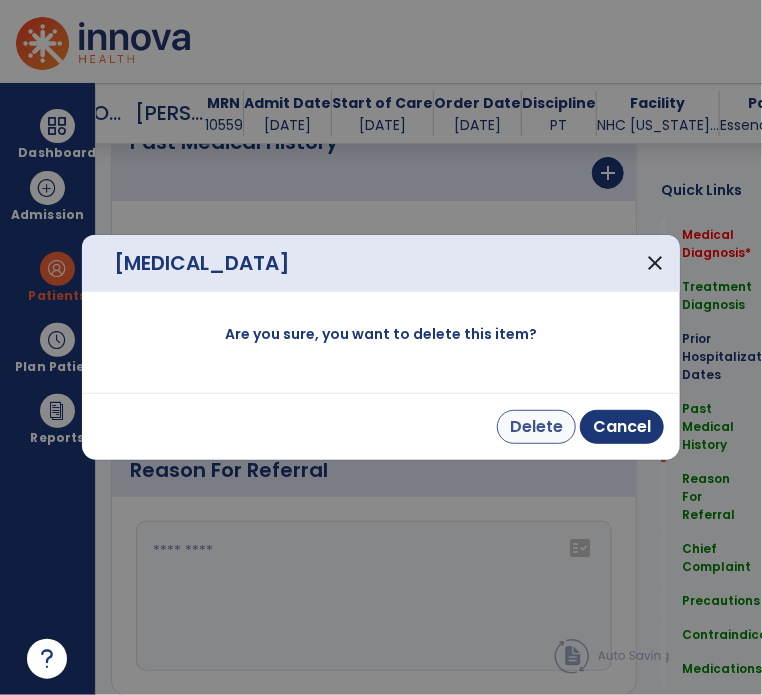 scroll, scrollTop: 979, scrollLeft: 0, axis: vertical 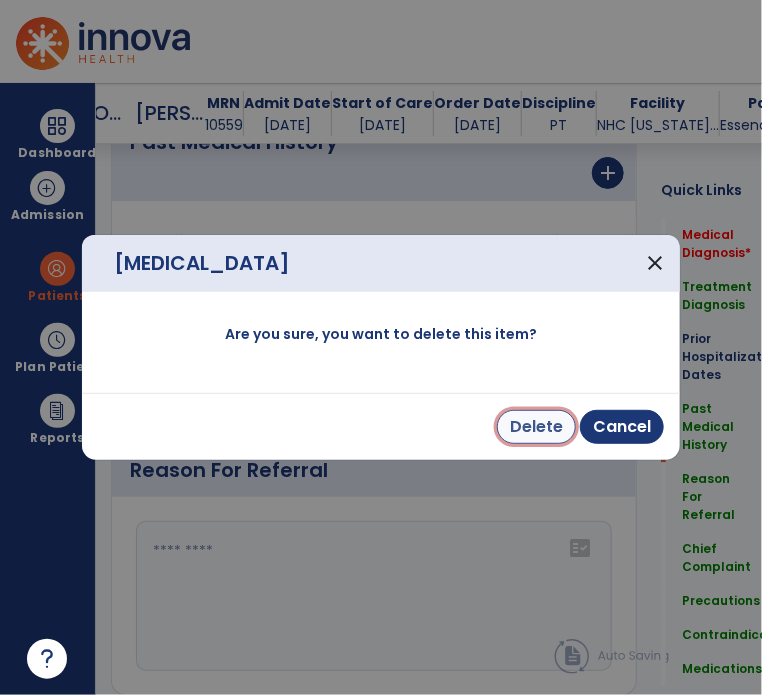 click on "Delete" at bounding box center (536, 427) 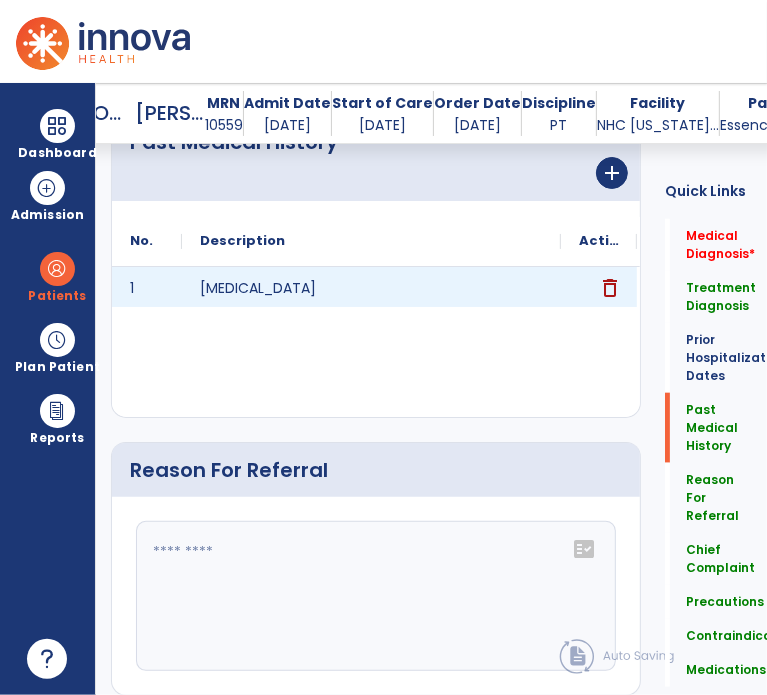 click on "delete" 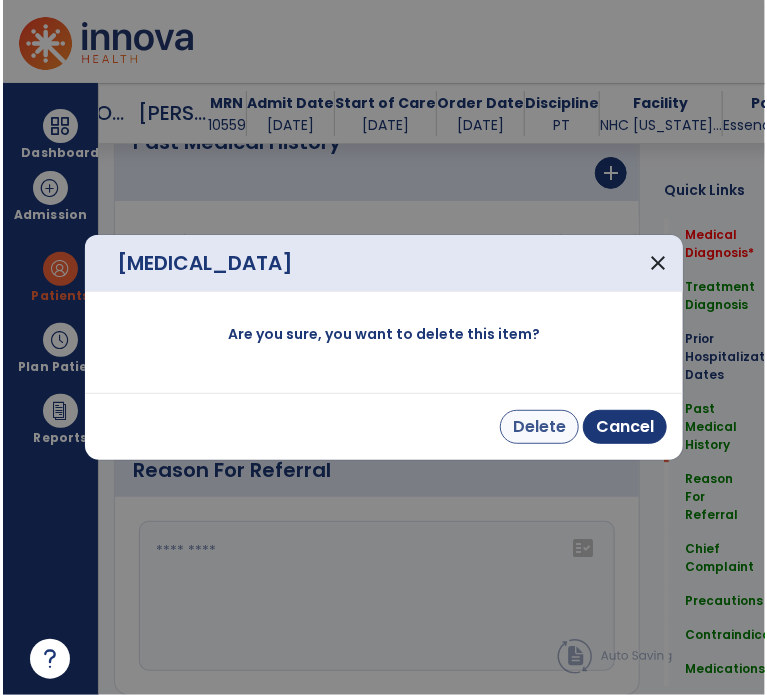 scroll, scrollTop: 979, scrollLeft: 0, axis: vertical 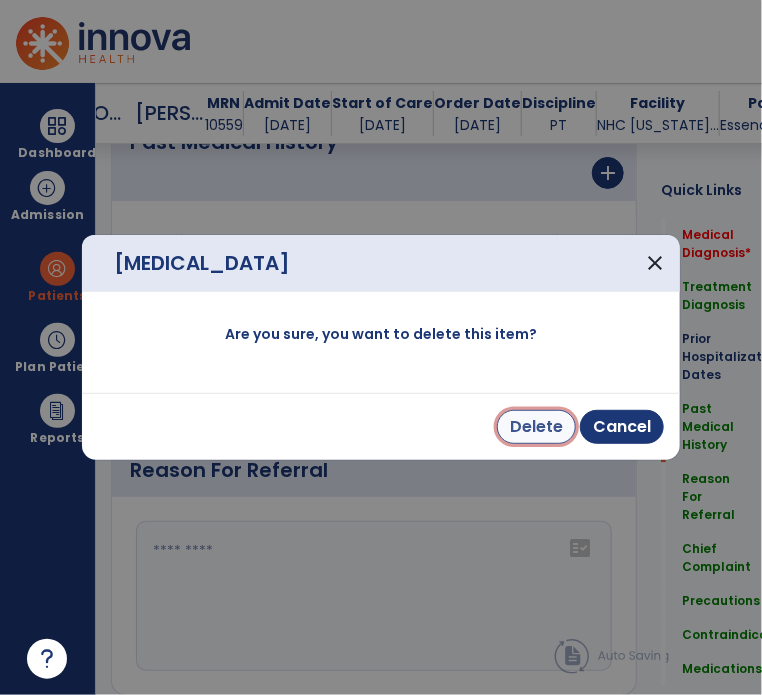 click on "Delete" at bounding box center [536, 427] 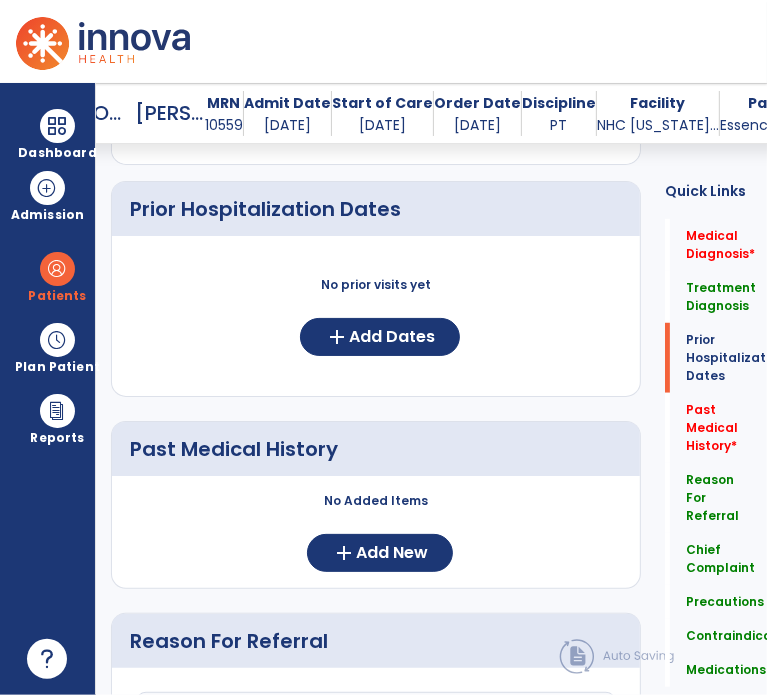 scroll, scrollTop: 723, scrollLeft: 0, axis: vertical 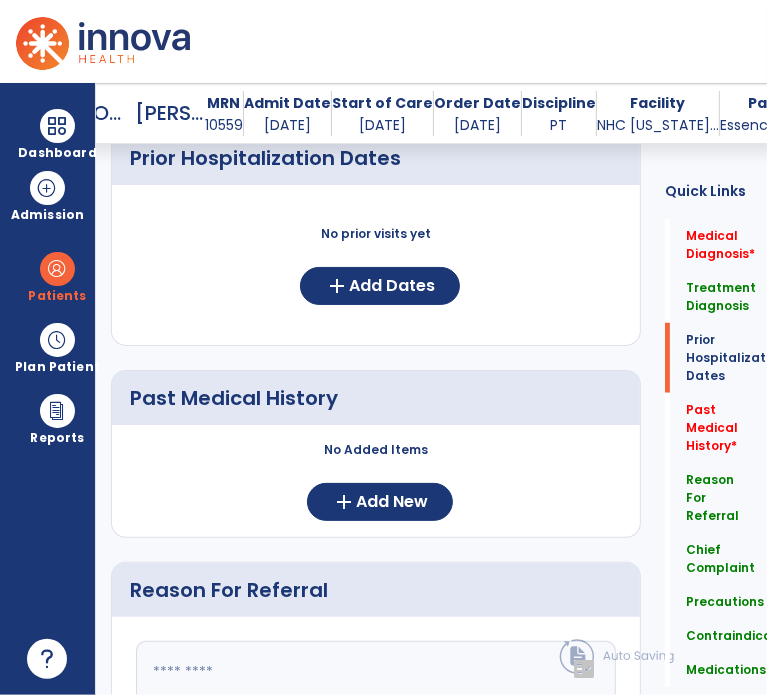 click on "No prior visits yet  add  Add Dates" 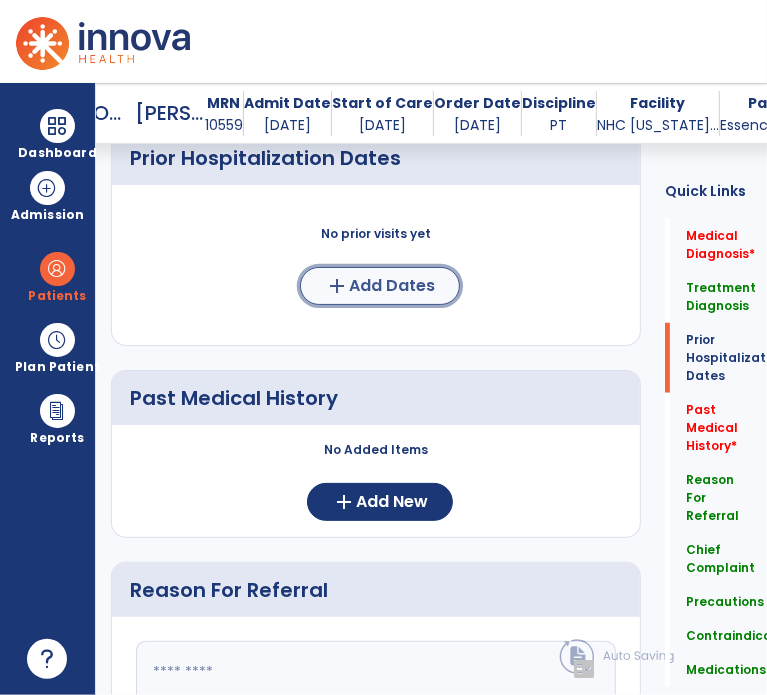 click on "Add Dates" 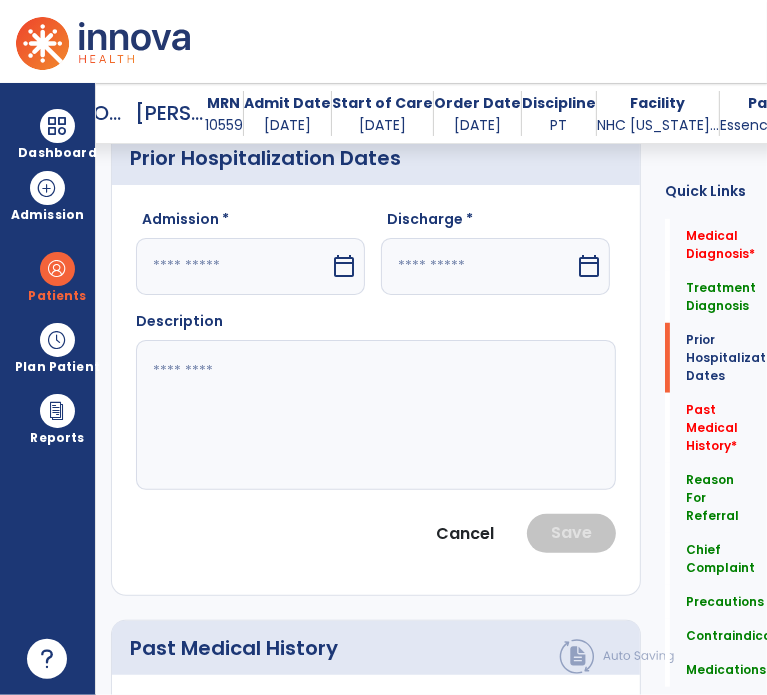 click at bounding box center (233, 266) 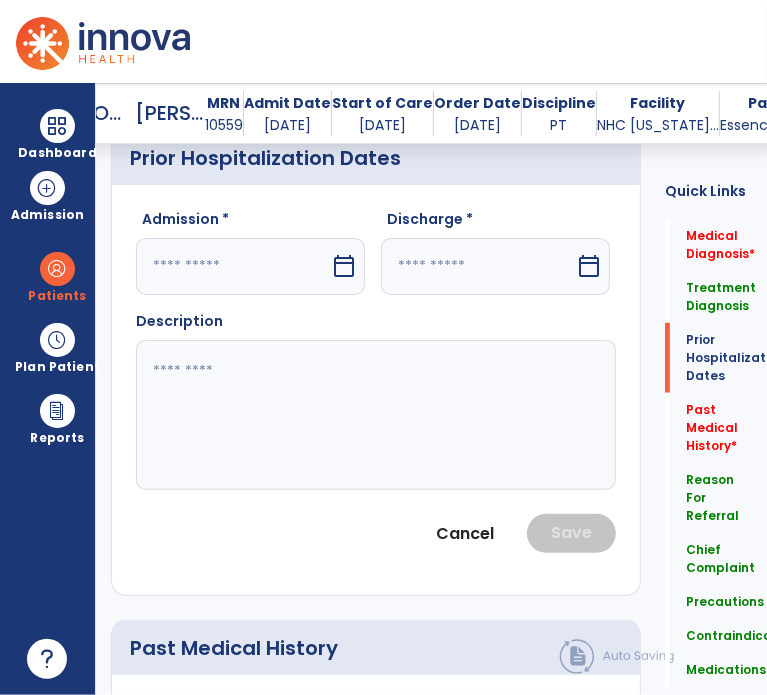 select on "*" 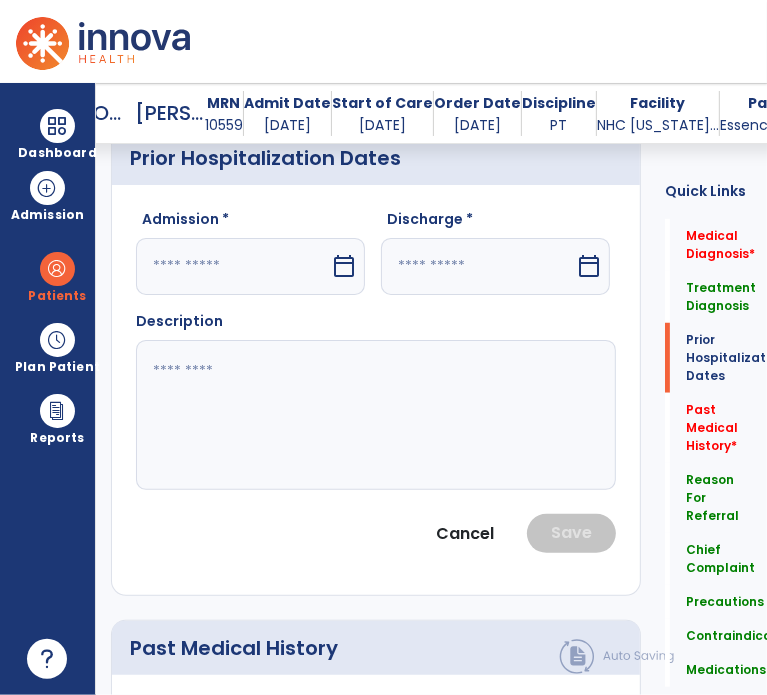 select on "****" 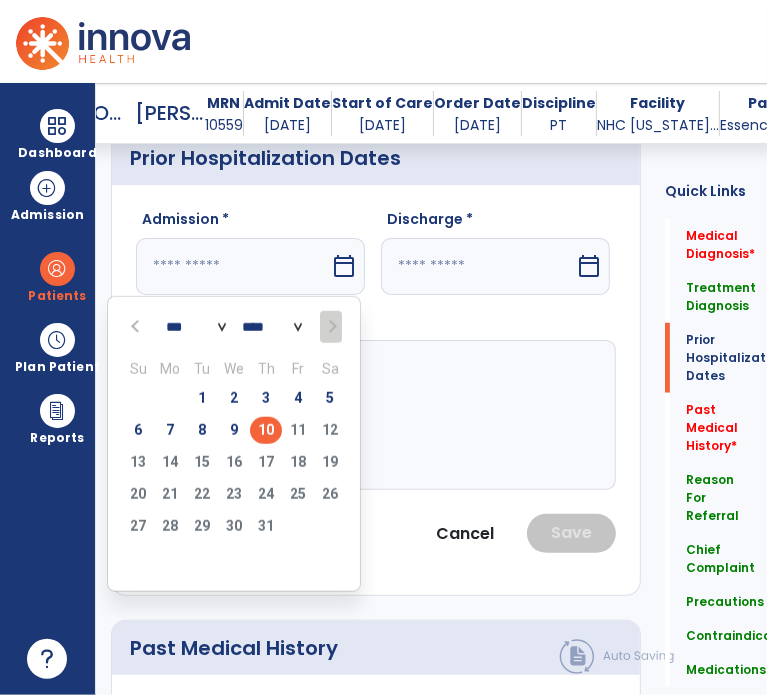 click on "6" at bounding box center (138, 433) 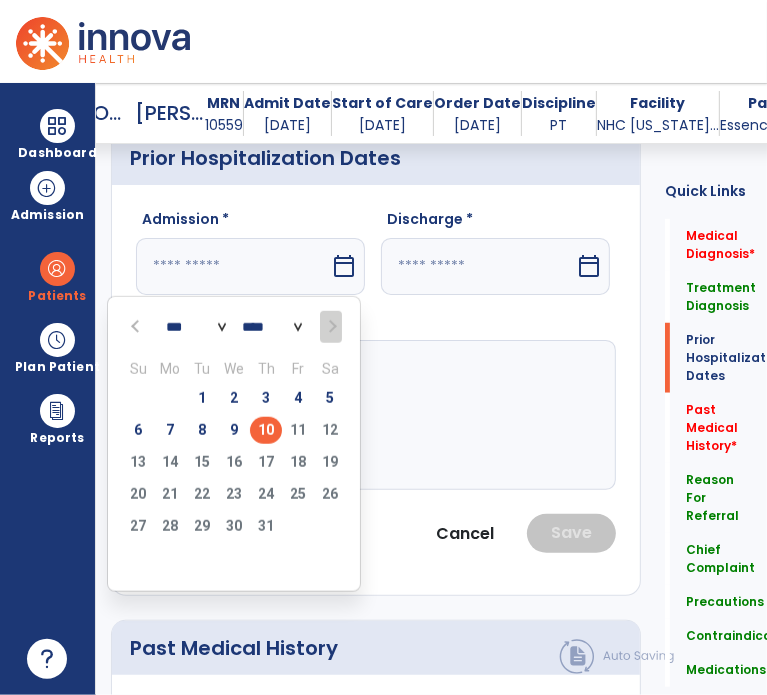 type on "********" 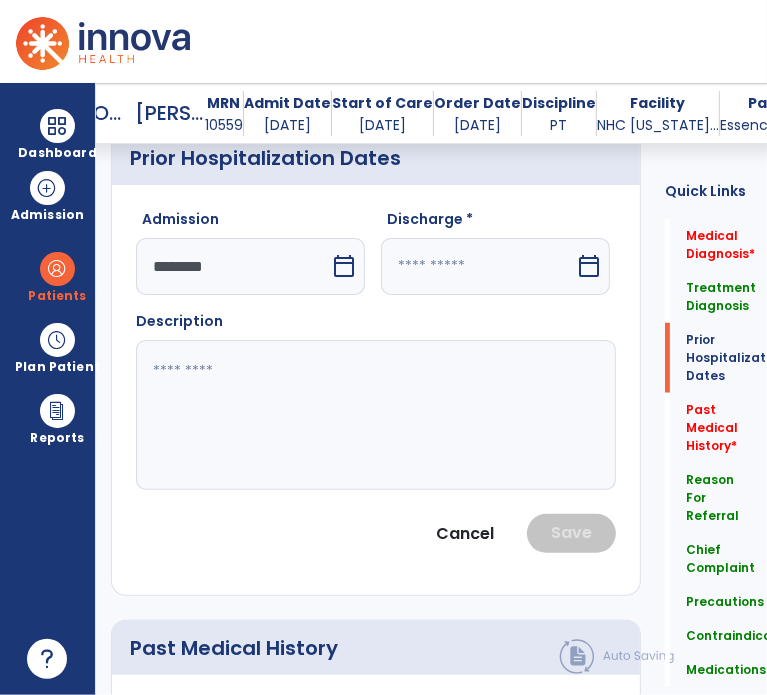 click at bounding box center (478, 266) 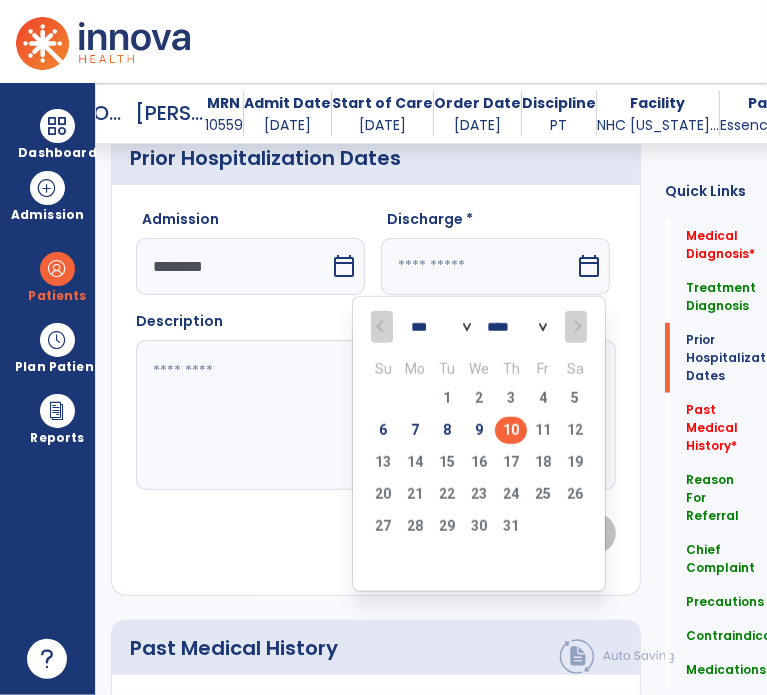 click on "10" at bounding box center (511, 433) 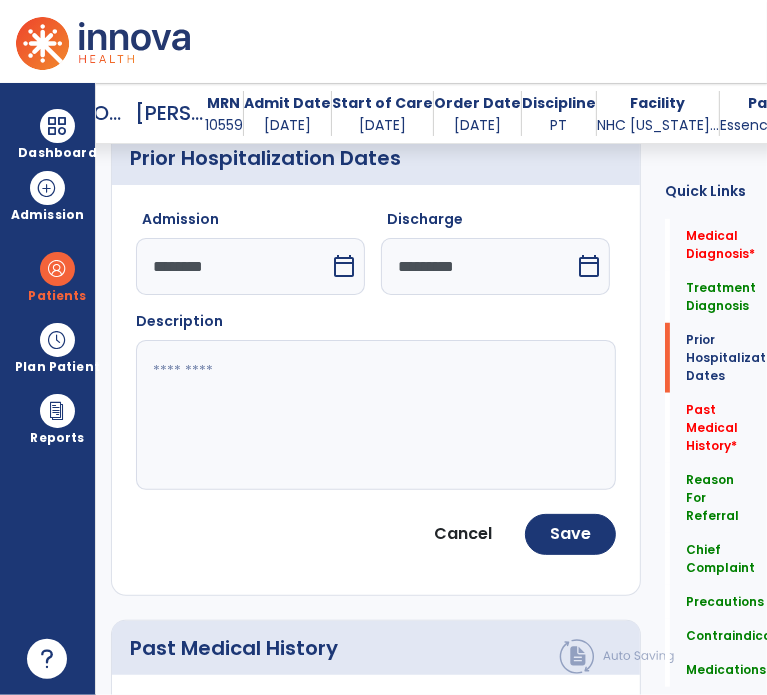 click on "*********" at bounding box center (478, 266) 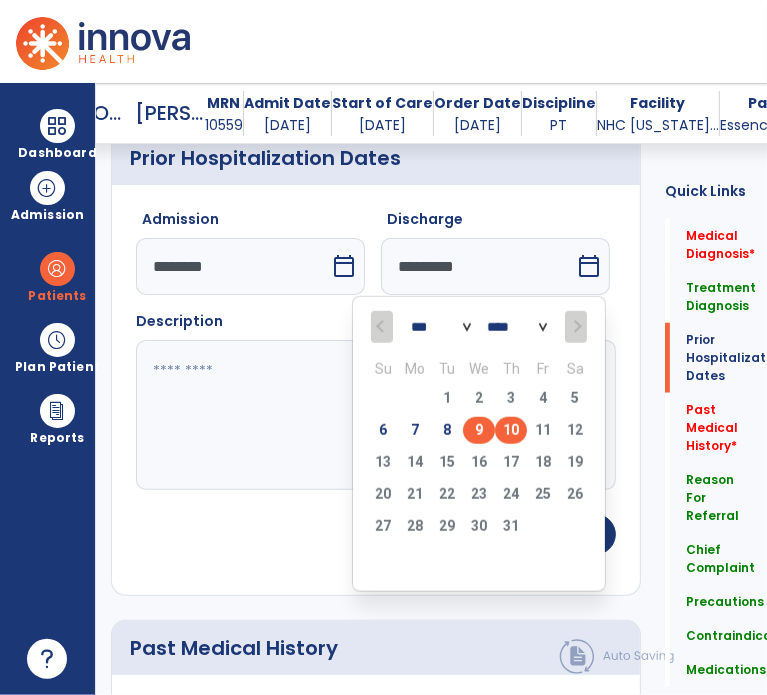 click on "9" at bounding box center (479, 430) 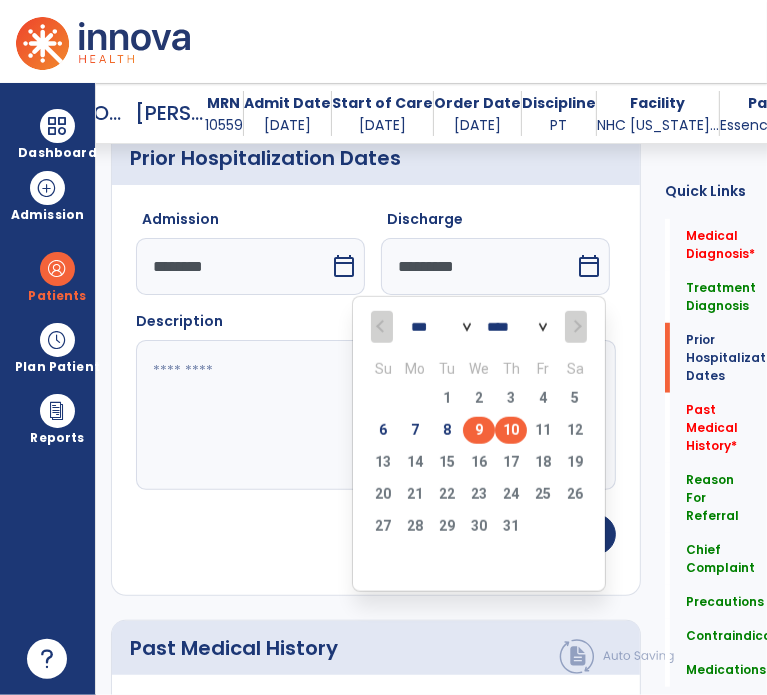 type on "********" 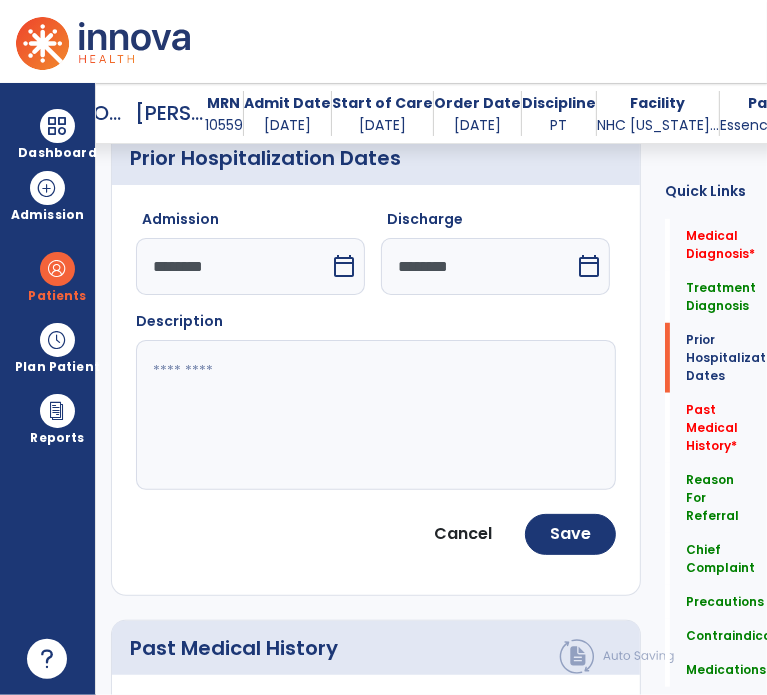 click 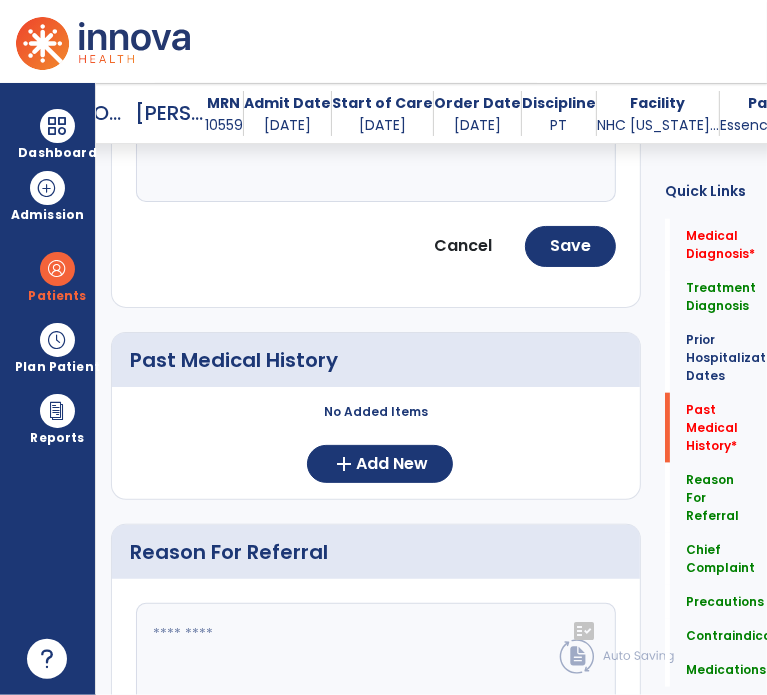 scroll, scrollTop: 1130, scrollLeft: 0, axis: vertical 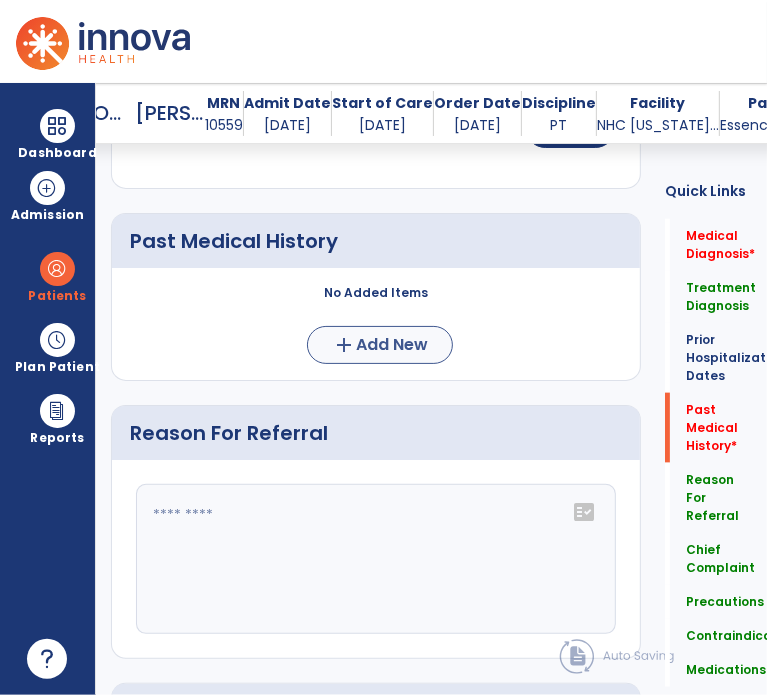 type on "**********" 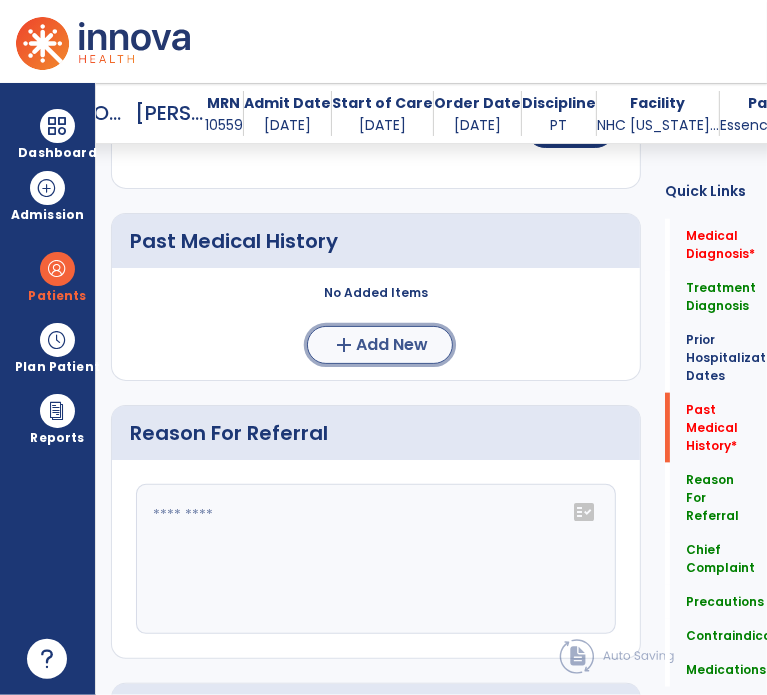 click on "Add New" 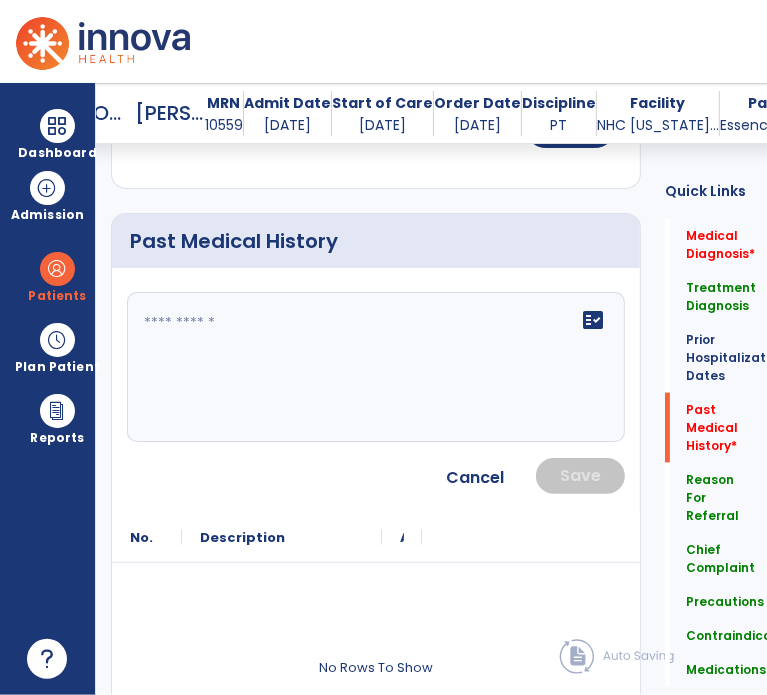 click on "fact_check" 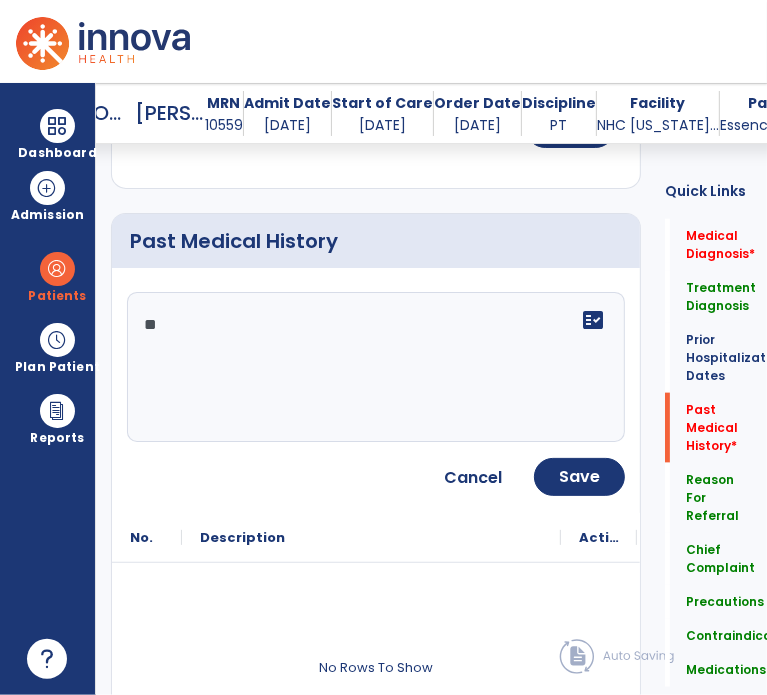 type on "*" 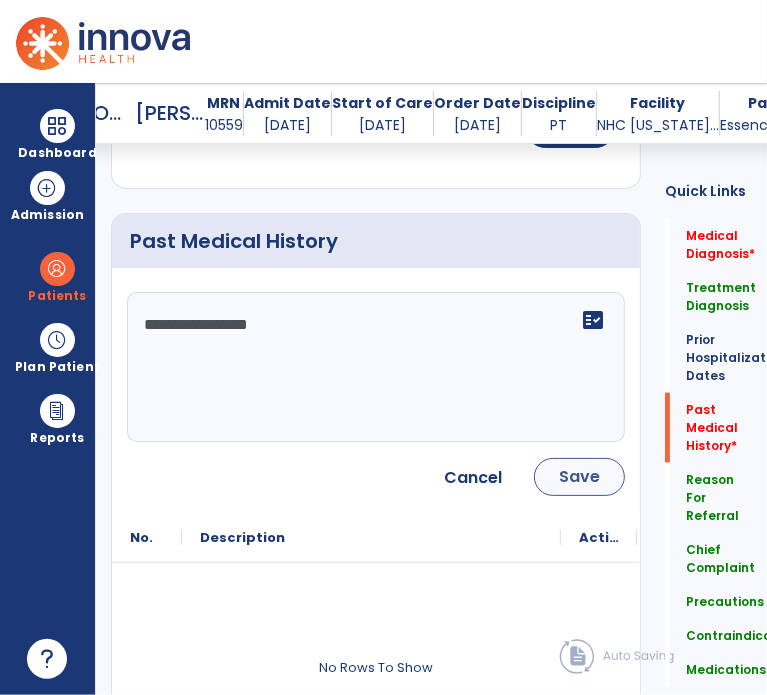 type on "**********" 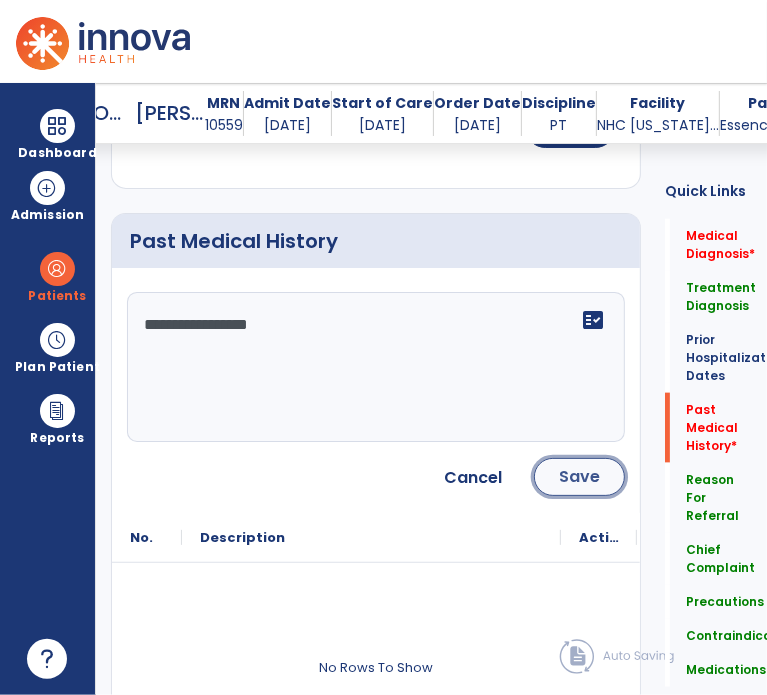 click on "Save" 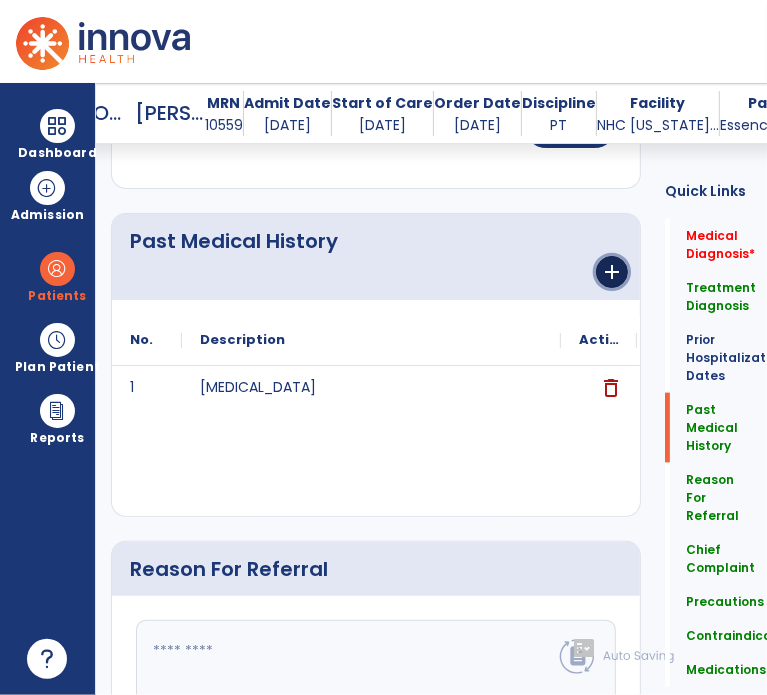 click on "add" 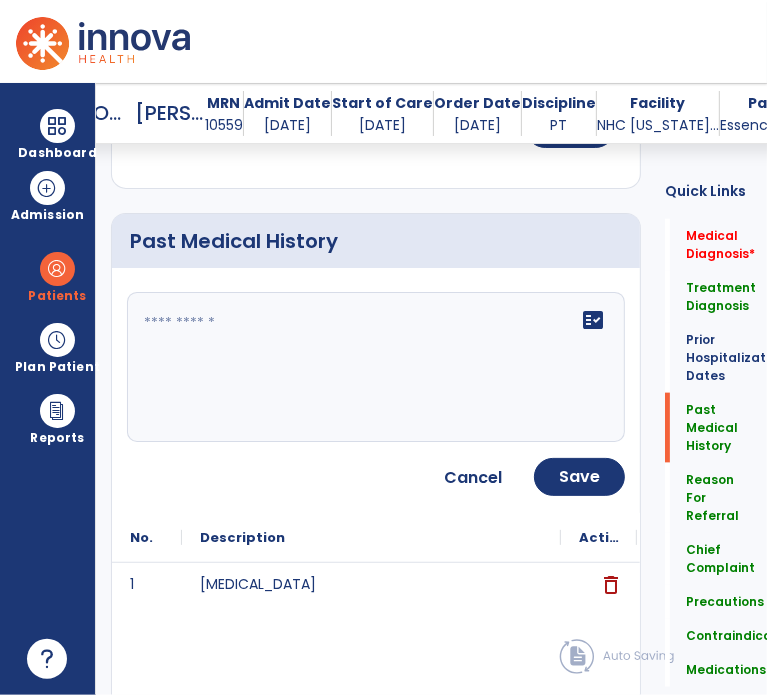 click on "fact_check" 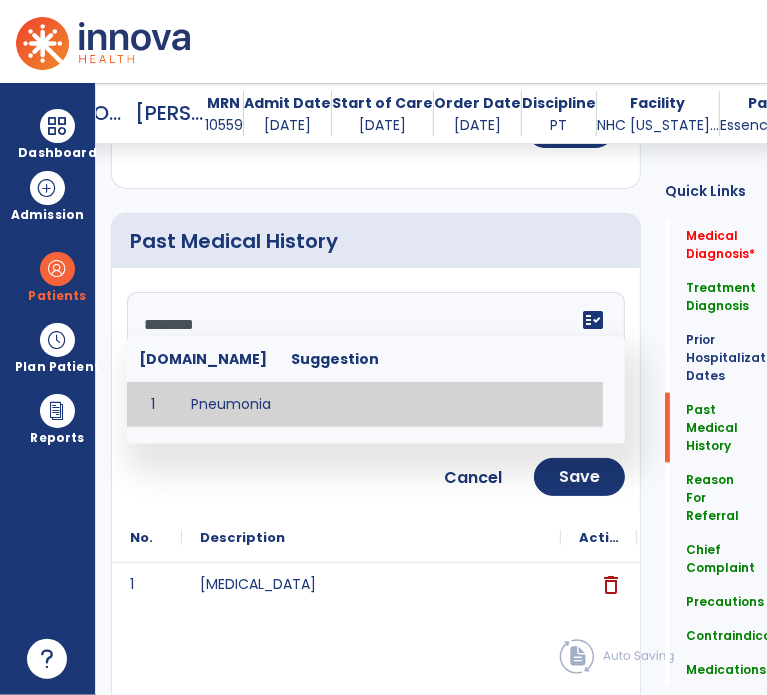 type on "*********" 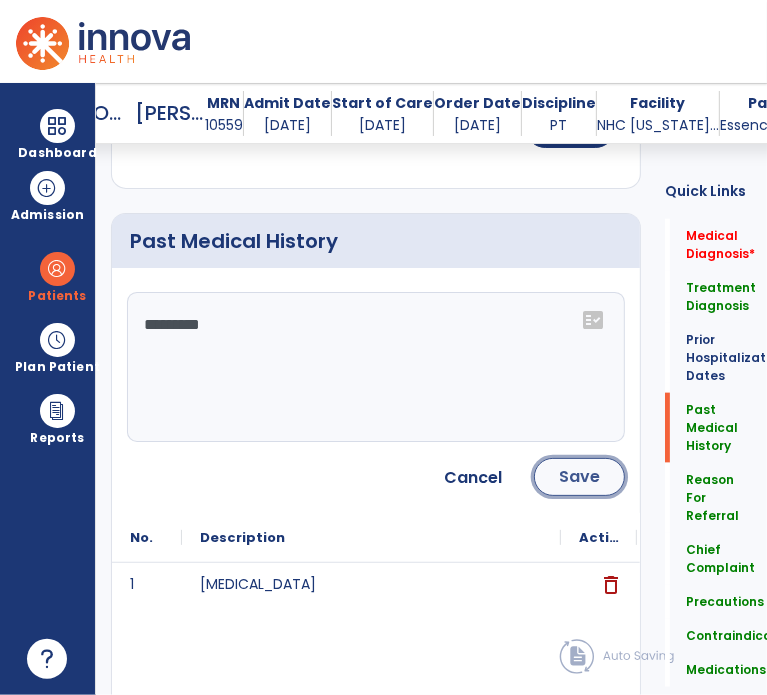 click on "Save" 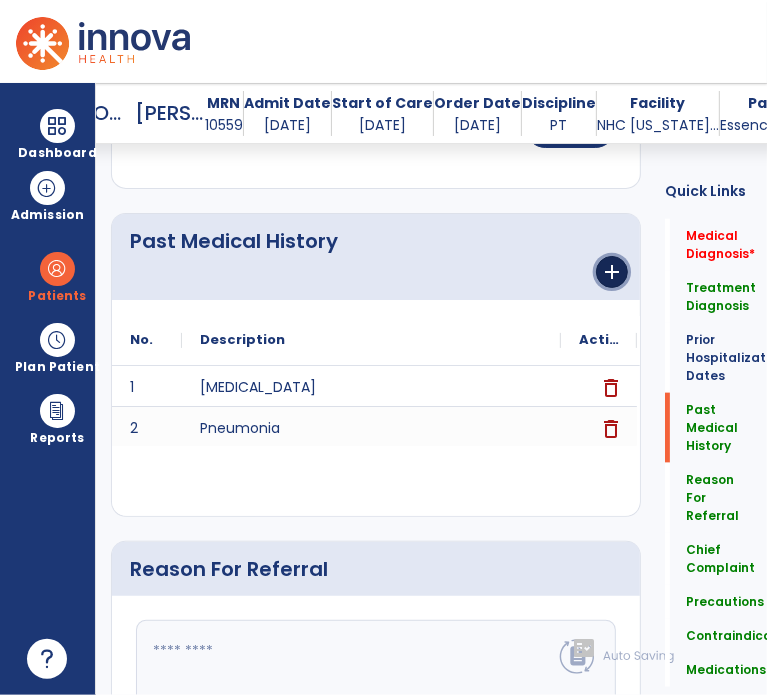 click on "add" 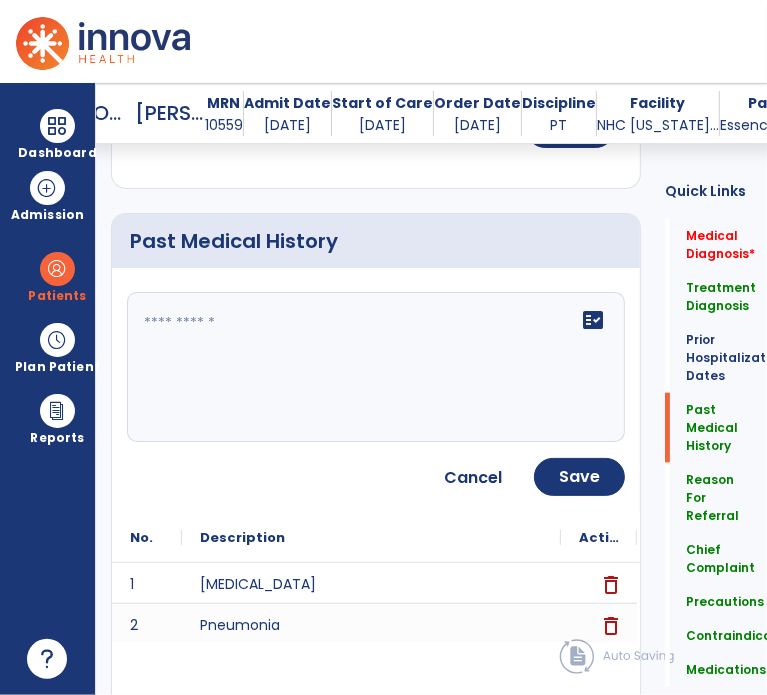 click on "fact_check" 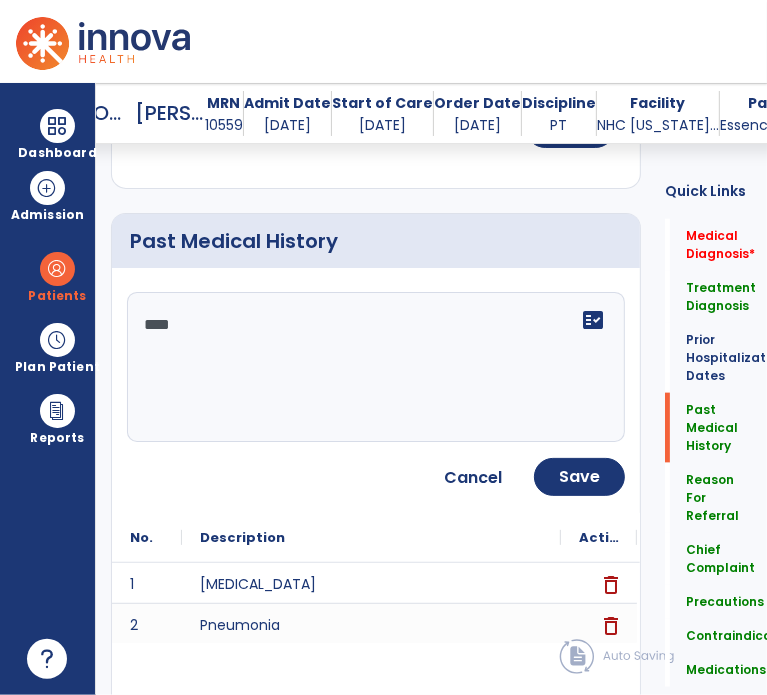 click on "****" 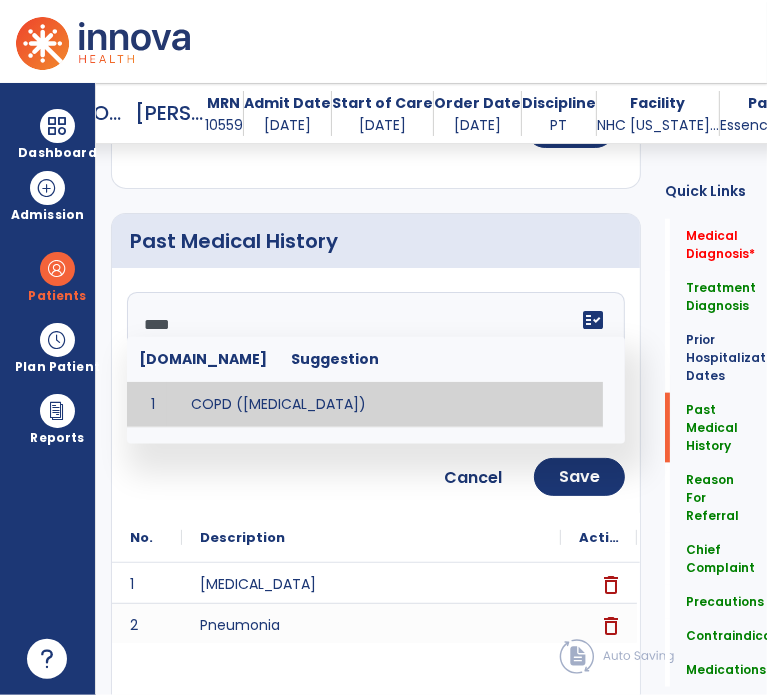 type on "**********" 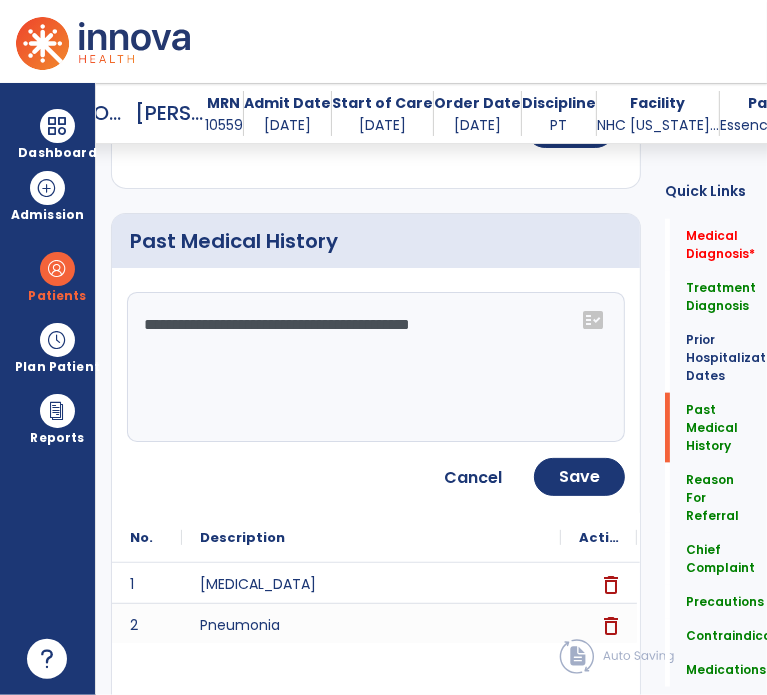click on "**********" 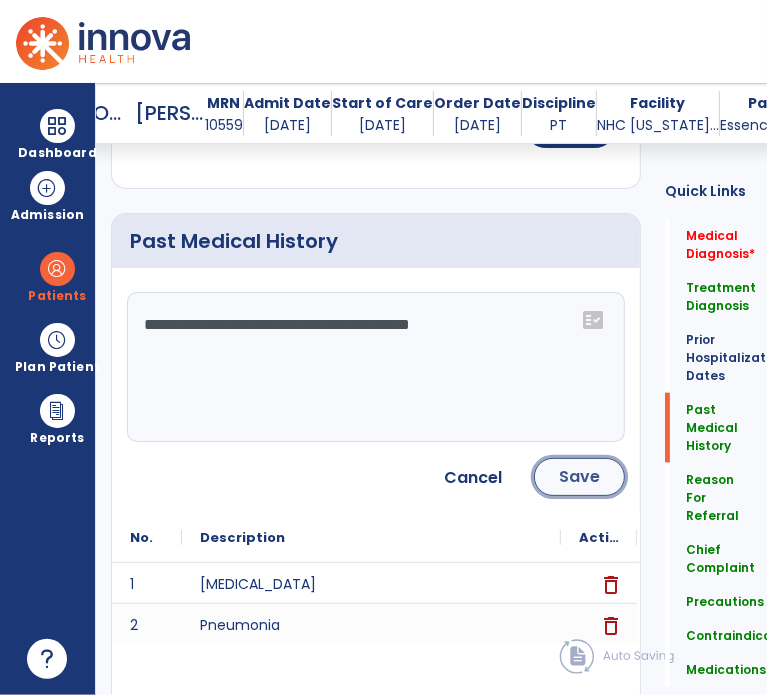 click on "Save" 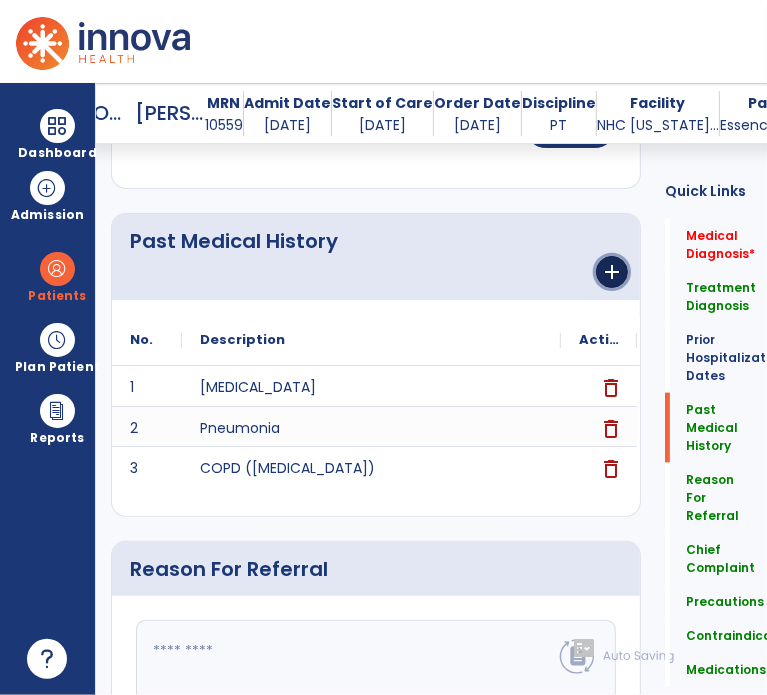 click on "add" 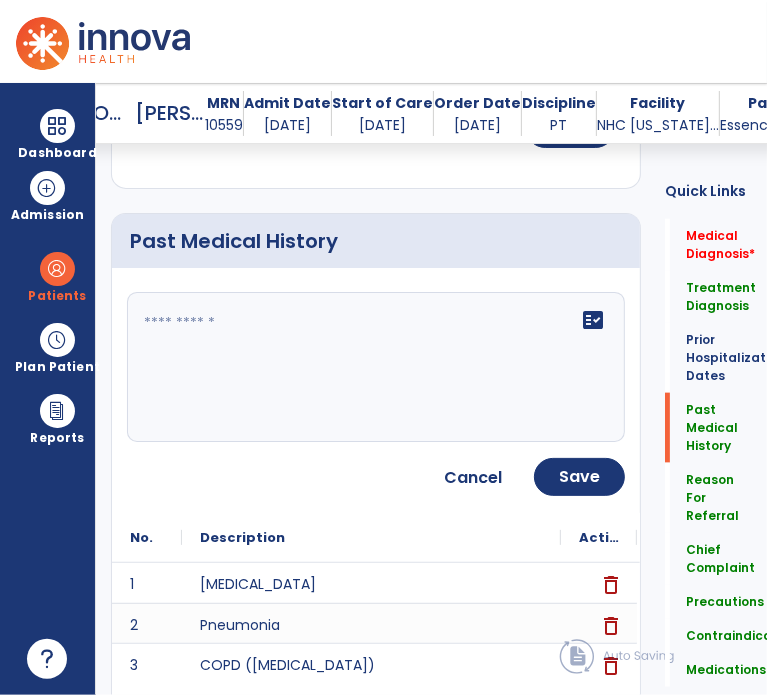 click on "fact_check" 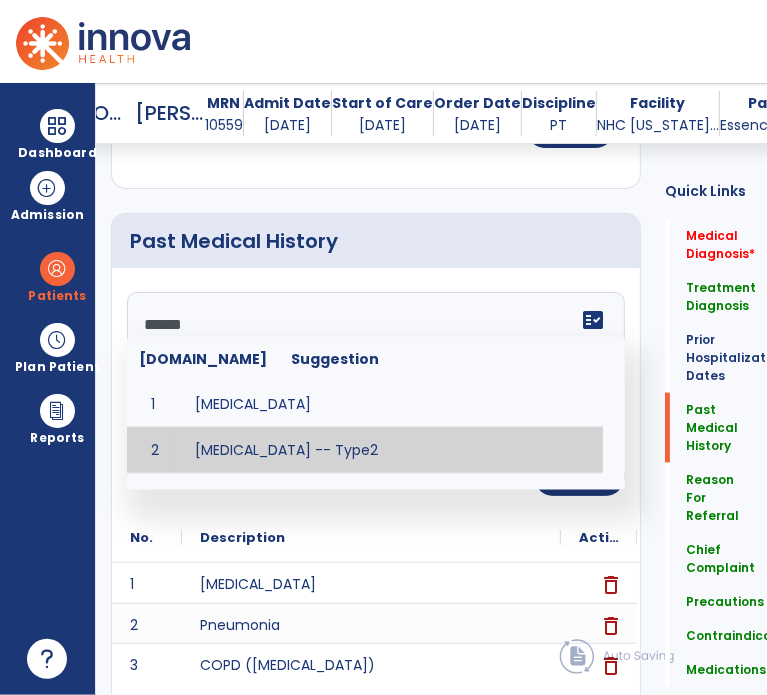 type on "**********" 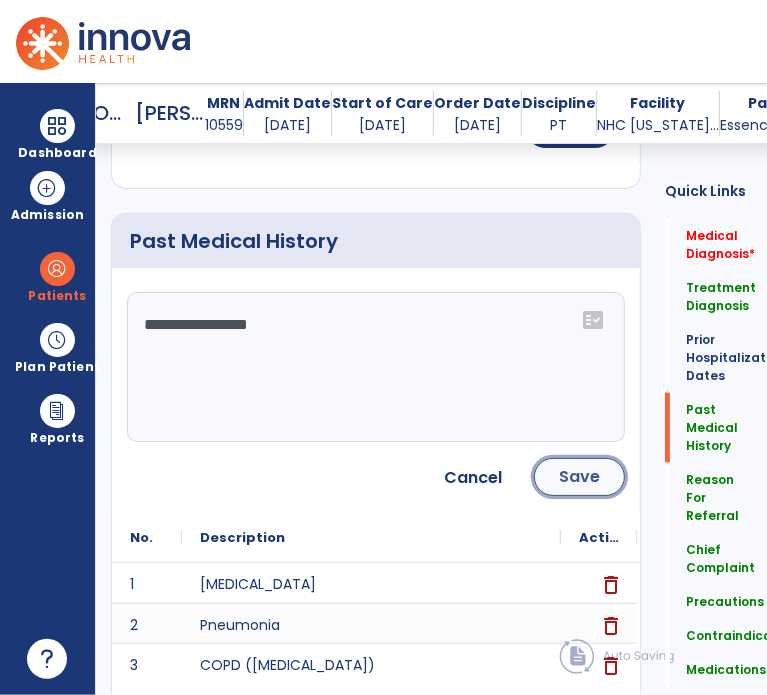 click on "Save" 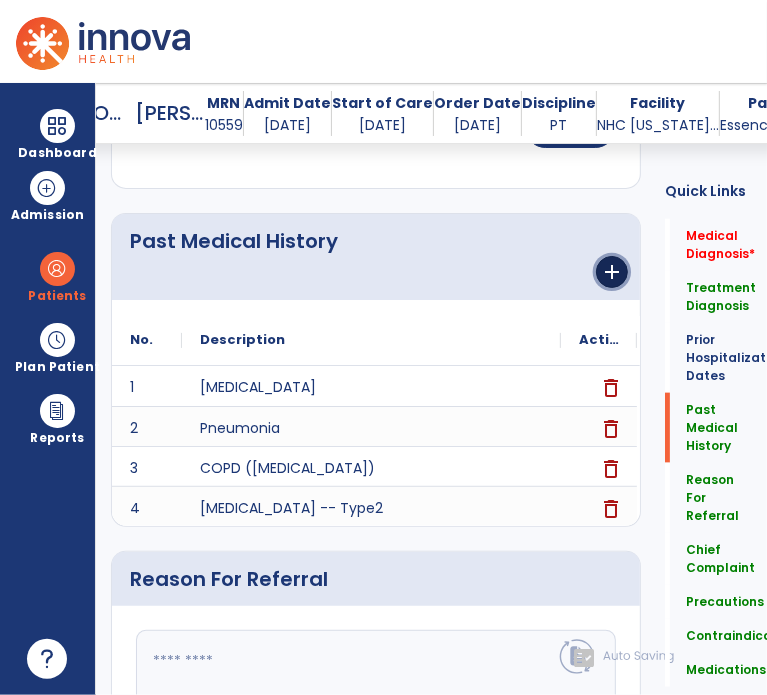 click on "add" 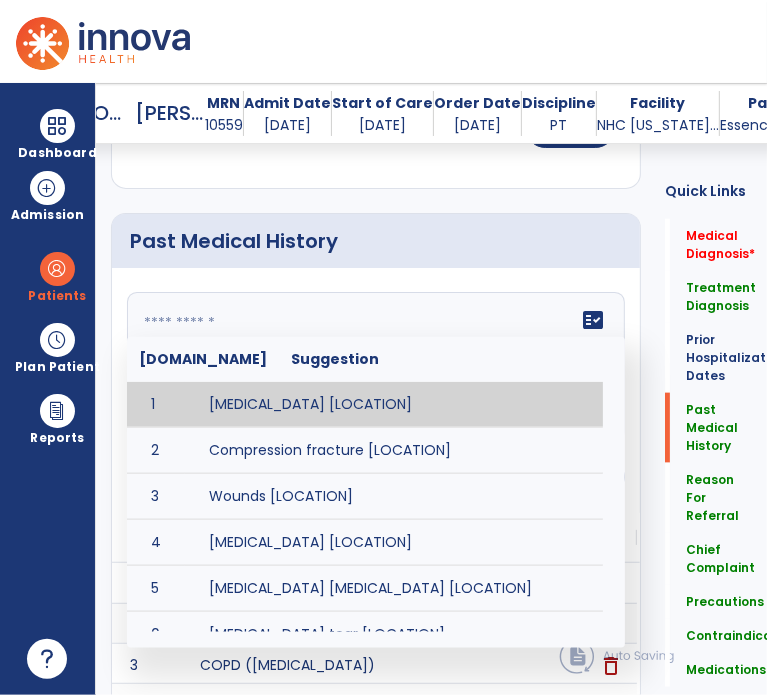 click on "fact_check  [DOMAIN_NAME] Suggestion 1 [MEDICAL_DATA] [LOCATION] 2 Compression fracture [LOCATION] 3 Wounds [LOCATION] 4 [MEDICAL_DATA] [LOCATION] 5 [MEDICAL_DATA] [MEDICAL_DATA] [LOCATION] 6 [MEDICAL_DATA] tear [LOCATION] 7 ACL tear surgically repaired [LOCATION] 8 [MEDICAL_DATA] (AKA) [LOCATION] 9 Below knee [MEDICAL_DATA] (BKE) [LOCATION] 10 [MEDICAL_DATA] (SITE/TYPE) 11 Surgery (TYPE) 12 AAA ([MEDICAL_DATA]) 13 [MEDICAL_DATA] tear [LOCATION] 14 [MEDICAL_DATA] 15 AIDS (Acquired [MEDICAL_DATA] Syndrome) 16 [MEDICAL_DATA] 17 [MEDICAL_DATA] 18 [MEDICAL_DATA] 19 Anxiety 20 ASHD ([MEDICAL_DATA]) 21 [MEDICAL_DATA] 22 [MEDICAL_DATA] 23 [MEDICAL_DATA] 24 [MEDICAL_DATA] 25 [MEDICAL_DATA] Bypass Graft (CABG) 26 CAD ([MEDICAL_DATA]) 27 [MEDICAL_DATA] 28 [MEDICAL_DATA] 29 [MEDICAL_DATA] 30 [MEDICAL_DATA] 31 COPD ([MEDICAL_DATA]) 32 CRPS ([MEDICAL_DATA]) 33 CVA (Cerebrovascular Accident) 34 CVI ([MEDICAL_DATA]) 35 DDD ([MEDICAL_DATA])" 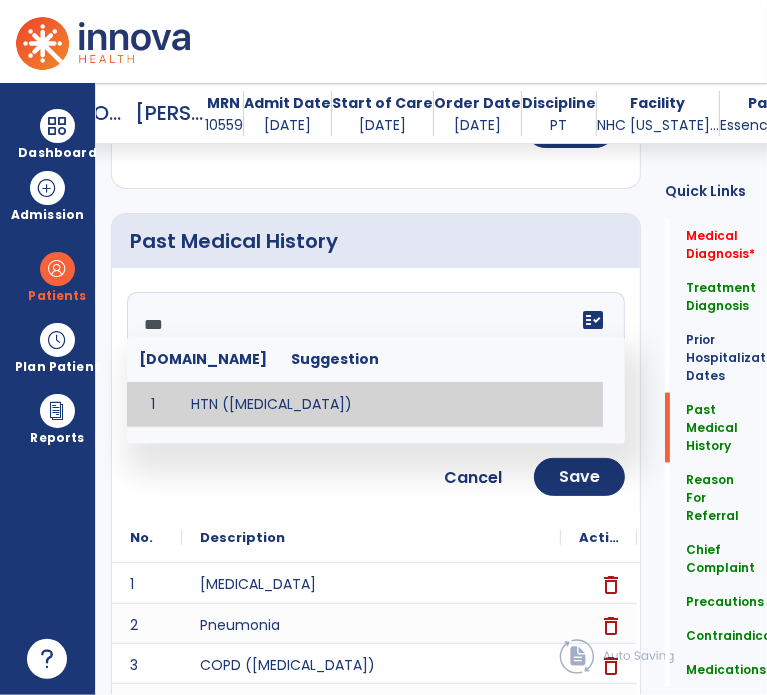 type on "**********" 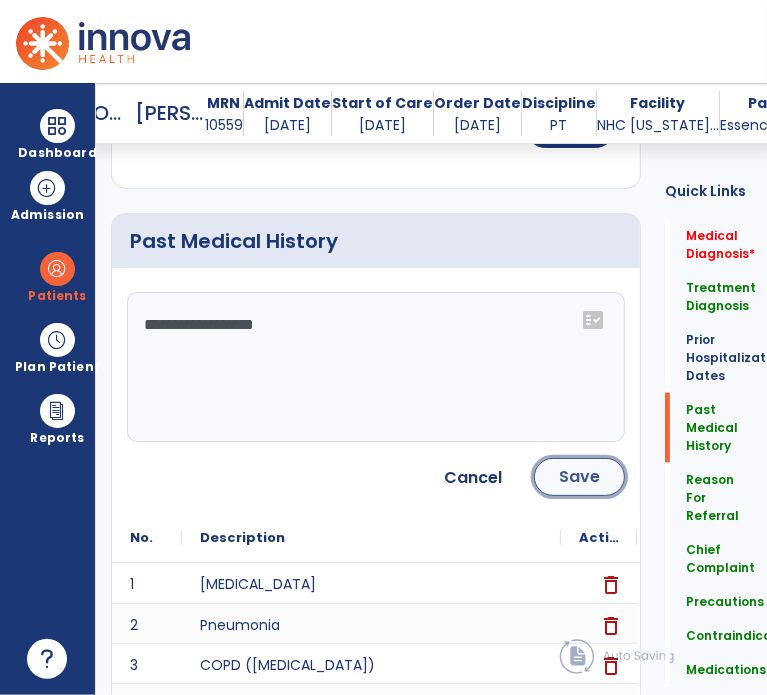 click on "Save" 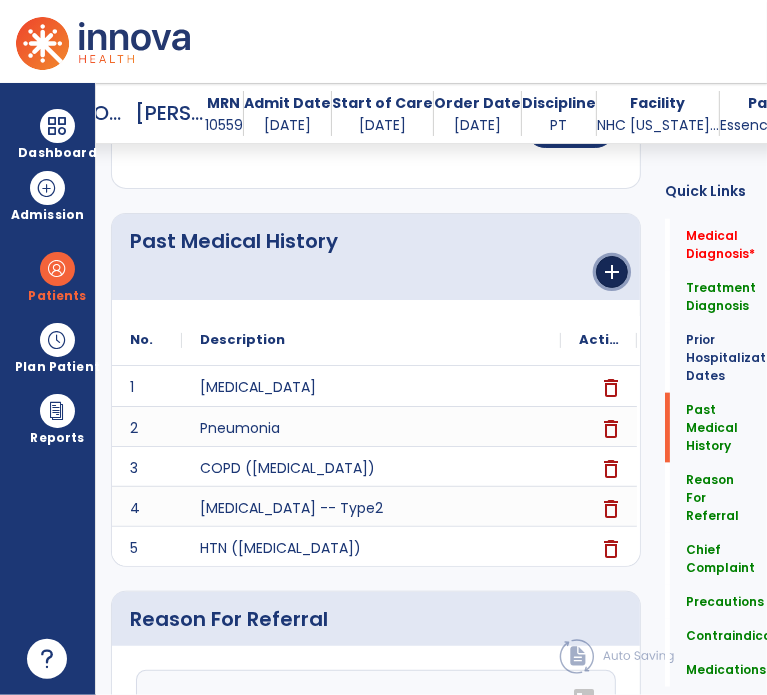 click on "add" 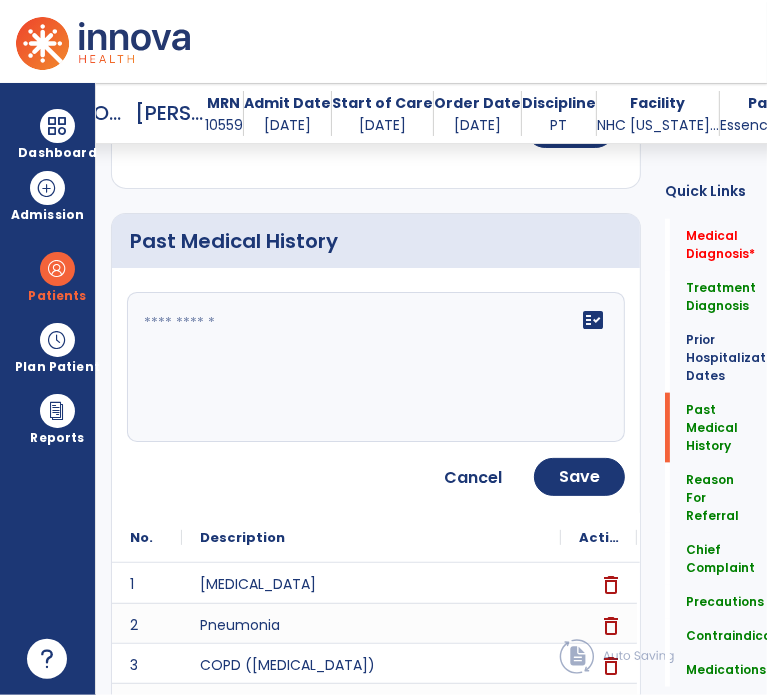 click on "fact_check" 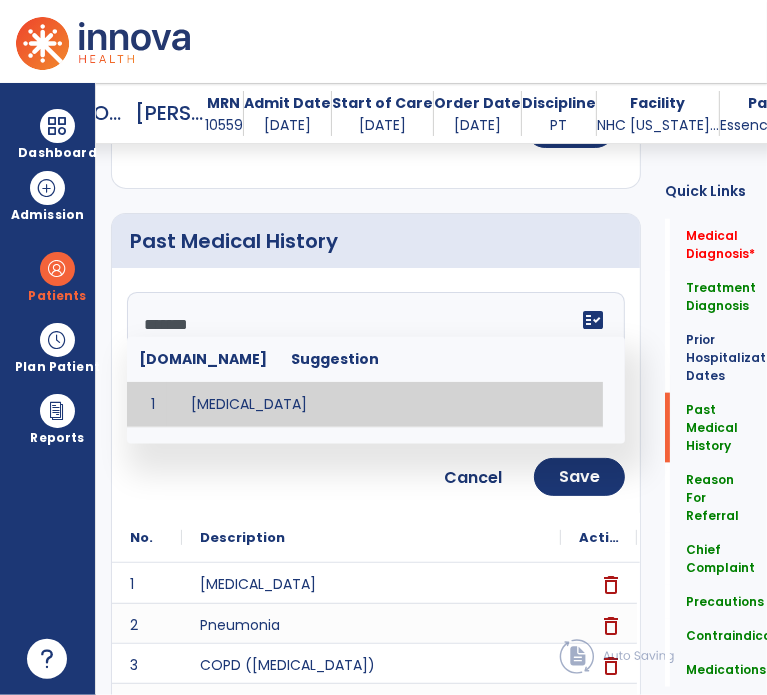 type on "**********" 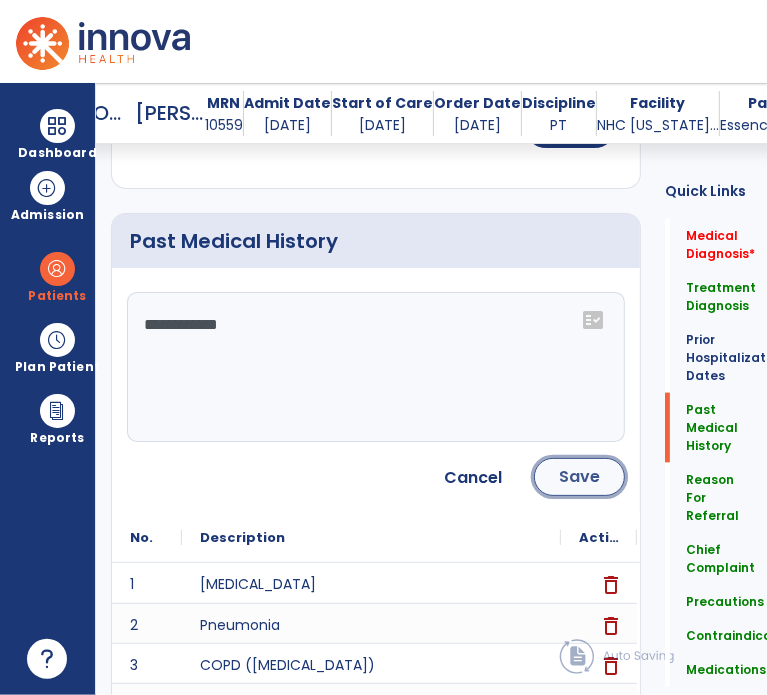 click on "Save" 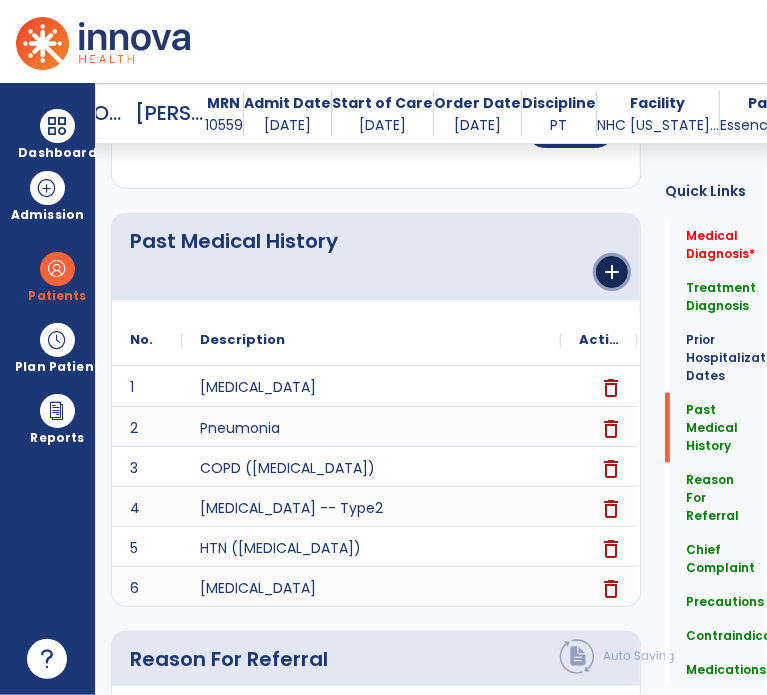 click on "add" 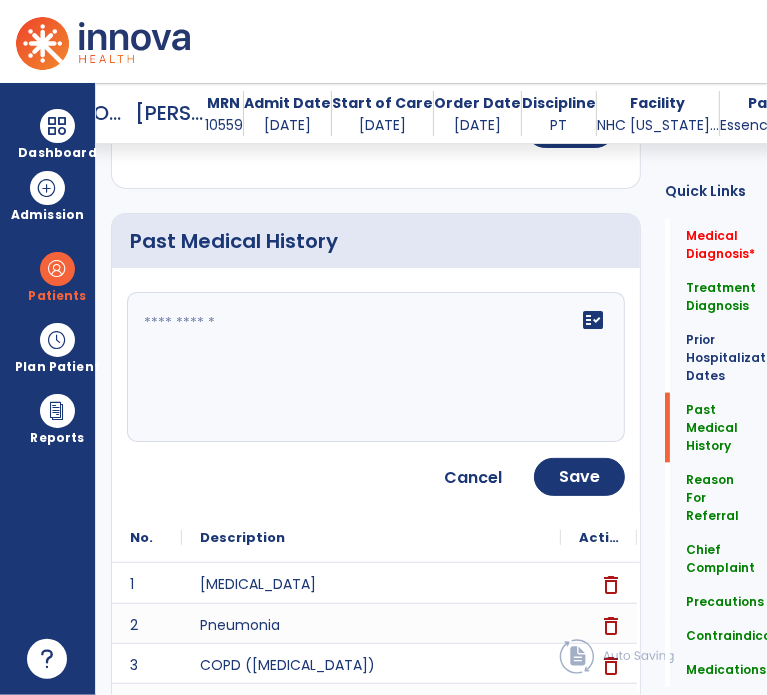 click on "fact_check" 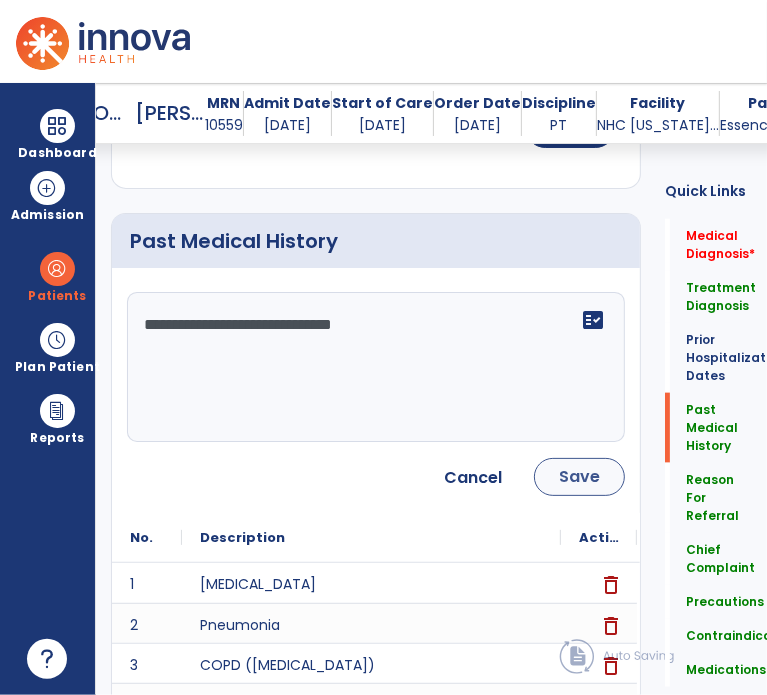 type on "**********" 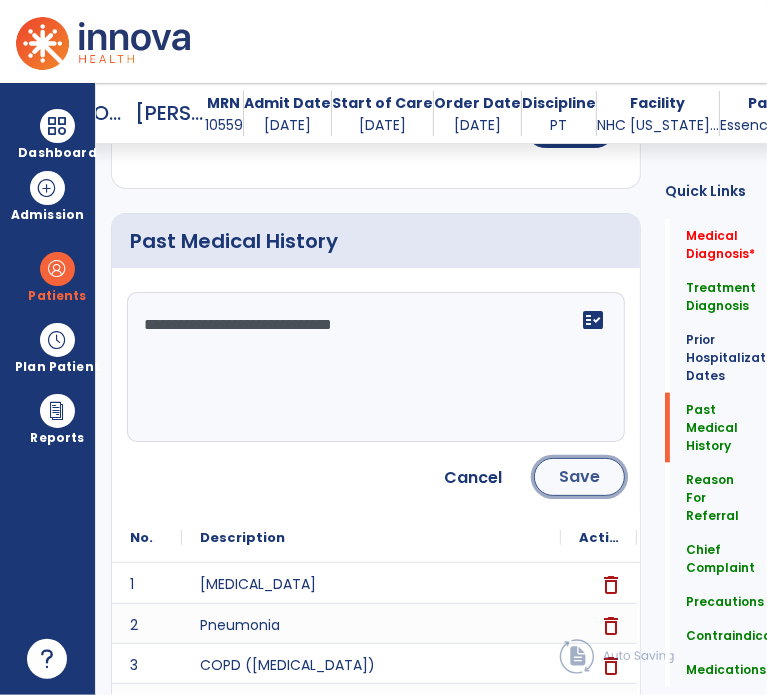 click on "Save" 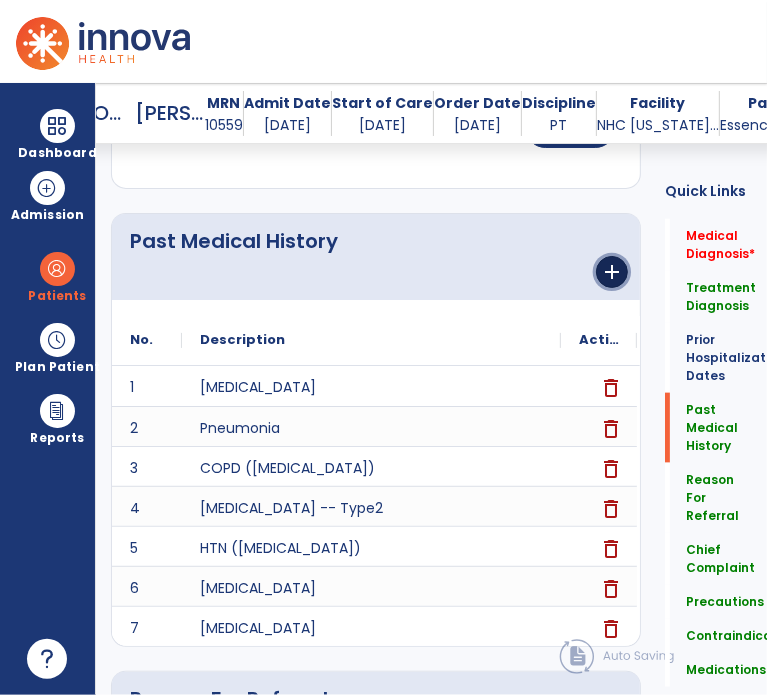 click on "add" 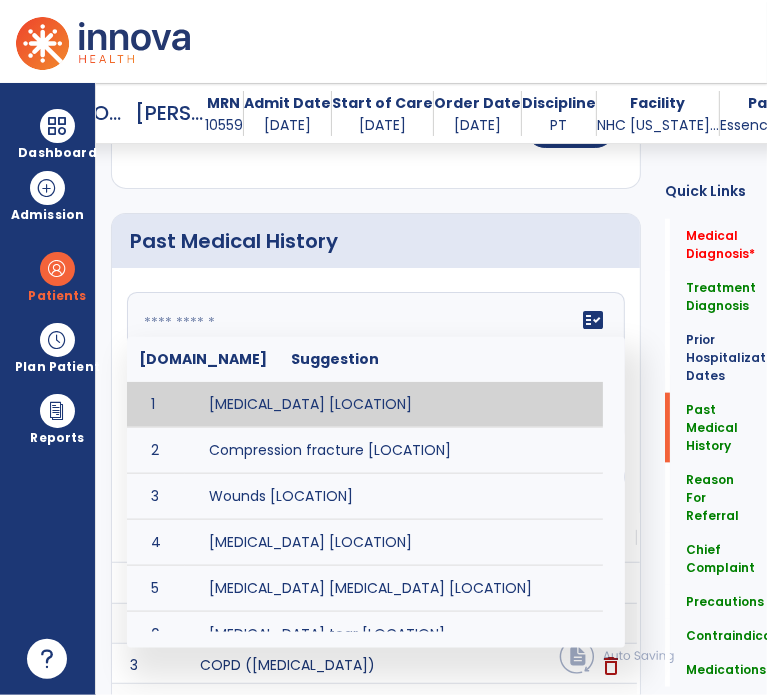 click on "fact_check  [DOMAIN_NAME] Suggestion 1 [MEDICAL_DATA] [LOCATION] 2 Compression fracture [LOCATION] 3 Wounds [LOCATION] 4 [MEDICAL_DATA] [LOCATION] 5 [MEDICAL_DATA] [MEDICAL_DATA] [LOCATION] 6 [MEDICAL_DATA] tear [LOCATION] 7 ACL tear surgically repaired [LOCATION] 8 [MEDICAL_DATA] (AKA) [LOCATION] 9 Below knee [MEDICAL_DATA] (BKE) [LOCATION] 10 [MEDICAL_DATA] (SITE/TYPE) 11 Surgery (TYPE) 12 AAA ([MEDICAL_DATA]) 13 [MEDICAL_DATA] tear [LOCATION] 14 [MEDICAL_DATA] 15 AIDS (Acquired [MEDICAL_DATA] Syndrome) 16 [MEDICAL_DATA] 17 [MEDICAL_DATA] 18 [MEDICAL_DATA] 19 Anxiety 20 ASHD ([MEDICAL_DATA]) 21 [MEDICAL_DATA] 22 [MEDICAL_DATA] 23 [MEDICAL_DATA] 24 [MEDICAL_DATA] 25 [MEDICAL_DATA] Bypass Graft (CABG) 26 CAD ([MEDICAL_DATA]) 27 [MEDICAL_DATA] 28 [MEDICAL_DATA] 29 [MEDICAL_DATA] 30 [MEDICAL_DATA] 31 COPD ([MEDICAL_DATA]) 32 CRPS ([MEDICAL_DATA]) 33 CVA (Cerebrovascular Accident) 34 CVI ([MEDICAL_DATA]) 35 DDD ([MEDICAL_DATA])" 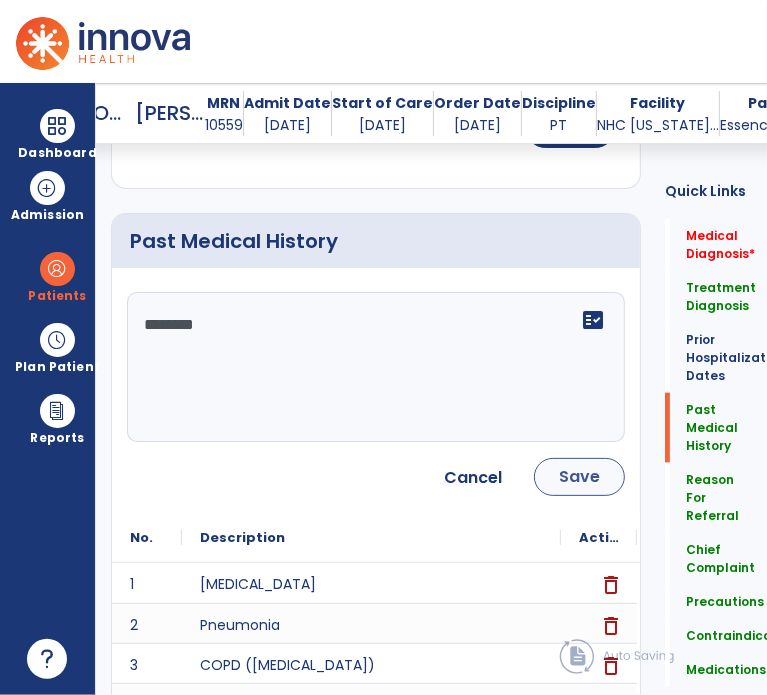 type on "********" 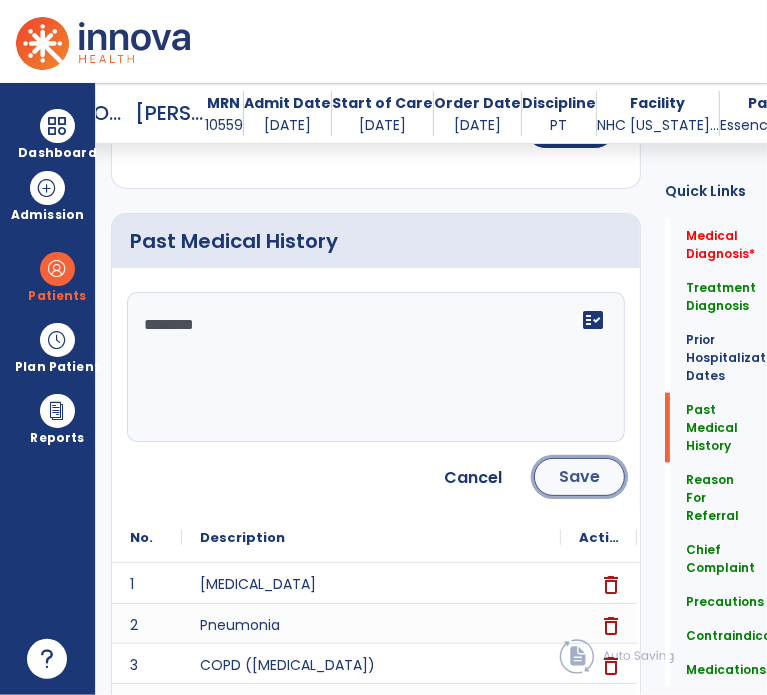 click on "Save" 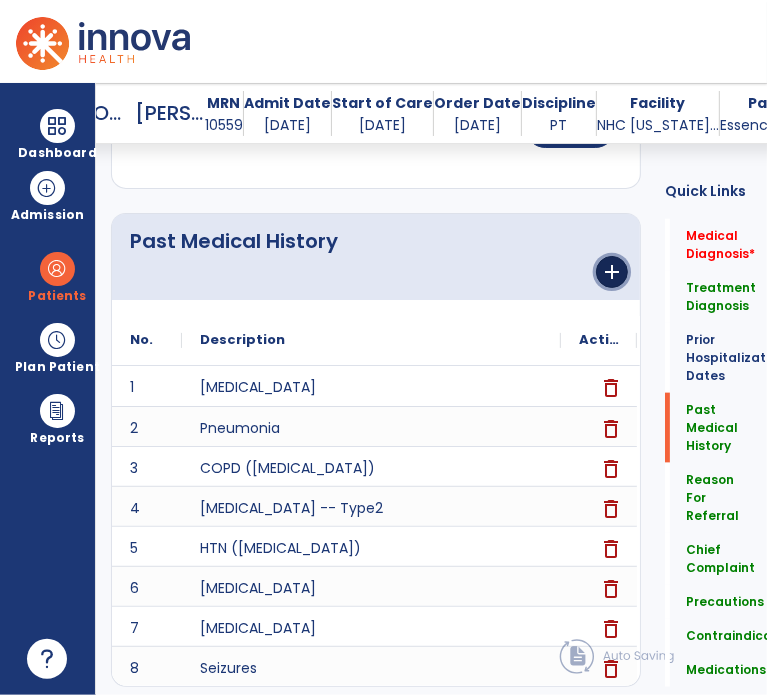click on "add" 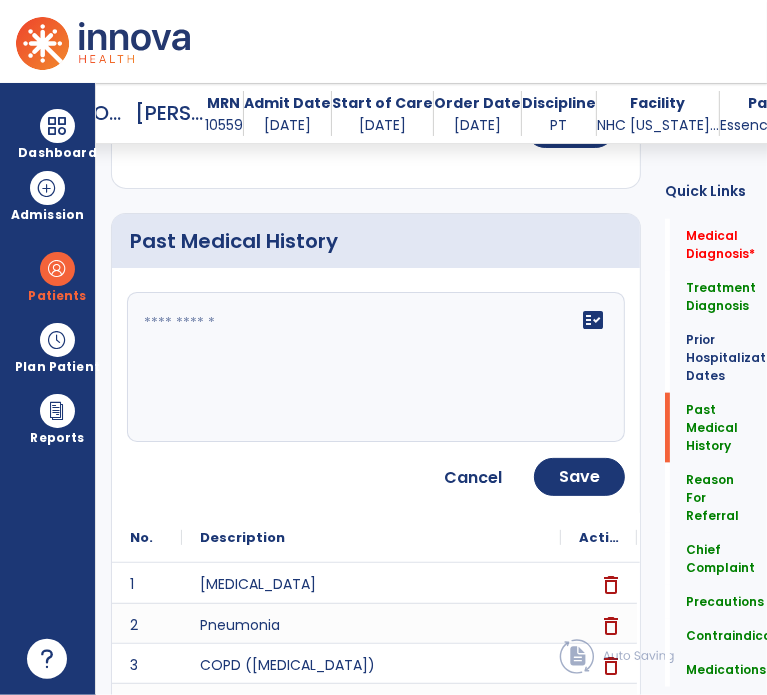 click on "fact_check" 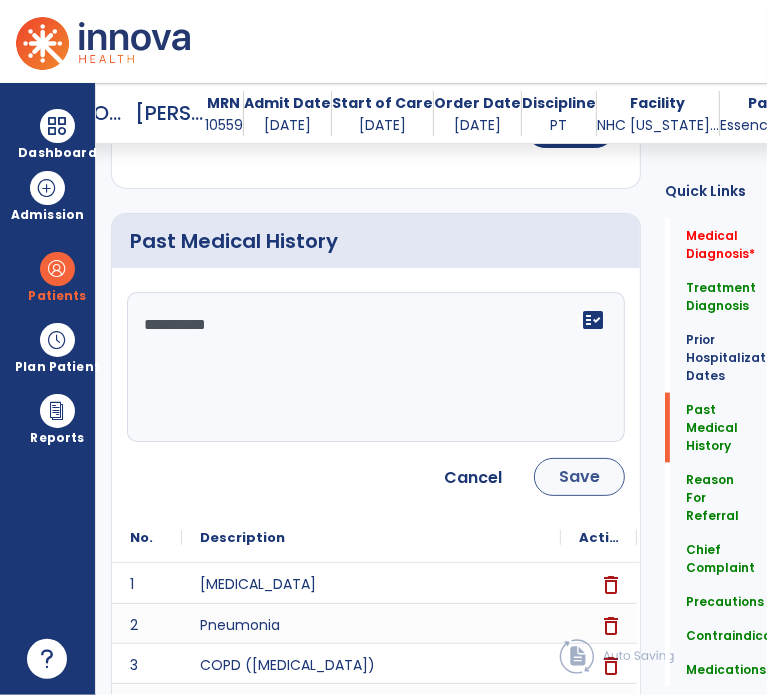 type on "**********" 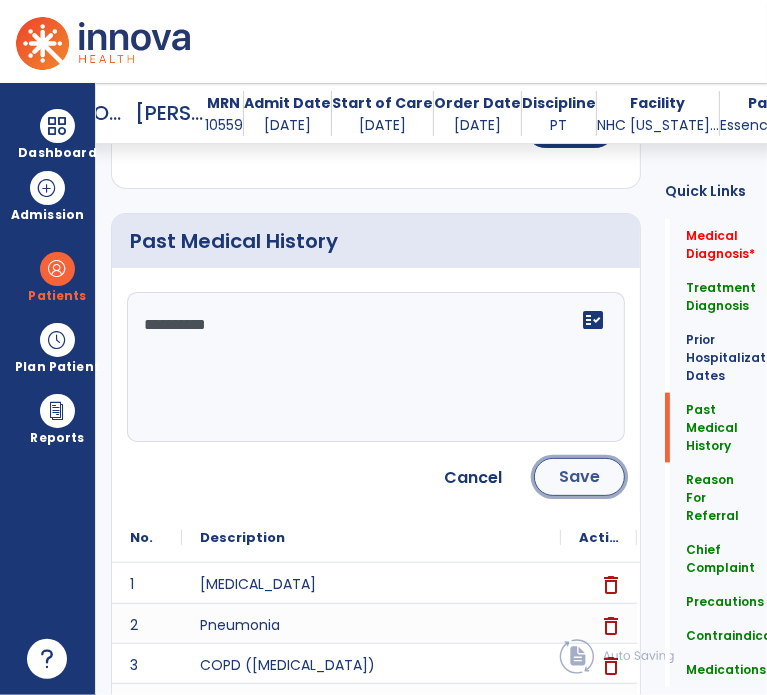 click on "Save" 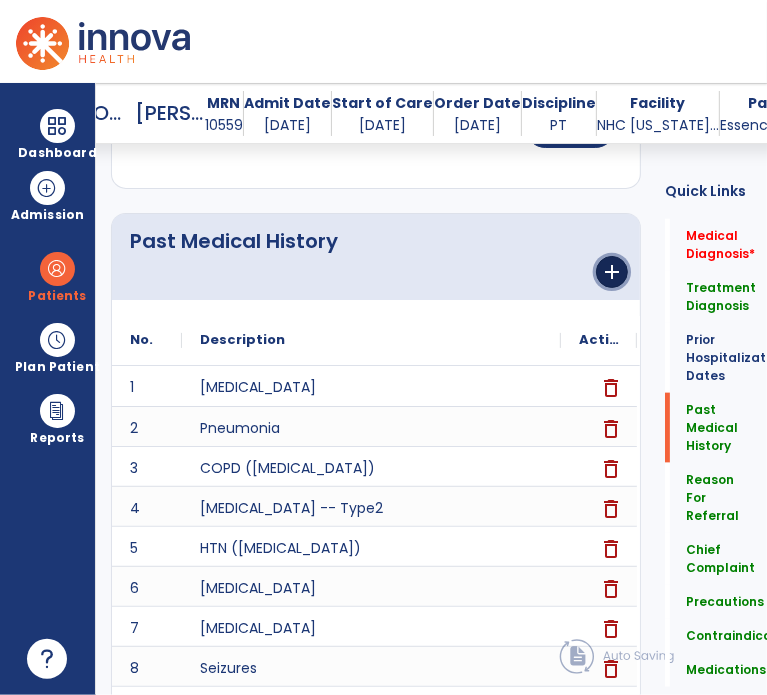 click on "add" 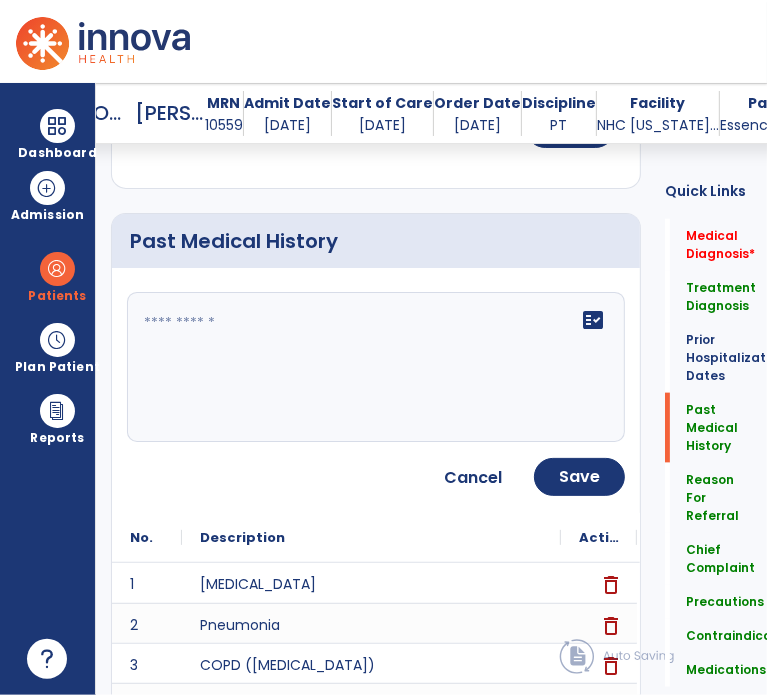click 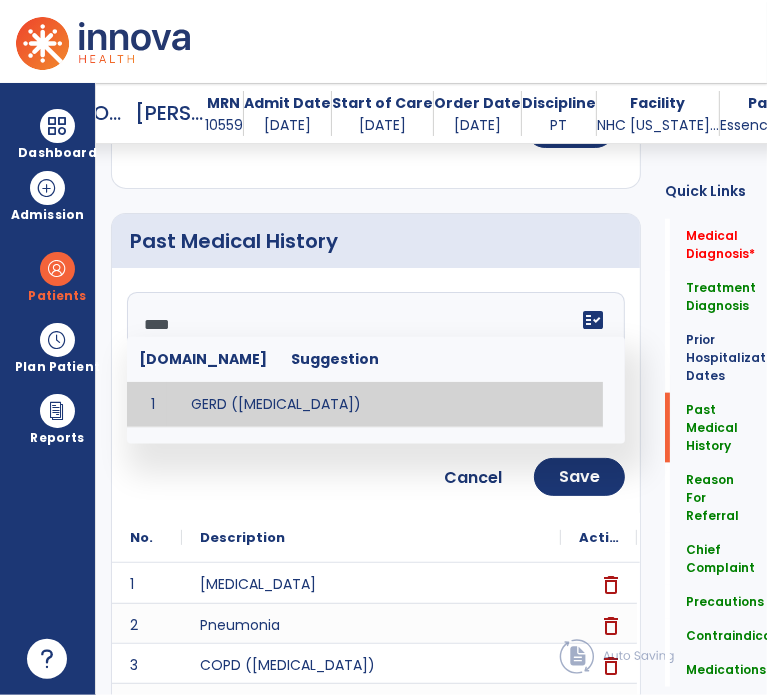 type on "**********" 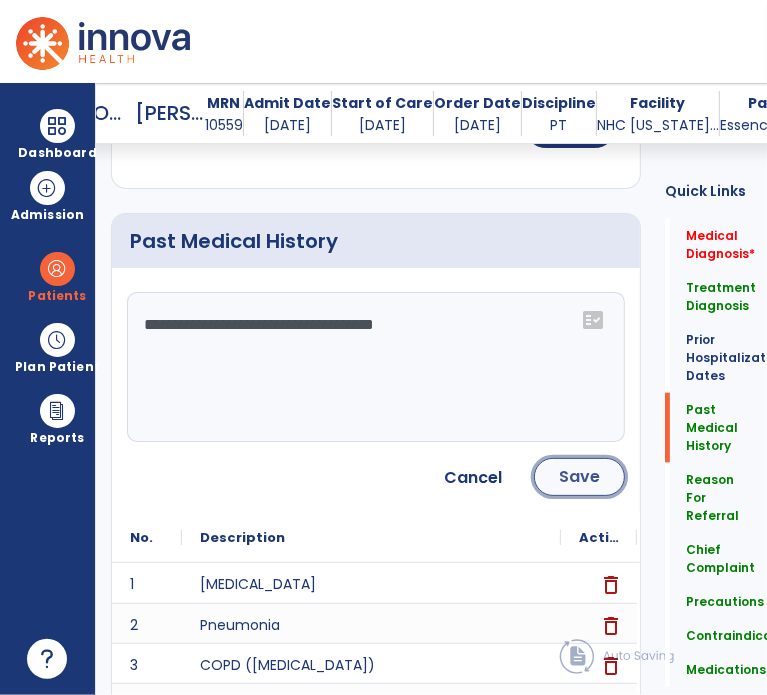 click on "Save" 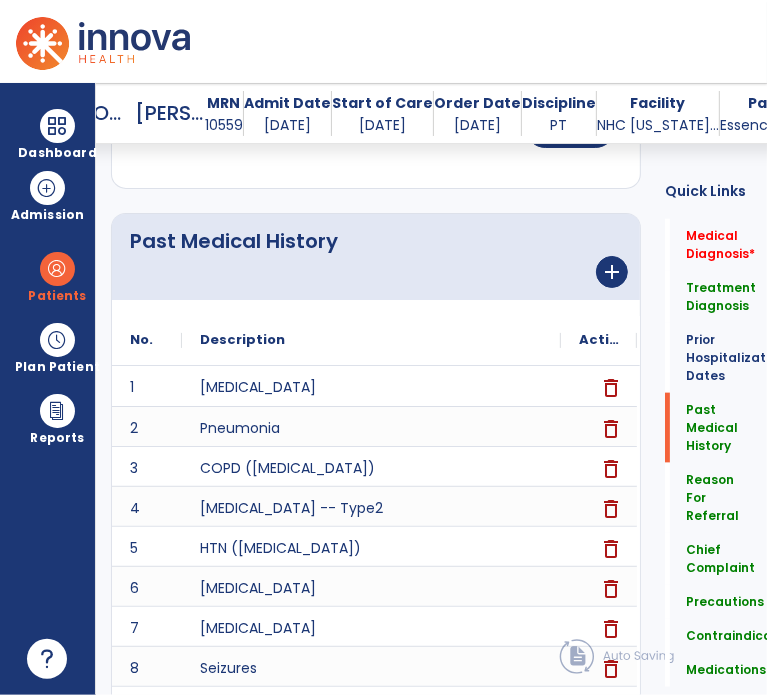 click on "Medical Diagnosis     No Medical Diagnosis yet  add  Add New Treatment Diagnosis      menu   Add Treatment Diagnosis   Delete Treatment Diagnosis
Code
Description
Onset Date
to" 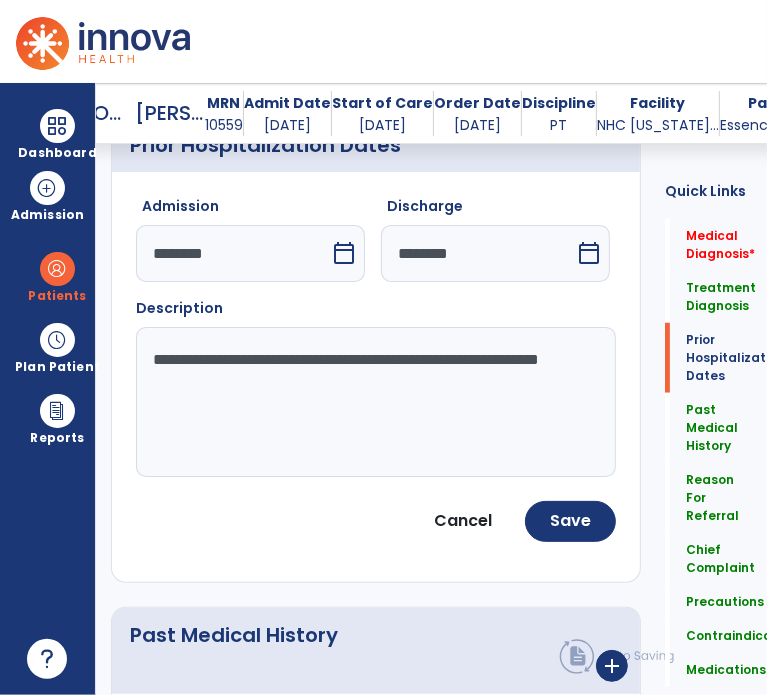 scroll, scrollTop: 690, scrollLeft: 0, axis: vertical 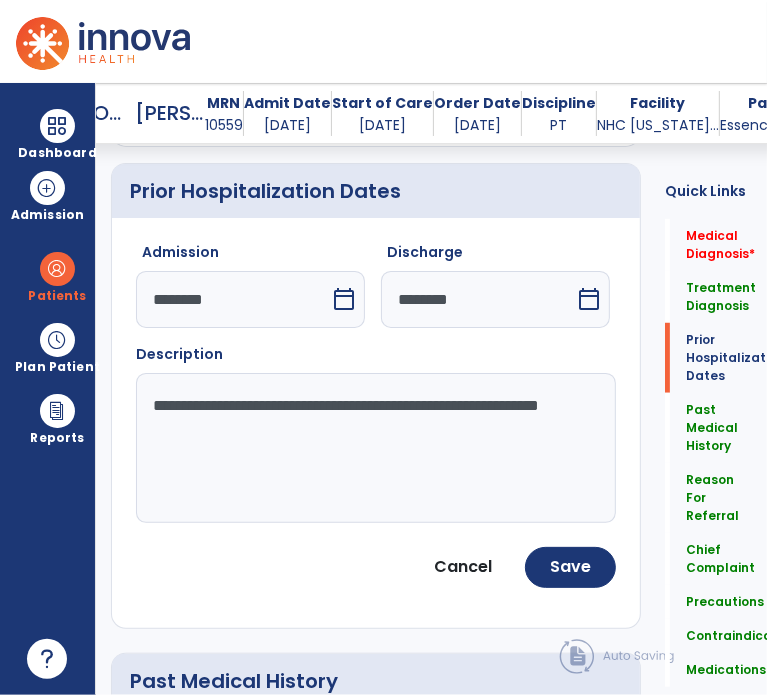 click on "**********" 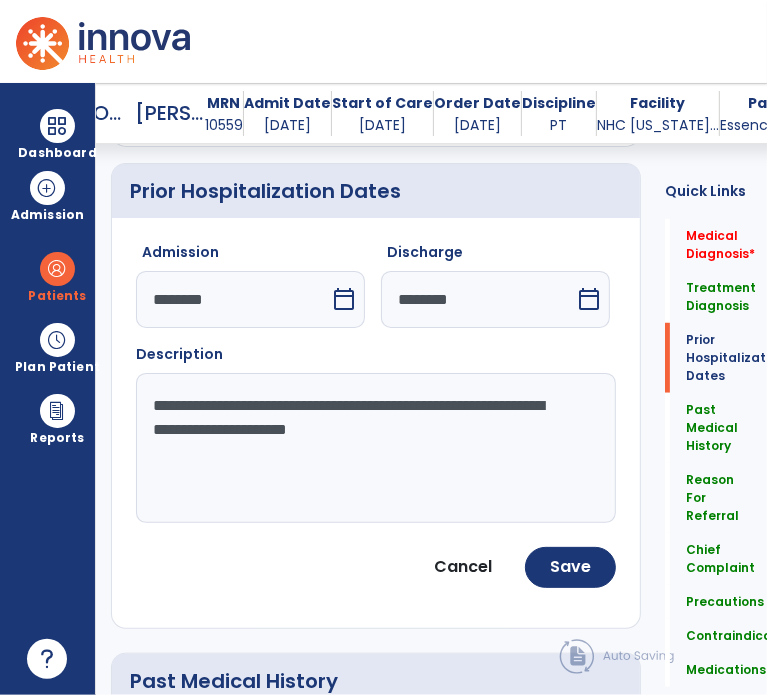 type on "**********" 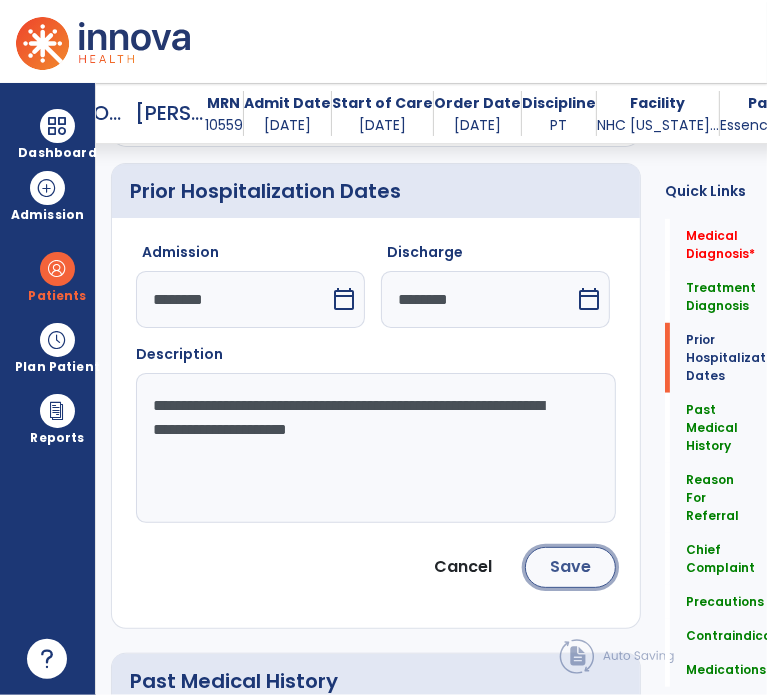 click on "Save" 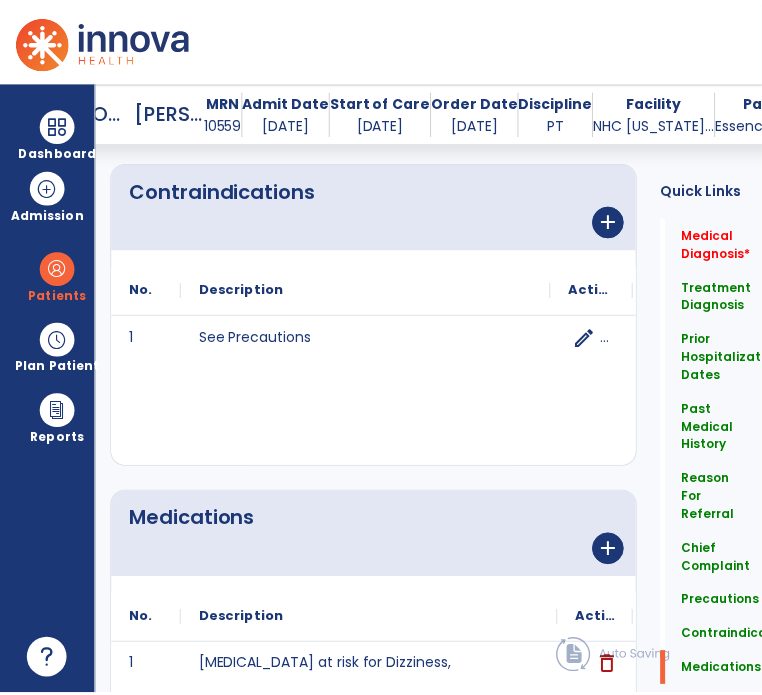 scroll, scrollTop: 2676, scrollLeft: 0, axis: vertical 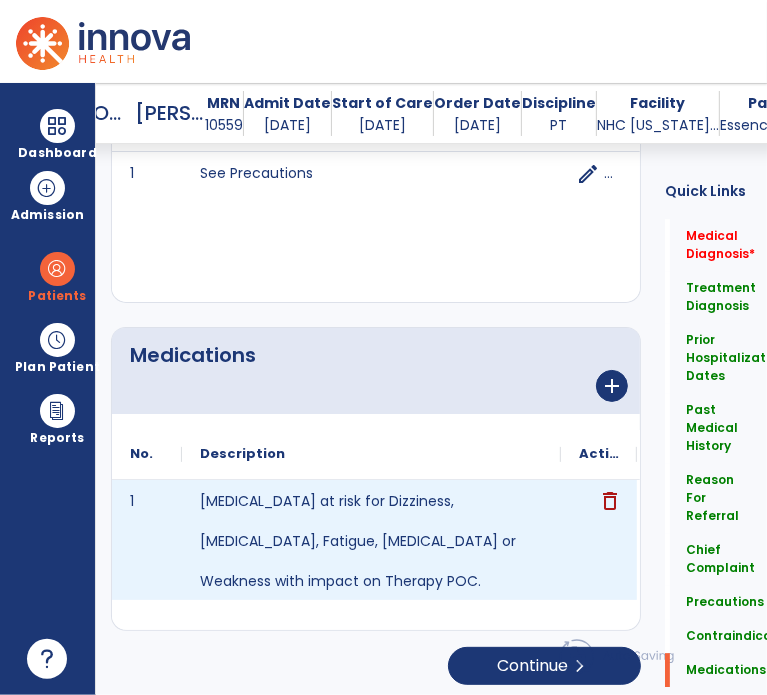 click on "delete" 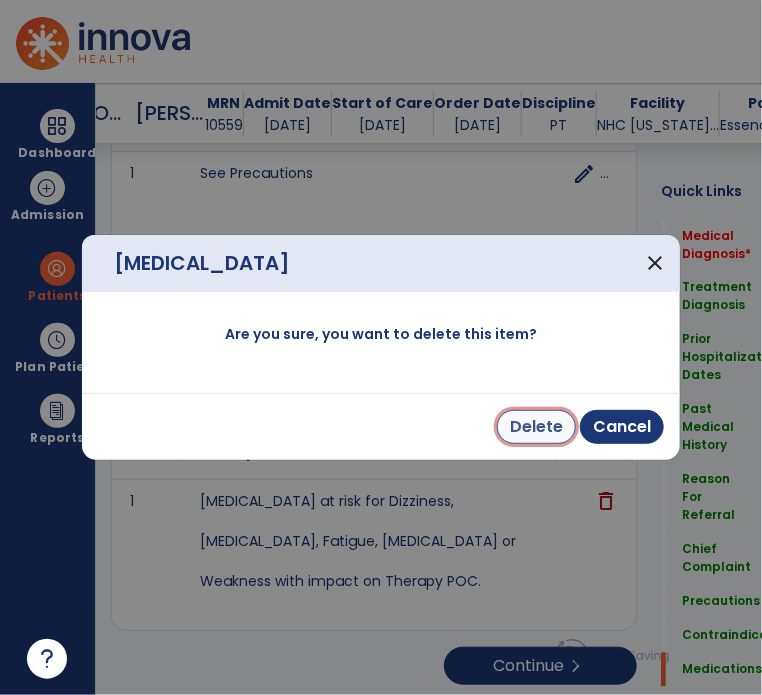 click on "Delete" at bounding box center [536, 427] 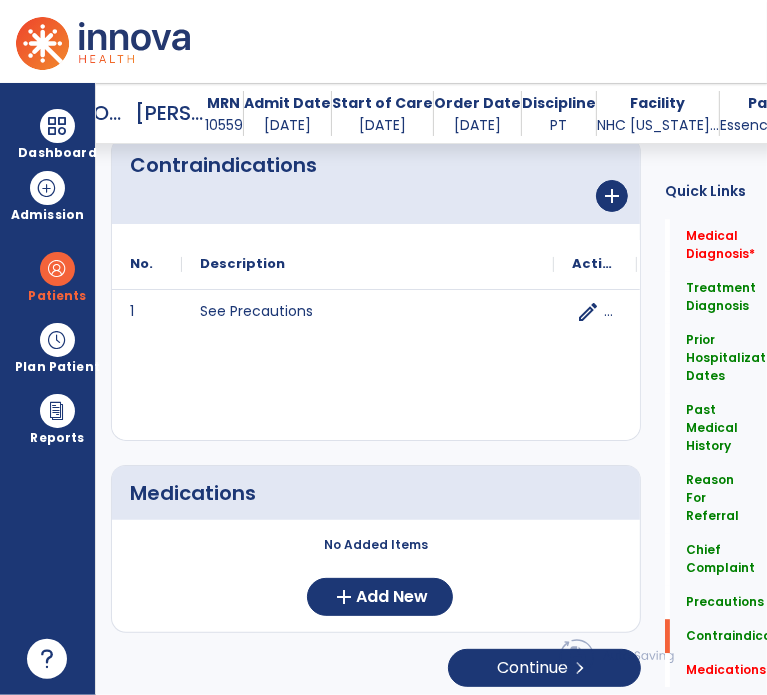 scroll, scrollTop: 2540, scrollLeft: 0, axis: vertical 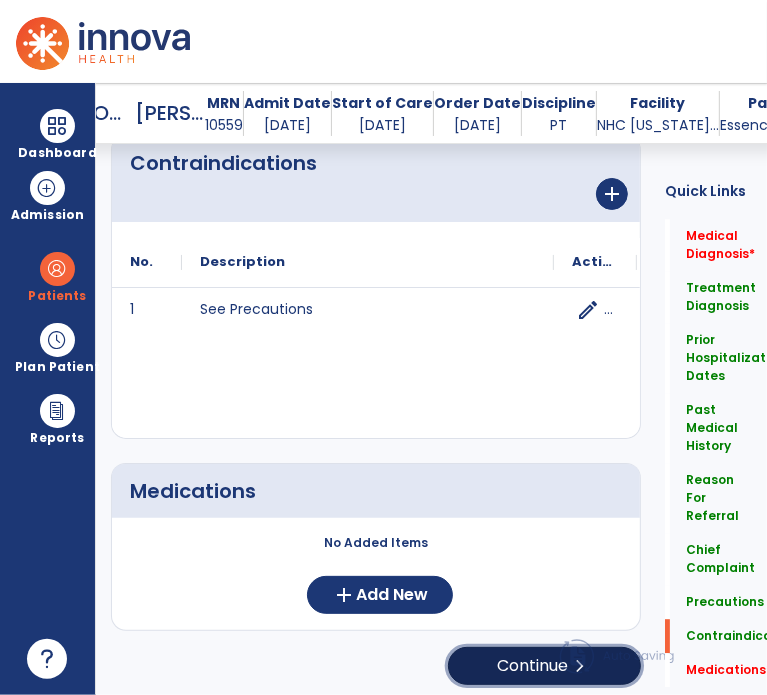 click on "Continue  chevron_right" 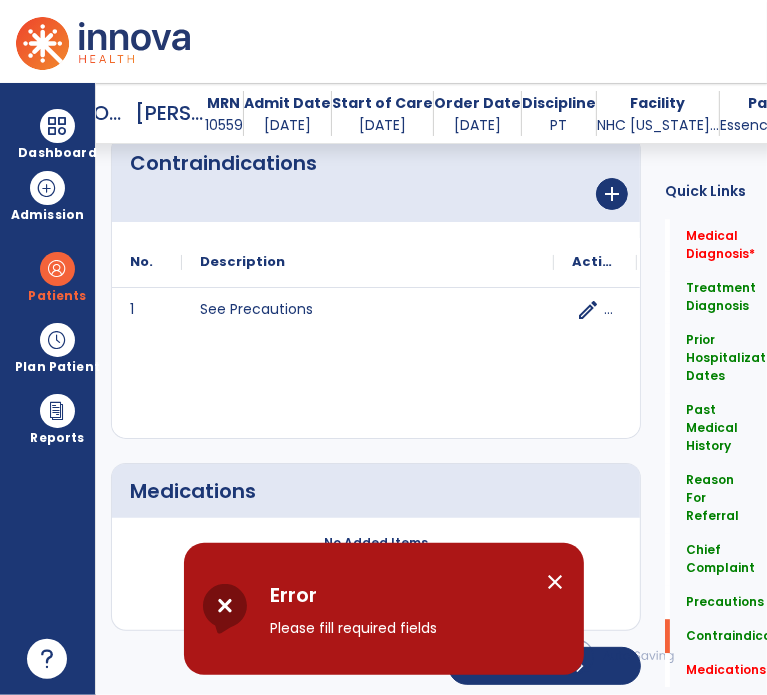 click on "No Added Items  add  Add New" 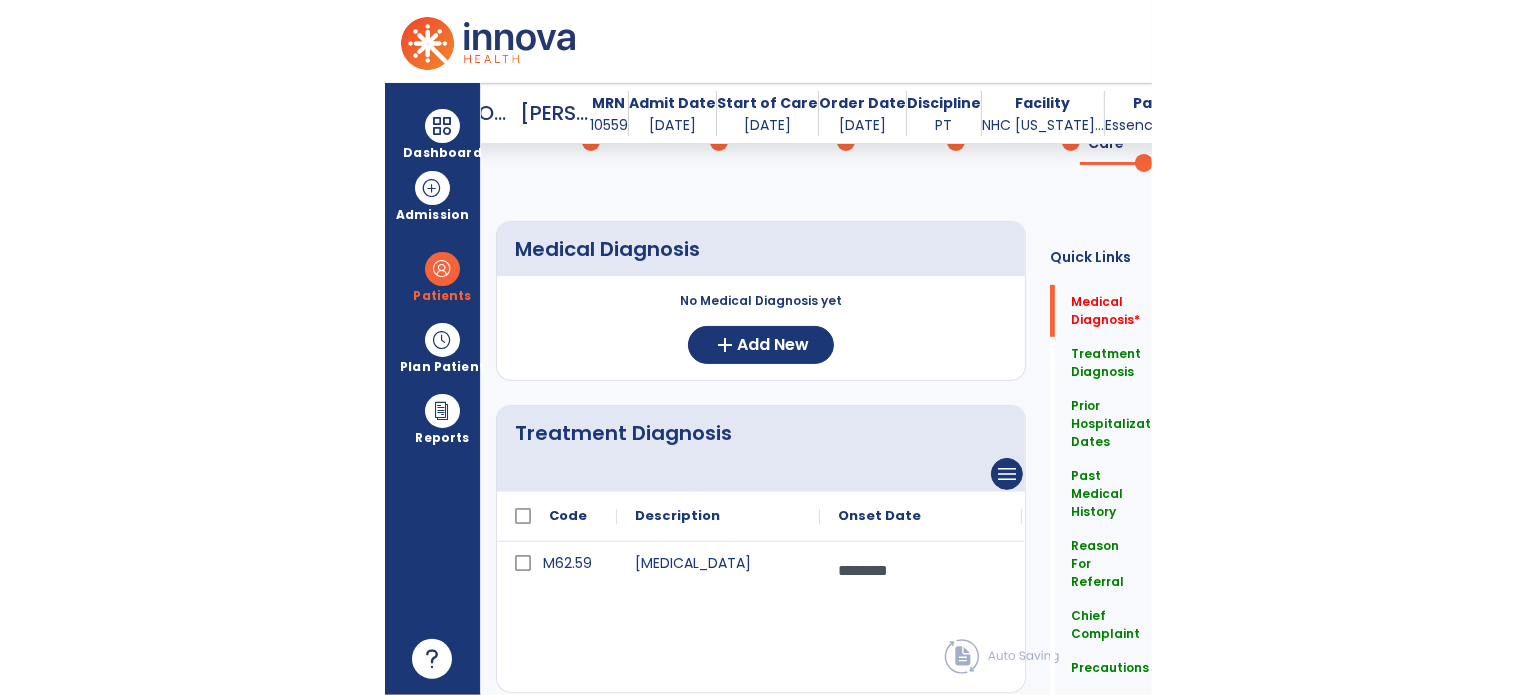 scroll, scrollTop: 156, scrollLeft: 0, axis: vertical 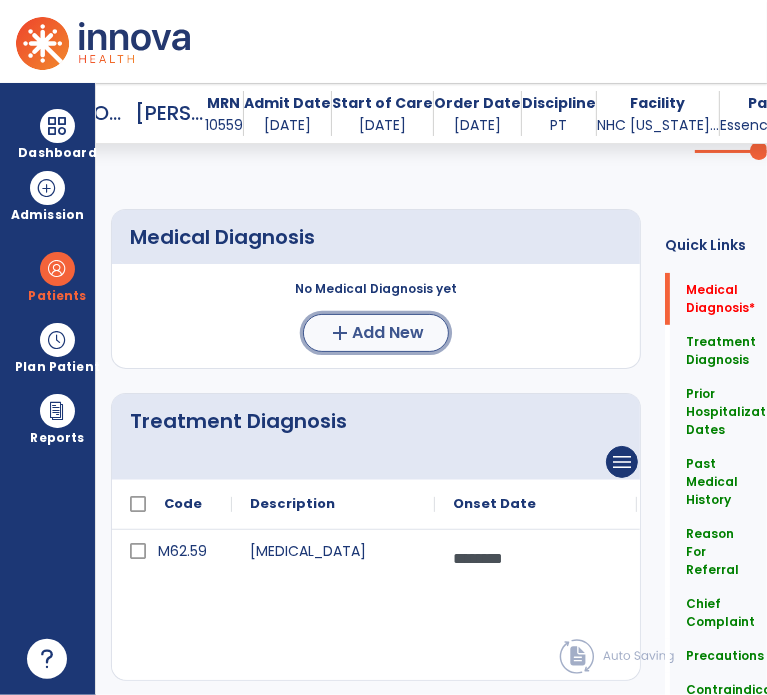 click on "add  Add New" 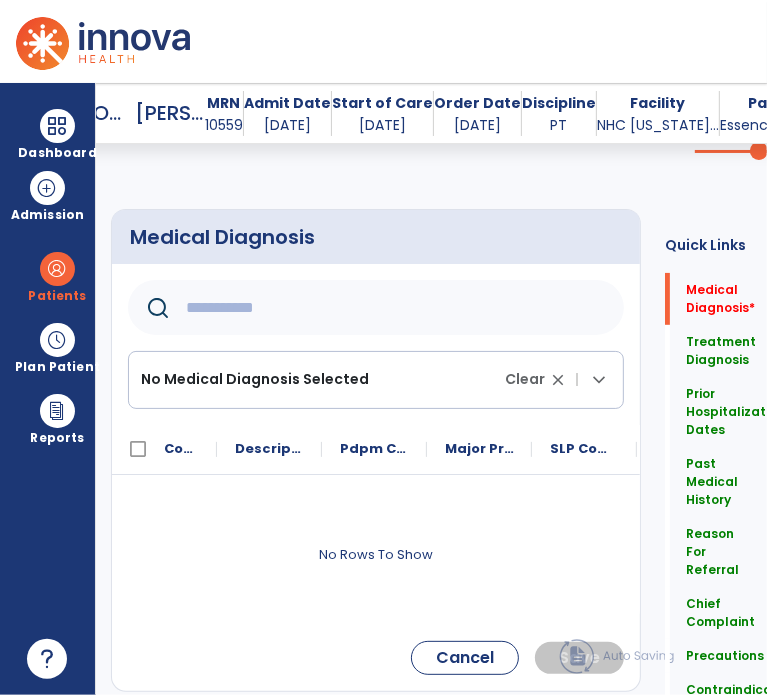 click 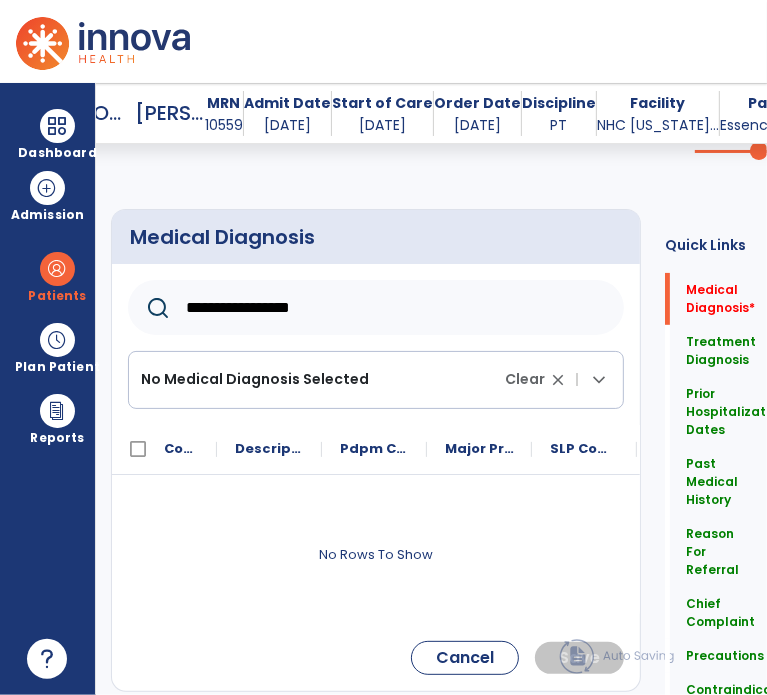 type on "**********" 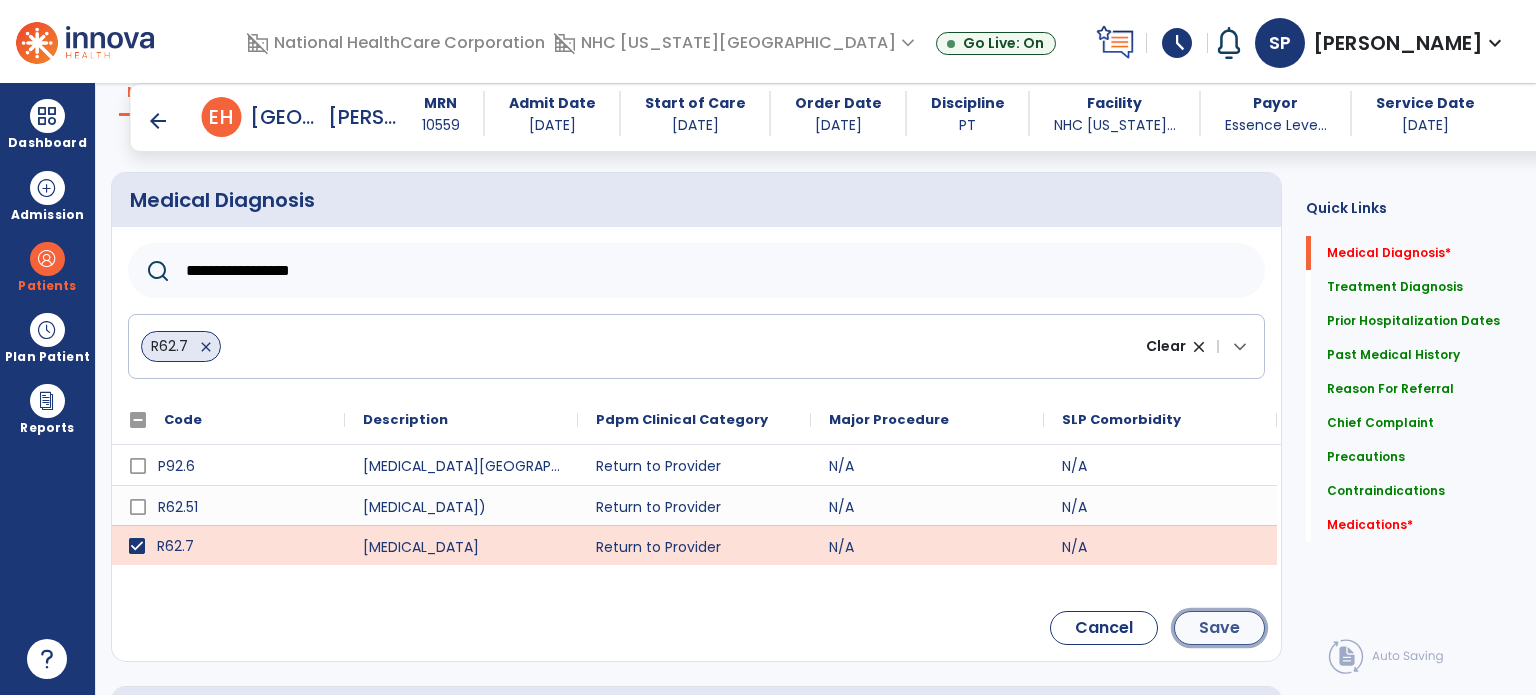 click on "Save" 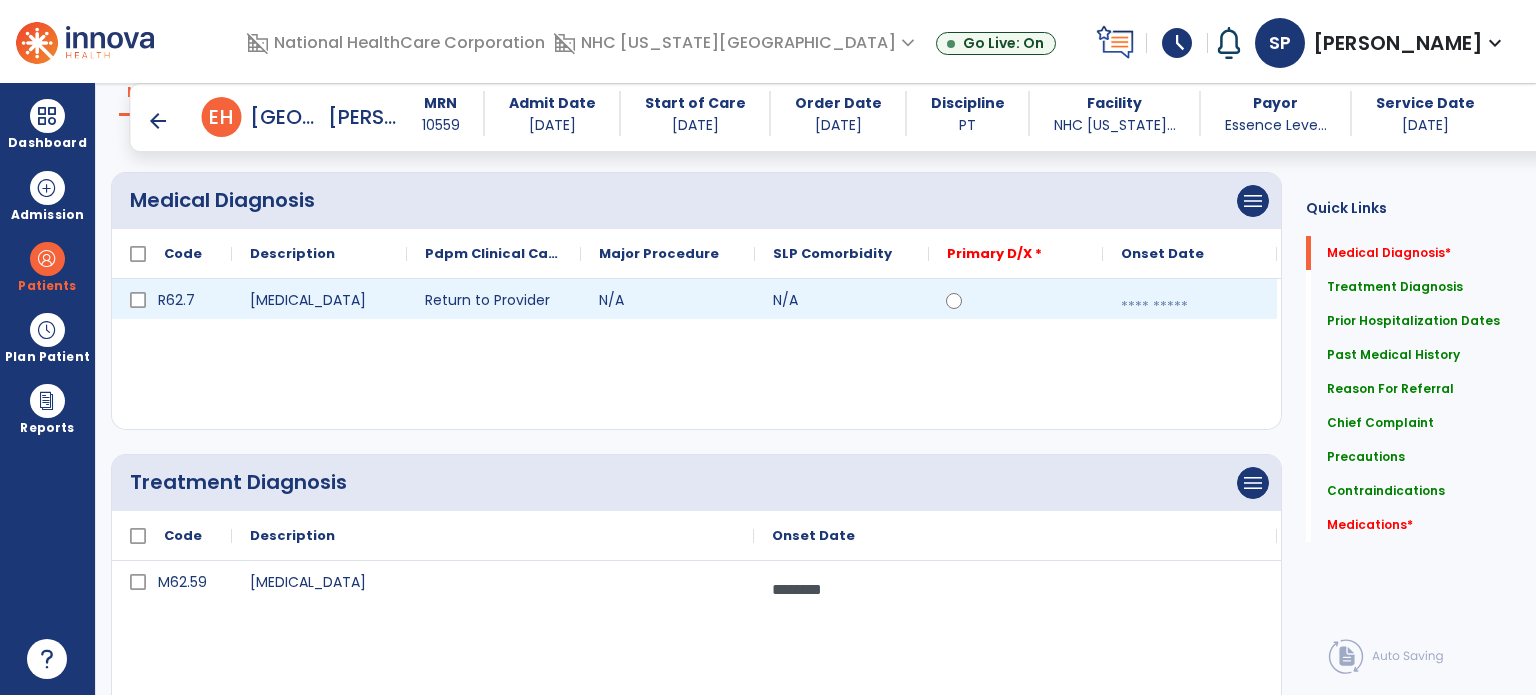 click 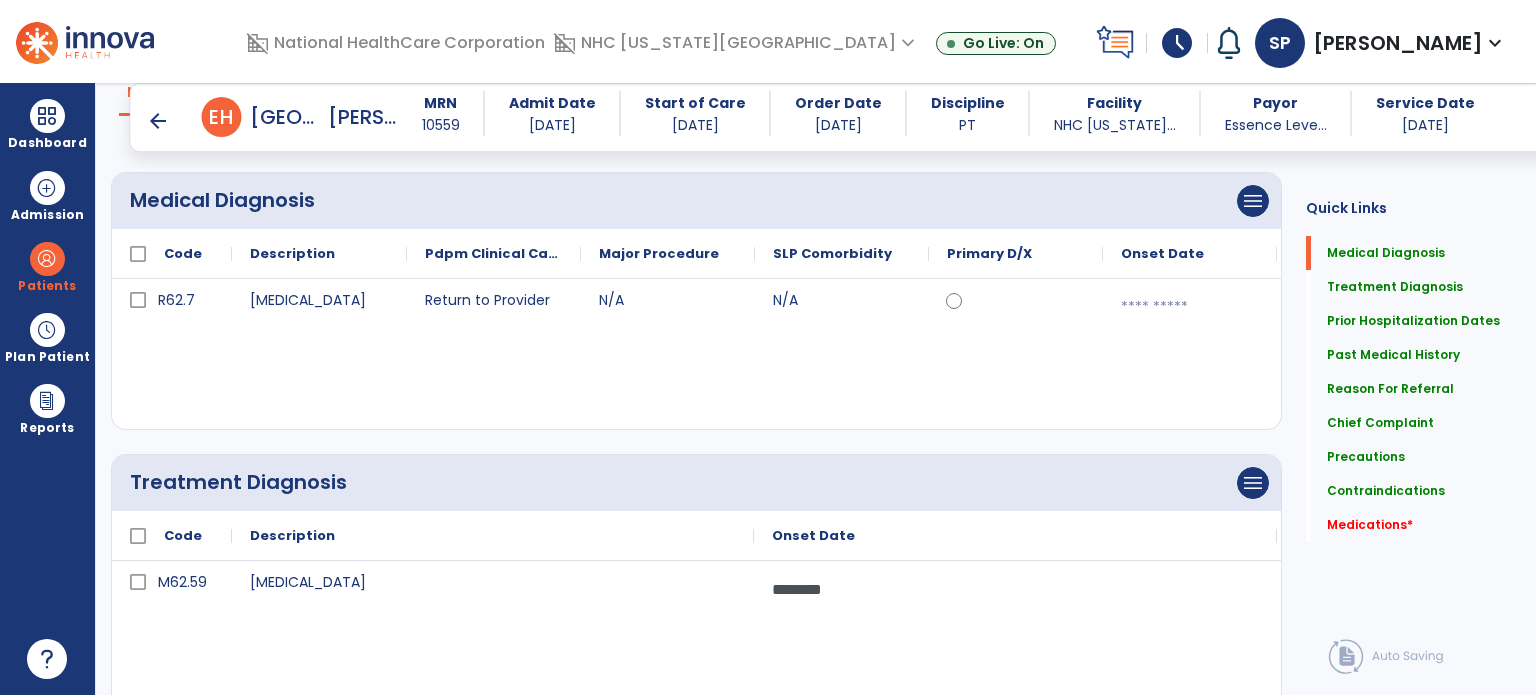 click on "R62.7 Adult failure to thrive Return to Provider N/A N/A  calendar_today" 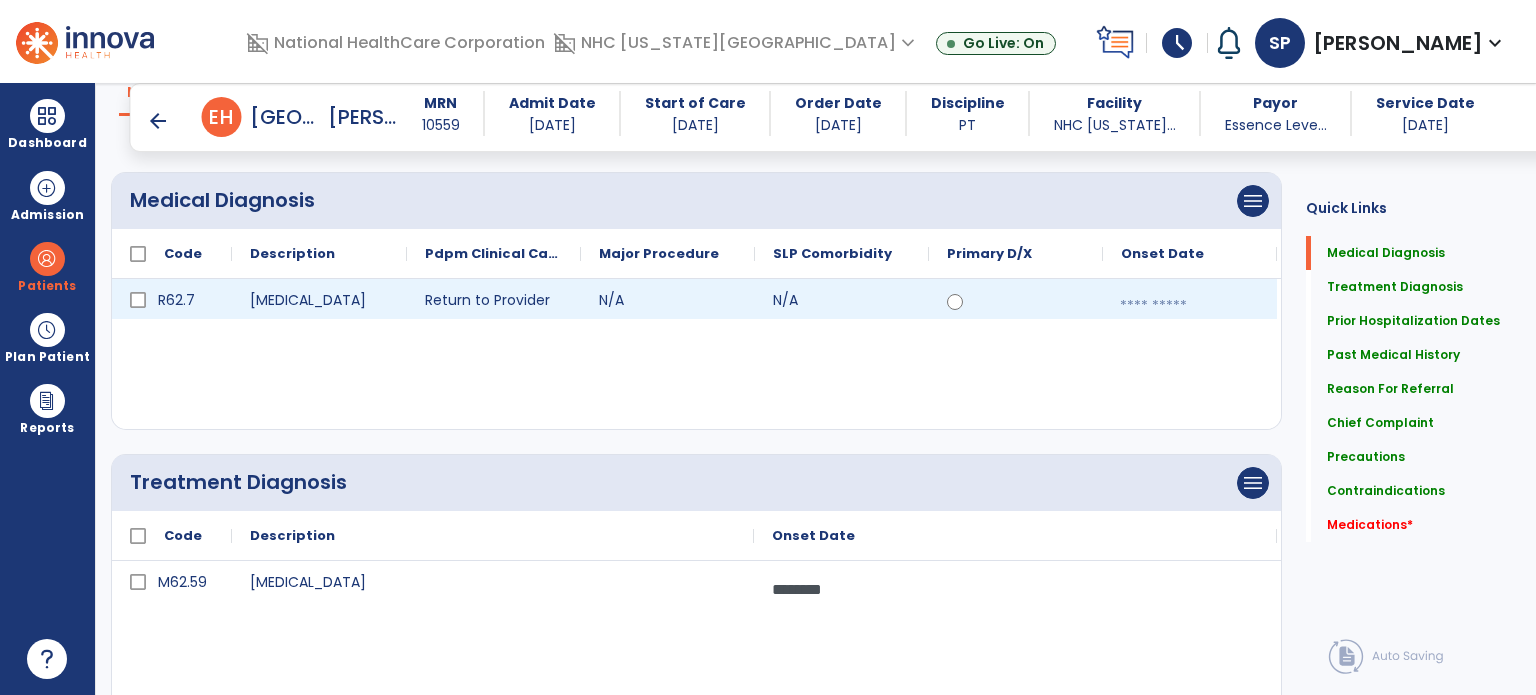 click at bounding box center [1190, 306] 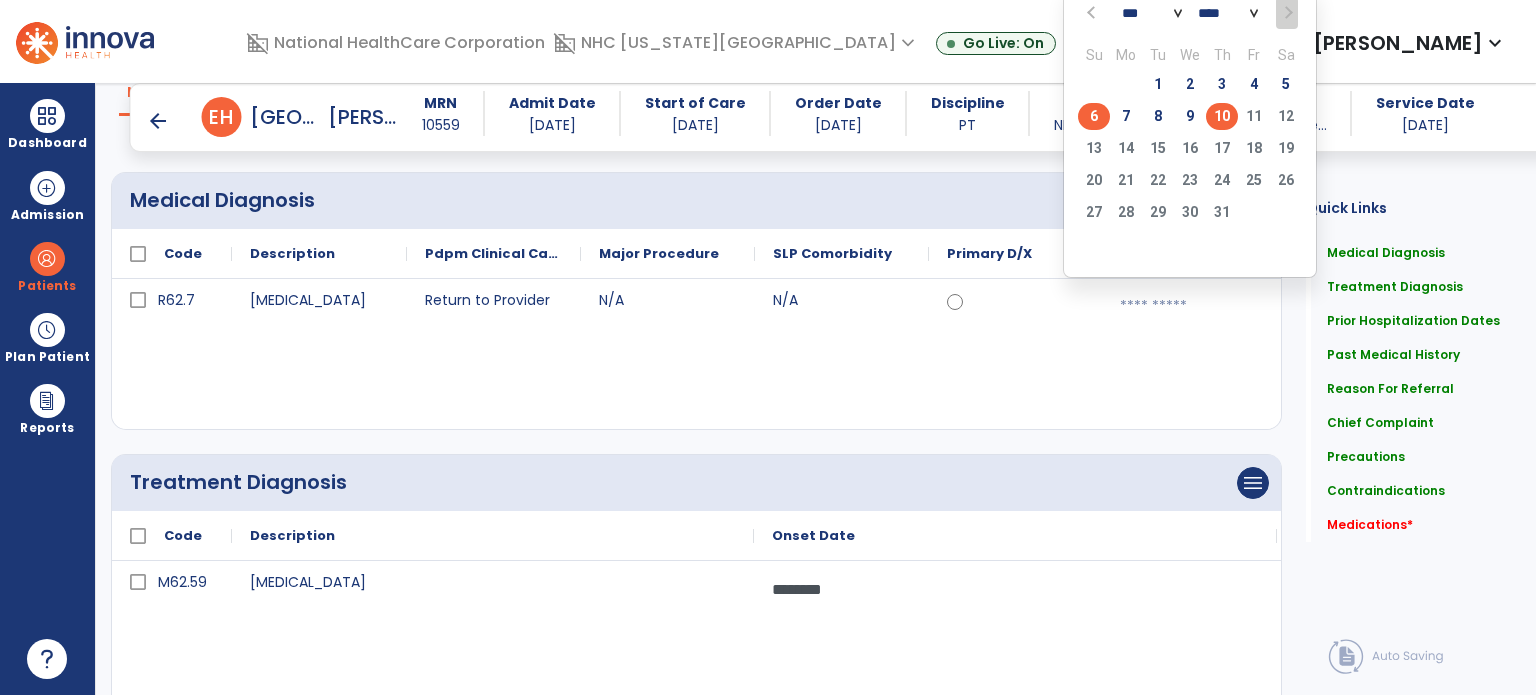 click on "6" 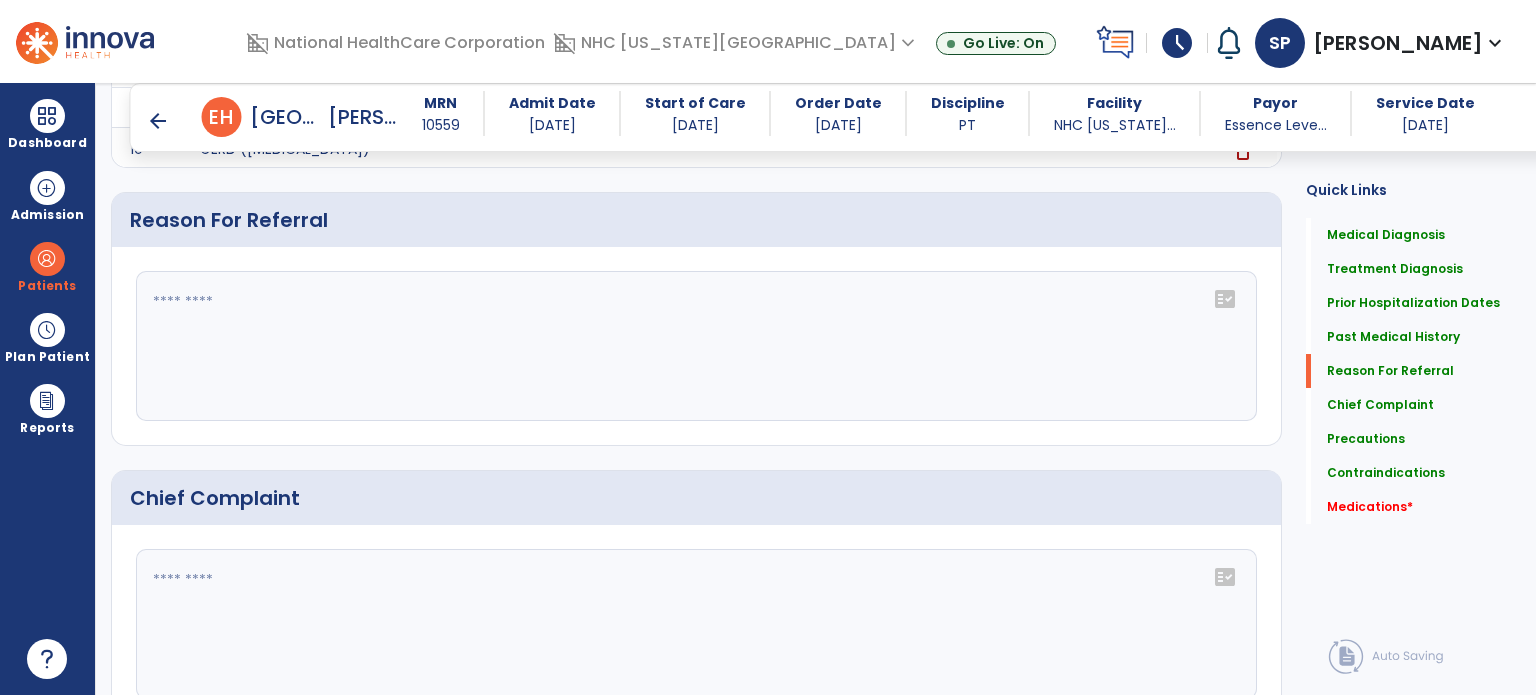 scroll, scrollTop: 1562, scrollLeft: 0, axis: vertical 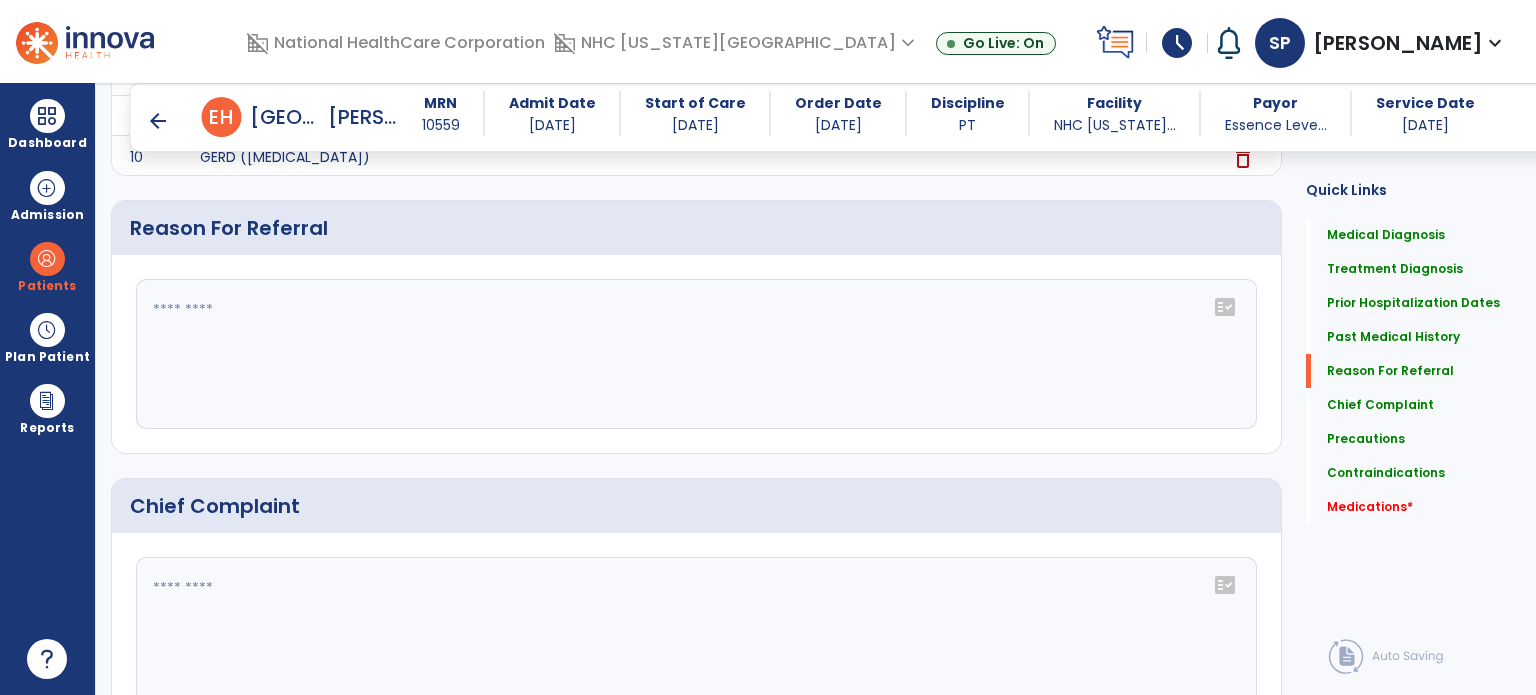 click 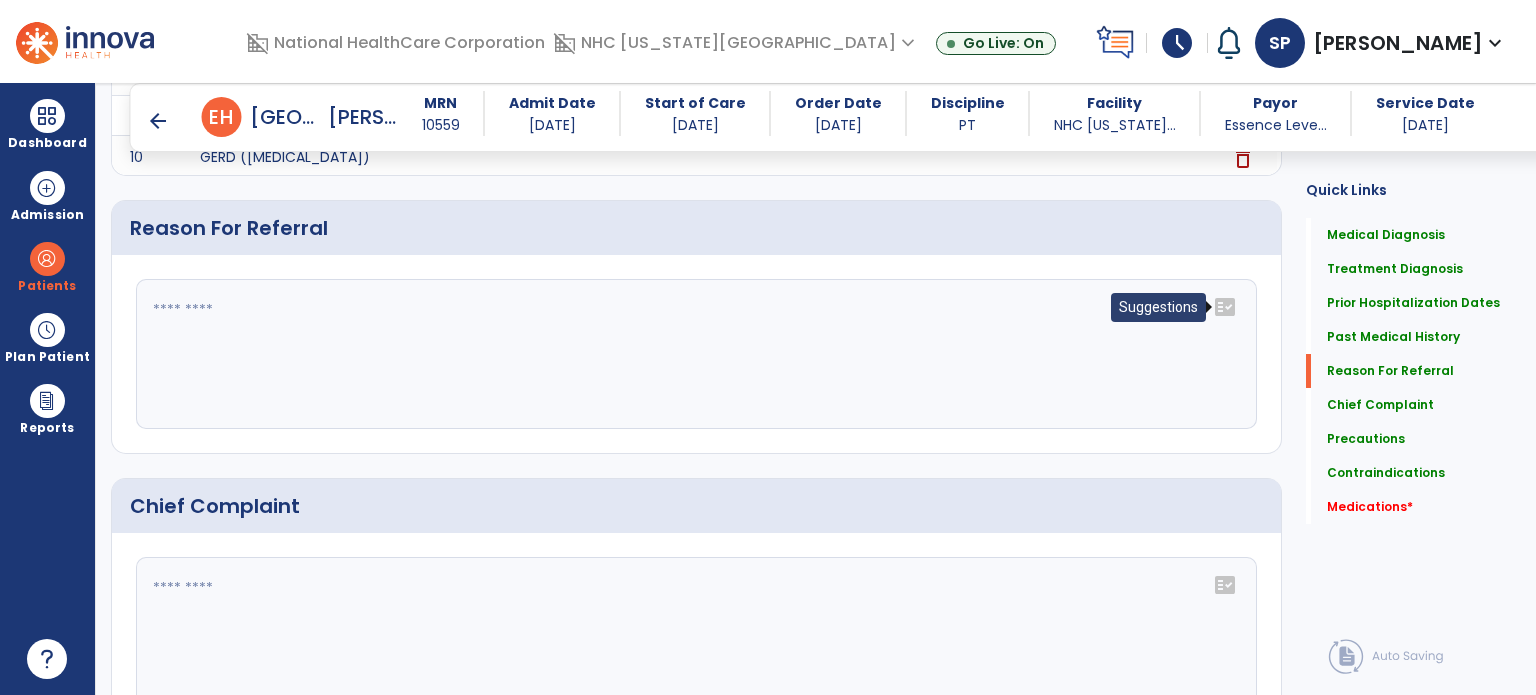 click on "fact_check" 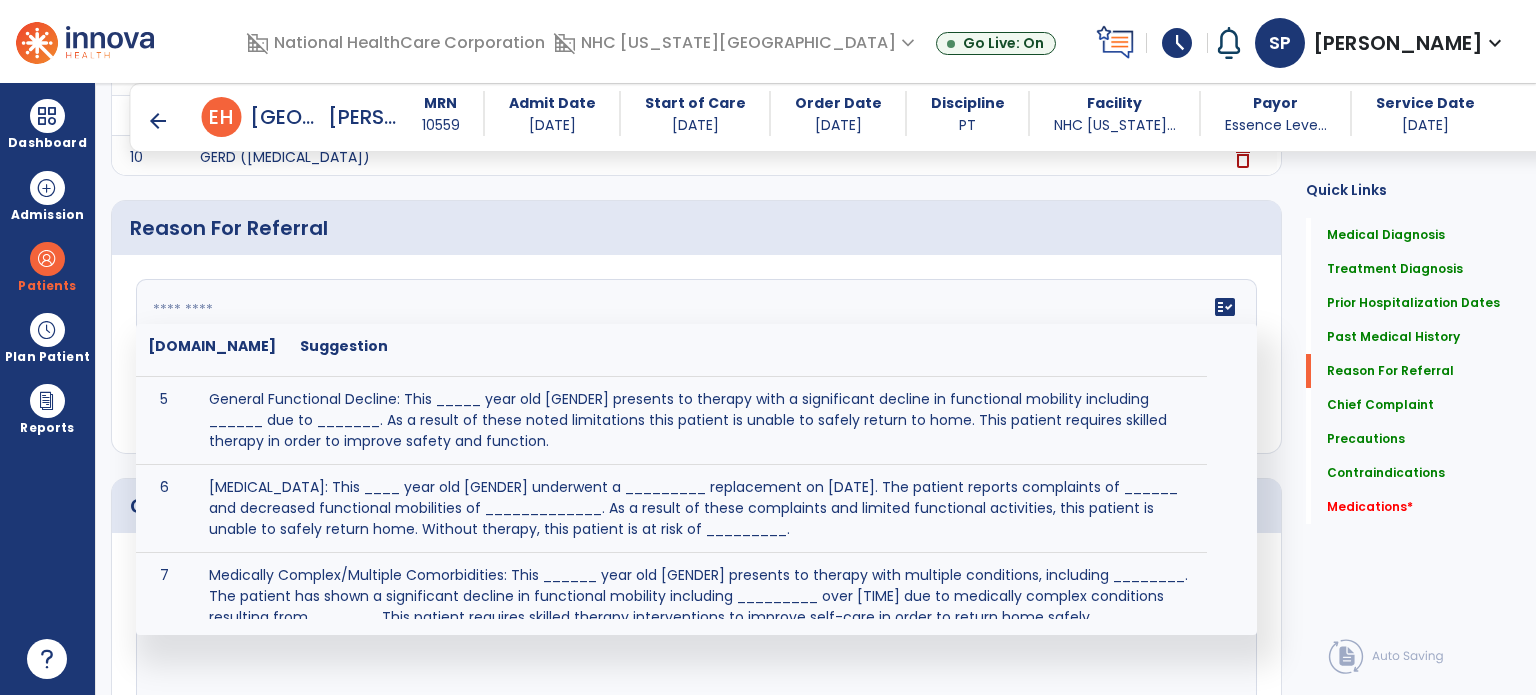 scroll, scrollTop: 299, scrollLeft: 0, axis: vertical 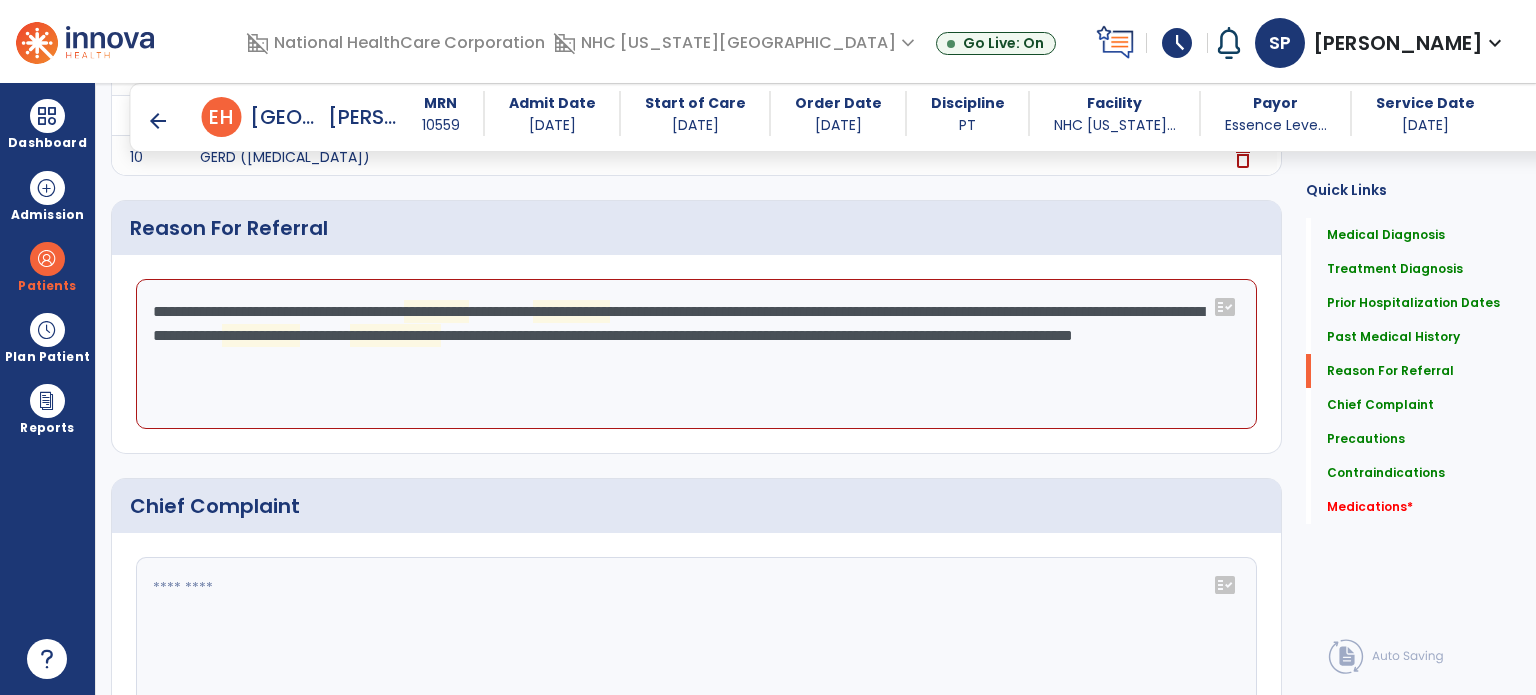 click on "**********" 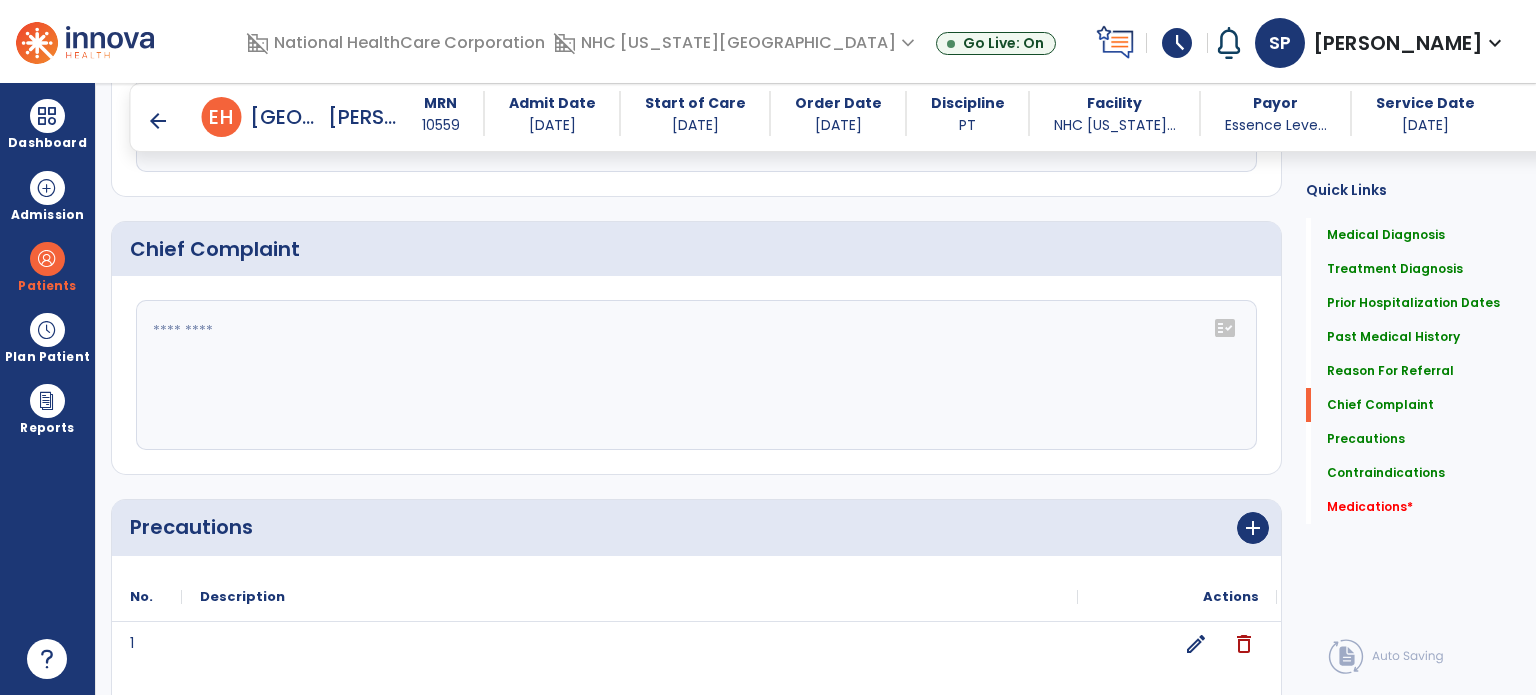 scroll, scrollTop: 1814, scrollLeft: 0, axis: vertical 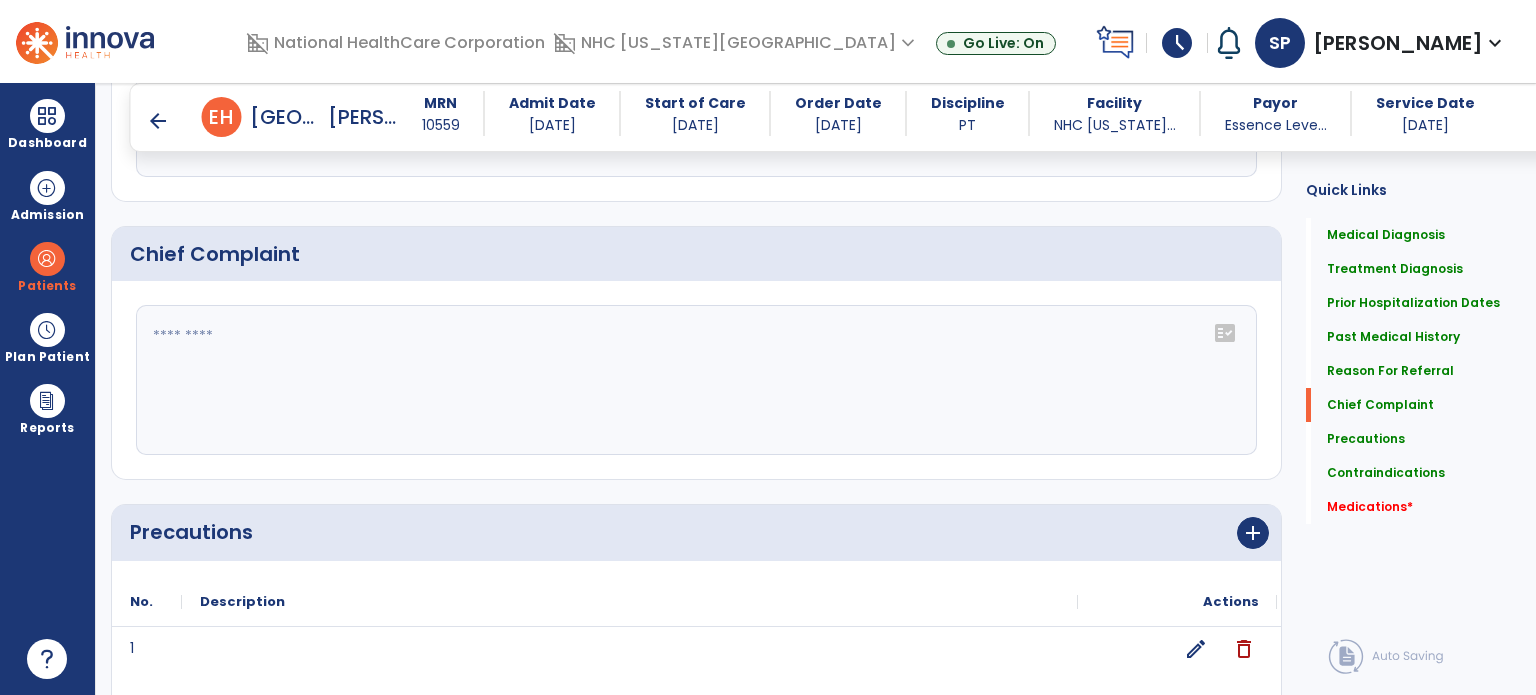 type on "**********" 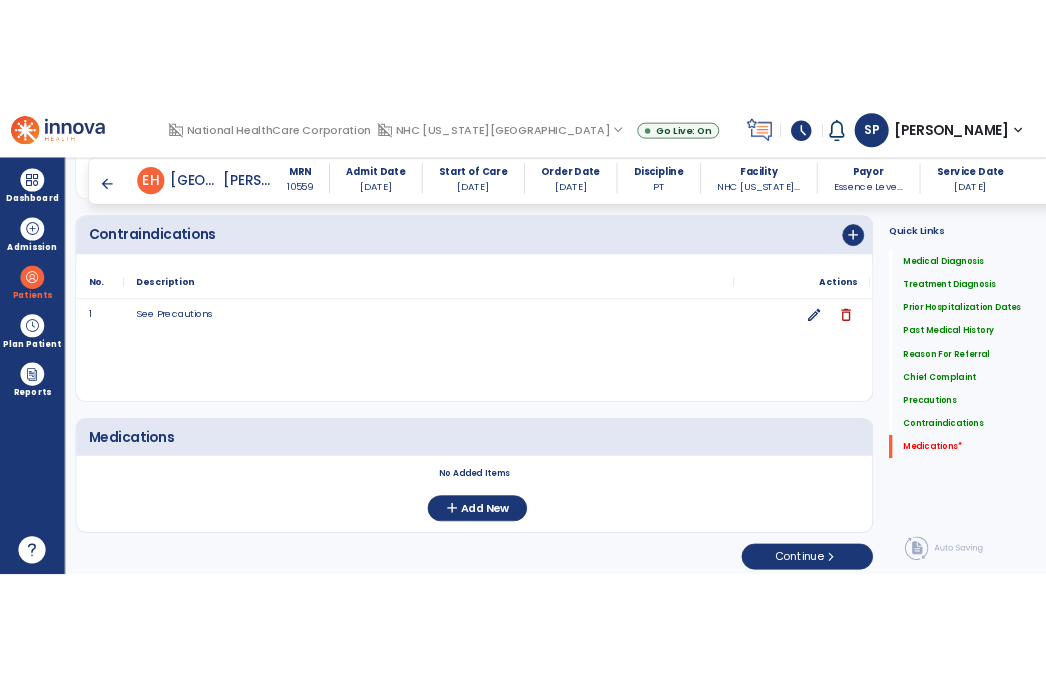 scroll, scrollTop: 2444, scrollLeft: 0, axis: vertical 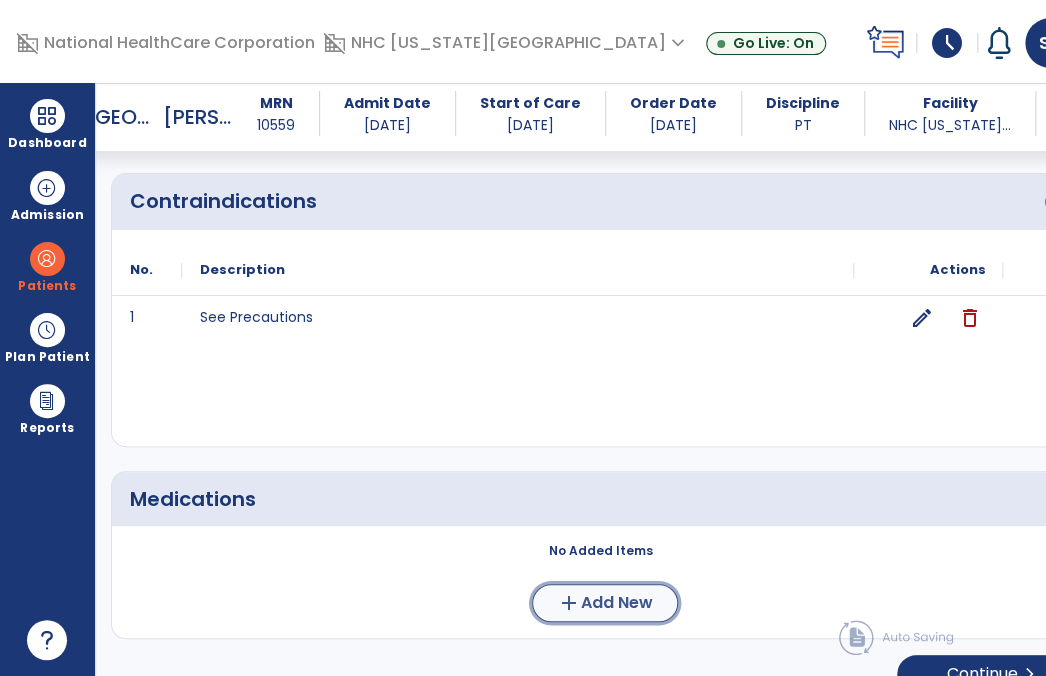click on "add  Add New" 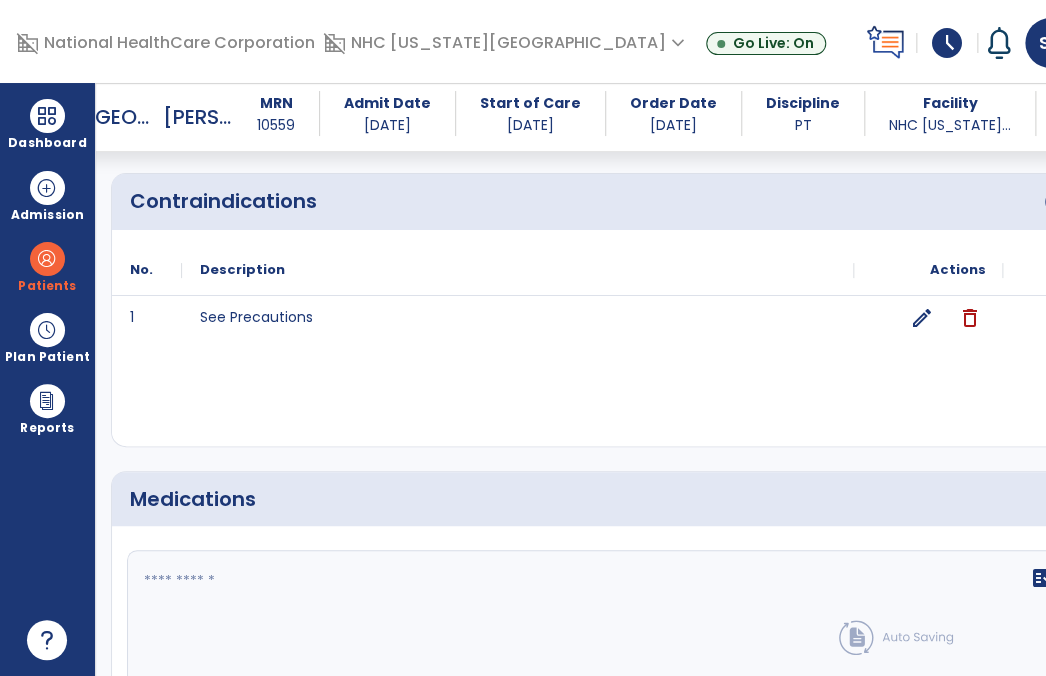 click 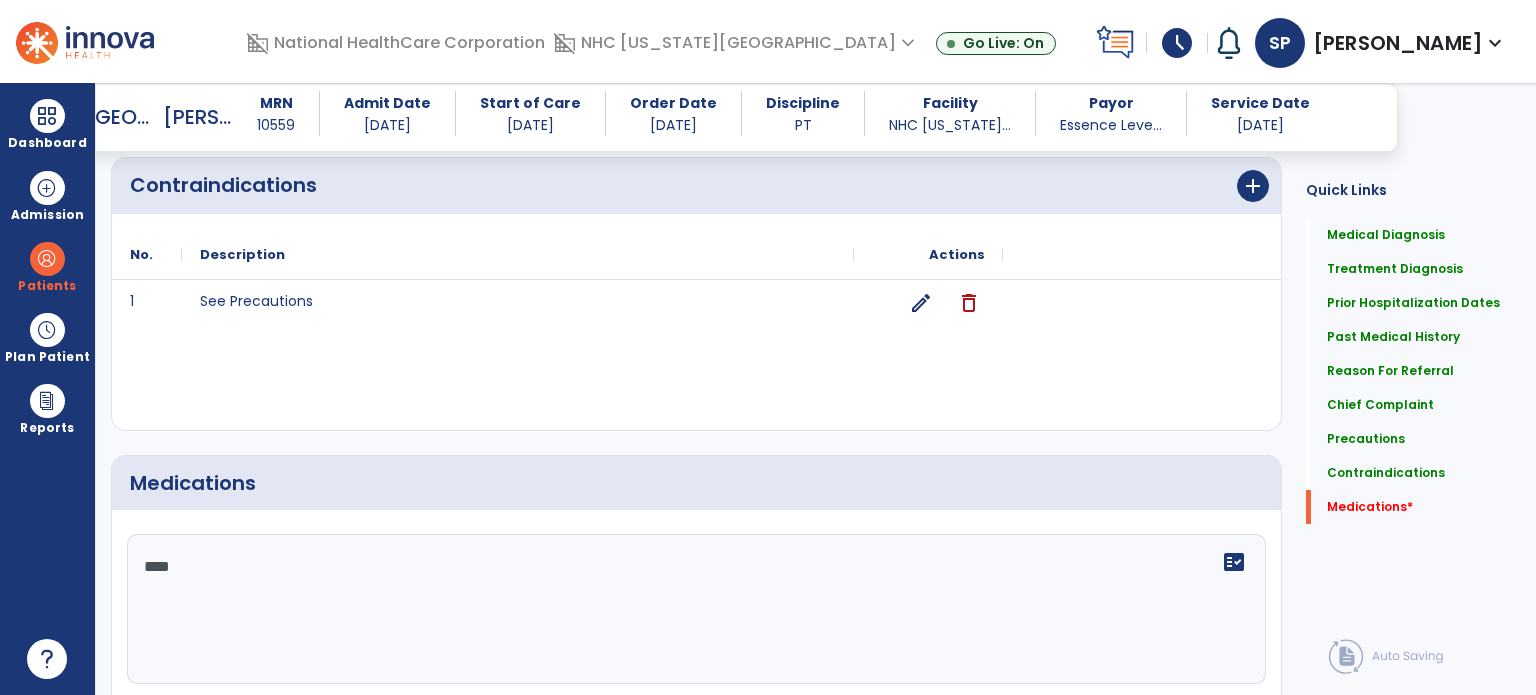 scroll, scrollTop: 2444, scrollLeft: 0, axis: vertical 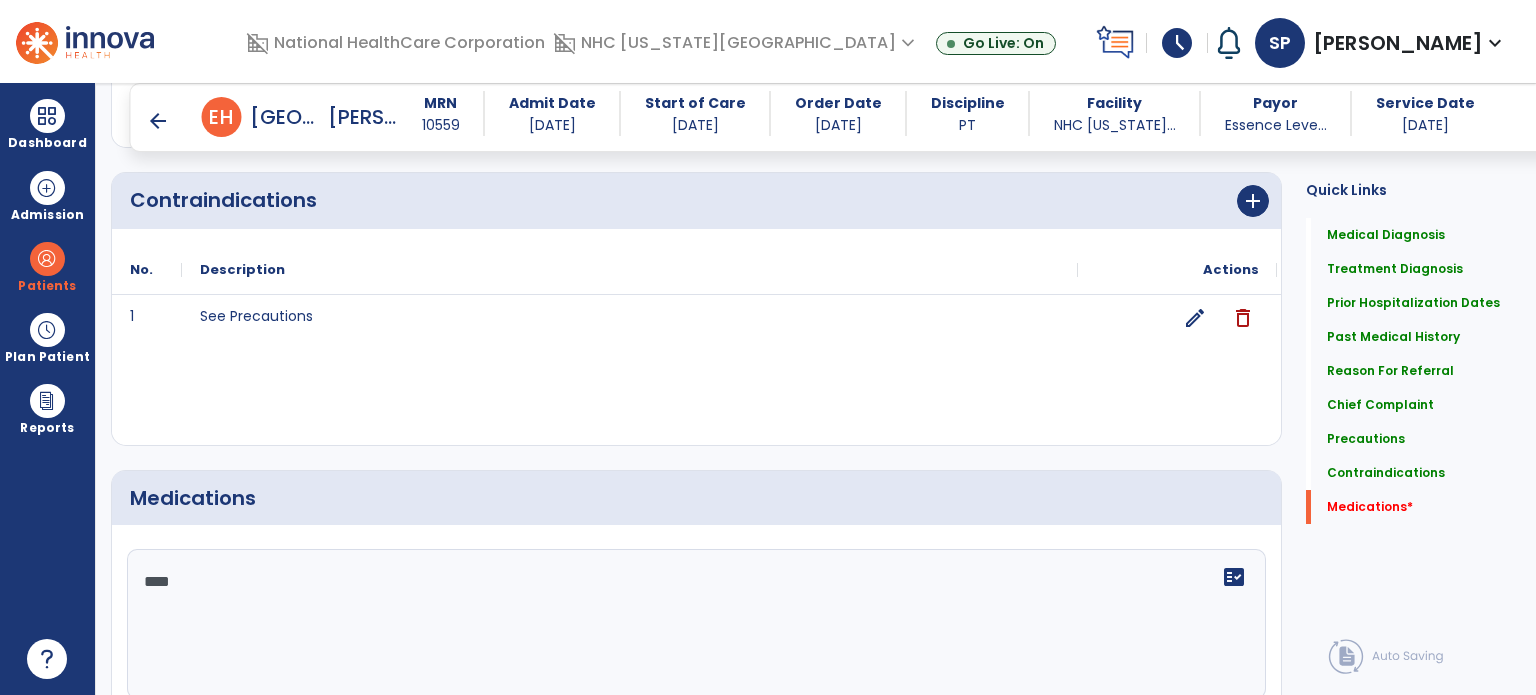 click on "****" 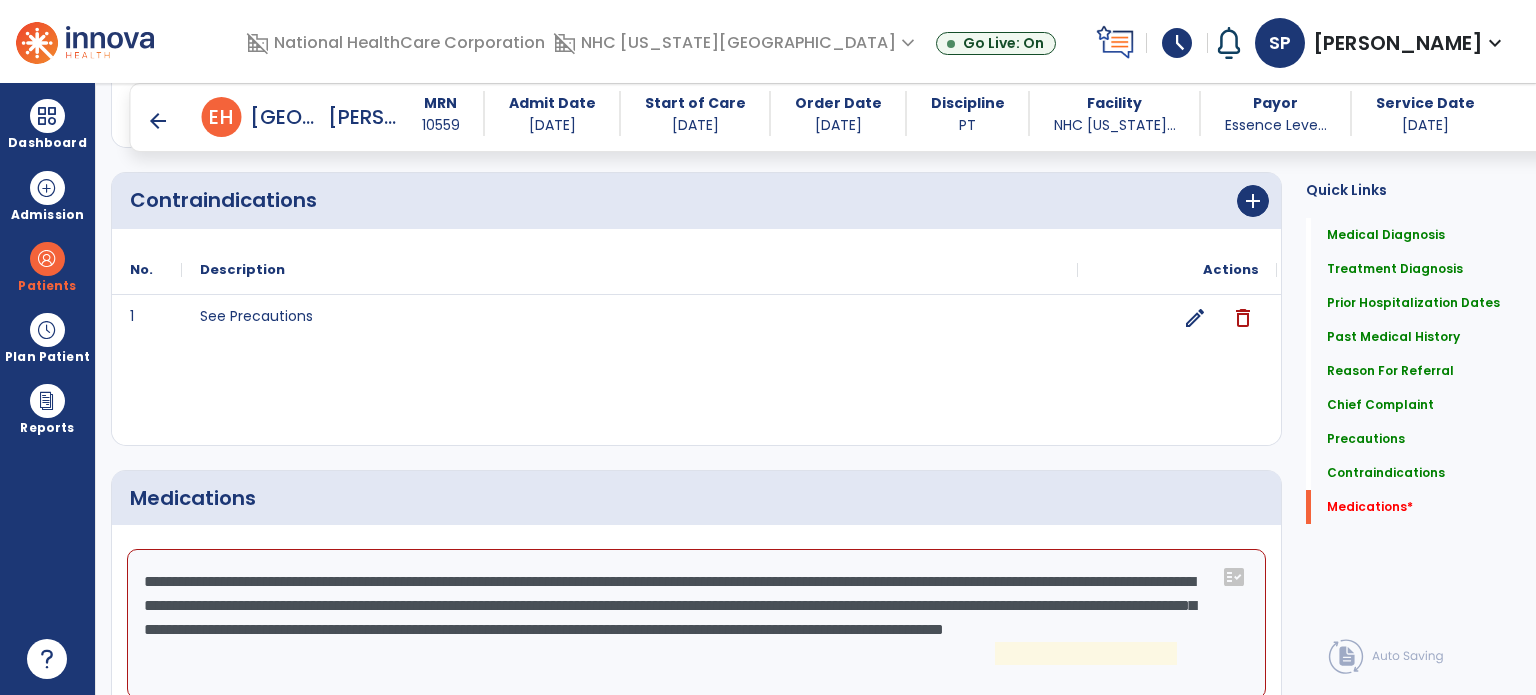 click on "**********" 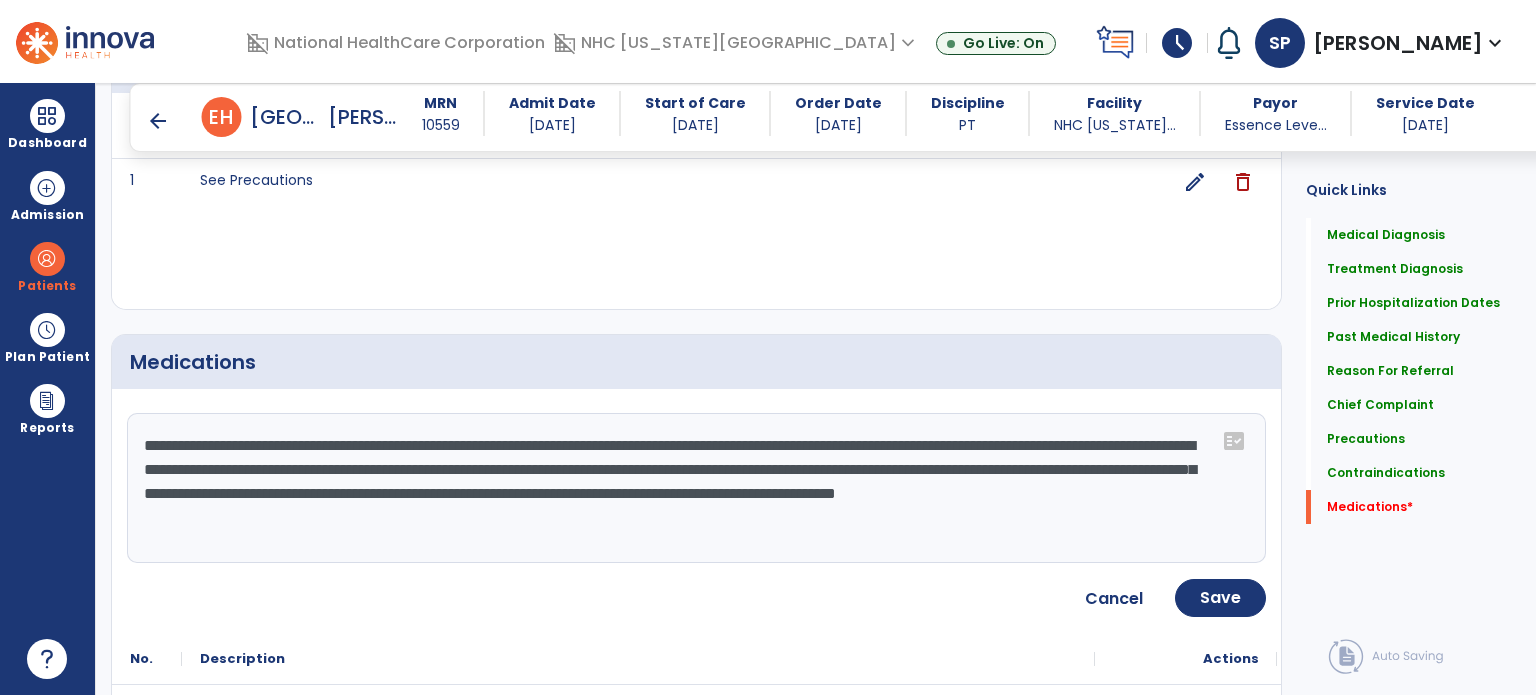 scroll, scrollTop: 2647, scrollLeft: 0, axis: vertical 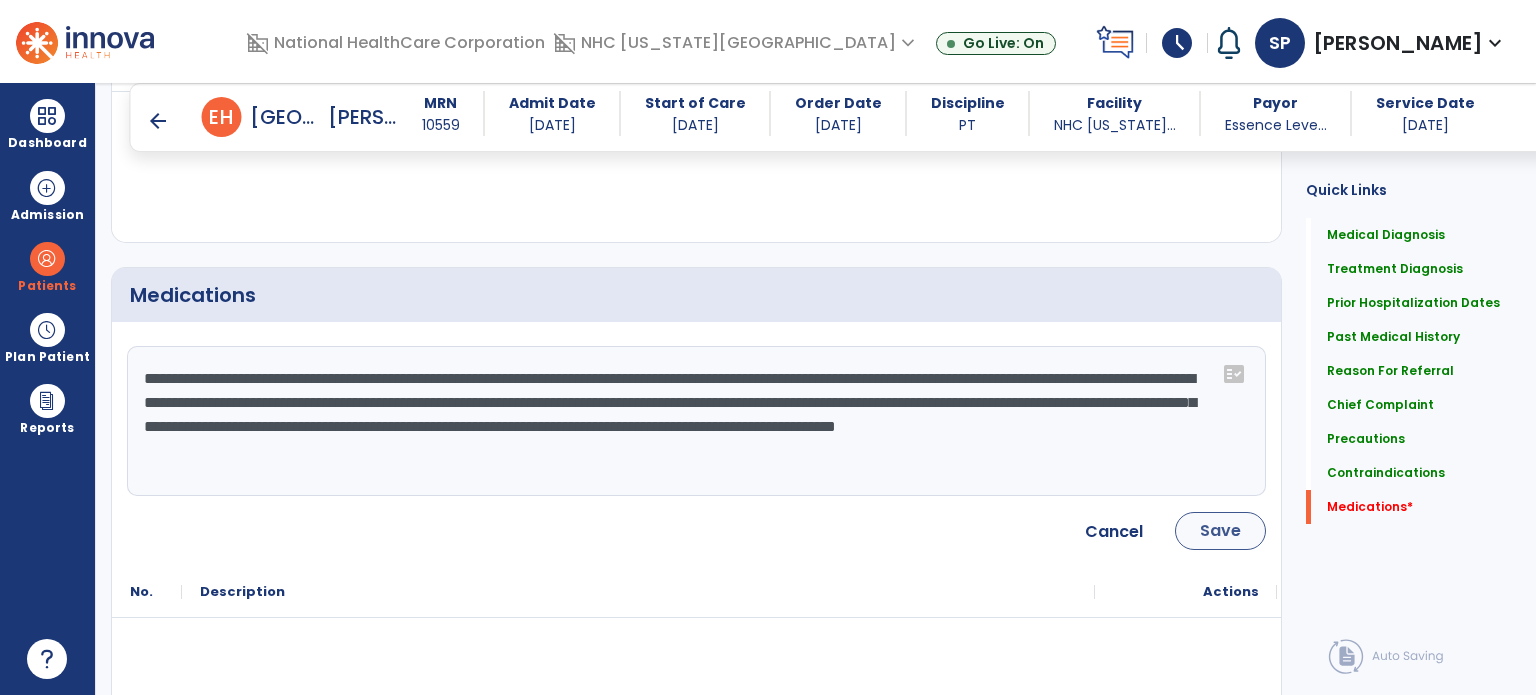type on "**********" 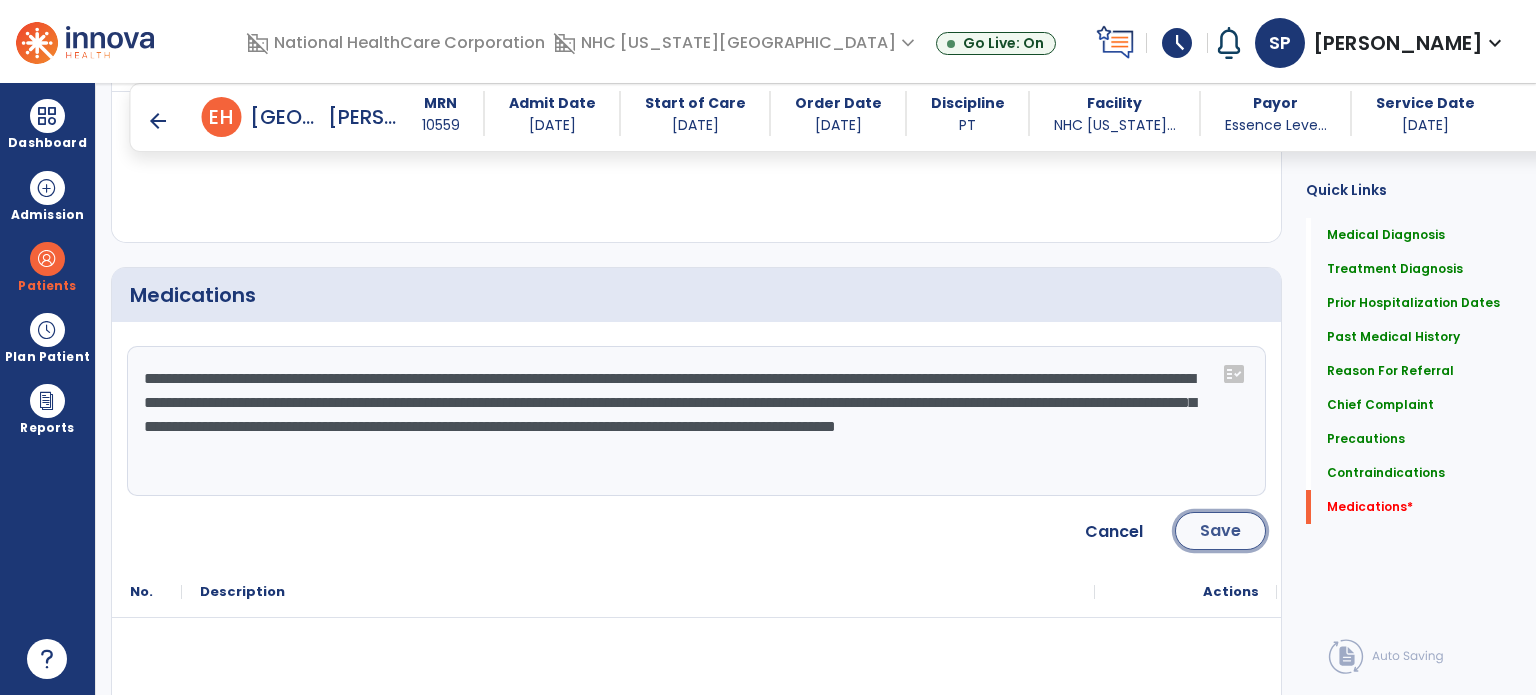 click on "Save" 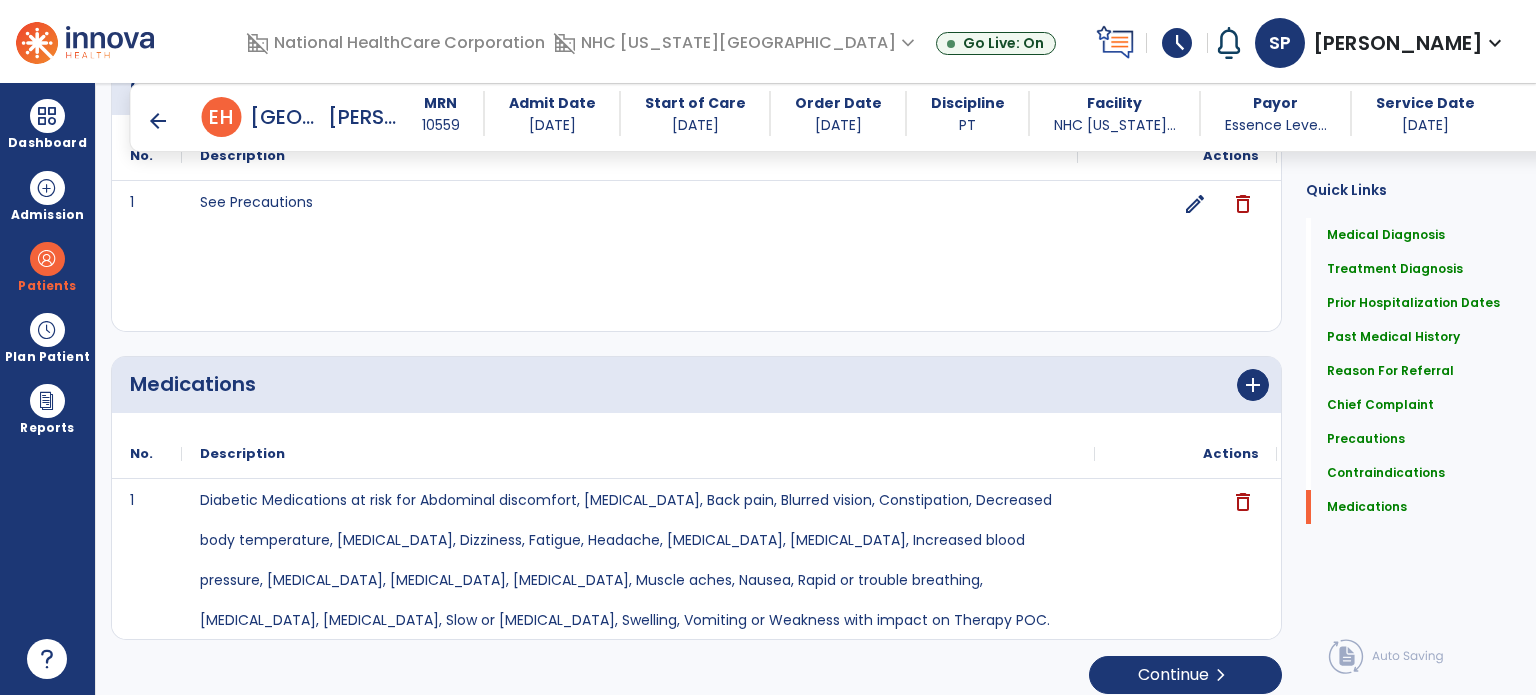 scroll, scrollTop: 2568, scrollLeft: 0, axis: vertical 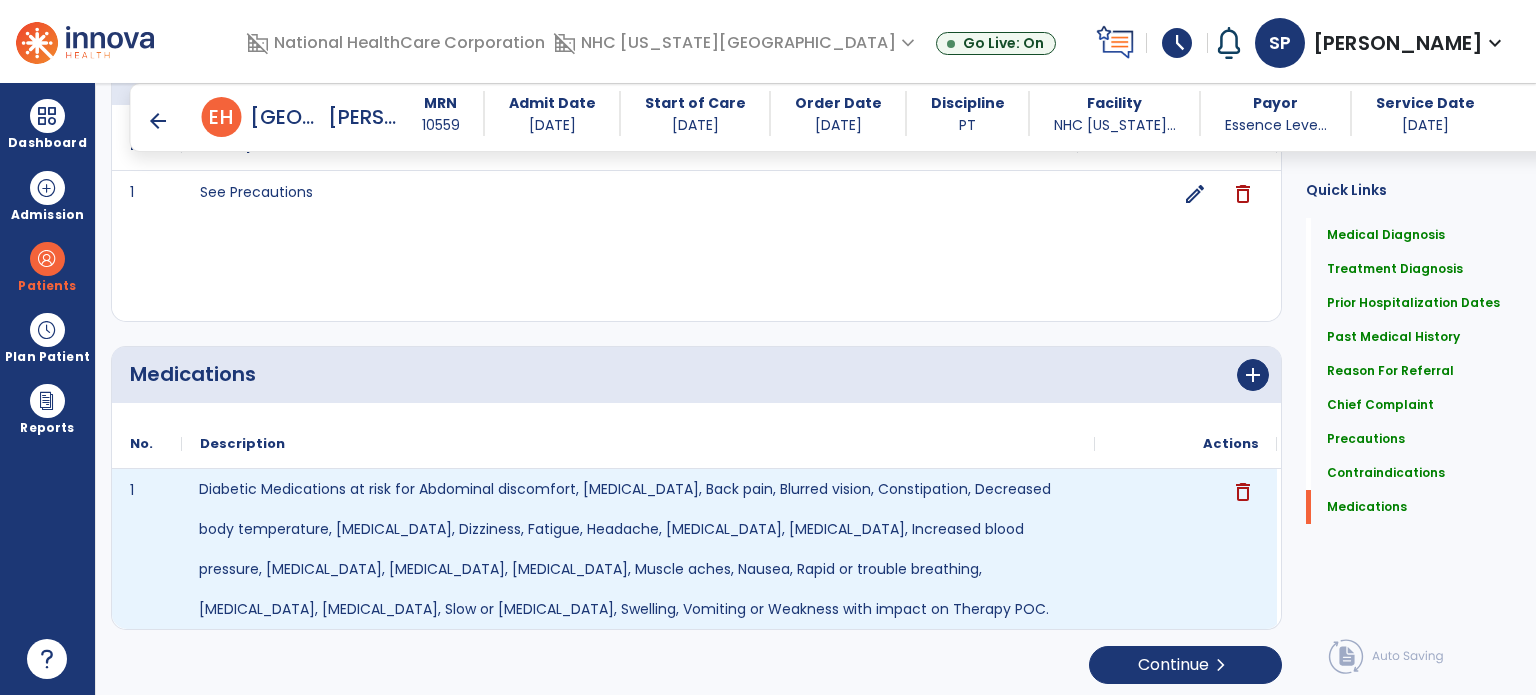 click on "Diabetic Medications at risk for Abdominal discomfort, Anemia, Back pain, Blurred vision, Constipation, Decreased body temperature, Diarrhea, Dizziness, Fatigue, Headache, Hyperglycemia, Hypoglycemia, Increased blood pressure, Lactic acidosis, Light sensitivity, Liver problems, Muscle aches, Nausea, Rapid or trouble breathing, Respiratory tract infection, Sinus inflammation, Slow or irregular heartbeat, Swelling, Vomiting or Weakness with impact on Therapy POC." 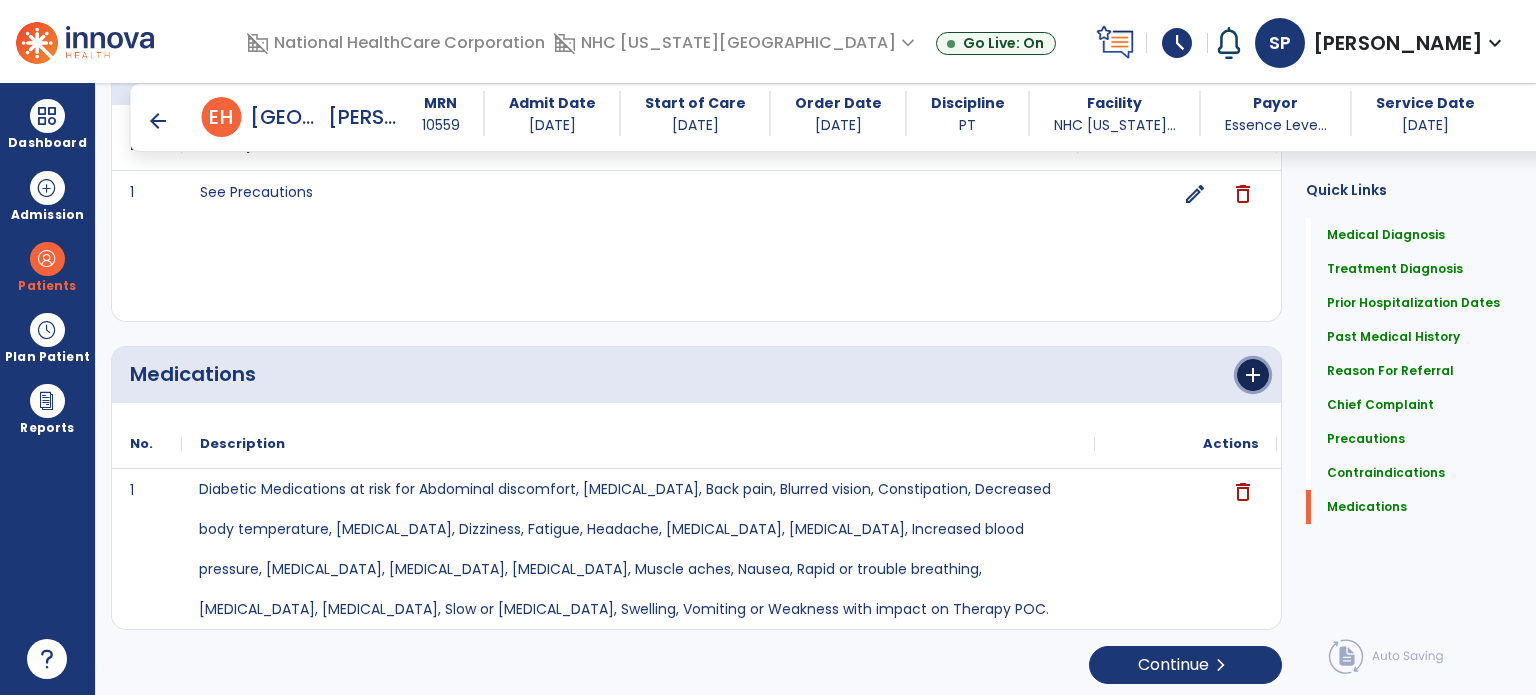 click on "add" 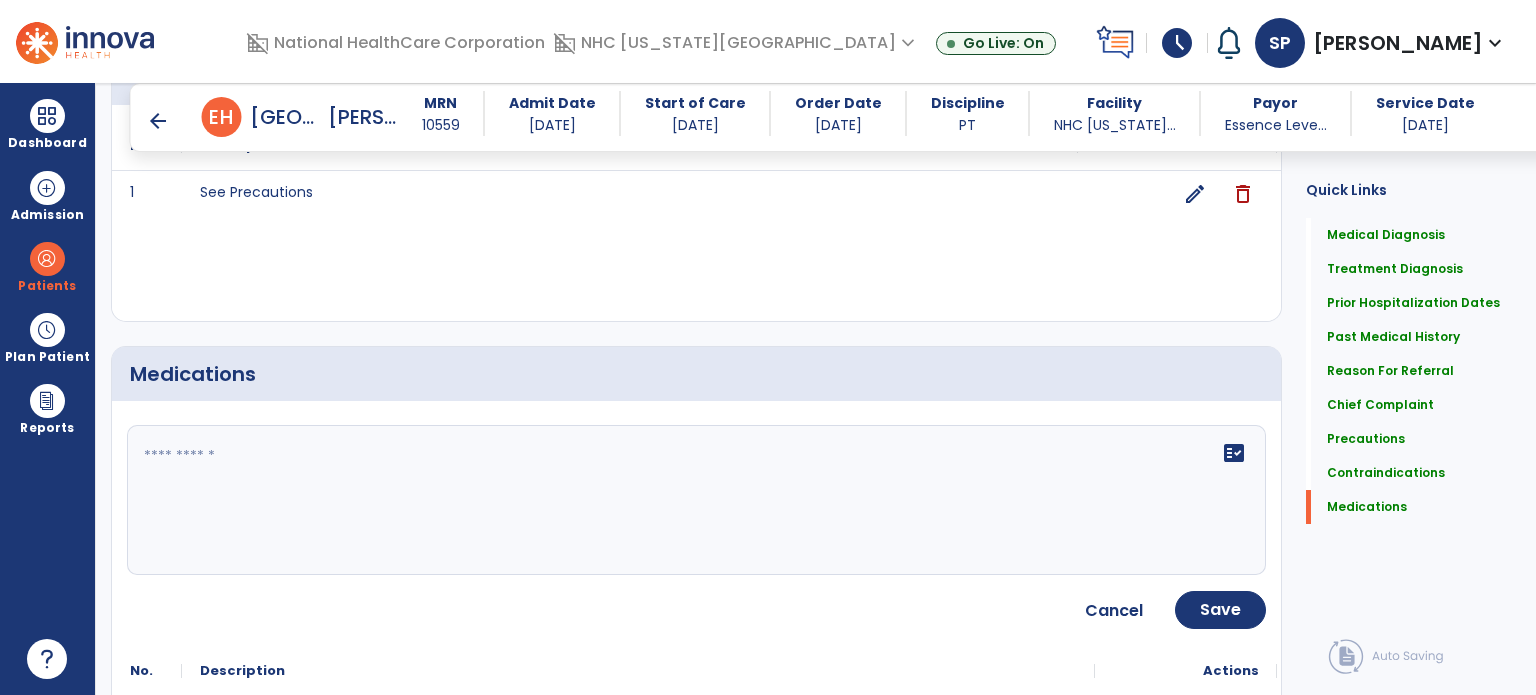 click 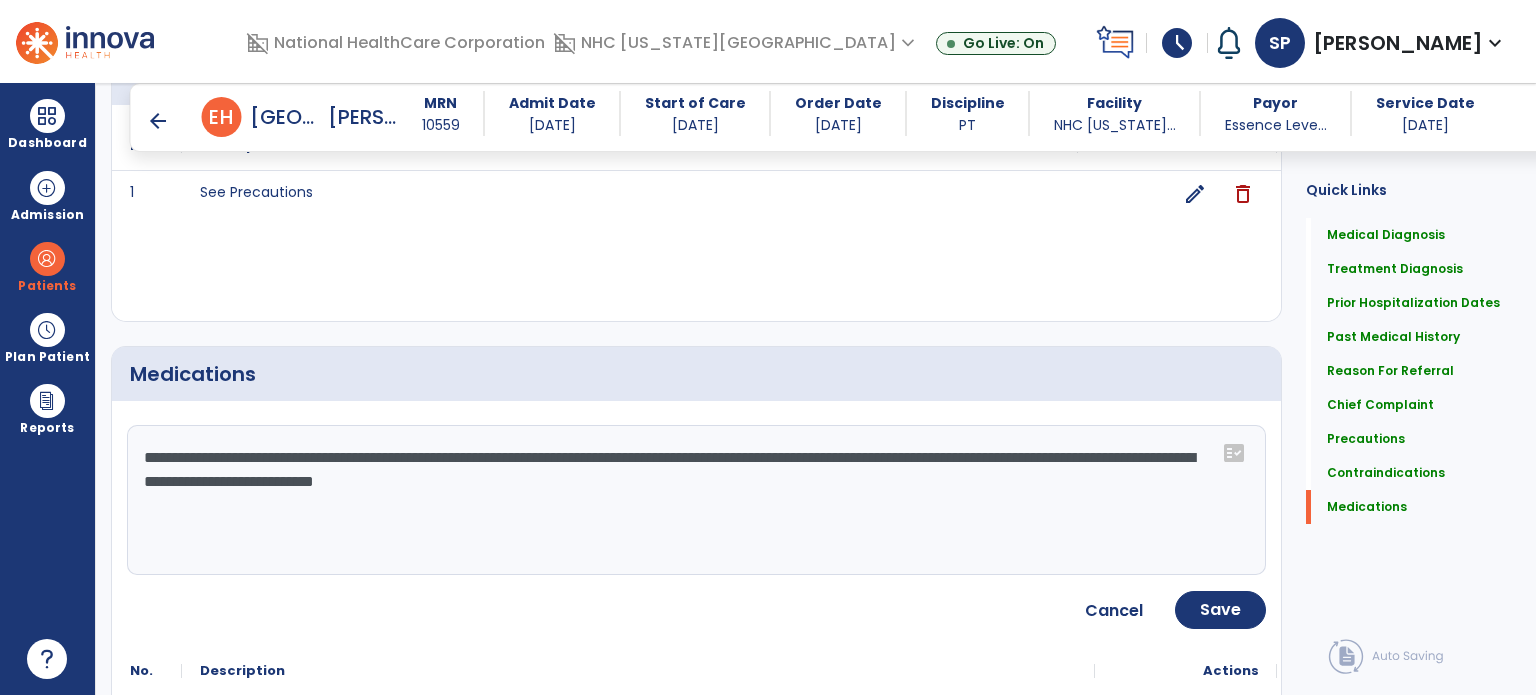 click on "**********" 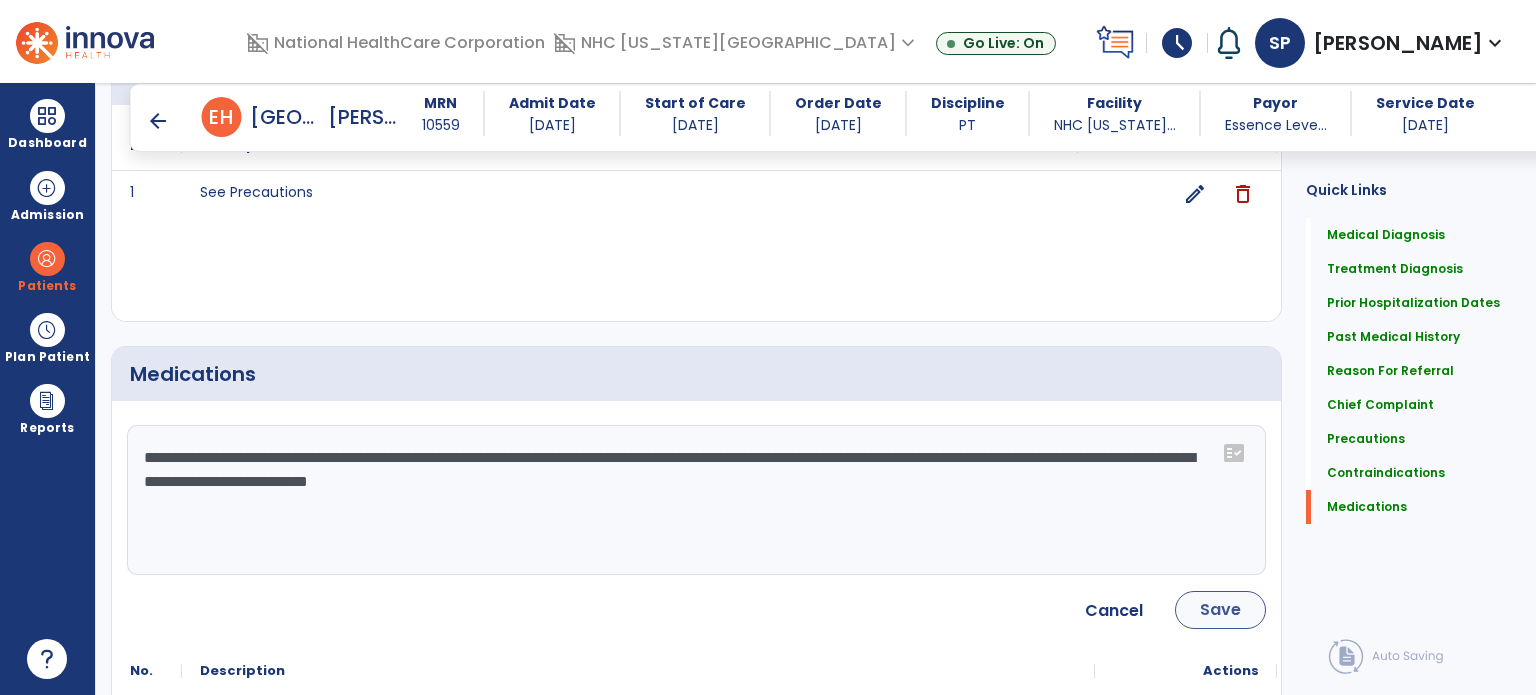 type on "**********" 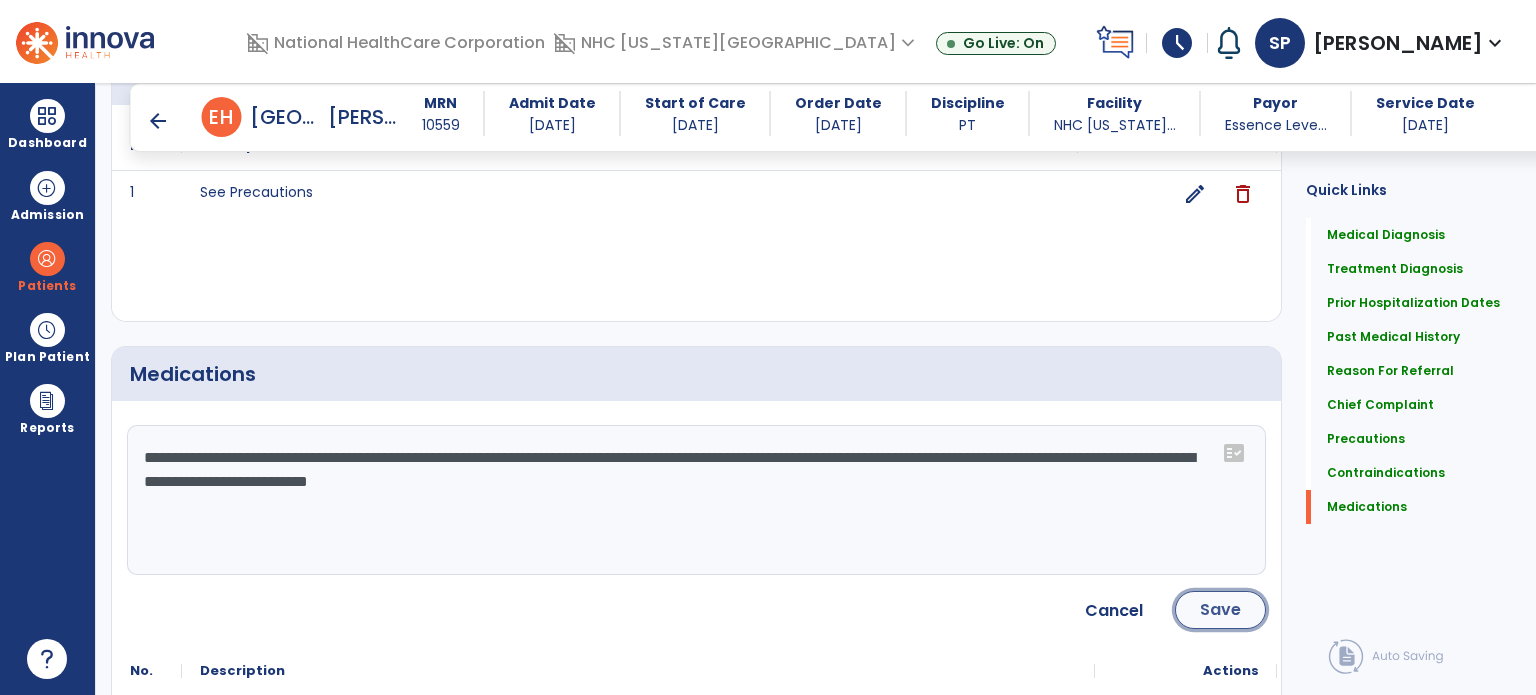 click on "Save" 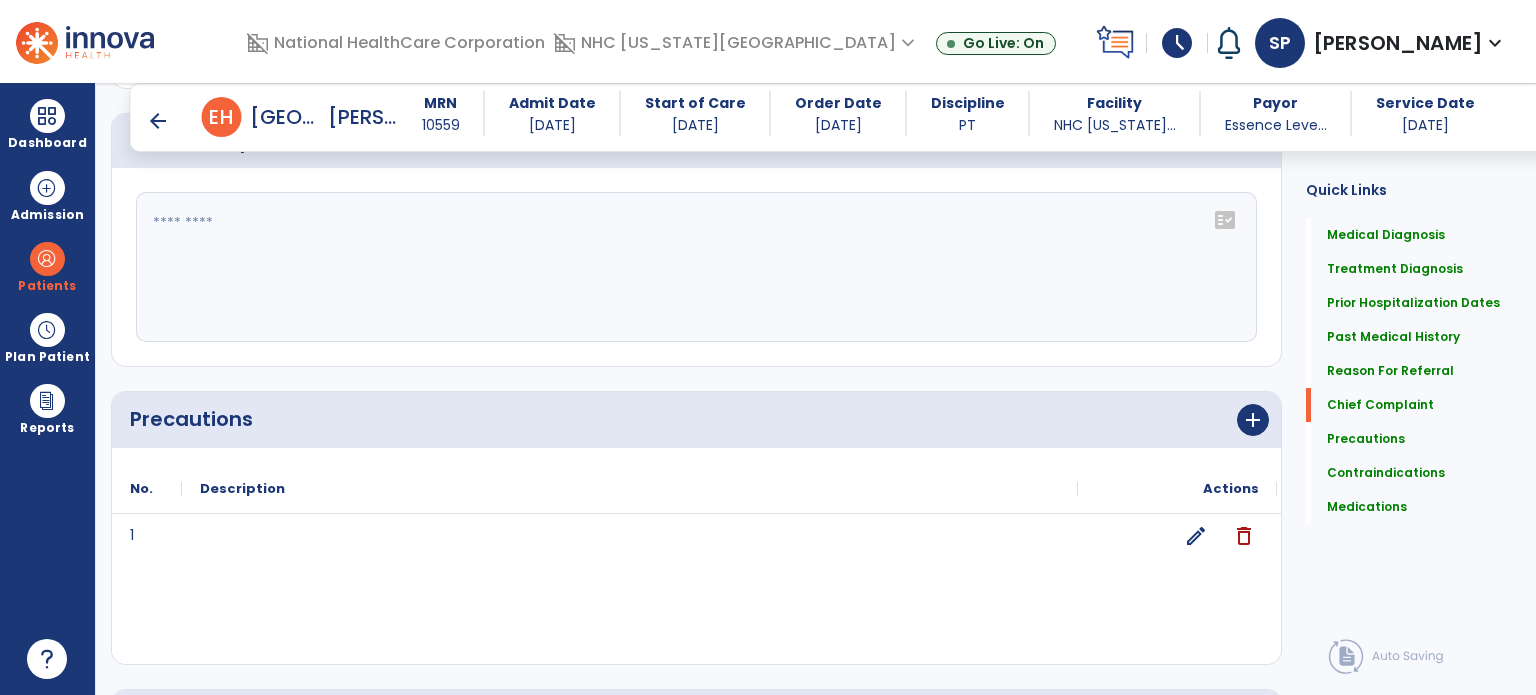 scroll, scrollTop: 1756, scrollLeft: 0, axis: vertical 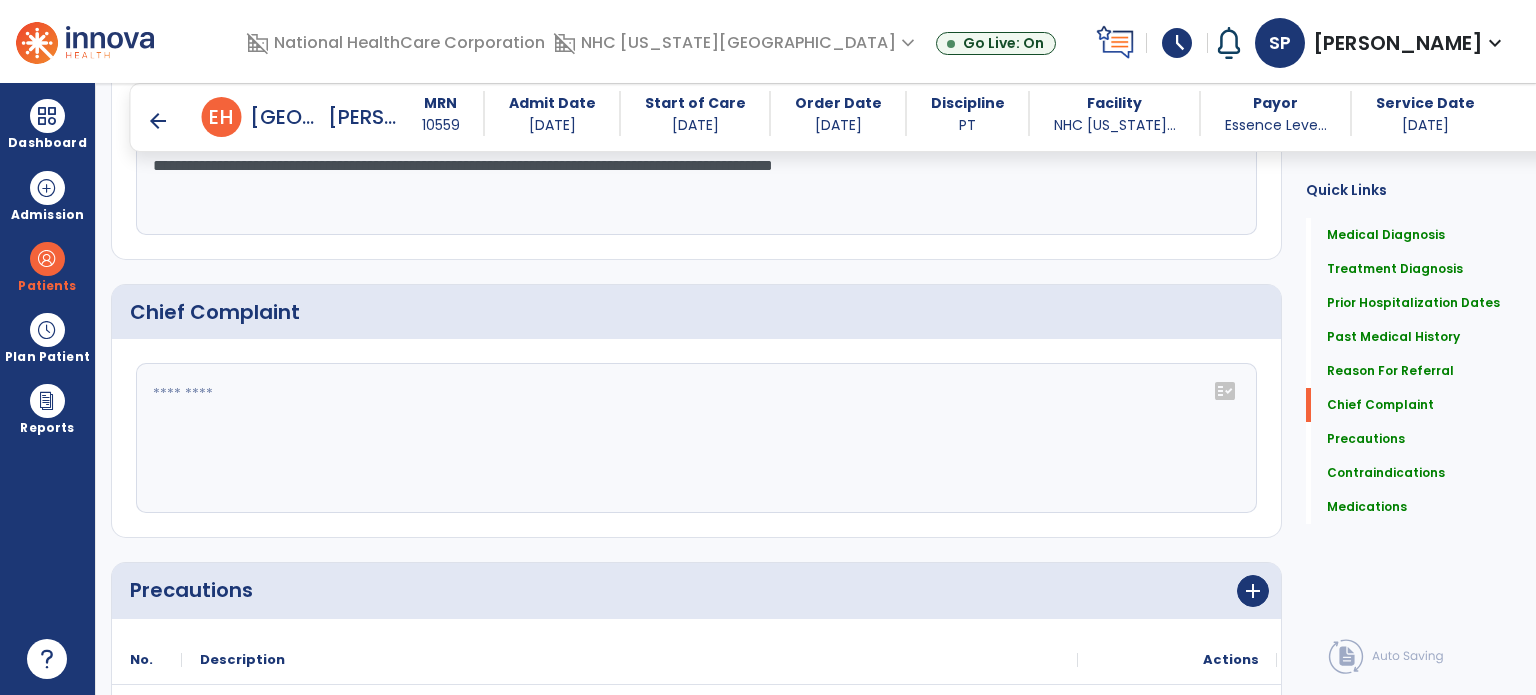 click 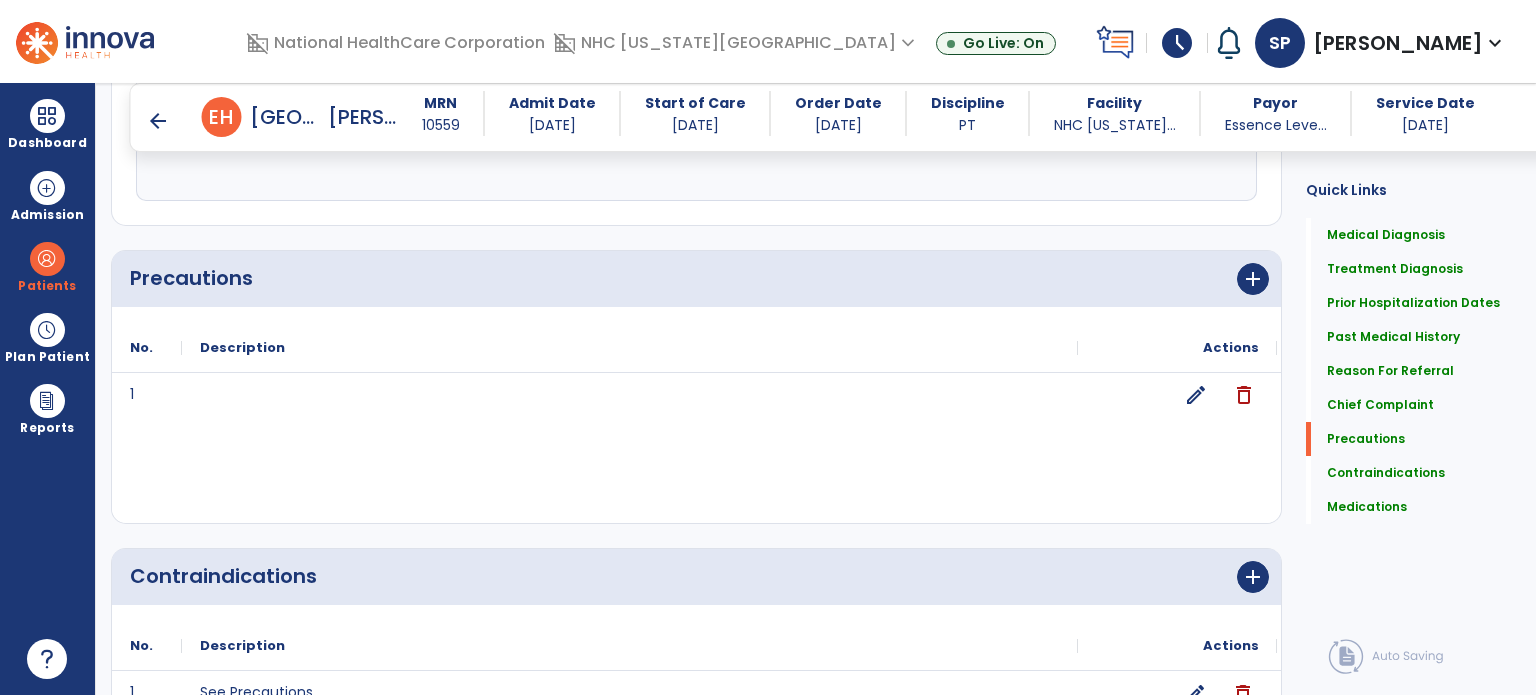 scroll, scrollTop: 2055, scrollLeft: 0, axis: vertical 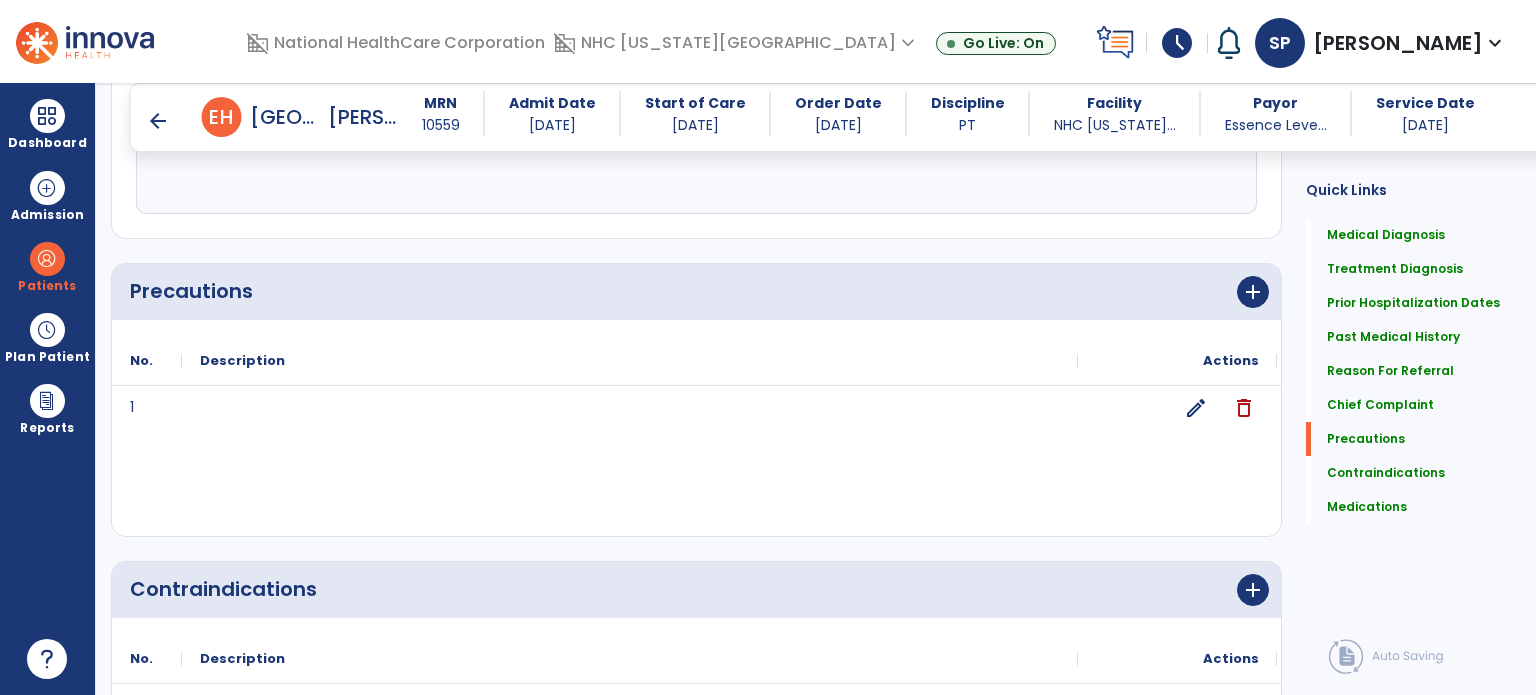 type on "**********" 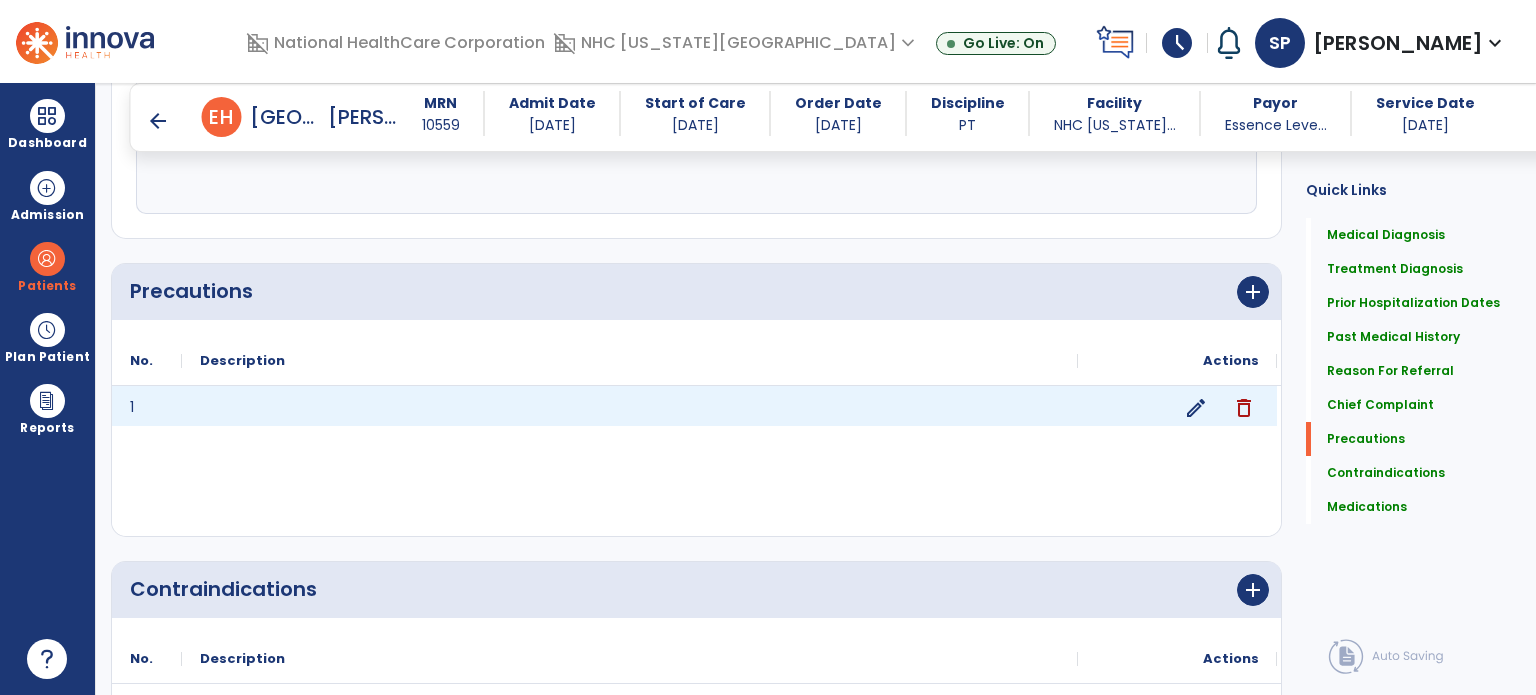 click on "edit" 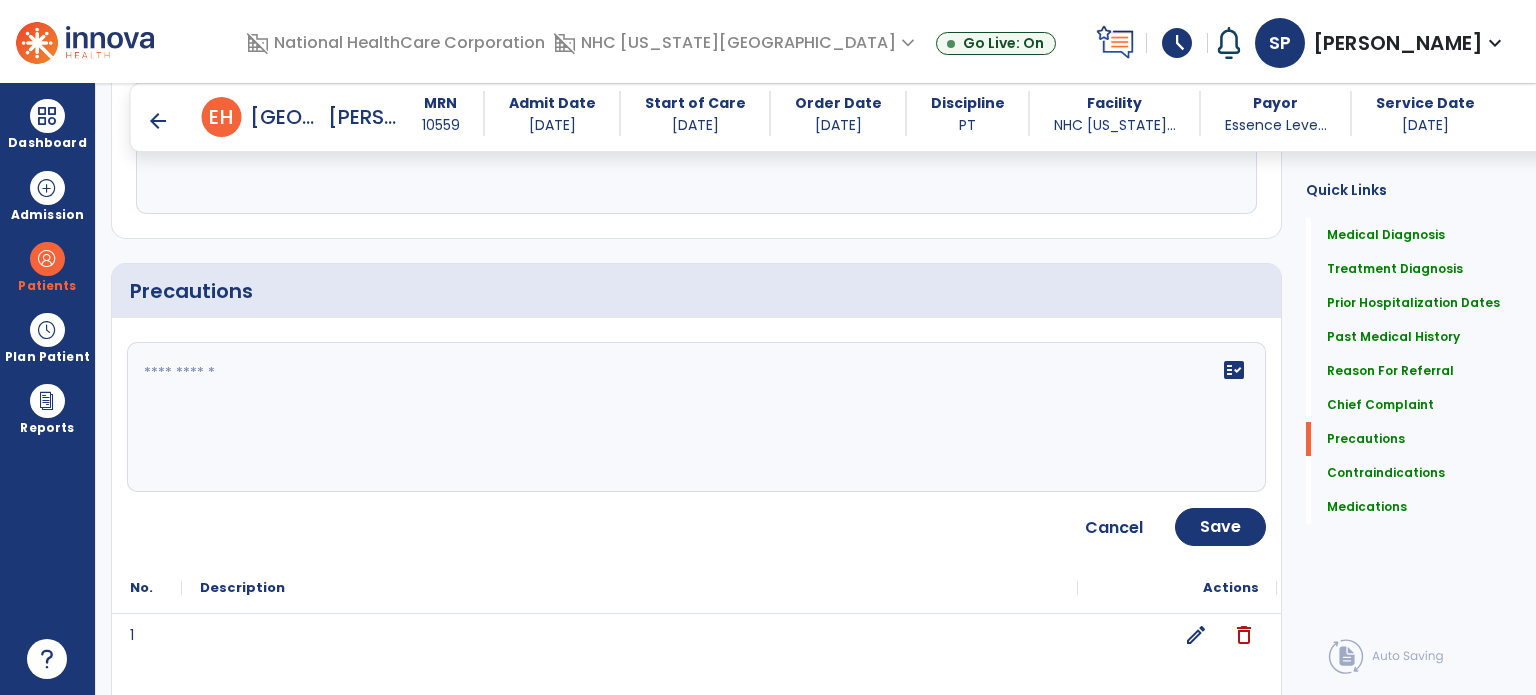click on "fact_check" 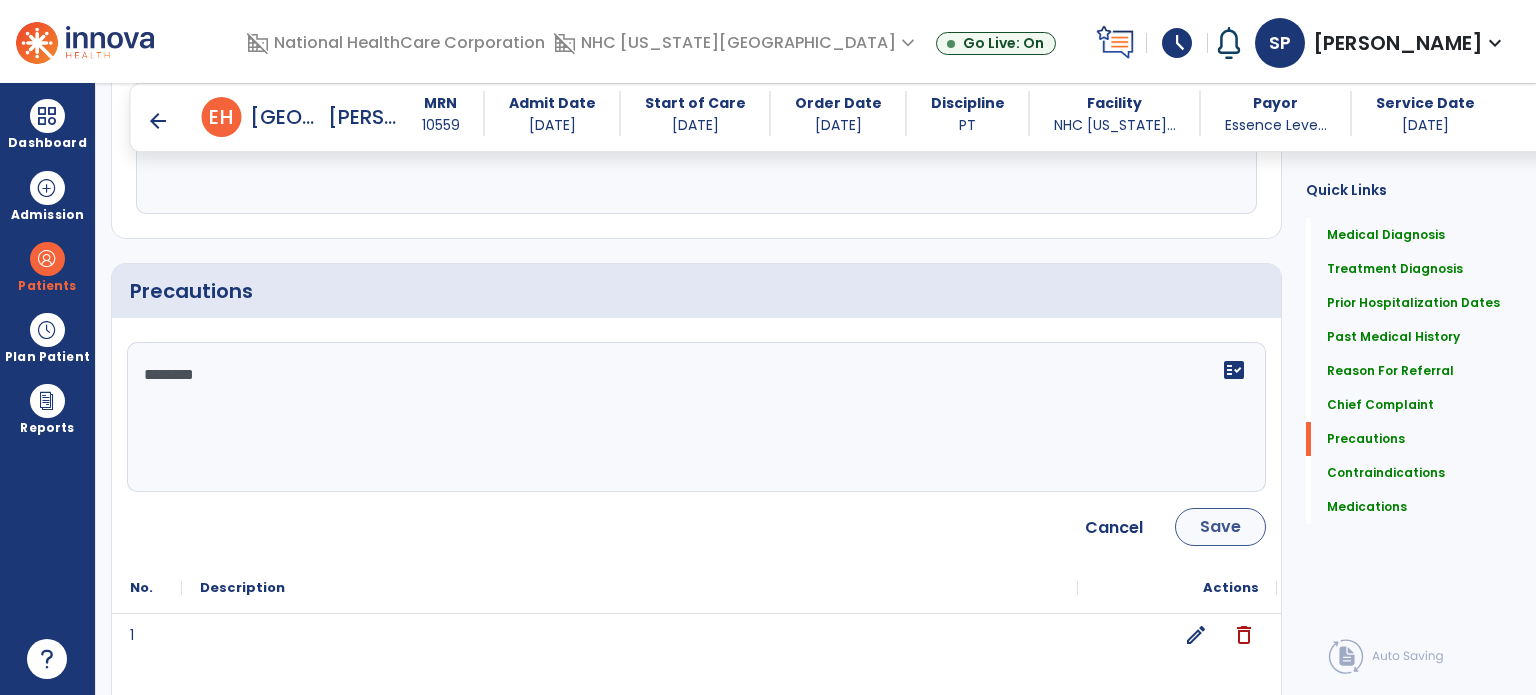 type on "********" 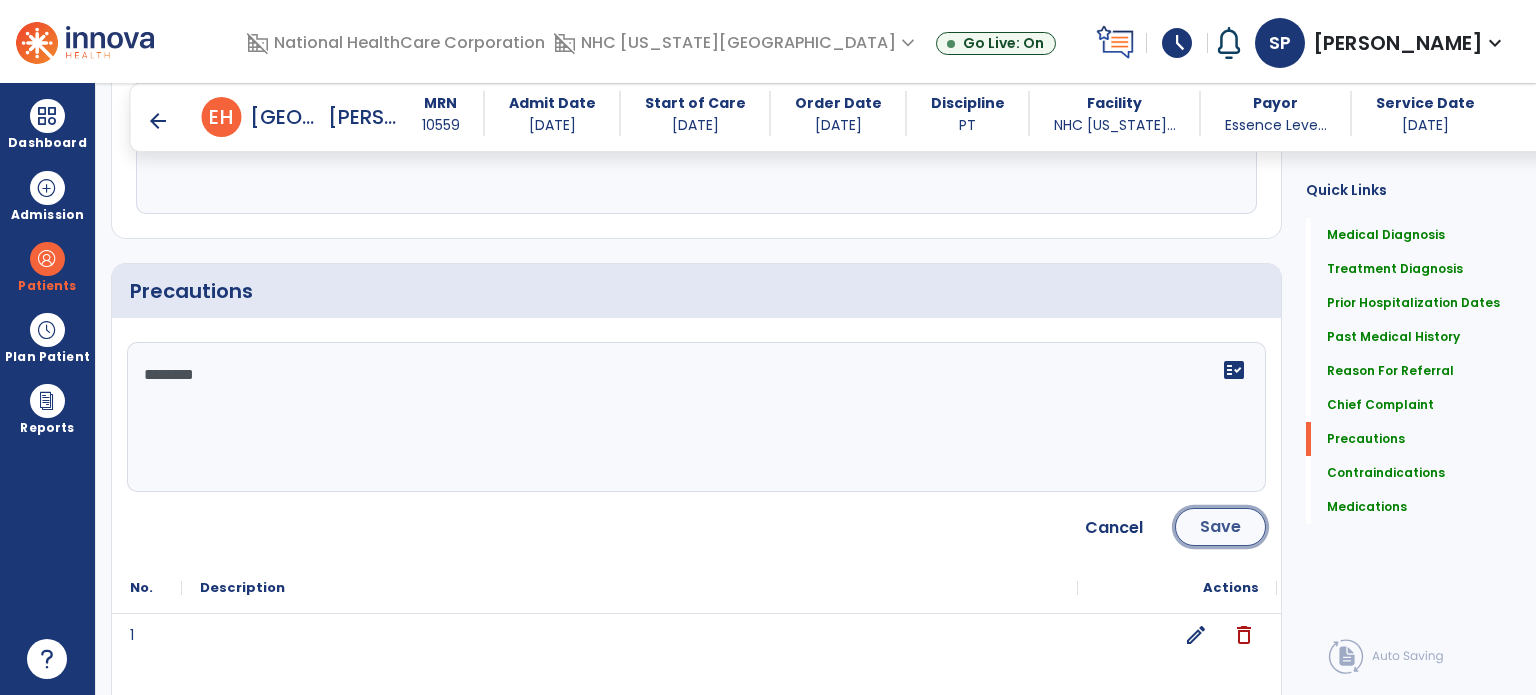 click on "Save" 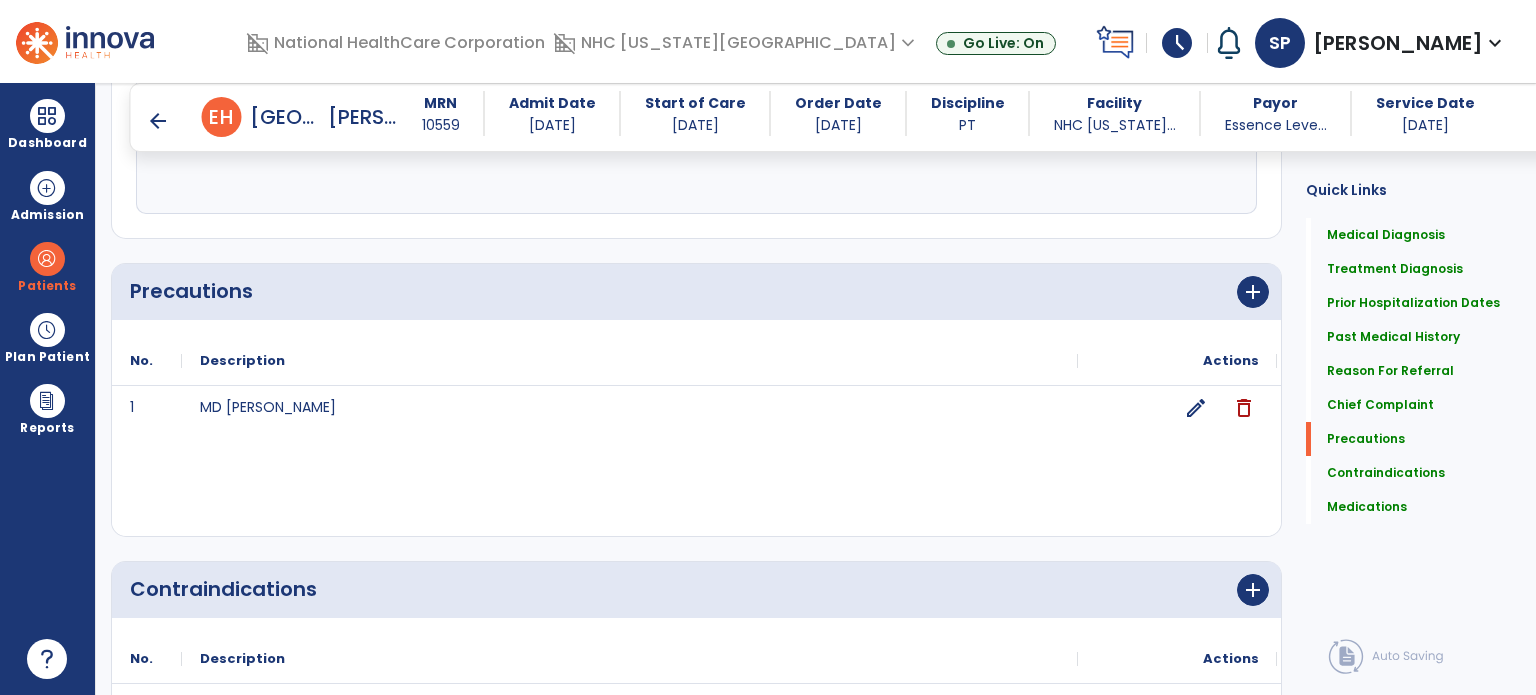 click on "Quick Links  Medical Diagnosis   Medical Diagnosis   Treatment Diagnosis   Treatment Diagnosis   Prior Hospitalization Dates   Prior Hospitalization Dates   Past Medical History   Past Medical History   Reason For Referral   Reason For Referral   Chief Complaint   Chief Complaint   Precautions   Precautions   Contraindications   Contraindications   Medications   Medications" 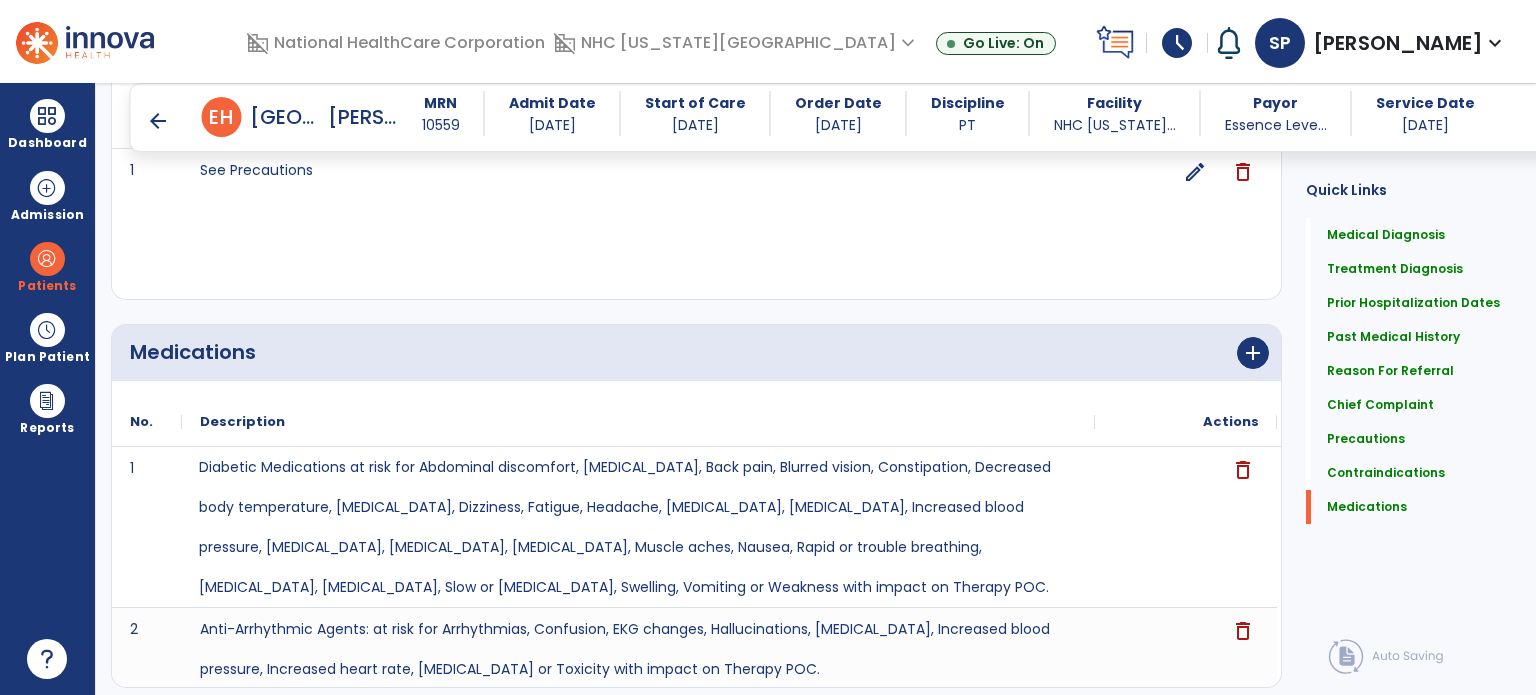 scroll, scrollTop: 2648, scrollLeft: 0, axis: vertical 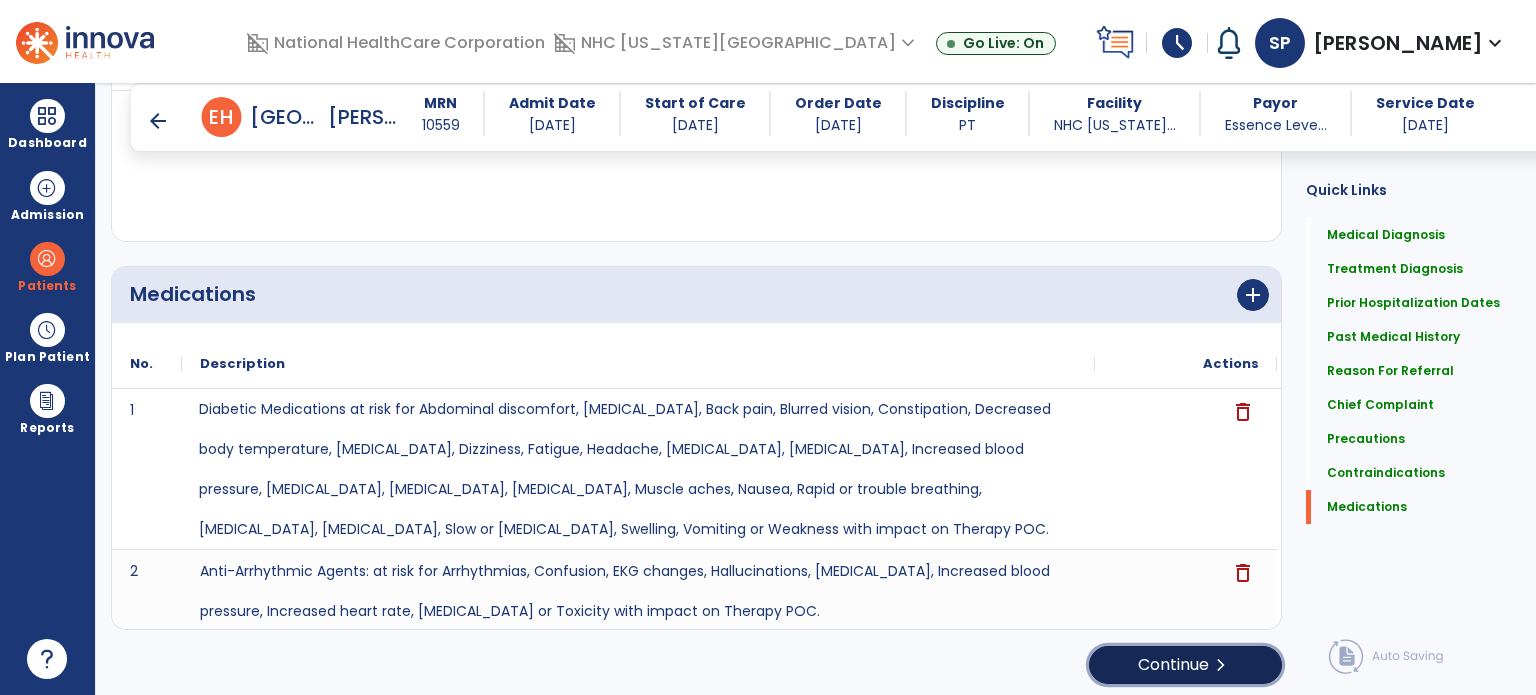 click on "Continue  chevron_right" 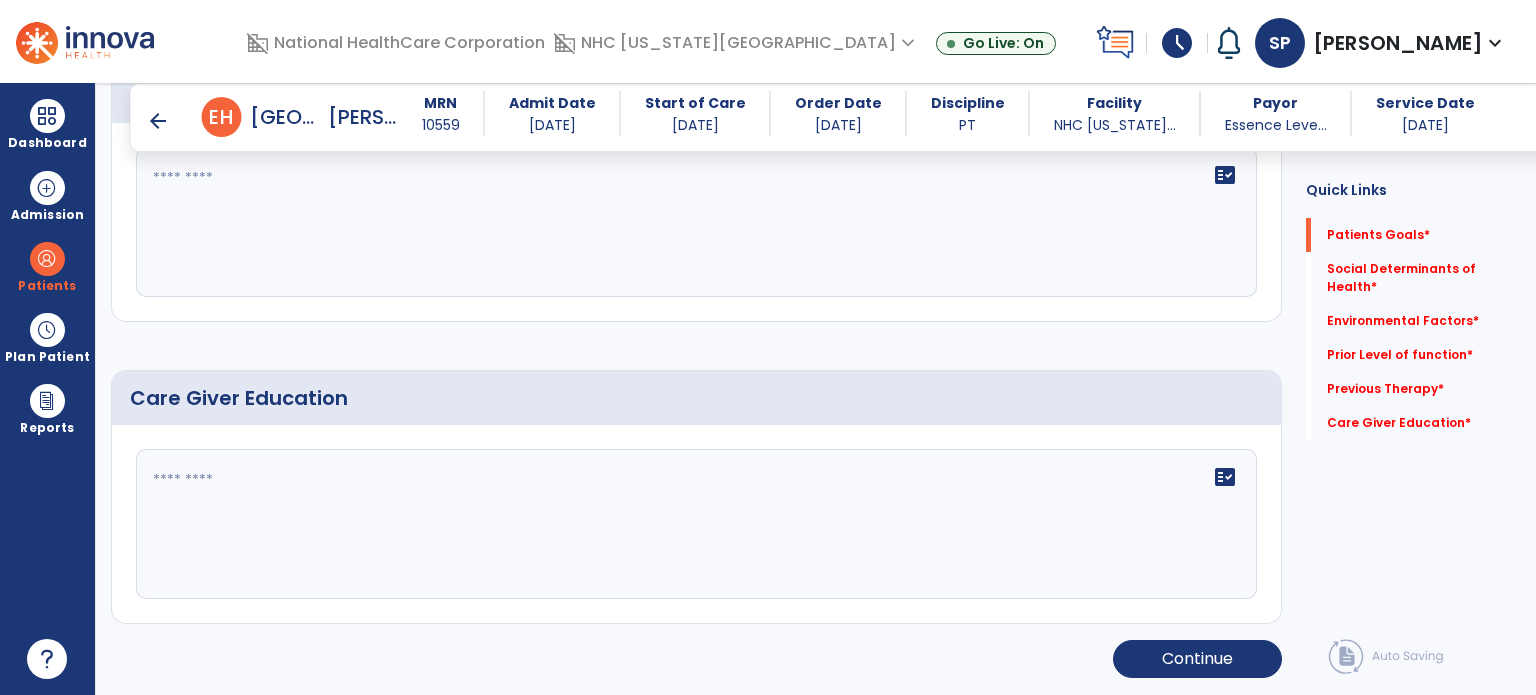 scroll, scrollTop: 98, scrollLeft: 0, axis: vertical 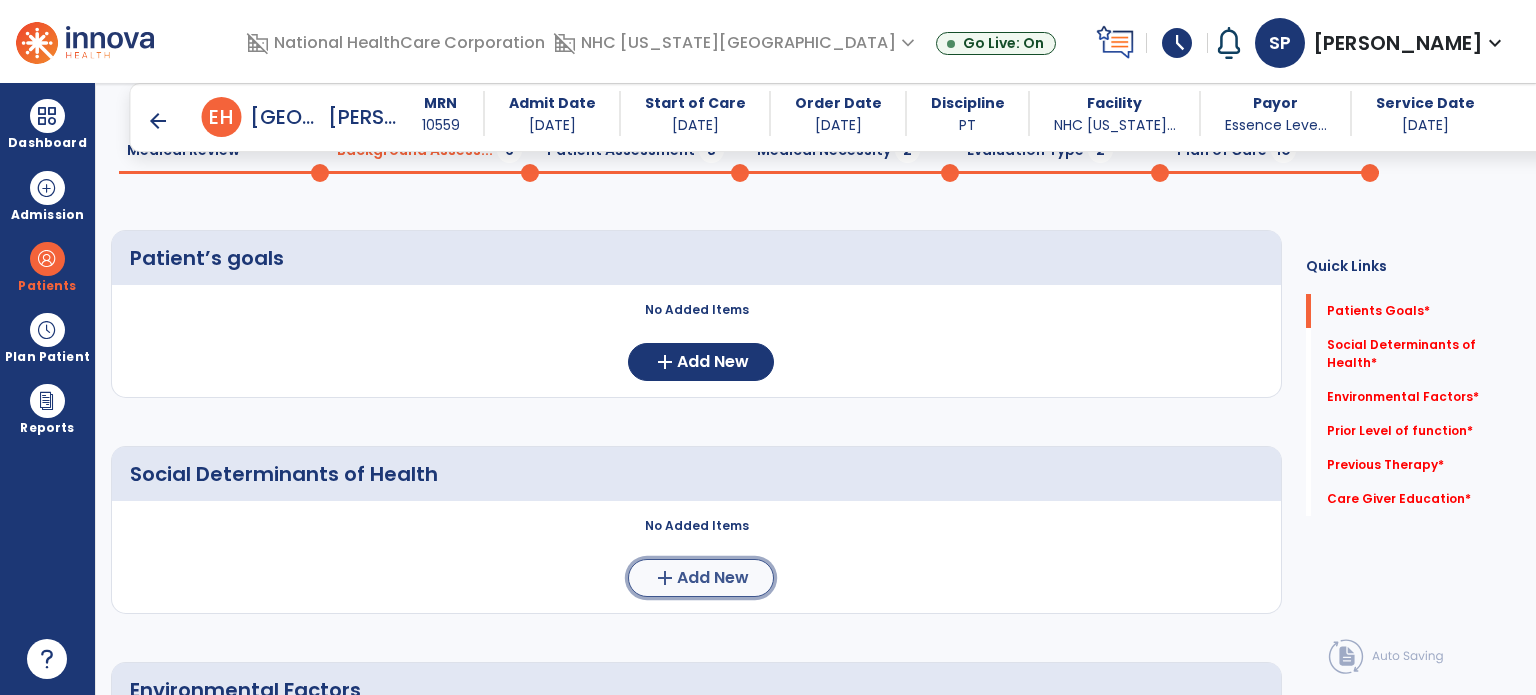 click on "Add New" 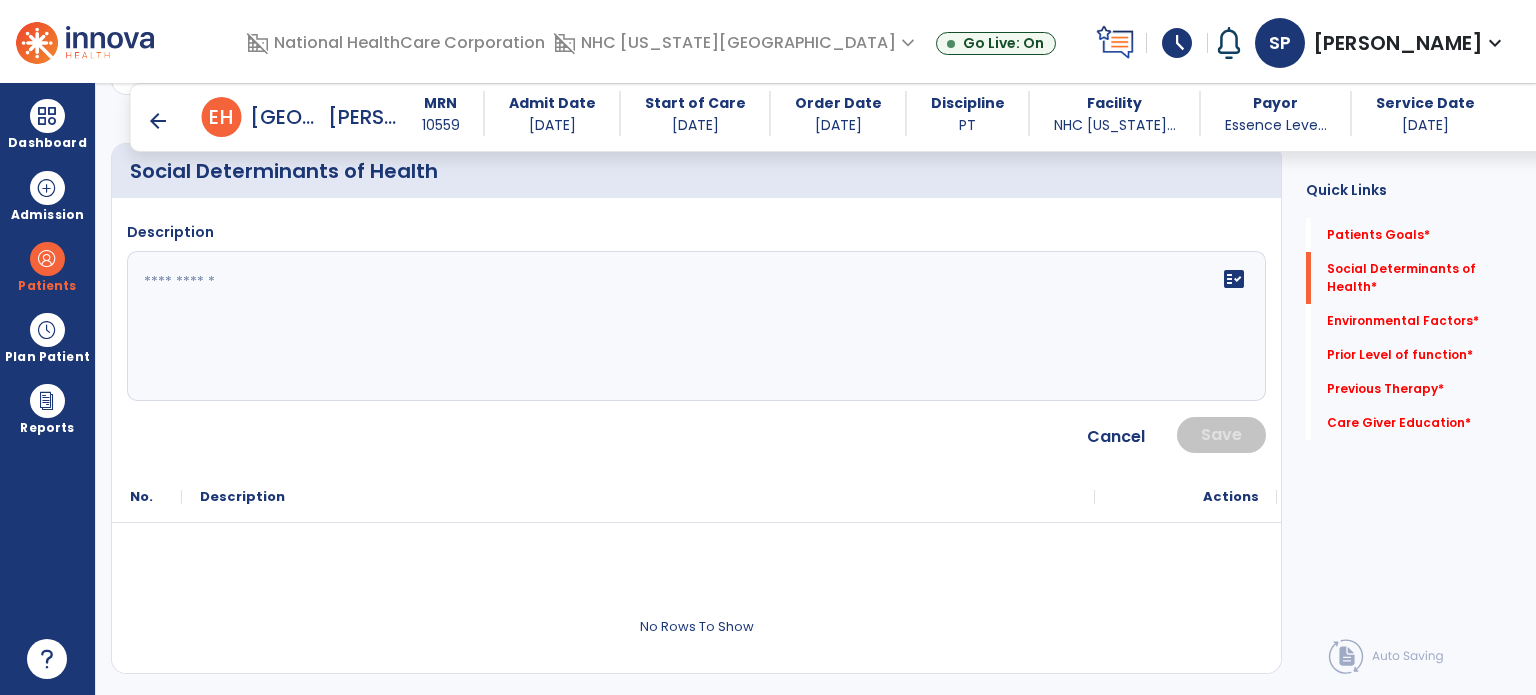 scroll, scrollTop: 424, scrollLeft: 0, axis: vertical 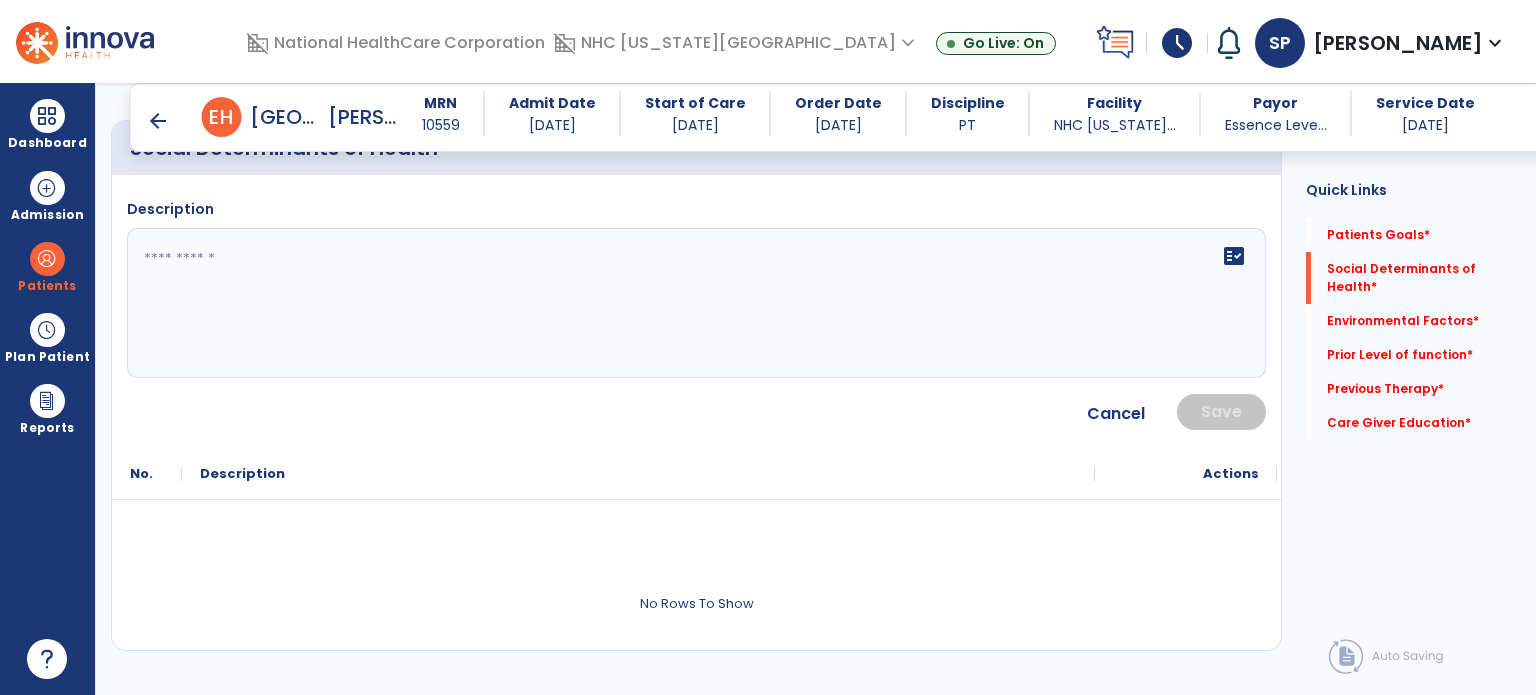 click 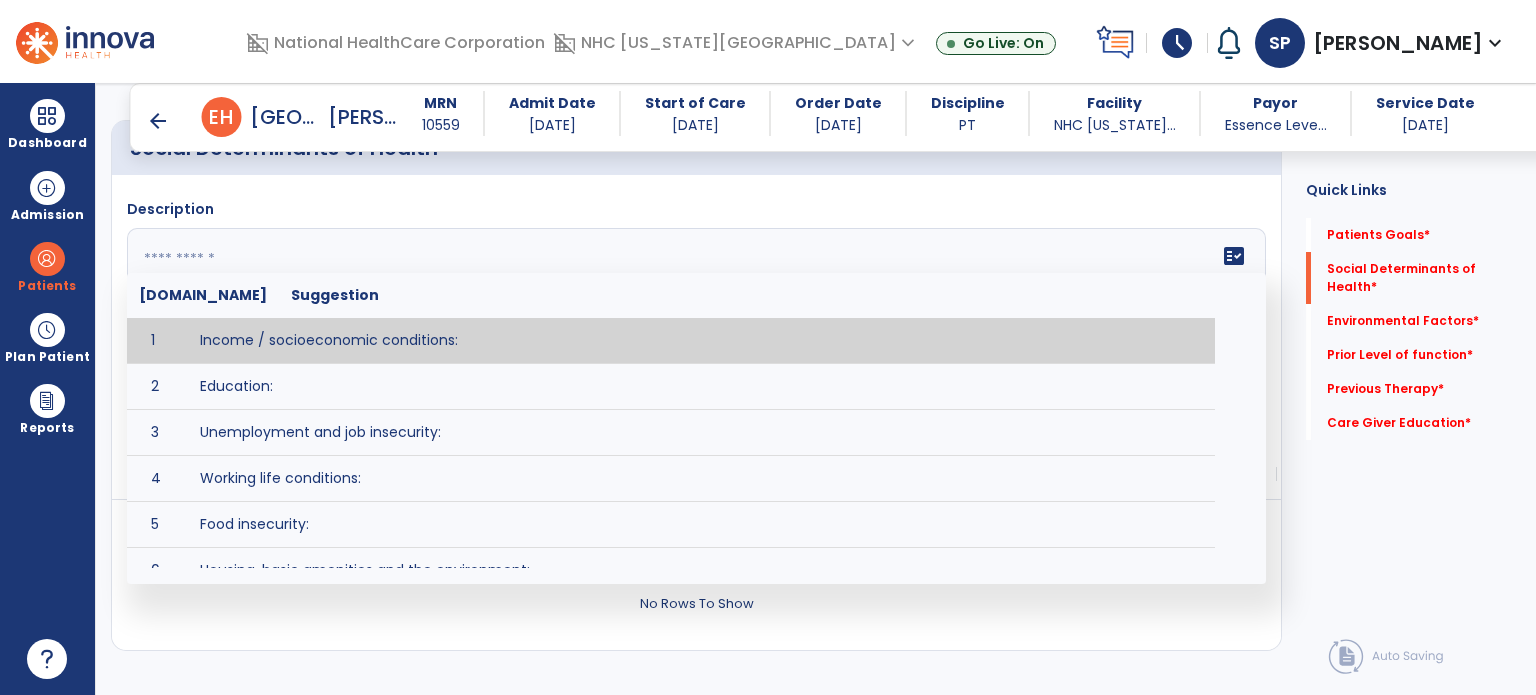 click on "Description   fact_check  Sr.No Suggestion 1 Income / socioeconomic conditions:  2 Education:  3 Unemployment and job insecurity:  4 Working life conditions:  5 Food insecurity:  6 Housing, basic amenities and the environment:  7 Early childhood development:  8 Social inclusion and non-discrimination: 9 Structural conflict: 10 Access to affordable health services of decent quality:" 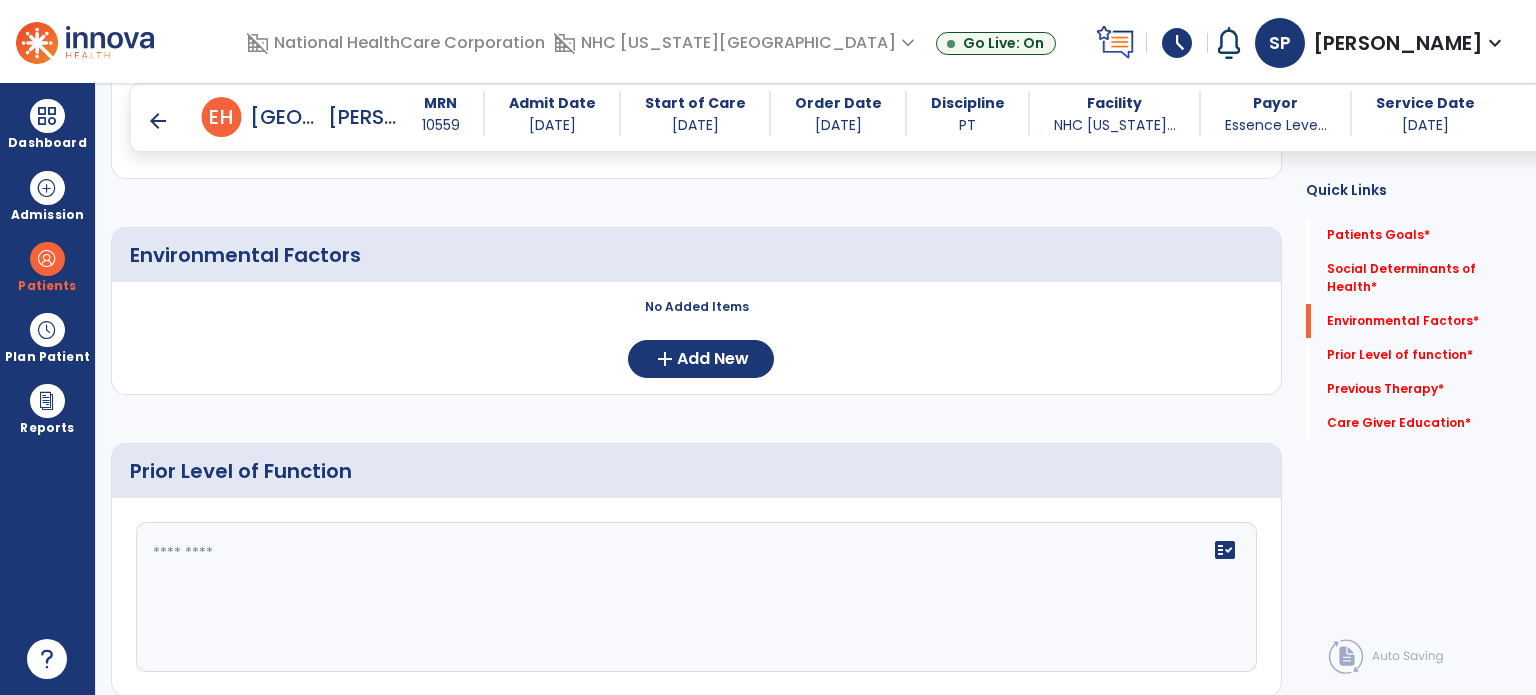 scroll, scrollTop: 916, scrollLeft: 0, axis: vertical 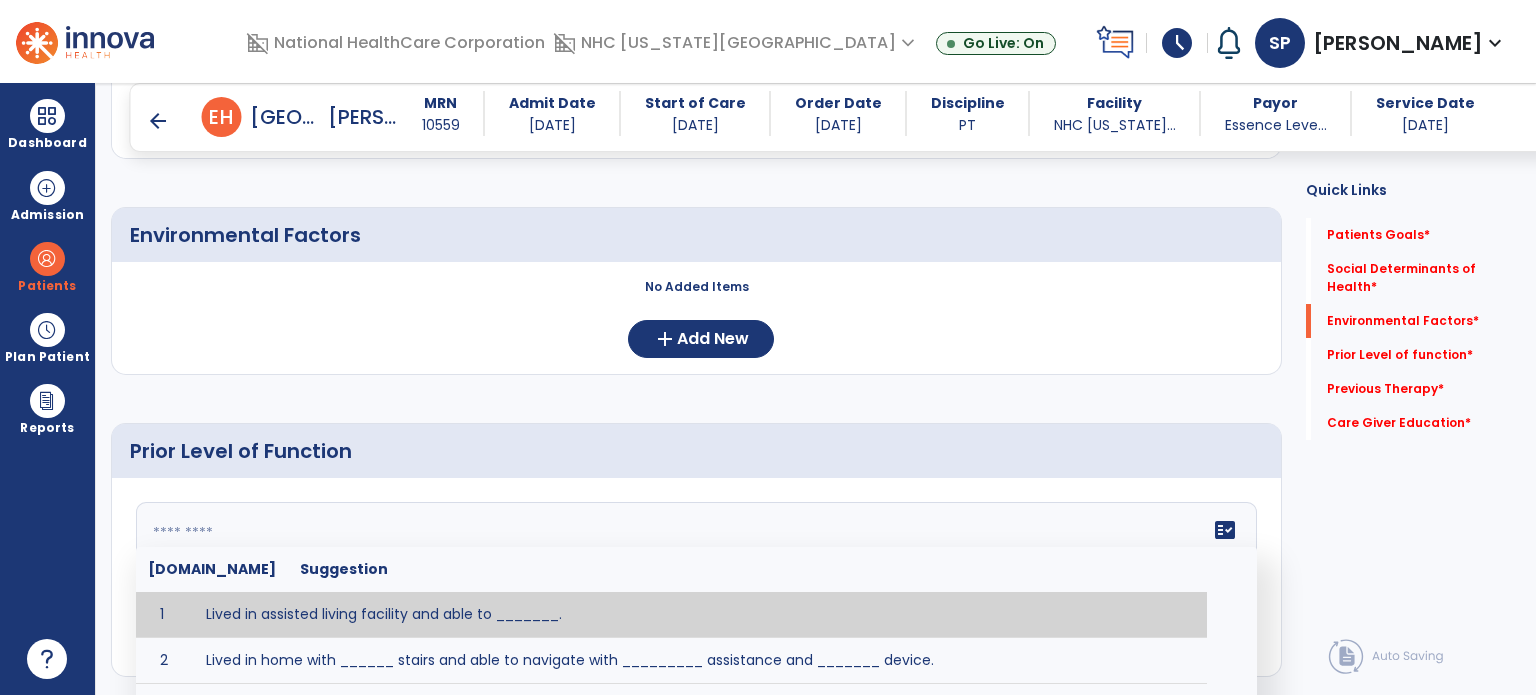 click 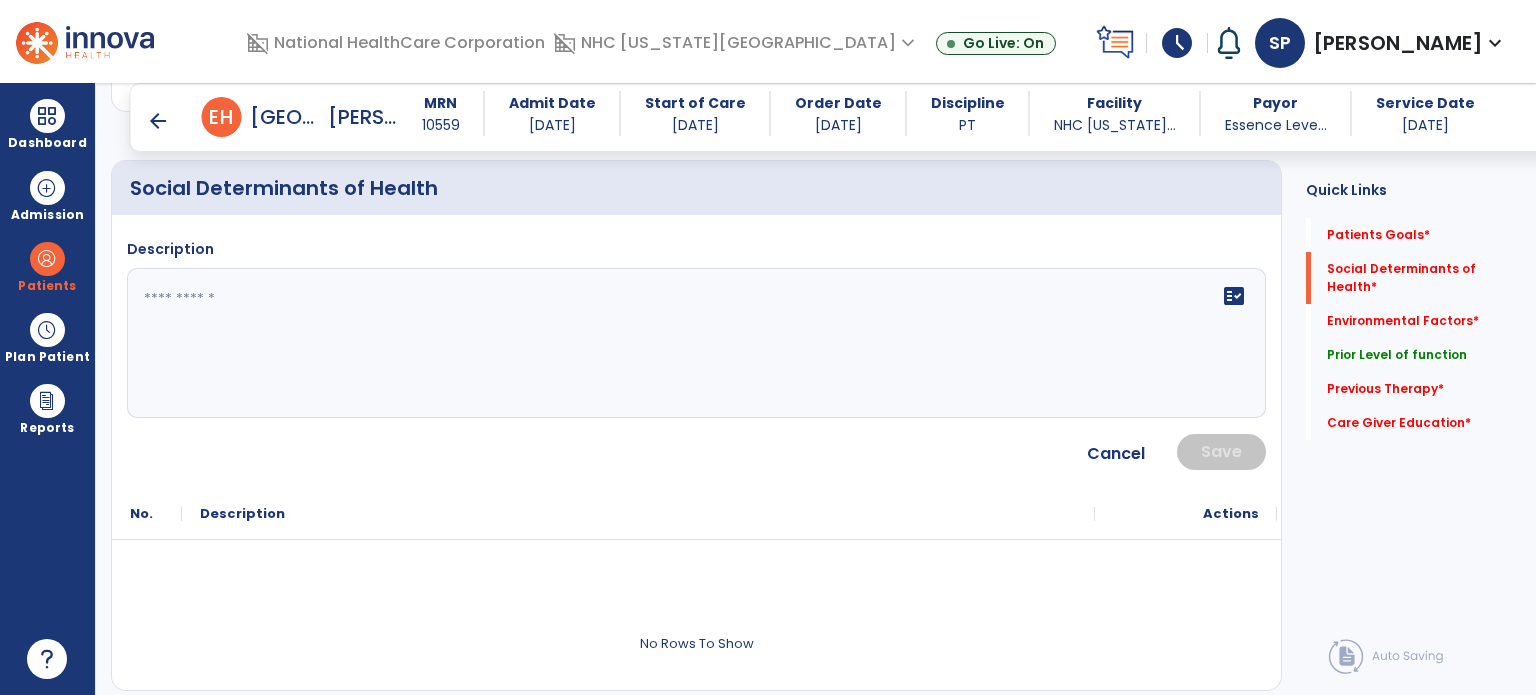 scroll, scrollTop: 0, scrollLeft: 0, axis: both 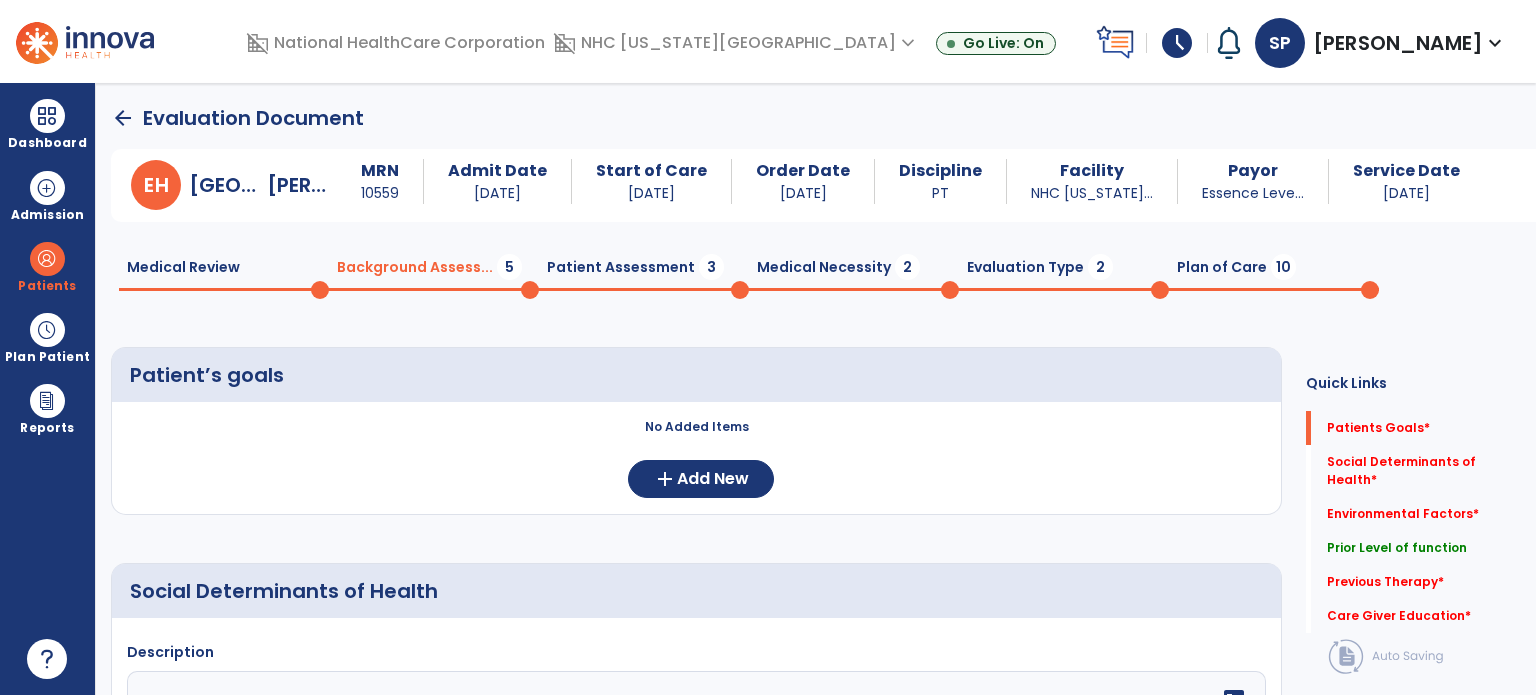 type on "**********" 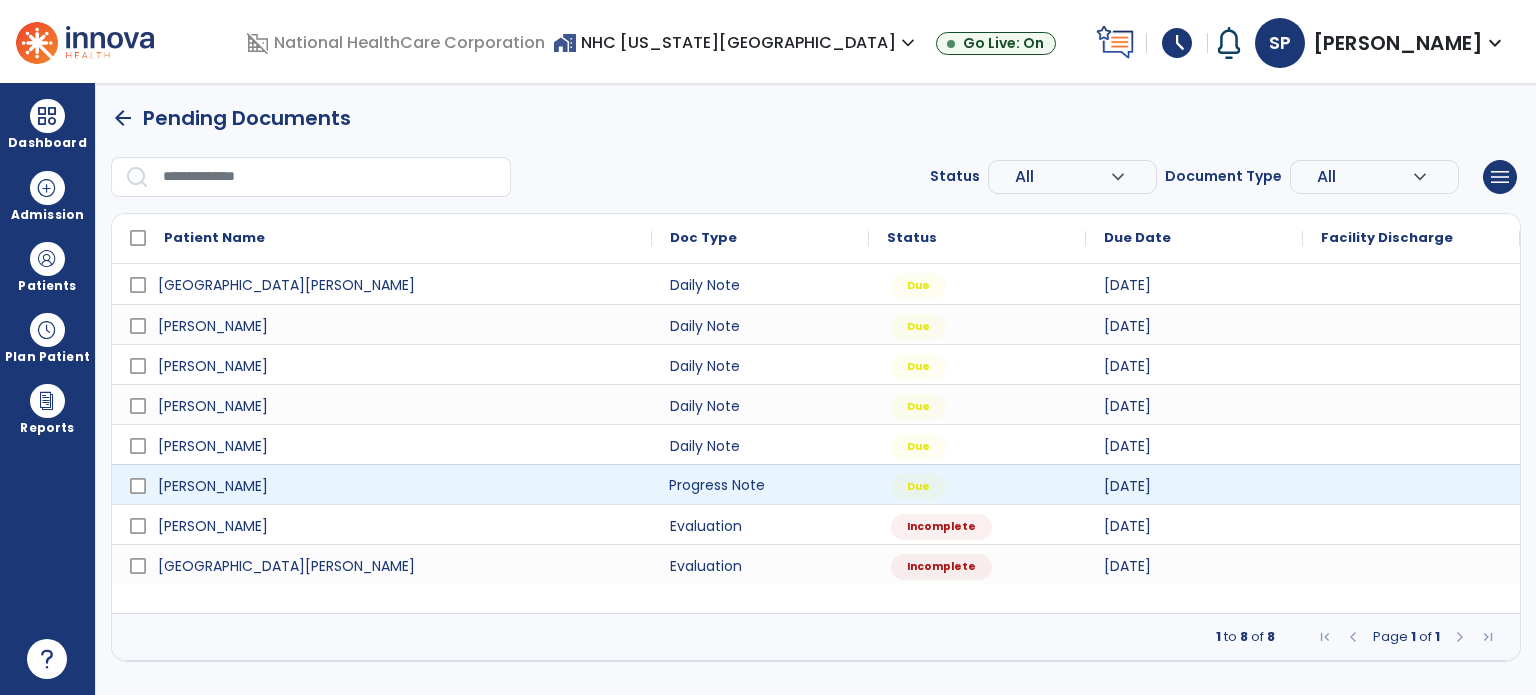click on "Progress Note" at bounding box center (760, 484) 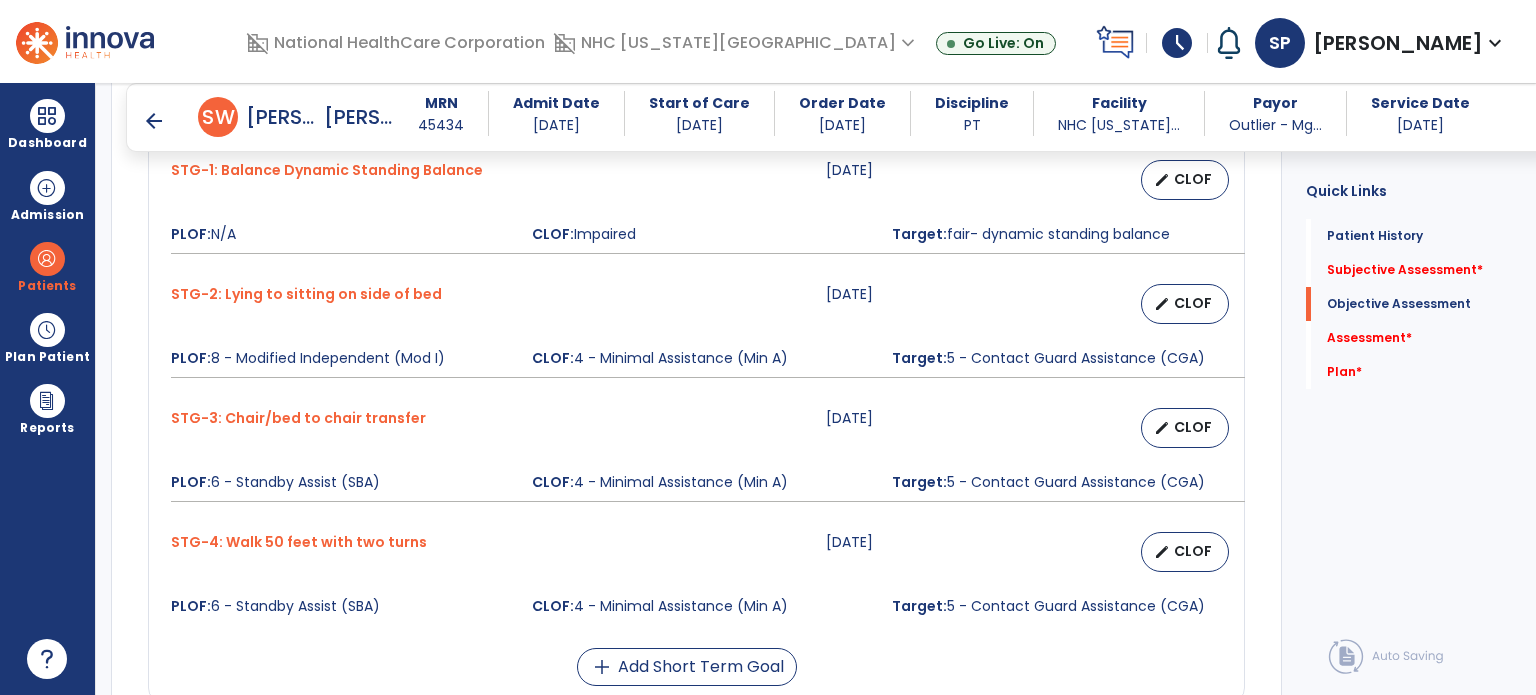 scroll, scrollTop: 1014, scrollLeft: 0, axis: vertical 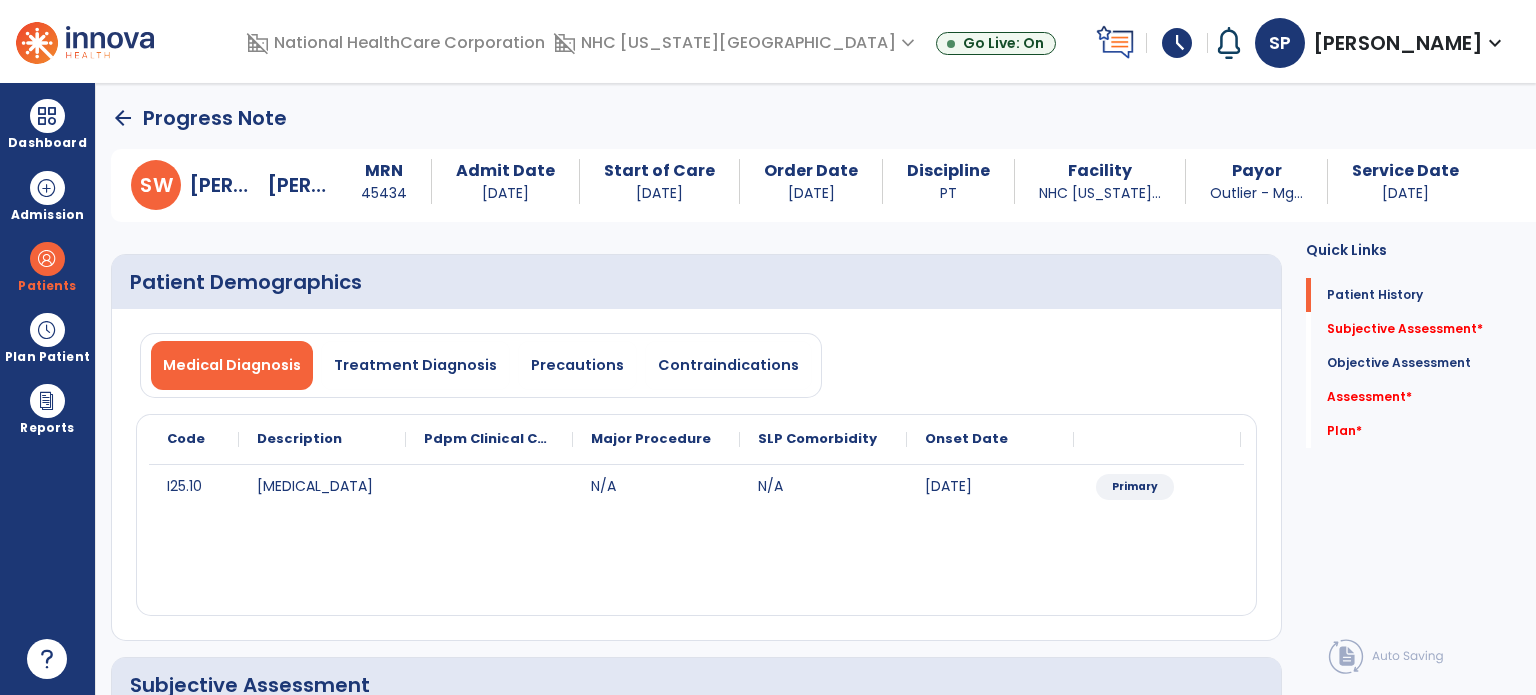 click on "arrow_back" 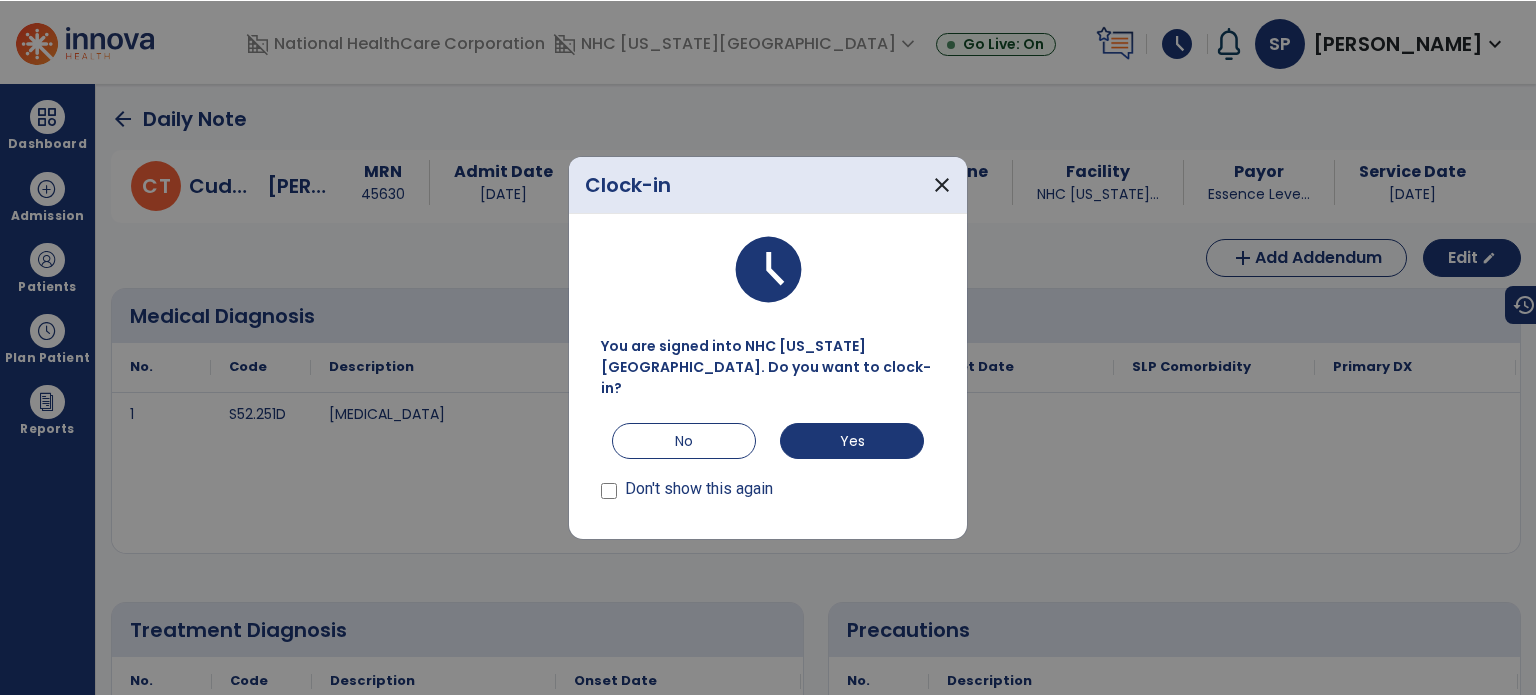 scroll, scrollTop: 0, scrollLeft: 0, axis: both 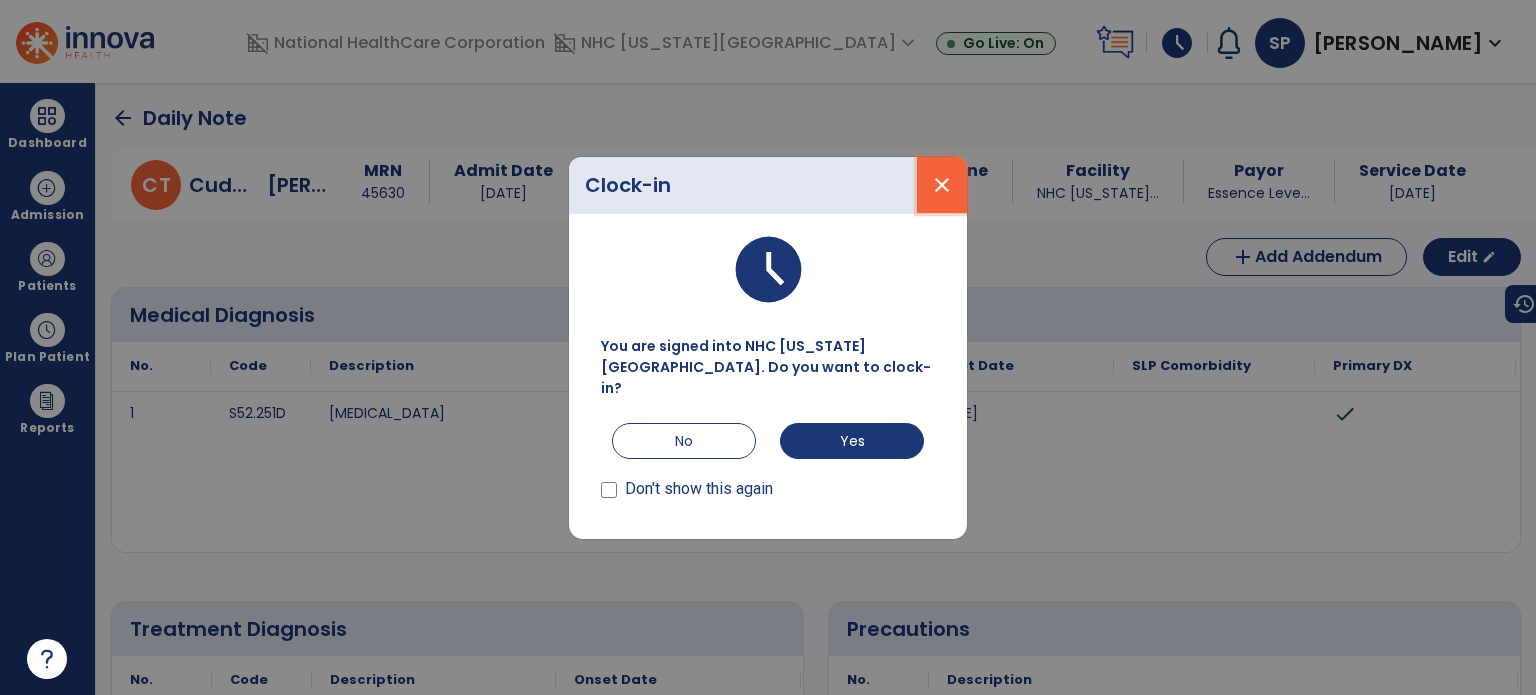 click on "close" at bounding box center (942, 185) 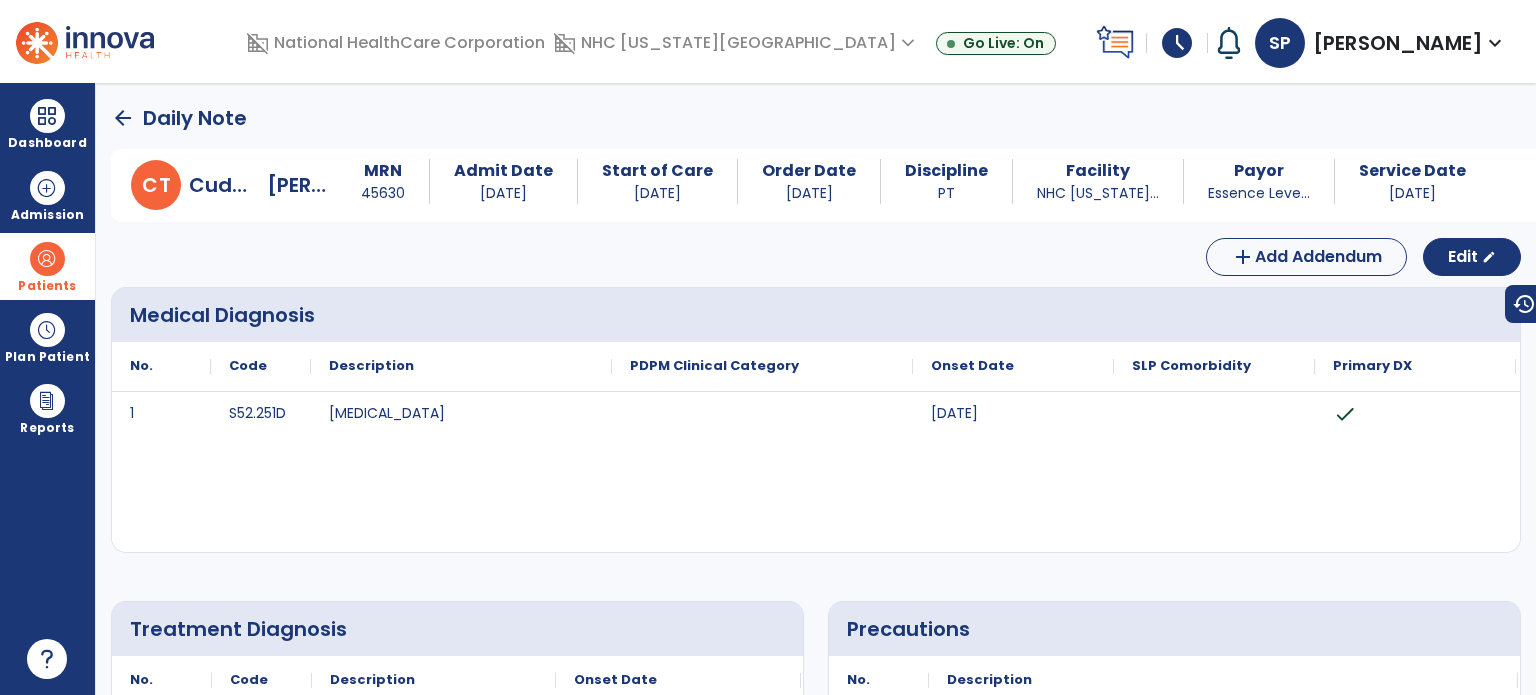 click at bounding box center [47, 259] 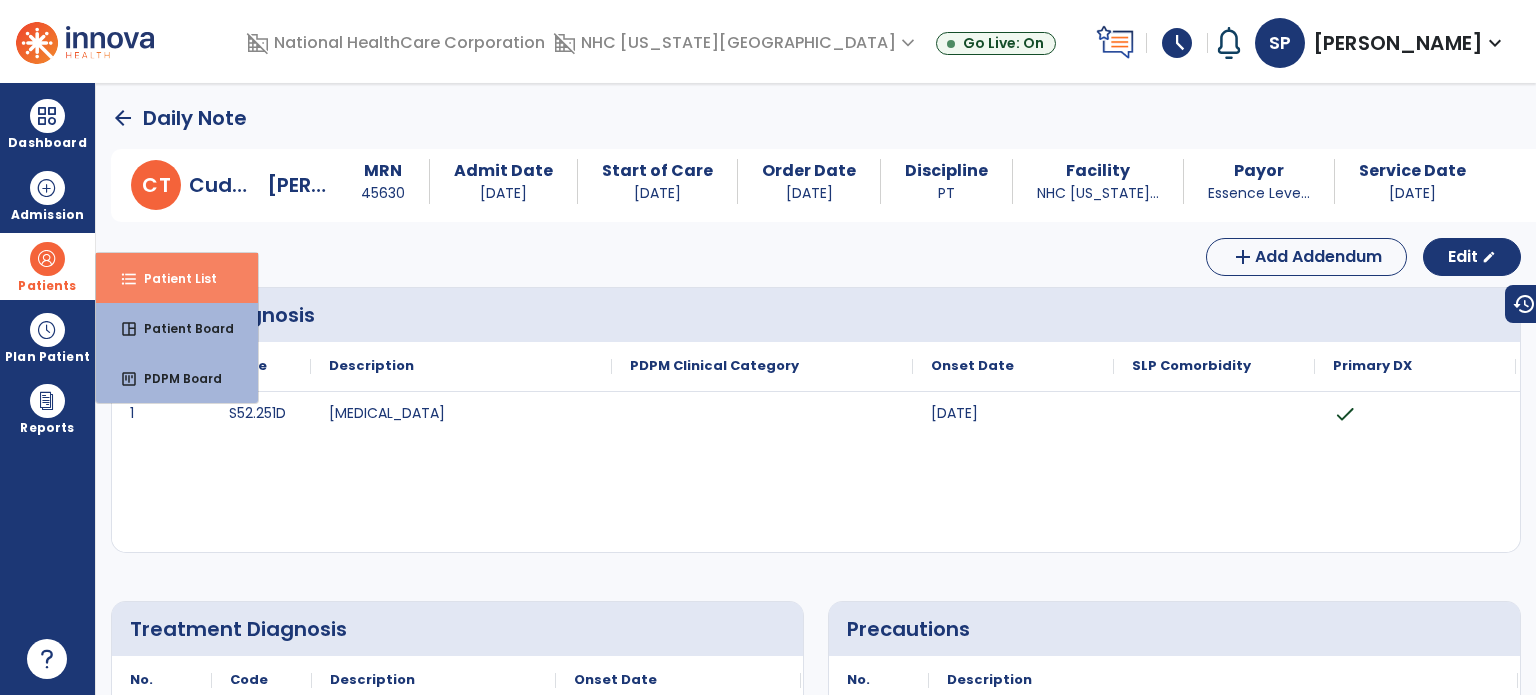 click on "format_list_bulleted  Patient List" at bounding box center (177, 278) 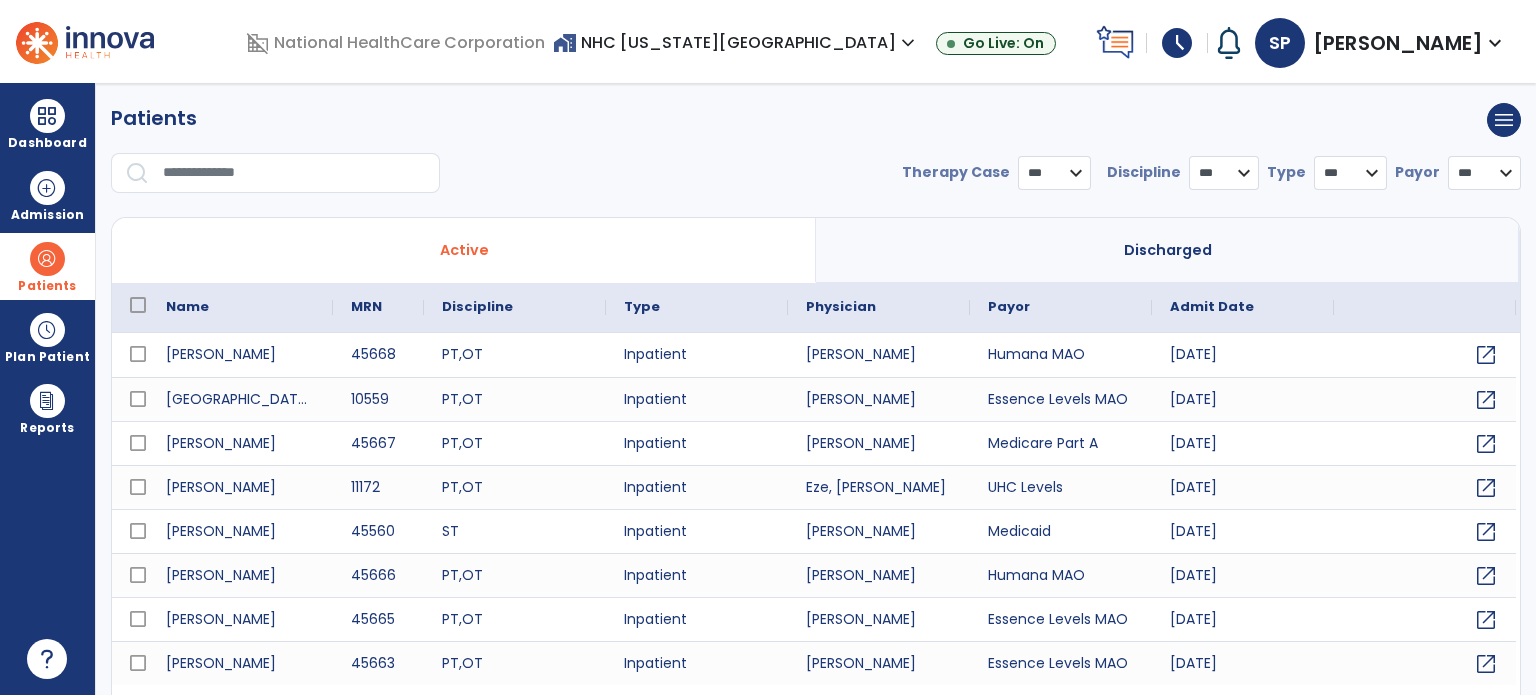 scroll, scrollTop: 46, scrollLeft: 0, axis: vertical 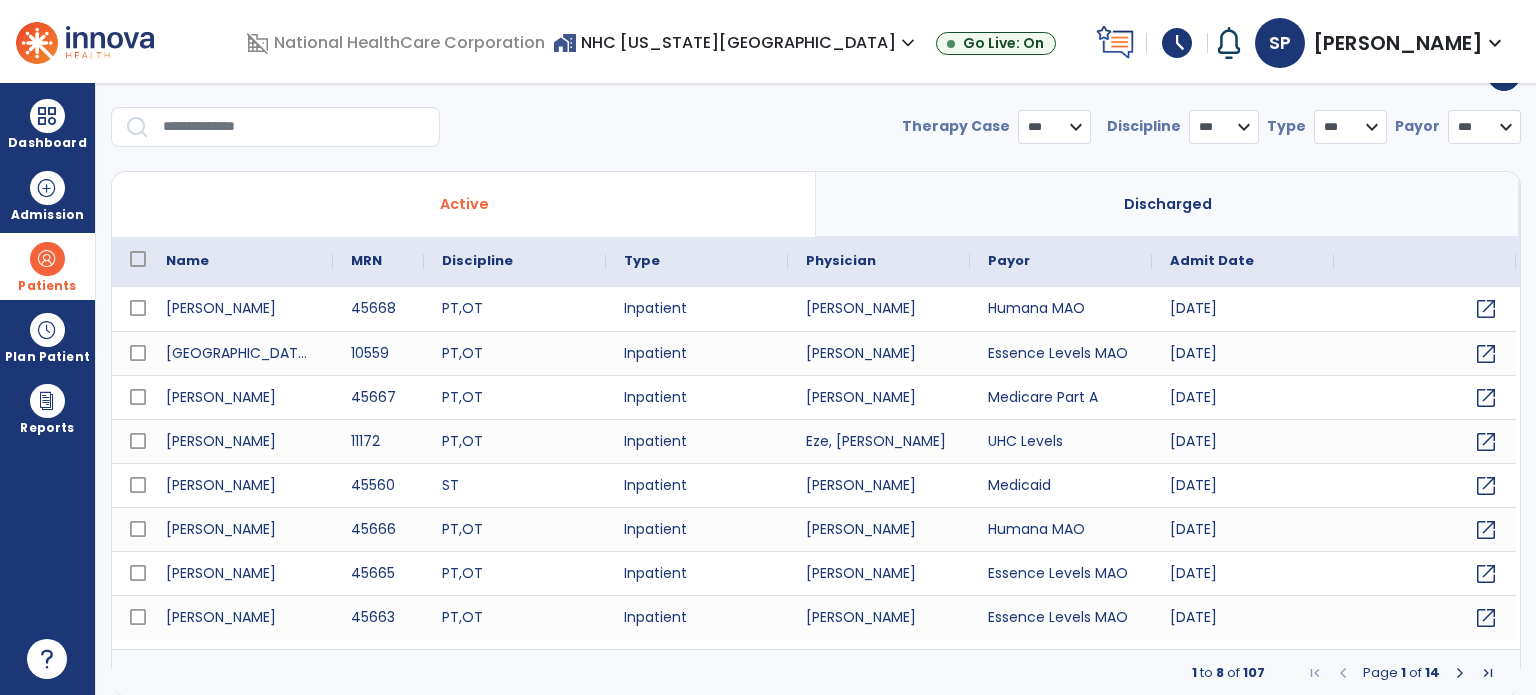 select on "***" 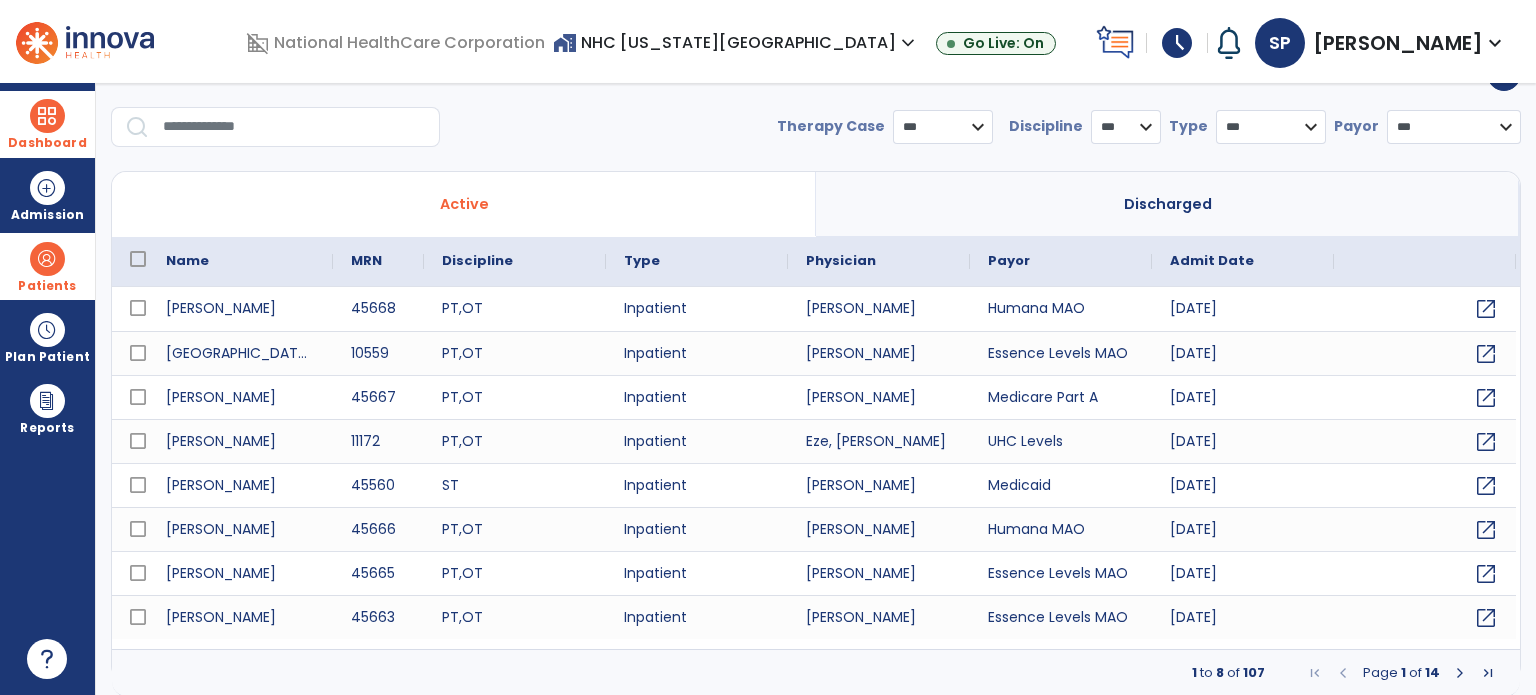 click on "Dashboard" at bounding box center (47, 124) 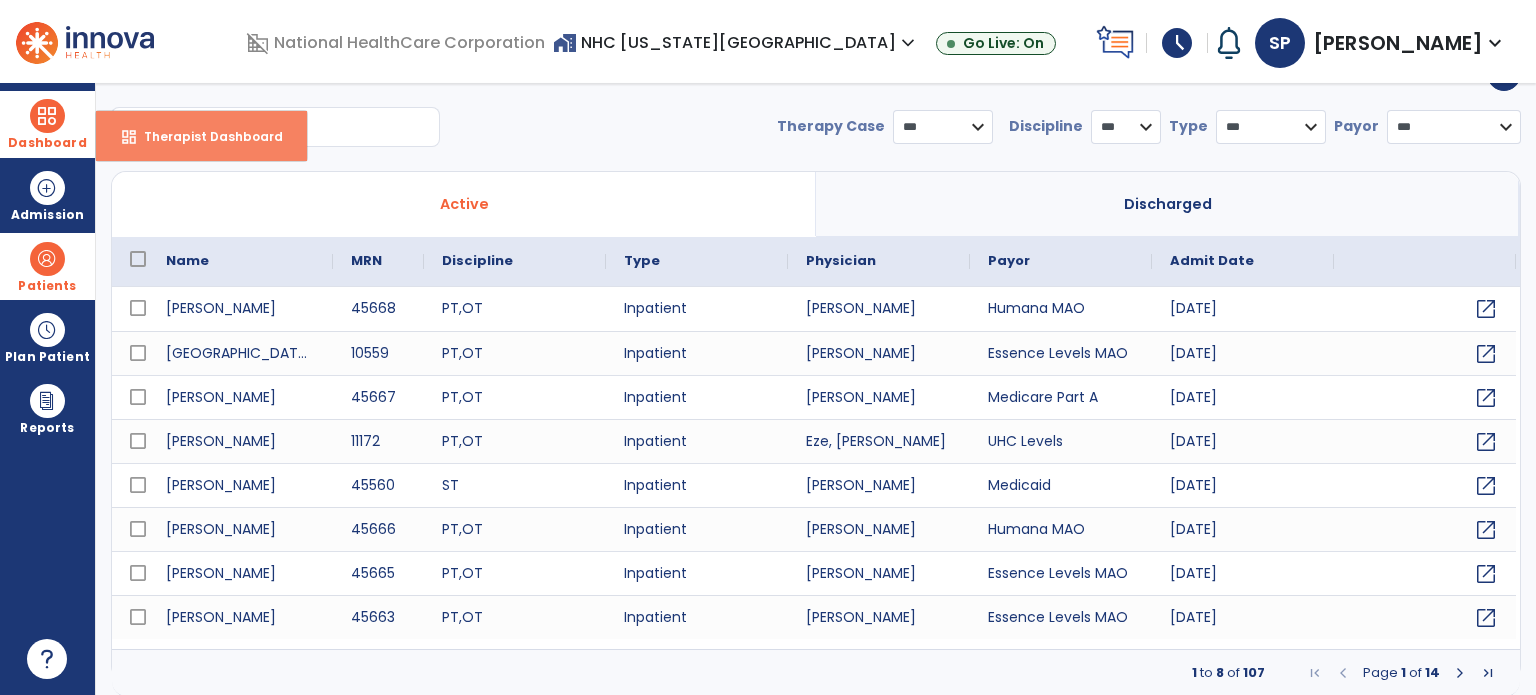 click on "Therapist Dashboard" at bounding box center [205, 136] 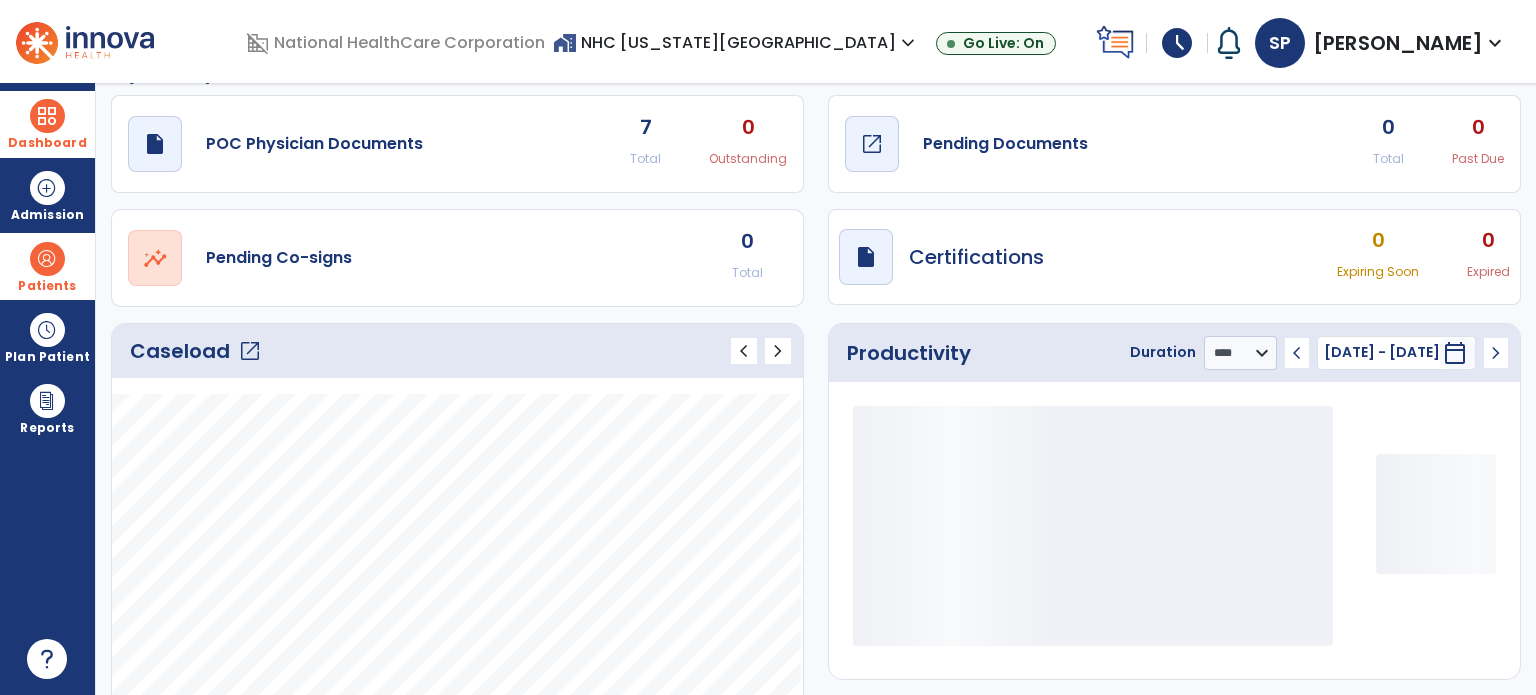 click on "draft   open_in_new  Pending Documents" 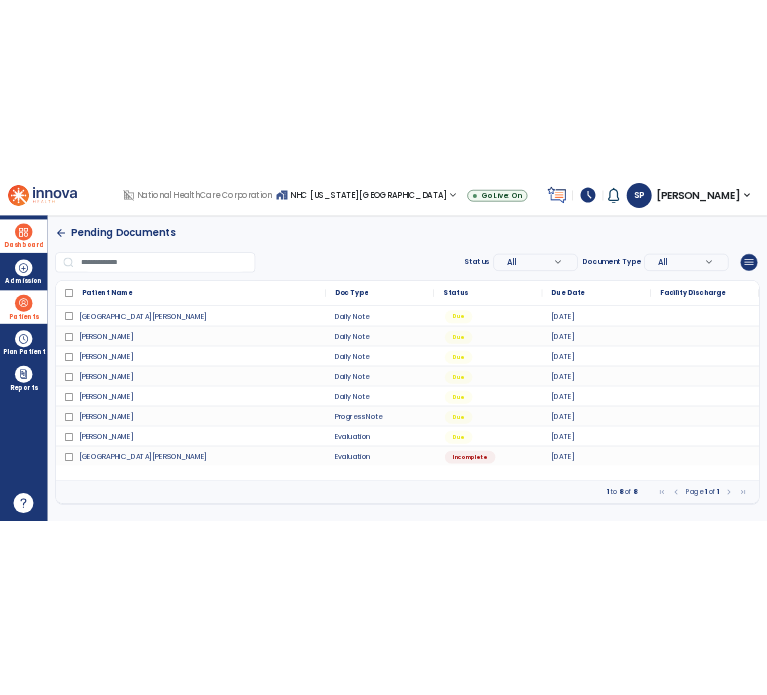 scroll, scrollTop: 0, scrollLeft: 0, axis: both 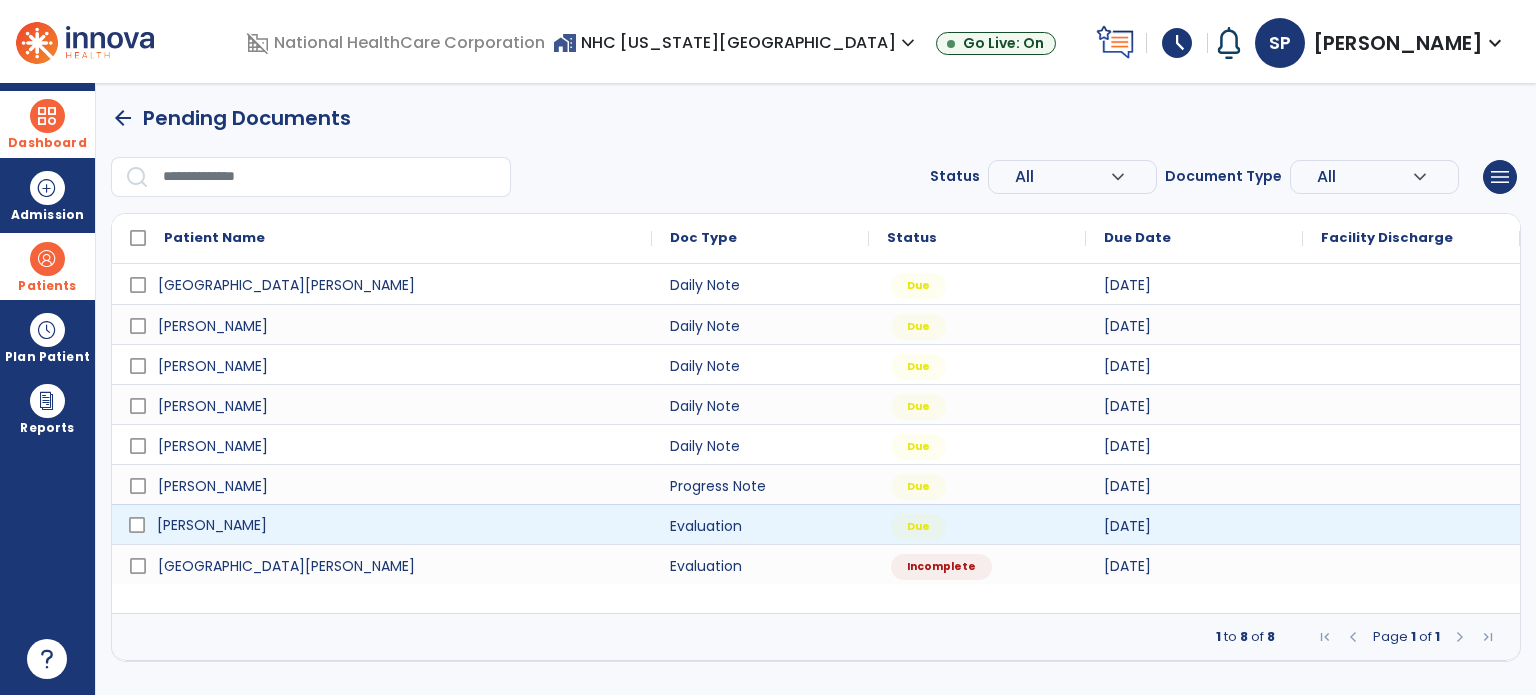click on "[PERSON_NAME]" at bounding box center (396, 525) 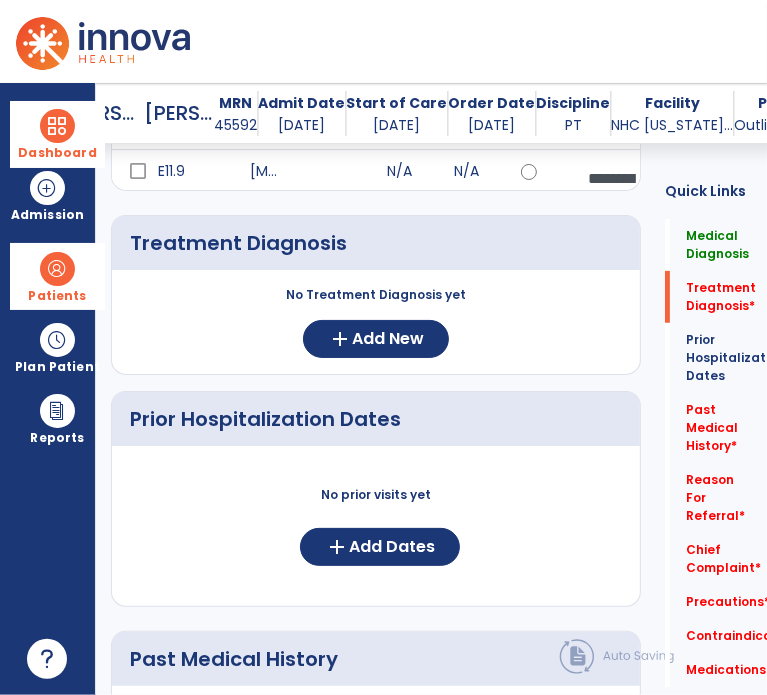 scroll, scrollTop: 358, scrollLeft: 0, axis: vertical 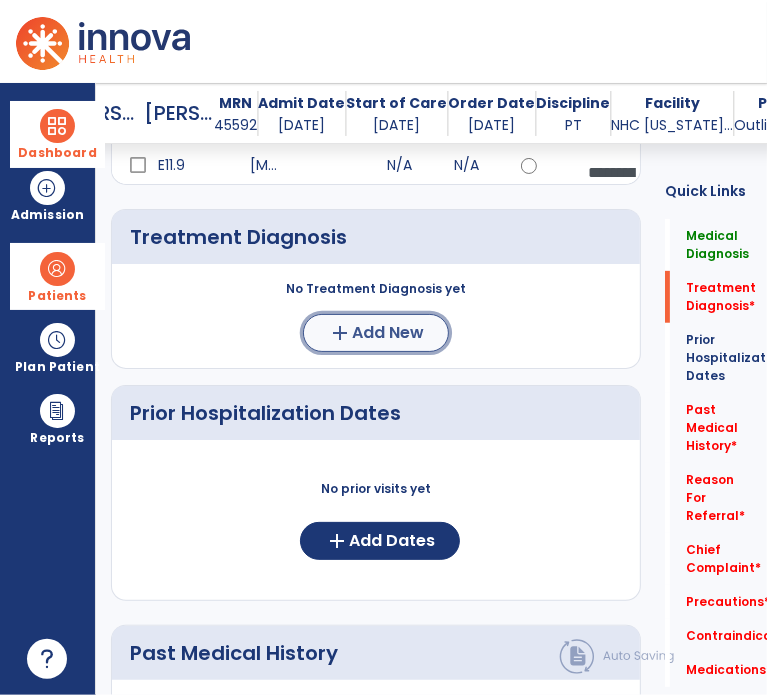 click on "add  Add New" 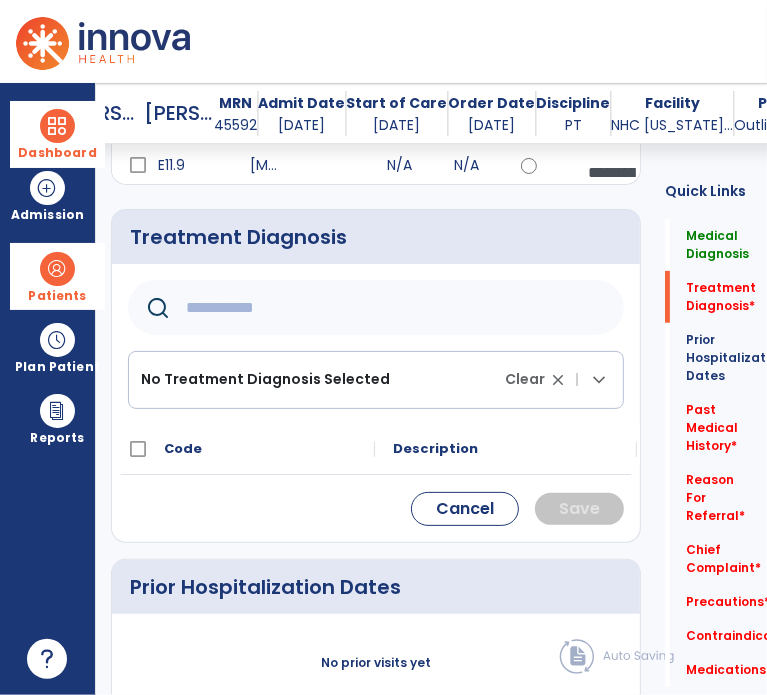 click 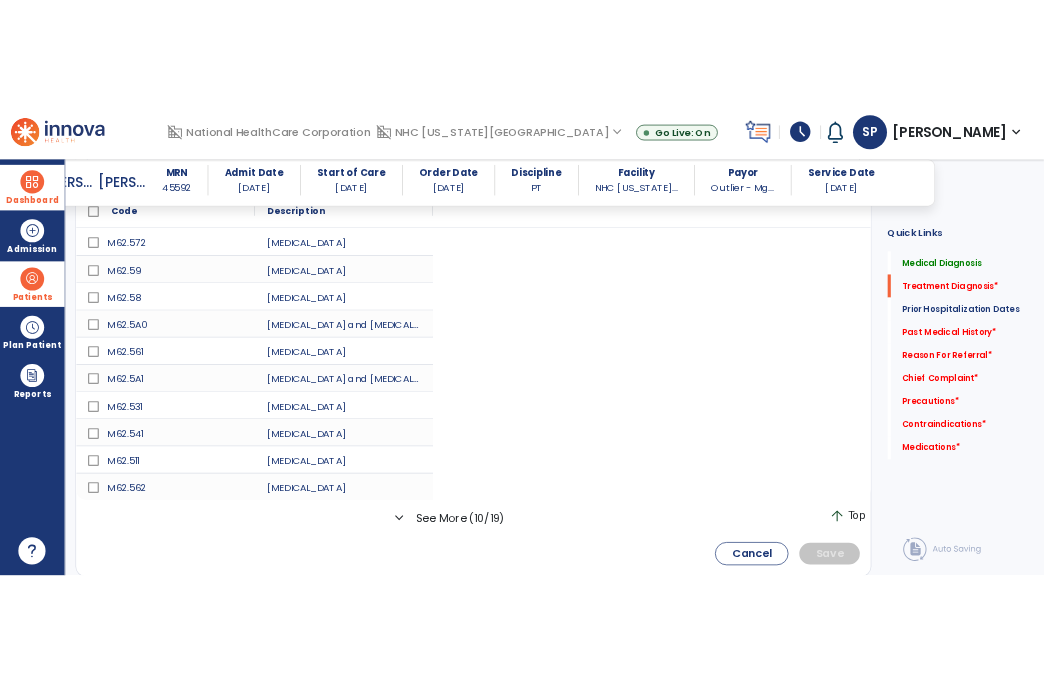 scroll, scrollTop: 516, scrollLeft: 0, axis: vertical 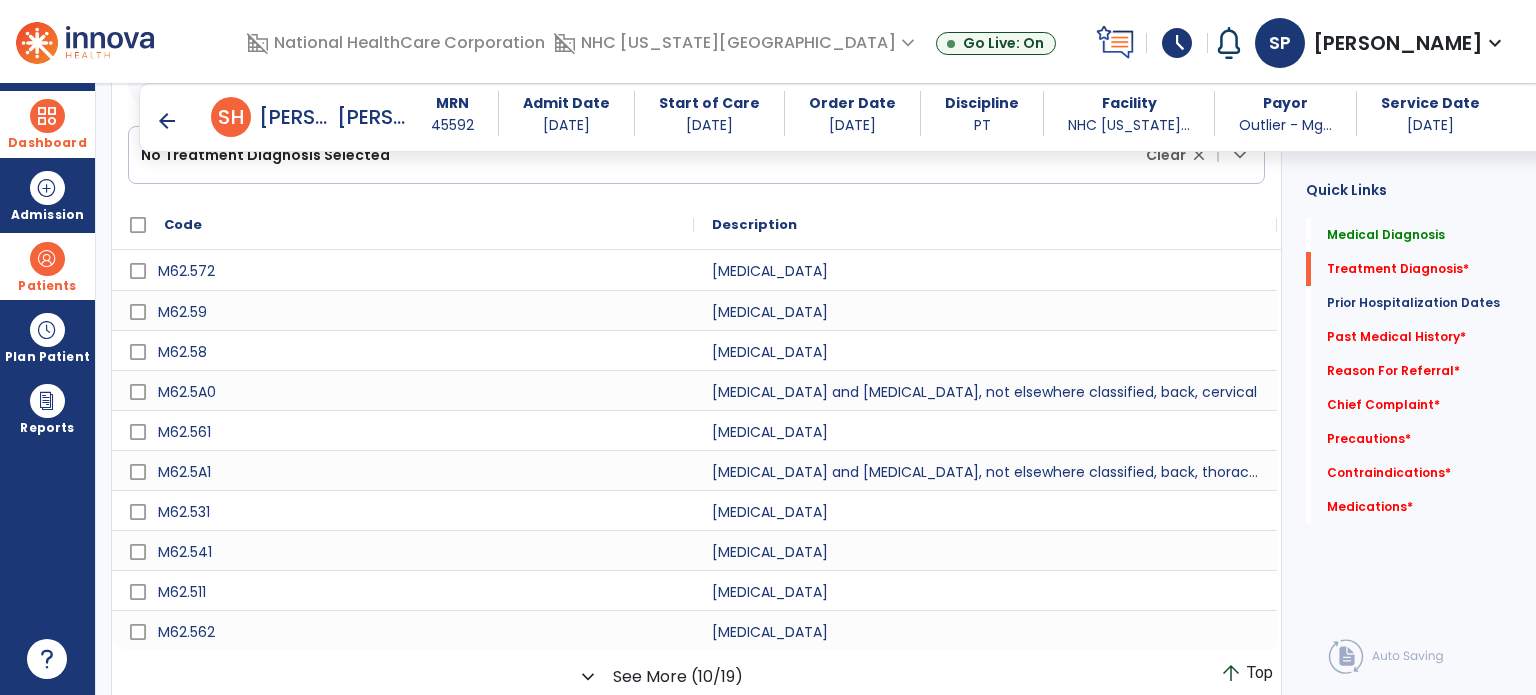 click on "**********" 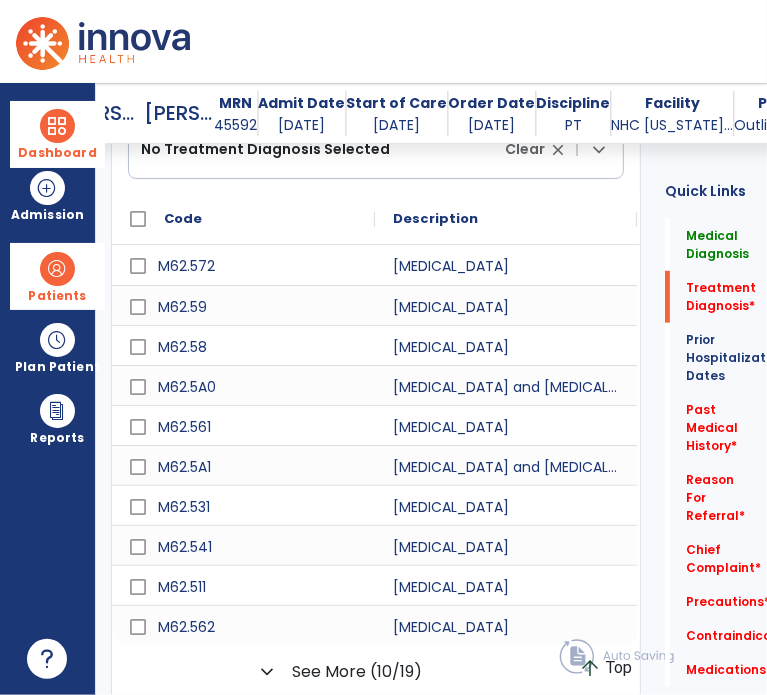 scroll, scrollTop: 582, scrollLeft: 0, axis: vertical 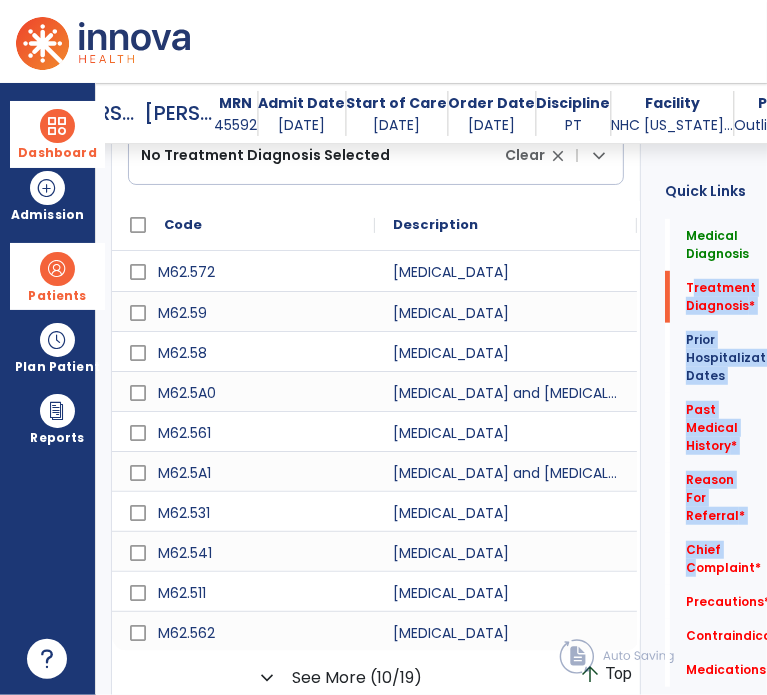 drag, startPoint x: 660, startPoint y: 279, endPoint x: 659, endPoint y: 254, distance: 25.019993 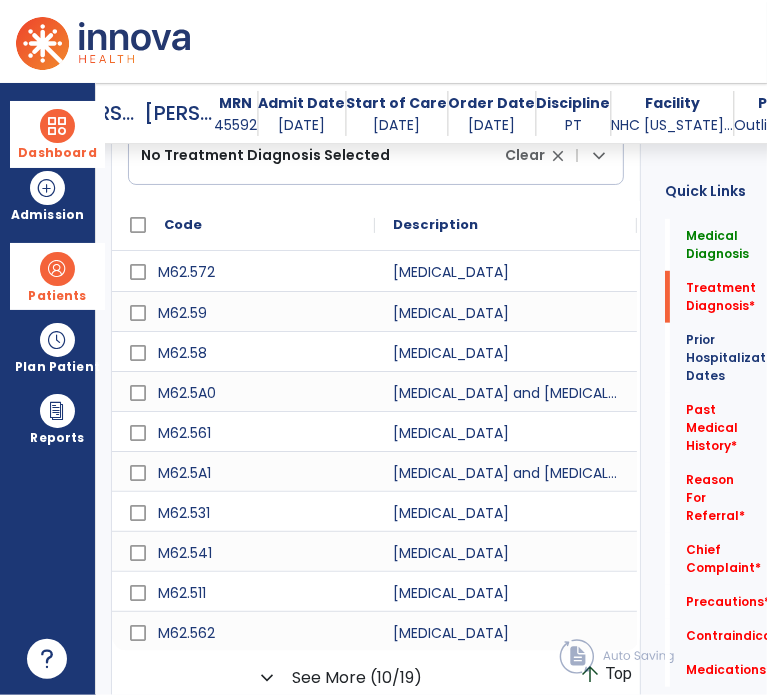 click on "Medical Diagnosis   Medical Diagnosis" 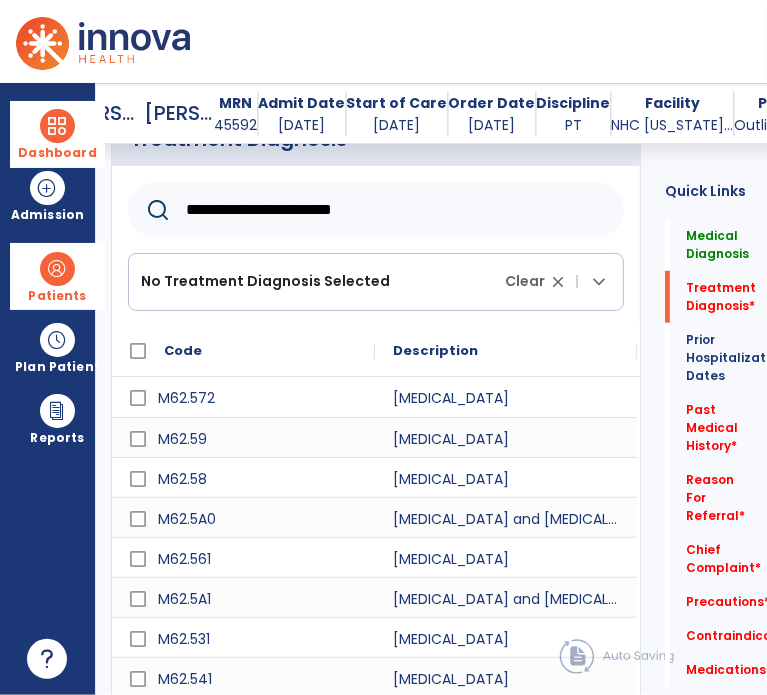 scroll, scrollTop: 425, scrollLeft: 0, axis: vertical 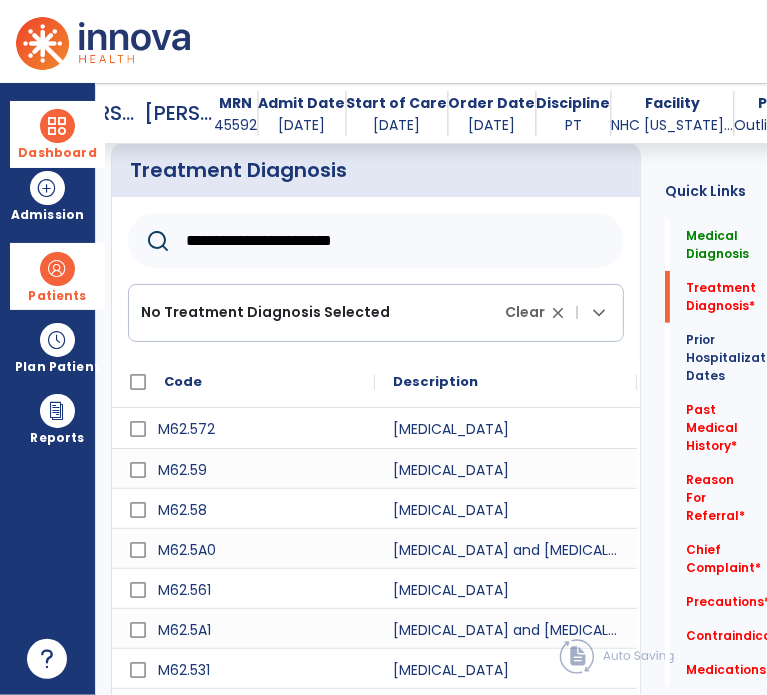 click on "**********" 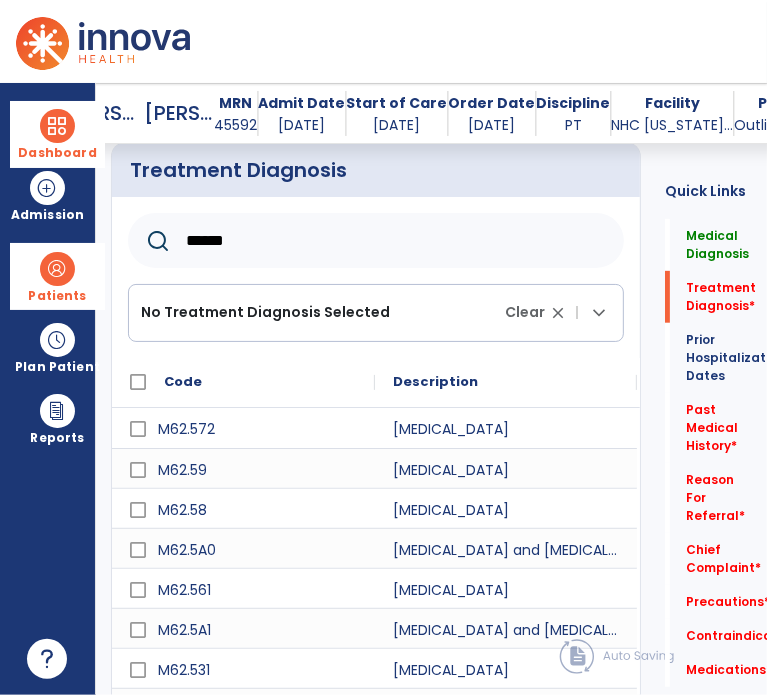 type on "******" 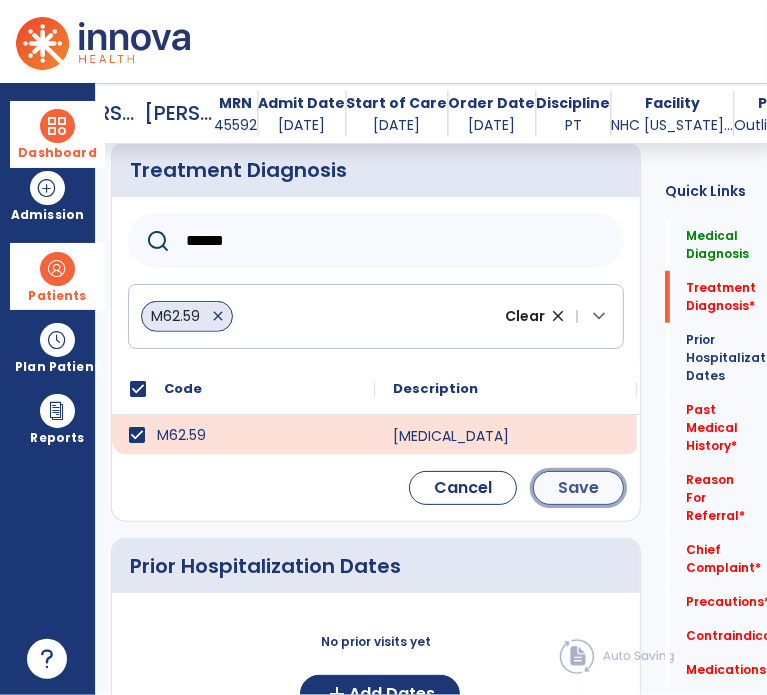 click on "Save" 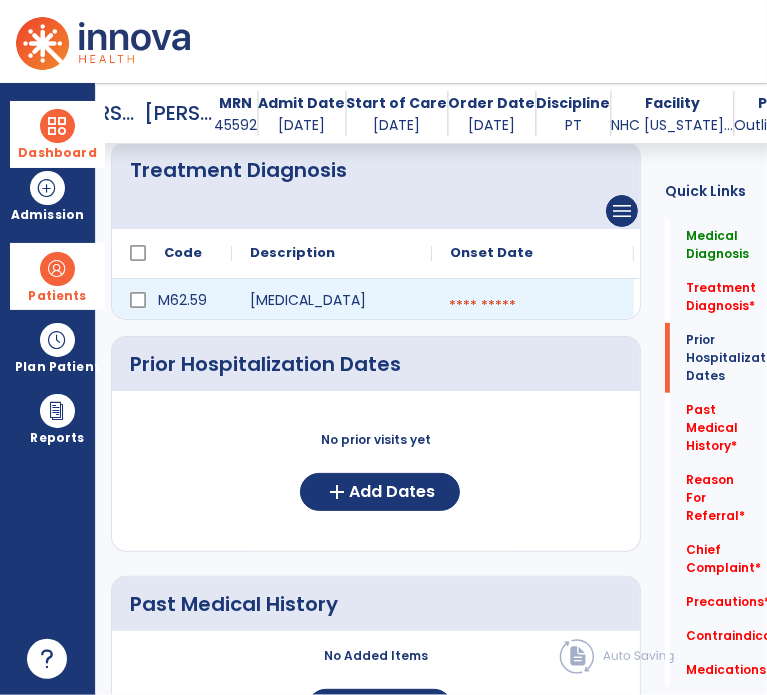 click at bounding box center [533, 306] 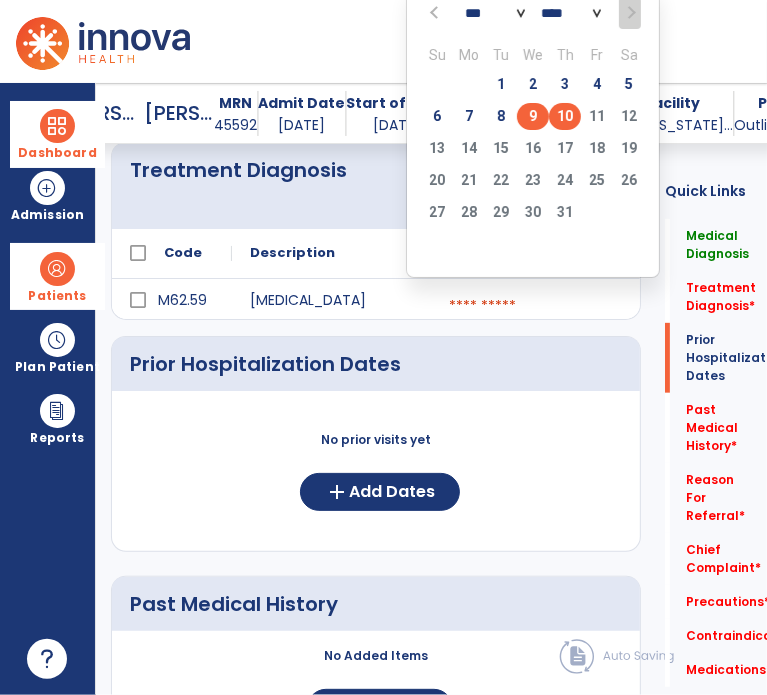 click on "9" 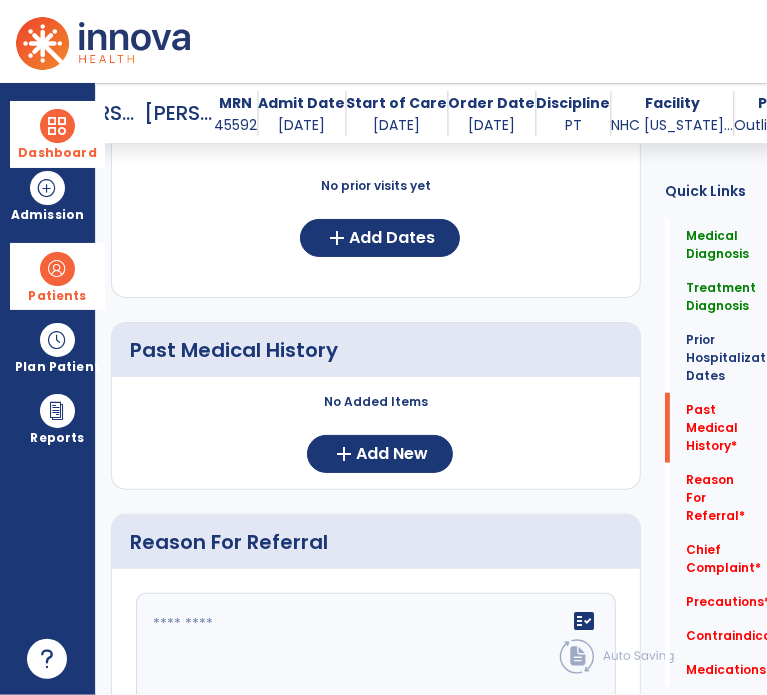scroll, scrollTop: 804, scrollLeft: 0, axis: vertical 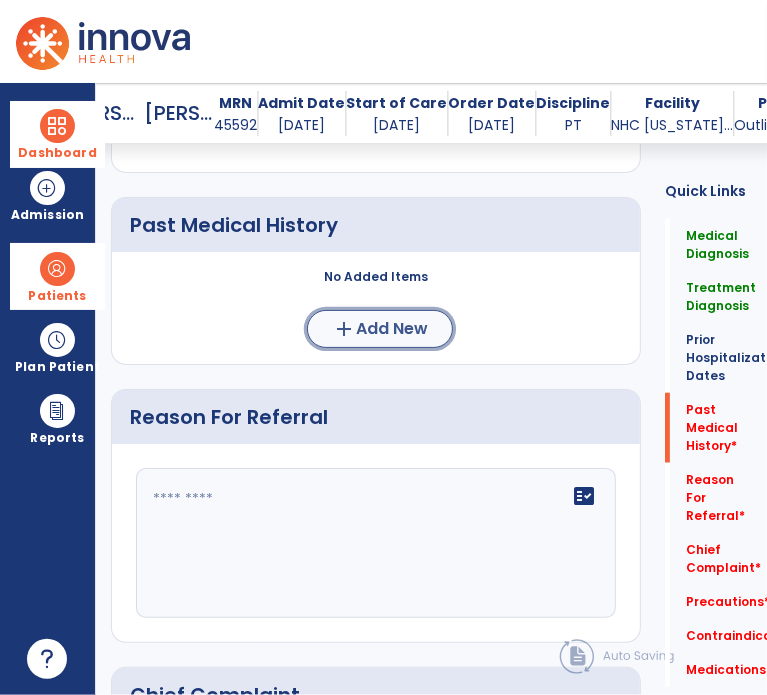 click on "Add New" 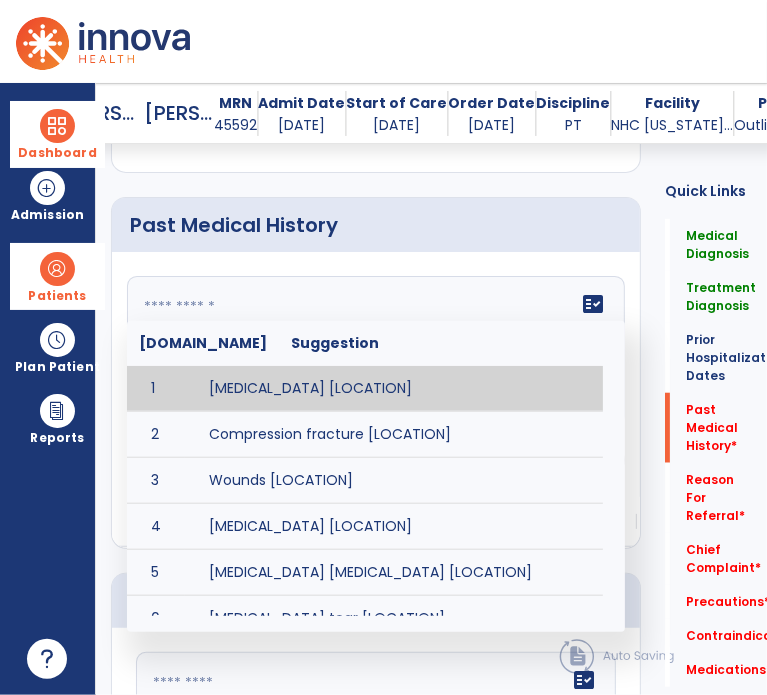 click on "fact_check  [DOMAIN_NAME] Suggestion 1 [MEDICAL_DATA] [LOCATION] 2 Compression fracture [LOCATION] 3 Wounds [LOCATION] 4 [MEDICAL_DATA] [LOCATION] 5 [MEDICAL_DATA] [MEDICAL_DATA] [LOCATION] 6 [MEDICAL_DATA] tear [LOCATION] 7 ACL tear surgically repaired [LOCATION] 8 [MEDICAL_DATA] (AKA) [LOCATION] 9 Below knee [MEDICAL_DATA] (BKE) [LOCATION] 10 [MEDICAL_DATA] (SITE/TYPE) 11 Surgery (TYPE) 12 AAA ([MEDICAL_DATA]) 13 [MEDICAL_DATA] tear [LOCATION] 14 [MEDICAL_DATA] 15 AIDS (Acquired [MEDICAL_DATA] Syndrome) 16 [MEDICAL_DATA] 17 [MEDICAL_DATA] 18 [MEDICAL_DATA] 19 Anxiety 20 ASHD ([MEDICAL_DATA]) 21 [MEDICAL_DATA] 22 [MEDICAL_DATA] 23 [MEDICAL_DATA] 24 [MEDICAL_DATA] 25 [MEDICAL_DATA] Bypass Graft (CABG) 26 CAD ([MEDICAL_DATA]) 27 [MEDICAL_DATA] 28 [MEDICAL_DATA] 29 [MEDICAL_DATA] 30 [MEDICAL_DATA] 31 COPD ([MEDICAL_DATA]) 32 CRPS ([MEDICAL_DATA]) 33 CVA (Cerebrovascular Accident) 34 CVI ([MEDICAL_DATA]) 35 DDD ([MEDICAL_DATA])" 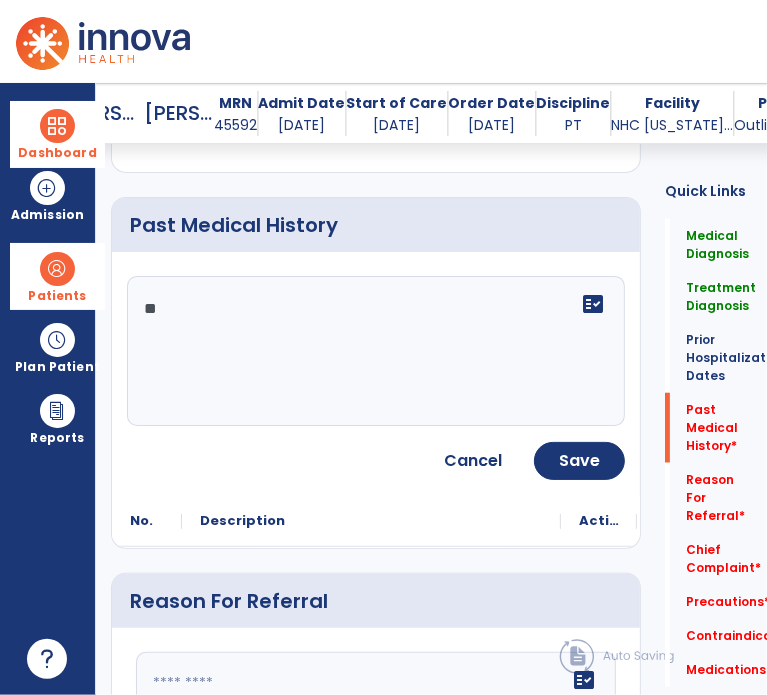 type on "*" 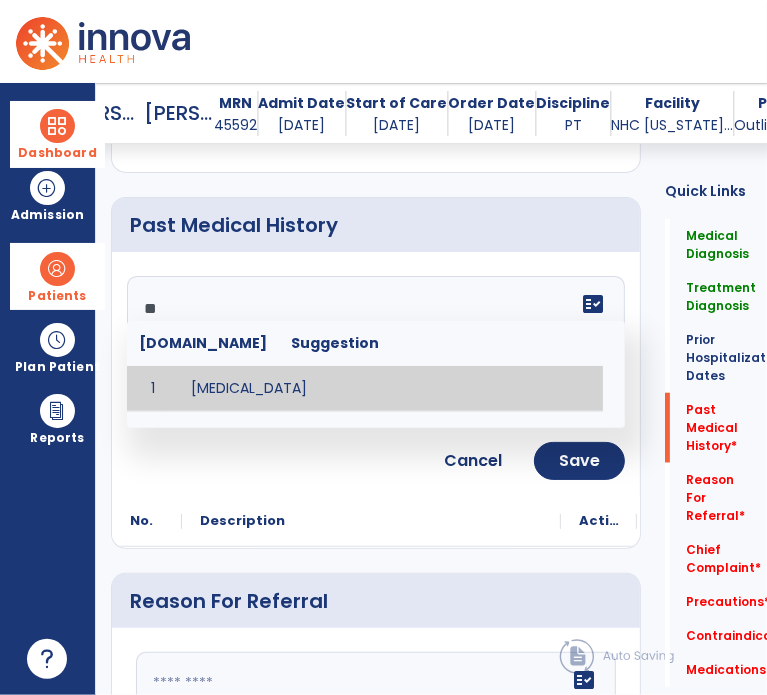 type on "******" 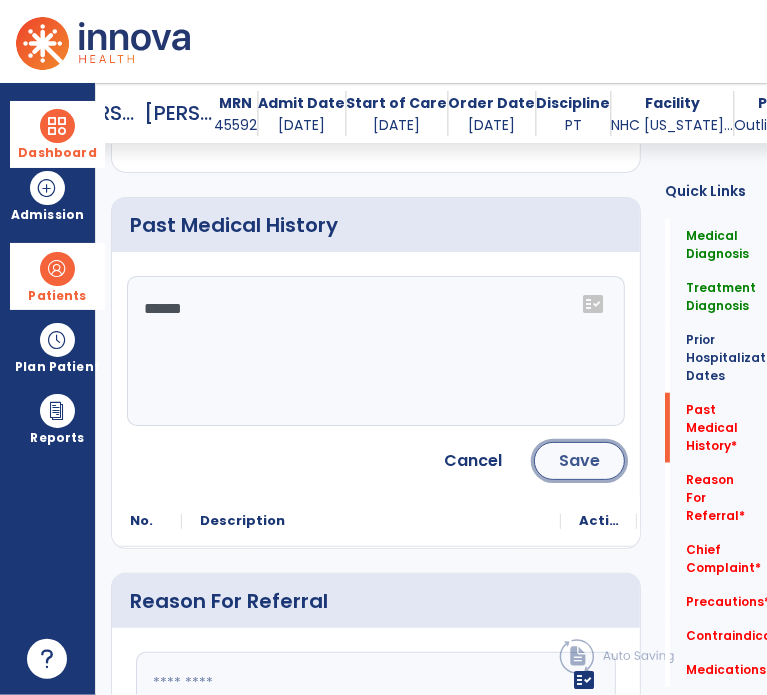 click on "Save" 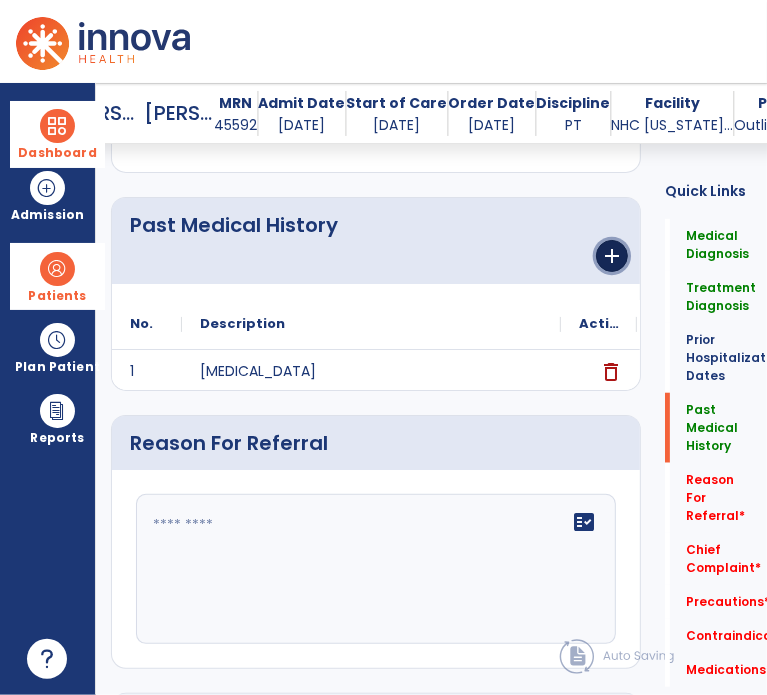 click on "add" 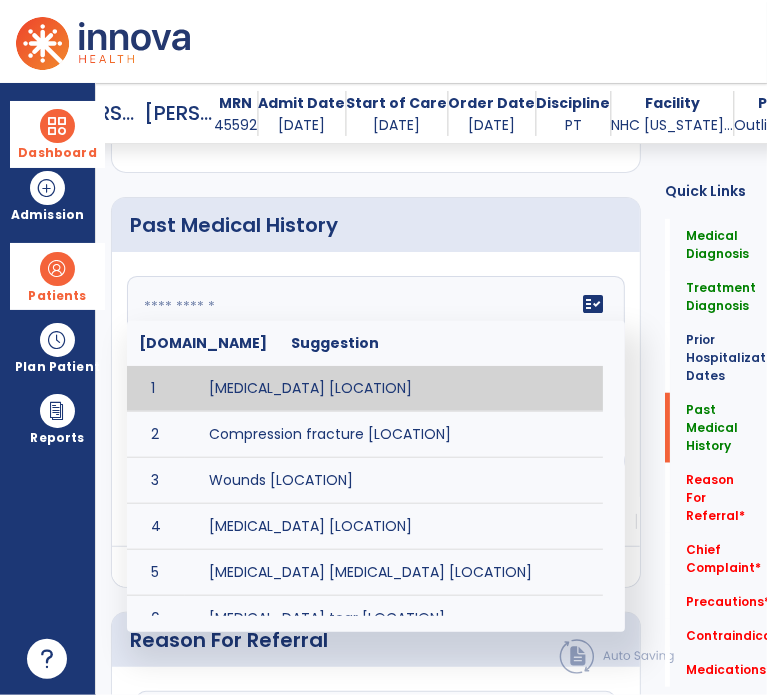 click 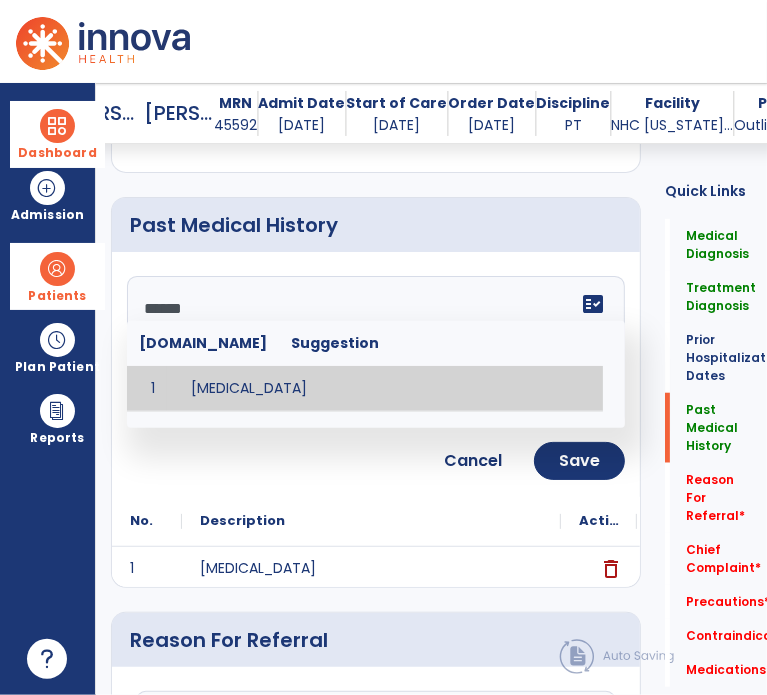 type on "******" 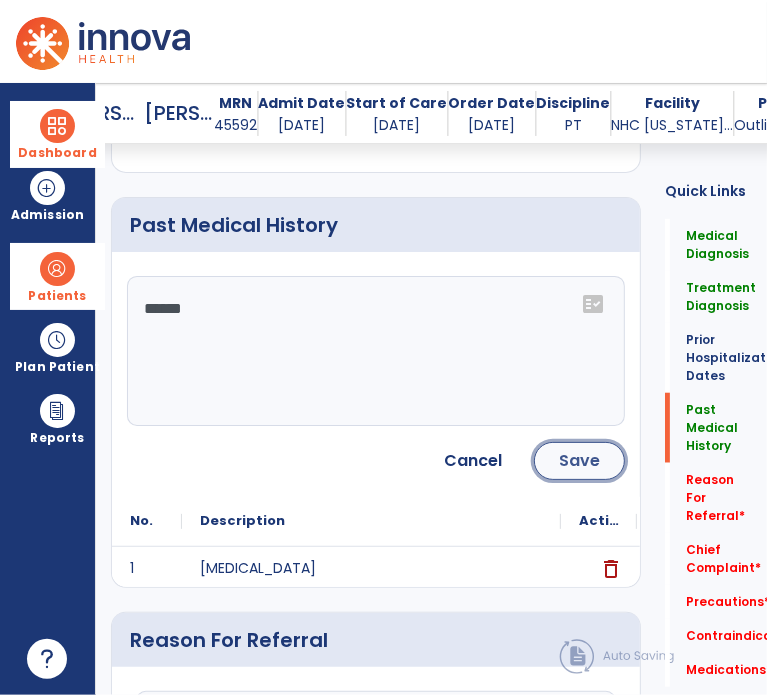 click on "Save" 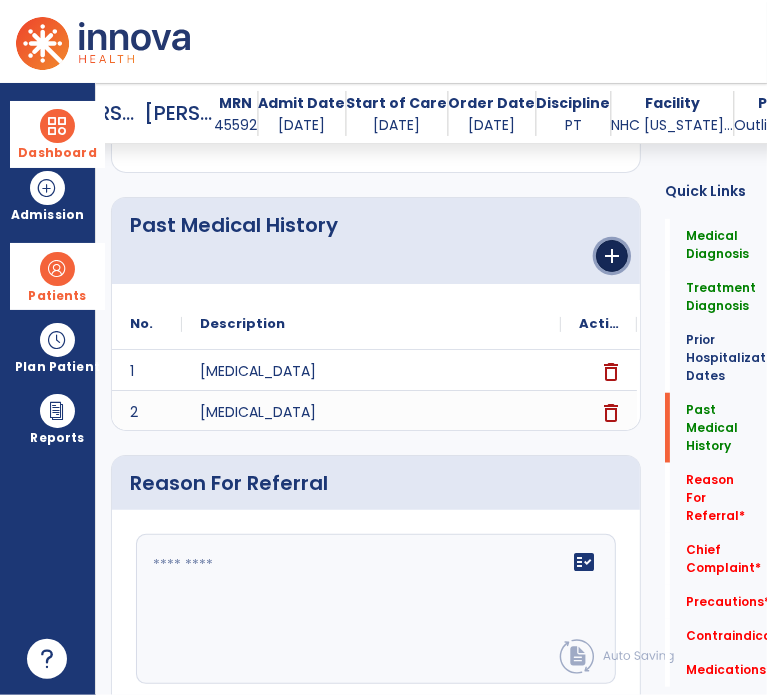 click on "add" 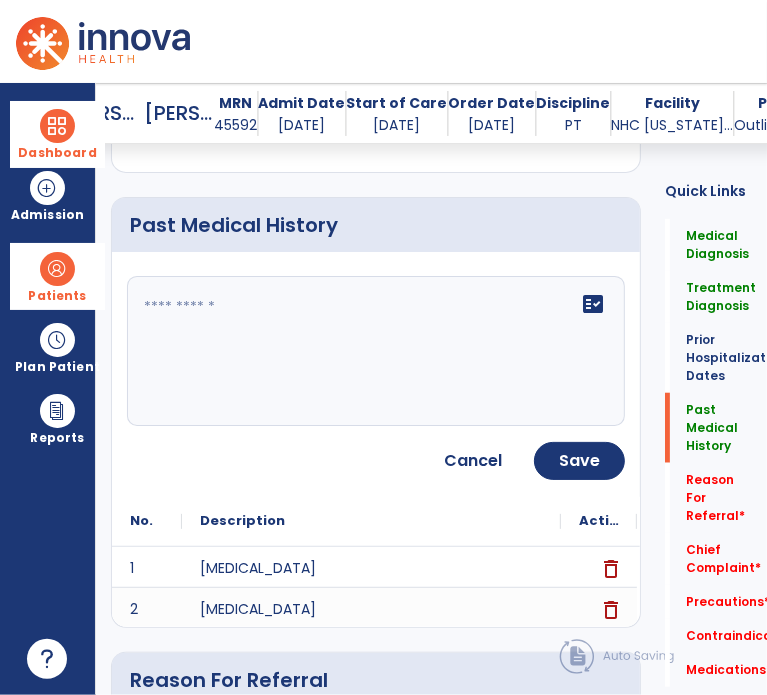 click 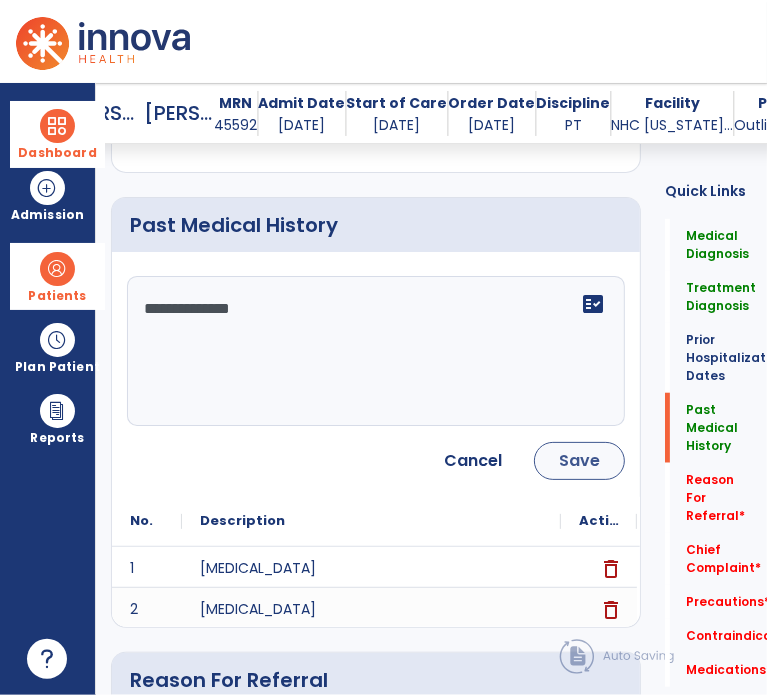 type on "**********" 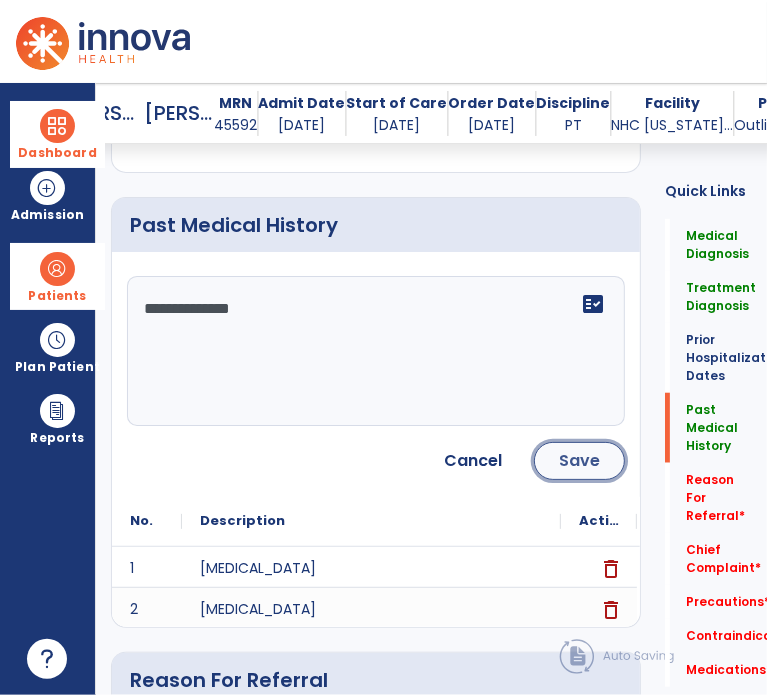 click on "Save" 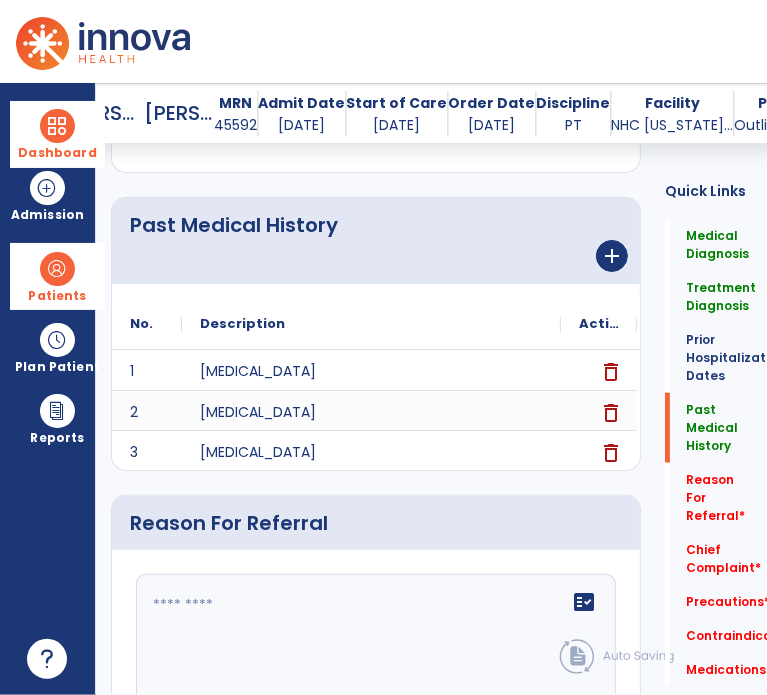 click on "Past Medical History      add" 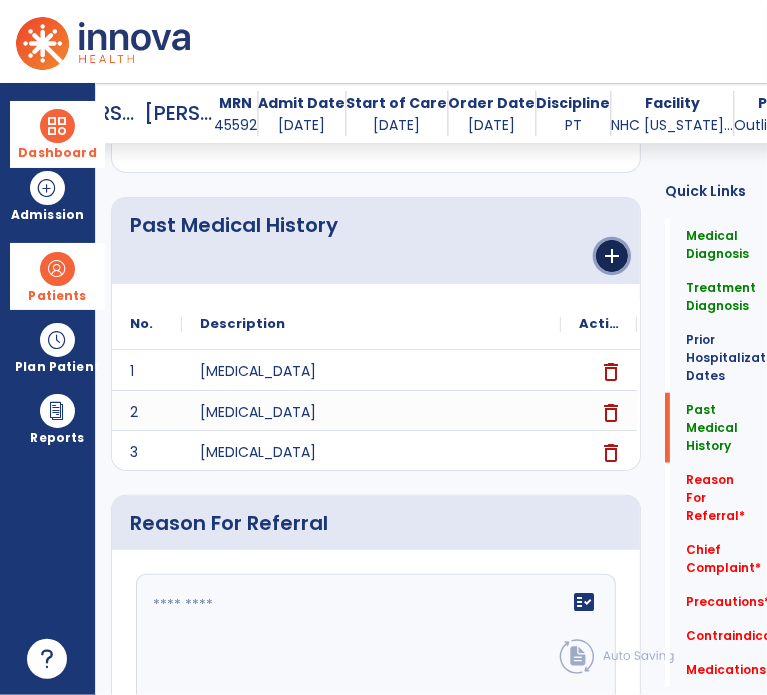 click on "add" 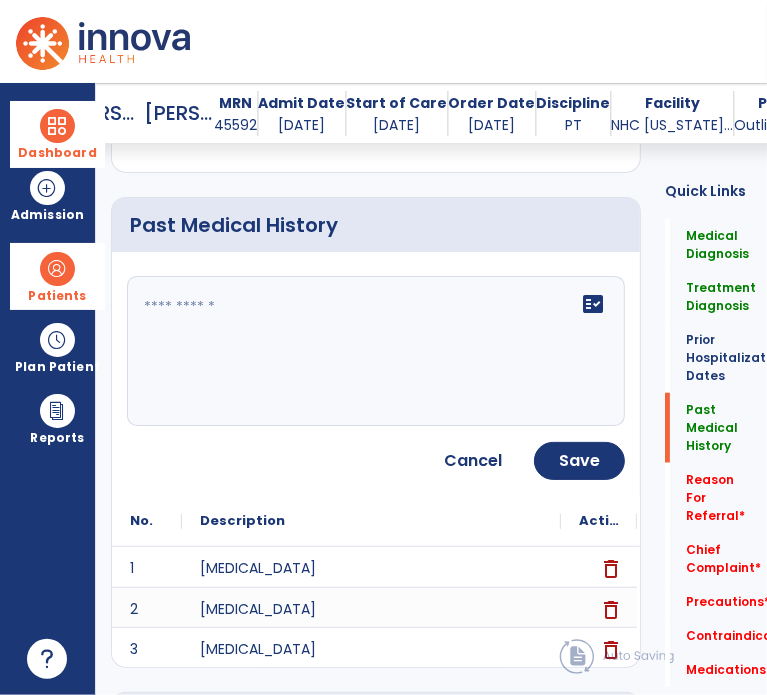 click on "fact_check" 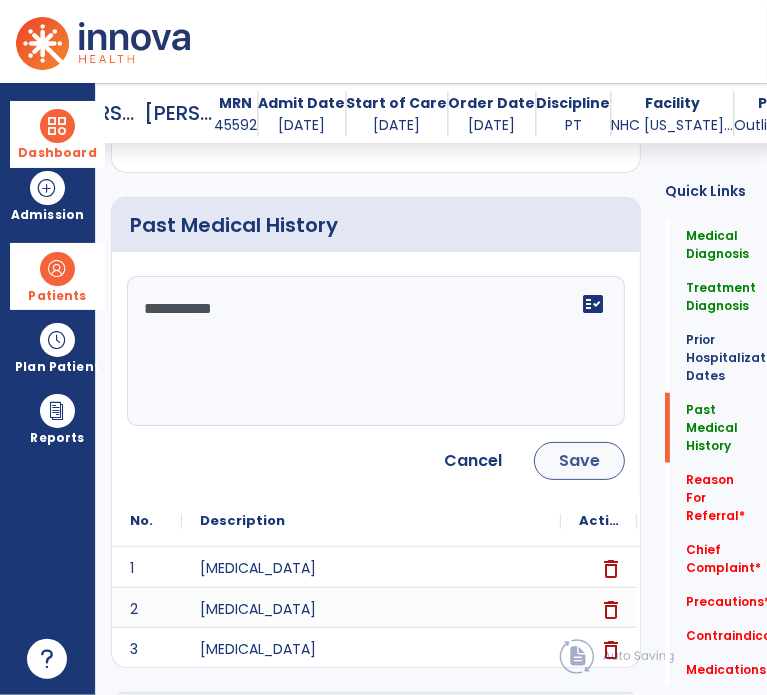 type on "**********" 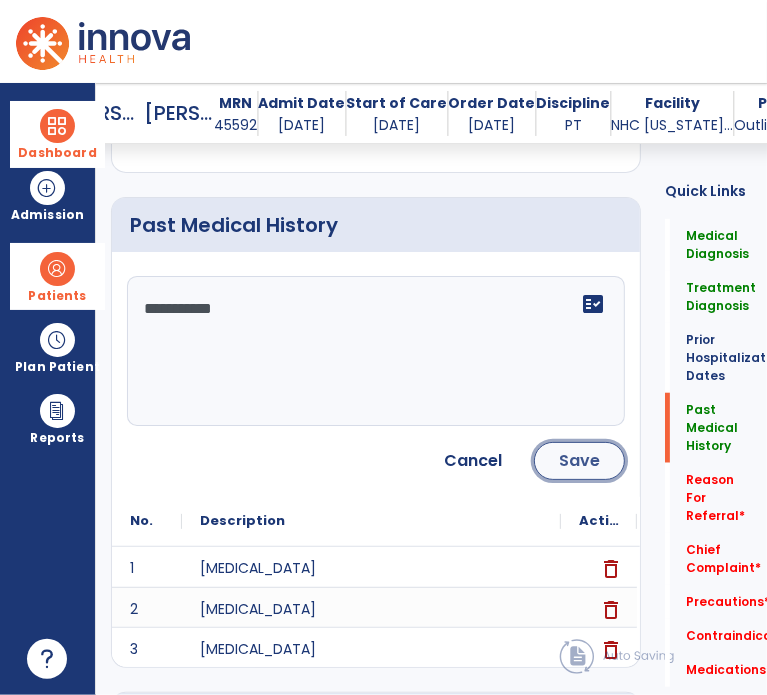 click on "Save" 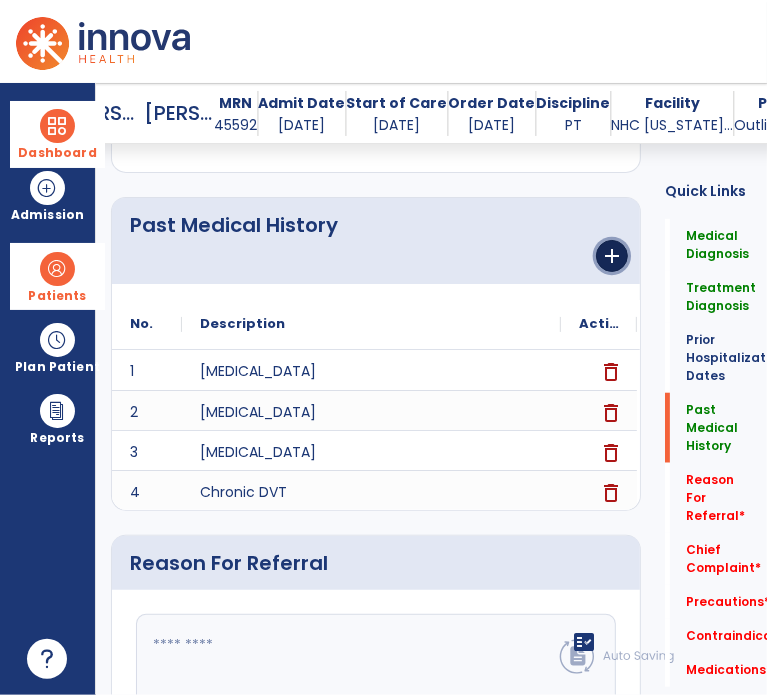 click on "add" 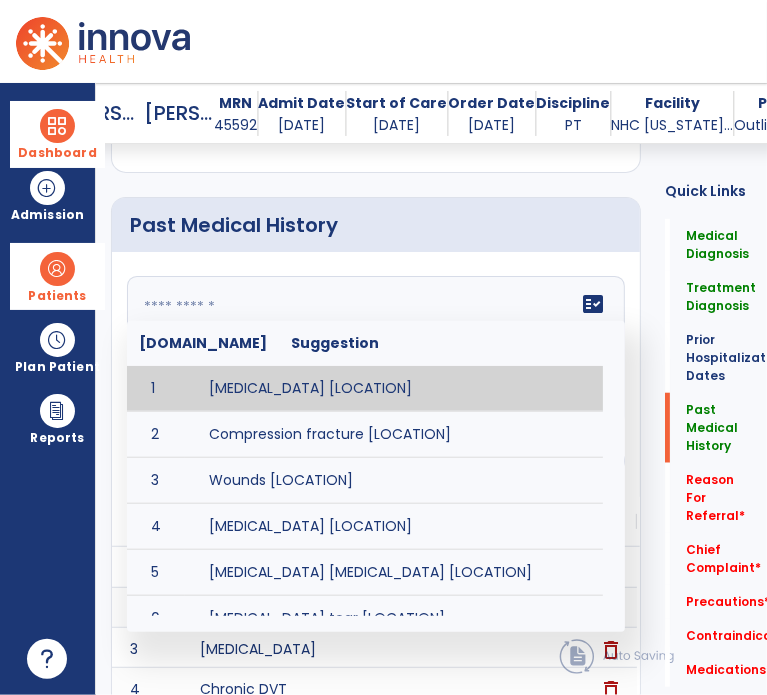 click on "fact_check  [DOMAIN_NAME] Suggestion 1 [MEDICAL_DATA] [LOCATION] 2 Compression fracture [LOCATION] 3 Wounds [LOCATION] 4 [MEDICAL_DATA] [LOCATION] 5 [MEDICAL_DATA] [MEDICAL_DATA] [LOCATION] 6 [MEDICAL_DATA] tear [LOCATION] 7 ACL tear surgically repaired [LOCATION] 8 [MEDICAL_DATA] (AKA) [LOCATION] 9 Below knee [MEDICAL_DATA] (BKE) [LOCATION] 10 [MEDICAL_DATA] (SITE/TYPE) 11 Surgery (TYPE) 12 AAA ([MEDICAL_DATA]) 13 [MEDICAL_DATA] tear [LOCATION] 14 [MEDICAL_DATA] 15 AIDS (Acquired [MEDICAL_DATA] Syndrome) 16 [MEDICAL_DATA] 17 [MEDICAL_DATA] 18 [MEDICAL_DATA] 19 Anxiety 20 ASHD ([MEDICAL_DATA]) 21 [MEDICAL_DATA] 22 [MEDICAL_DATA] 23 [MEDICAL_DATA] 24 [MEDICAL_DATA] 25 [MEDICAL_DATA] Bypass Graft (CABG) 26 CAD ([MEDICAL_DATA]) 27 [MEDICAL_DATA] 28 [MEDICAL_DATA] 29 [MEDICAL_DATA] 30 [MEDICAL_DATA] 31 COPD ([MEDICAL_DATA]) 32 CRPS ([MEDICAL_DATA]) 33 CVA (Cerebrovascular Accident) 34 CVI ([MEDICAL_DATA]) 35 DDD ([MEDICAL_DATA])" 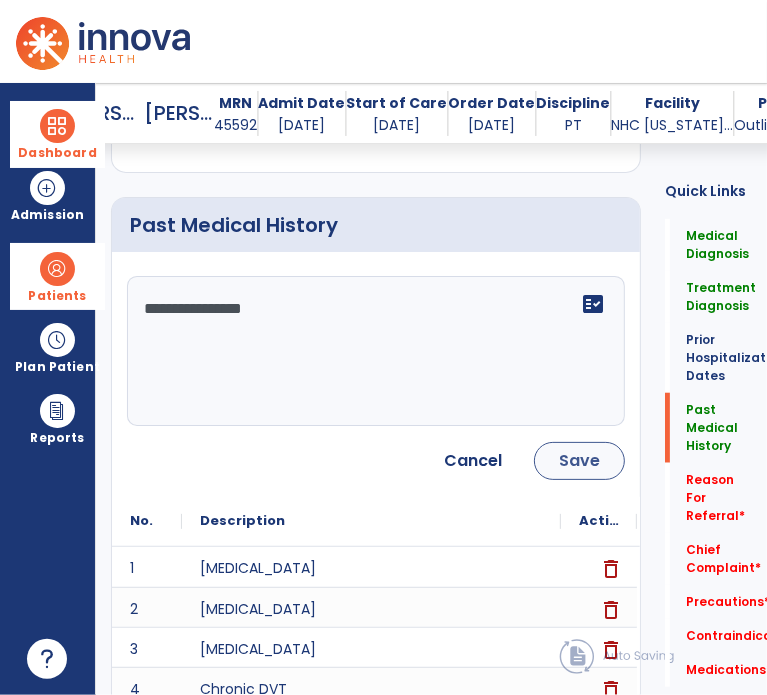 type on "**********" 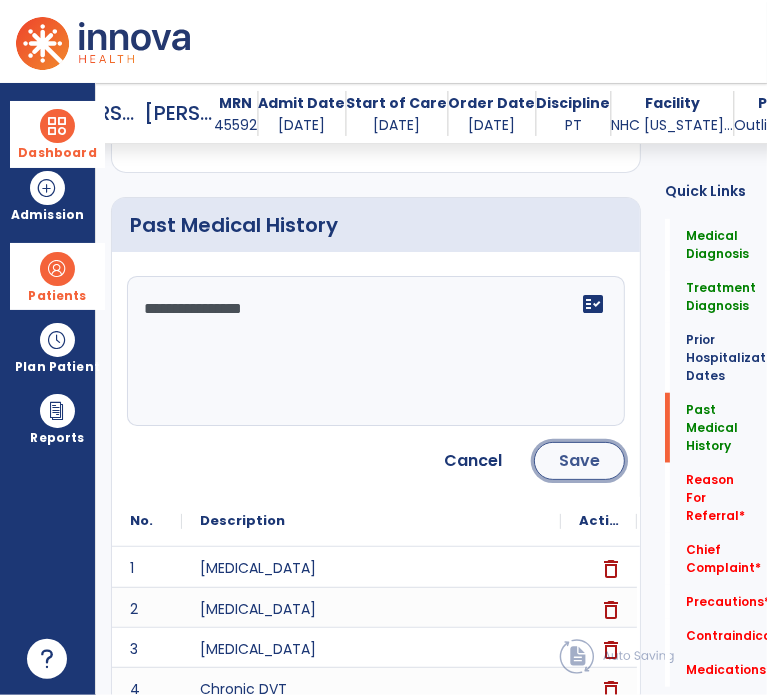 click on "Save" 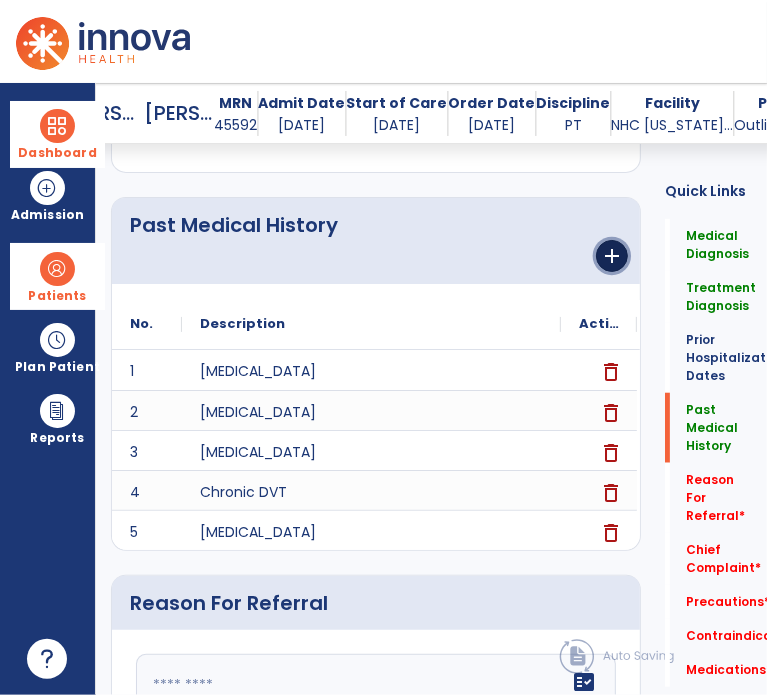 click on "add" 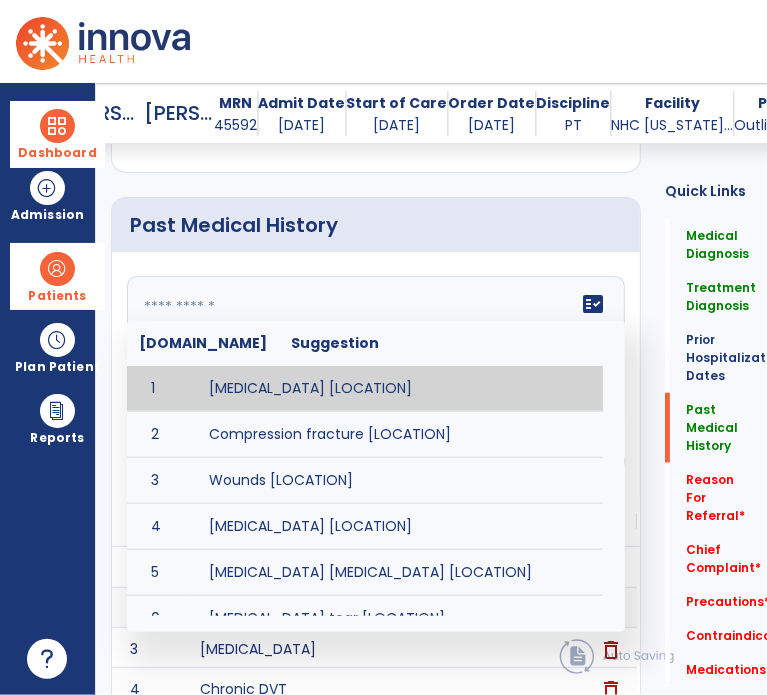 click on "fact_check  [DOMAIN_NAME] Suggestion 1 [MEDICAL_DATA] [LOCATION] 2 Compression fracture [LOCATION] 3 Wounds [LOCATION] 4 [MEDICAL_DATA] [LOCATION] 5 [MEDICAL_DATA] [MEDICAL_DATA] [LOCATION] 6 [MEDICAL_DATA] tear [LOCATION] 7 ACL tear surgically repaired [LOCATION] 8 [MEDICAL_DATA] (AKA) [LOCATION] 9 Below knee [MEDICAL_DATA] (BKE) [LOCATION] 10 [MEDICAL_DATA] (SITE/TYPE) 11 Surgery (TYPE) 12 AAA ([MEDICAL_DATA]) 13 [MEDICAL_DATA] tear [LOCATION] 14 [MEDICAL_DATA] 15 AIDS (Acquired [MEDICAL_DATA] Syndrome) 16 [MEDICAL_DATA] 17 [MEDICAL_DATA] 18 [MEDICAL_DATA] 19 Anxiety 20 ASHD ([MEDICAL_DATA]) 21 [MEDICAL_DATA] 22 [MEDICAL_DATA] 23 [MEDICAL_DATA] 24 [MEDICAL_DATA] 25 [MEDICAL_DATA] Bypass Graft (CABG) 26 CAD ([MEDICAL_DATA]) 27 [MEDICAL_DATA] 28 [MEDICAL_DATA] 29 [MEDICAL_DATA] 30 [MEDICAL_DATA] 31 COPD ([MEDICAL_DATA]) 32 CRPS ([MEDICAL_DATA]) 33 CVA (Cerebrovascular Accident) 34 CVI ([MEDICAL_DATA]) 35 DDD ([MEDICAL_DATA])" 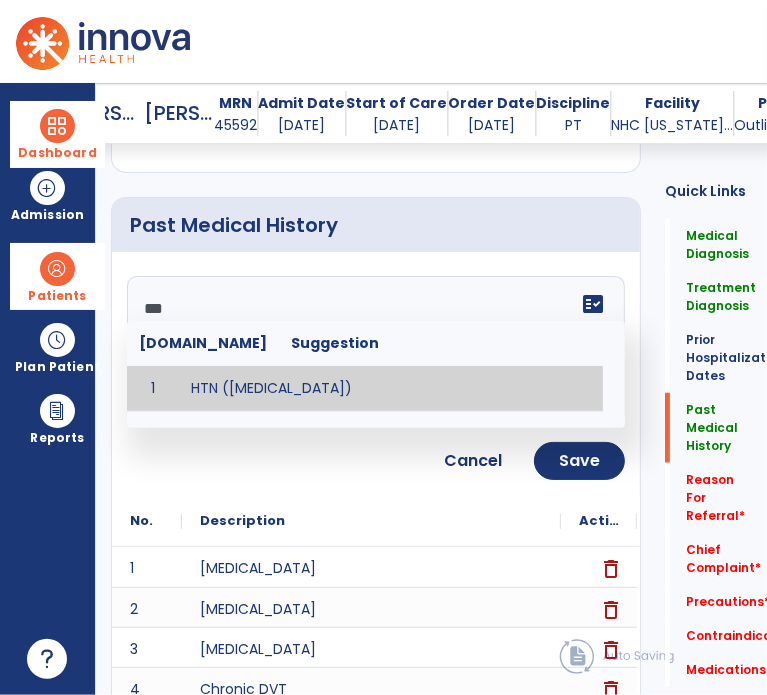 type on "**********" 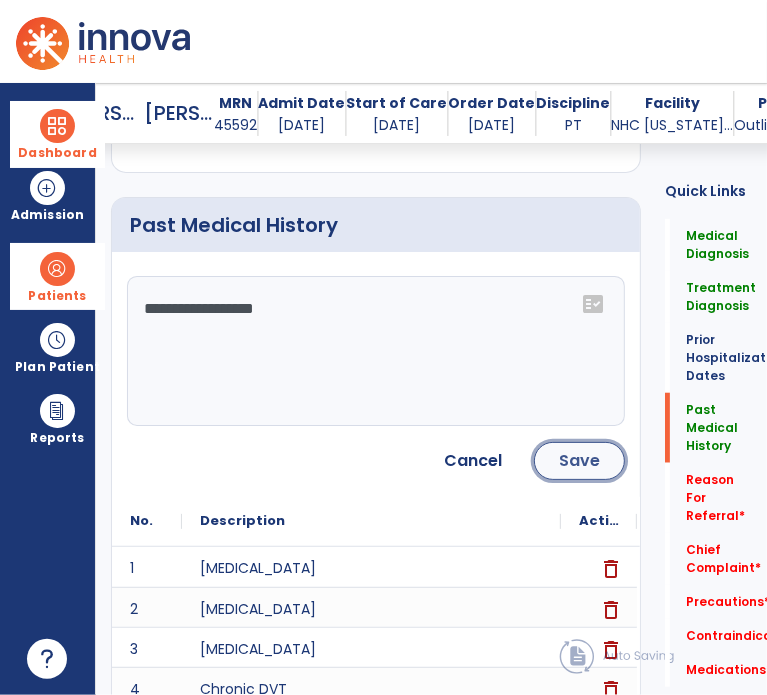 click on "Save" 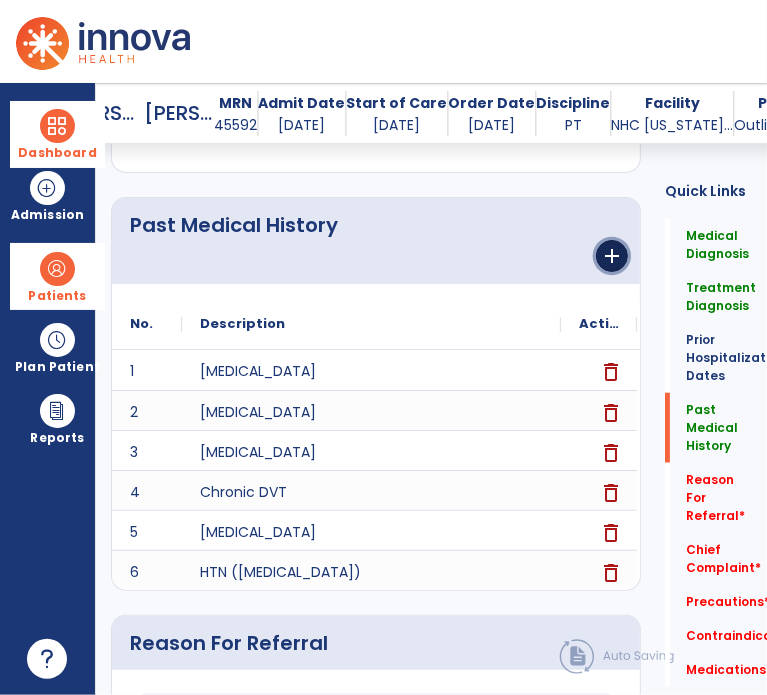 click on "add" 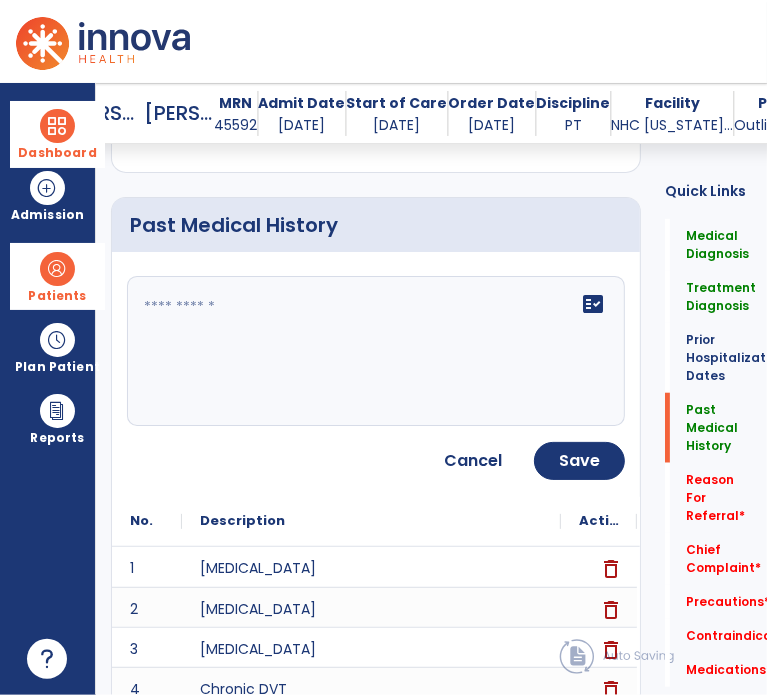 click on "fact_check" 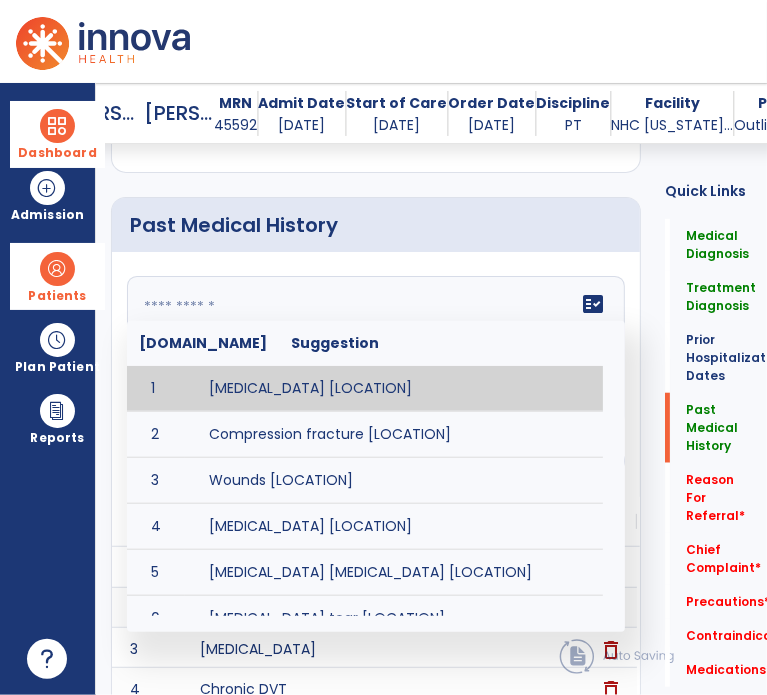 type on "*" 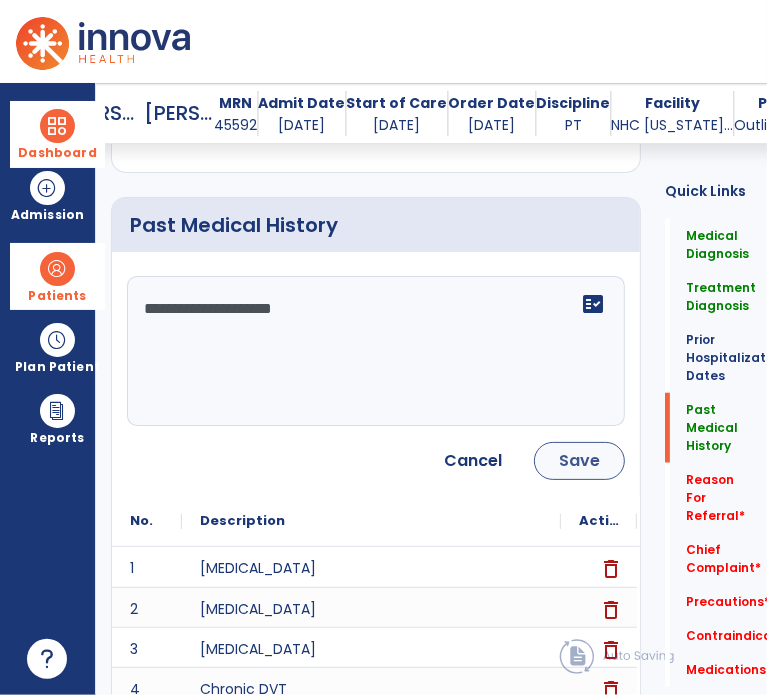 type on "**********" 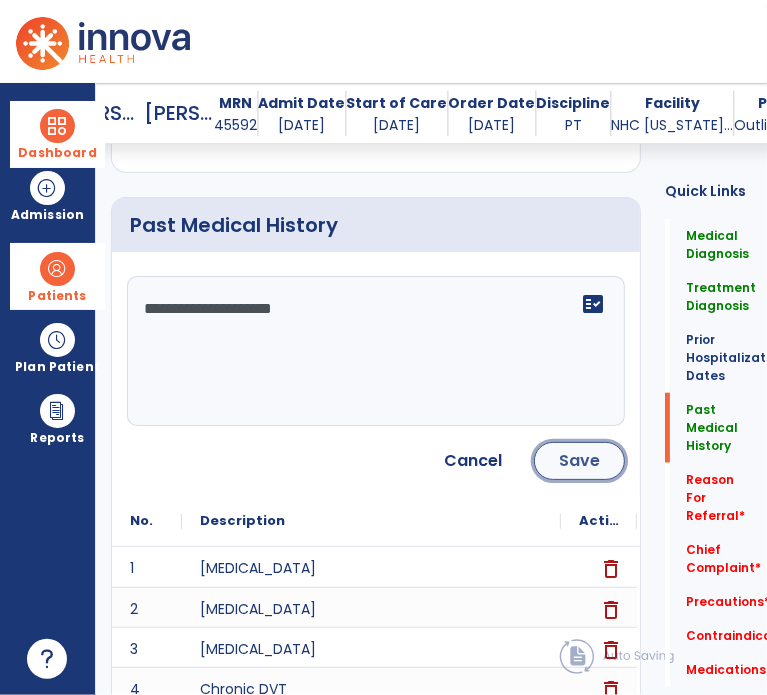 click on "Save" 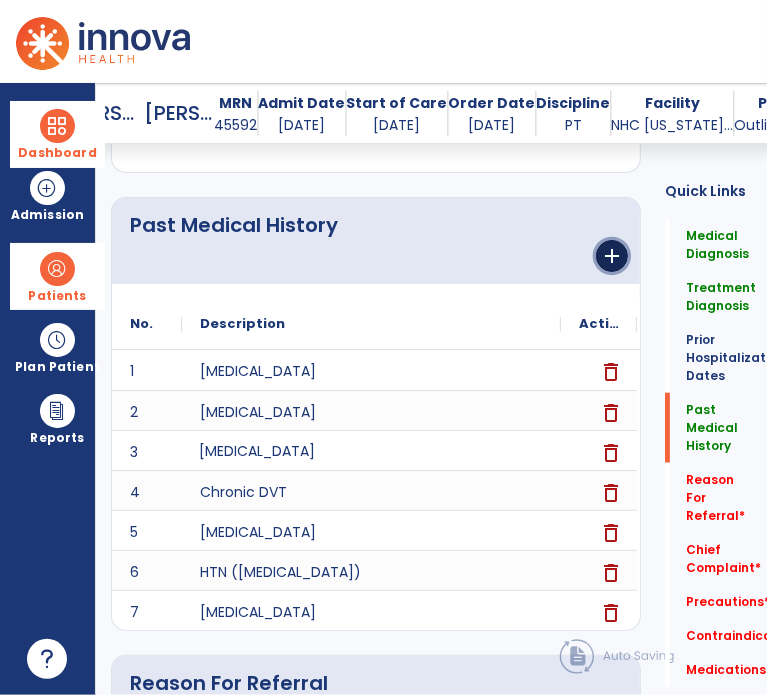 click on "add" 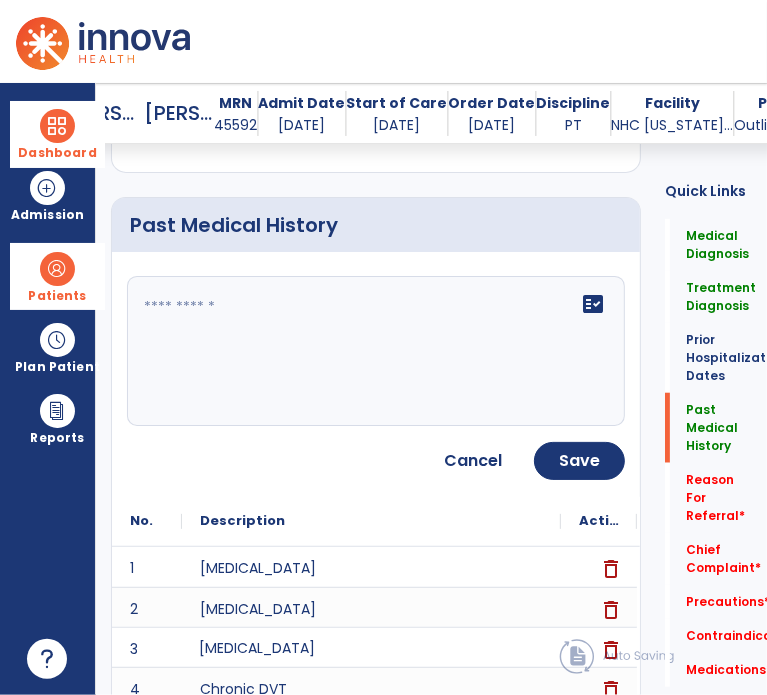 click 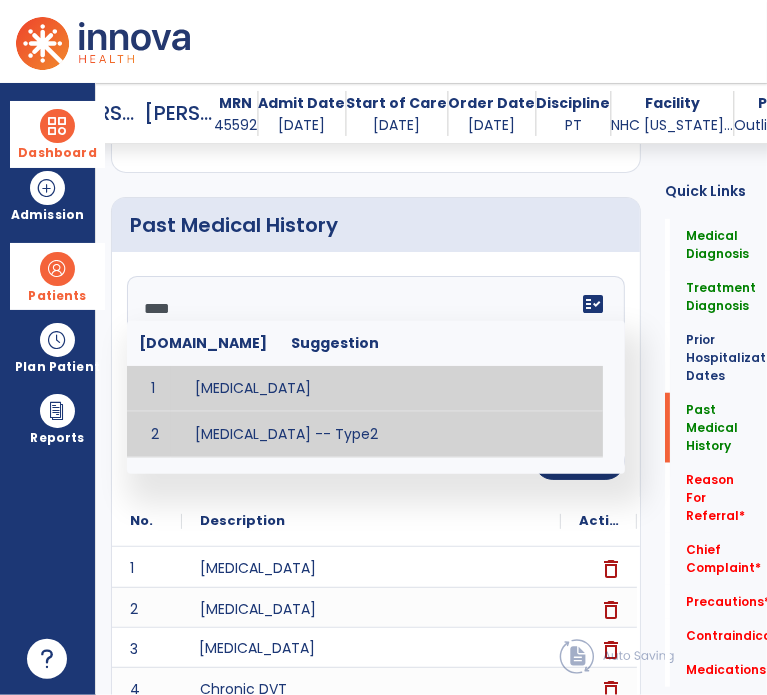type on "**********" 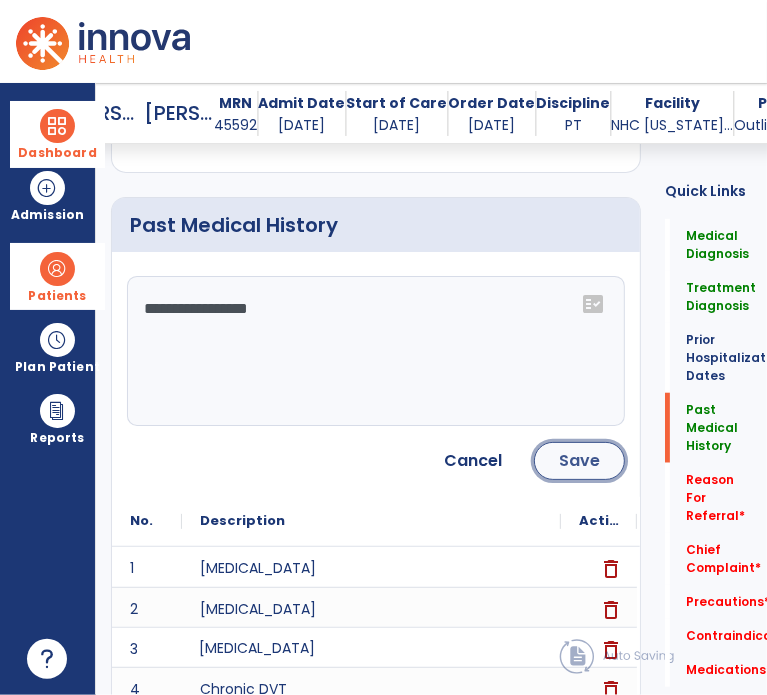 click on "Save" 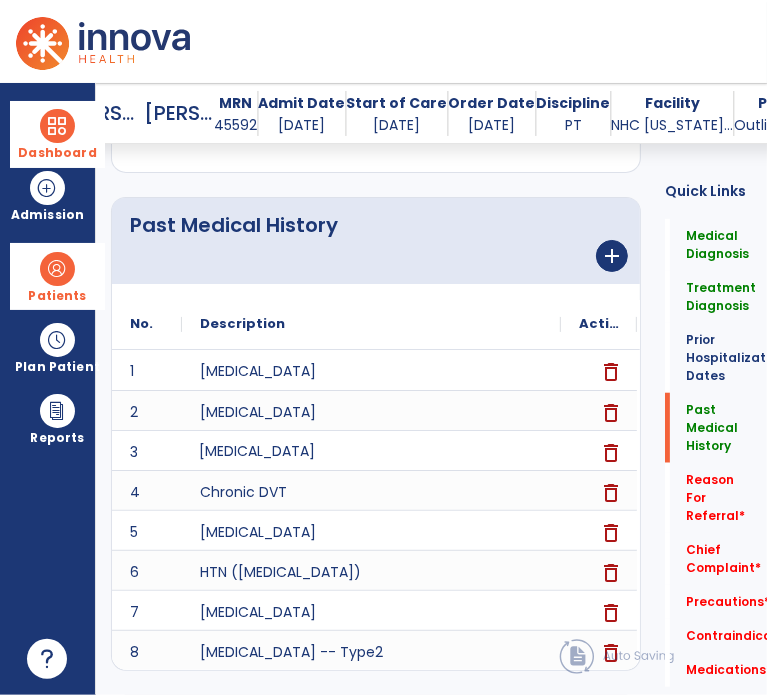click on "add" 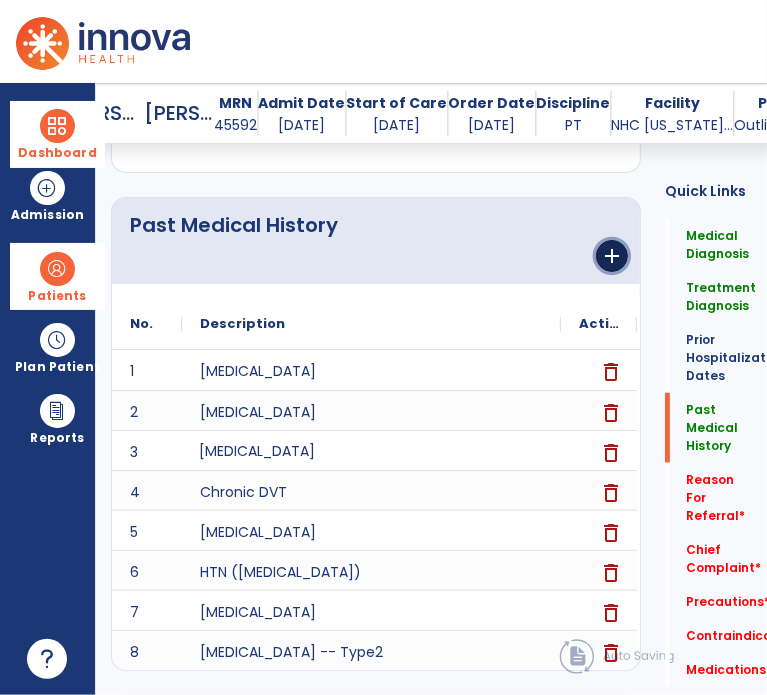 click on "add" 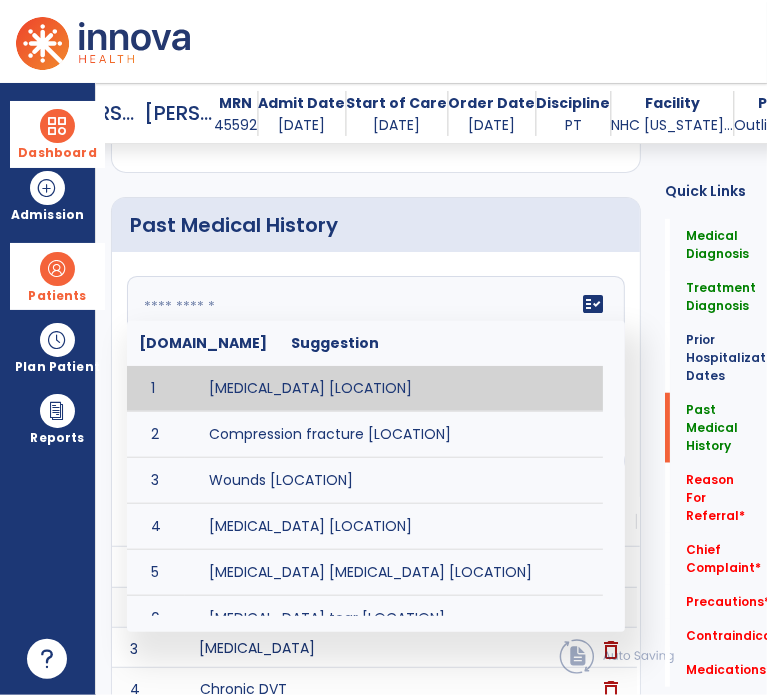 click 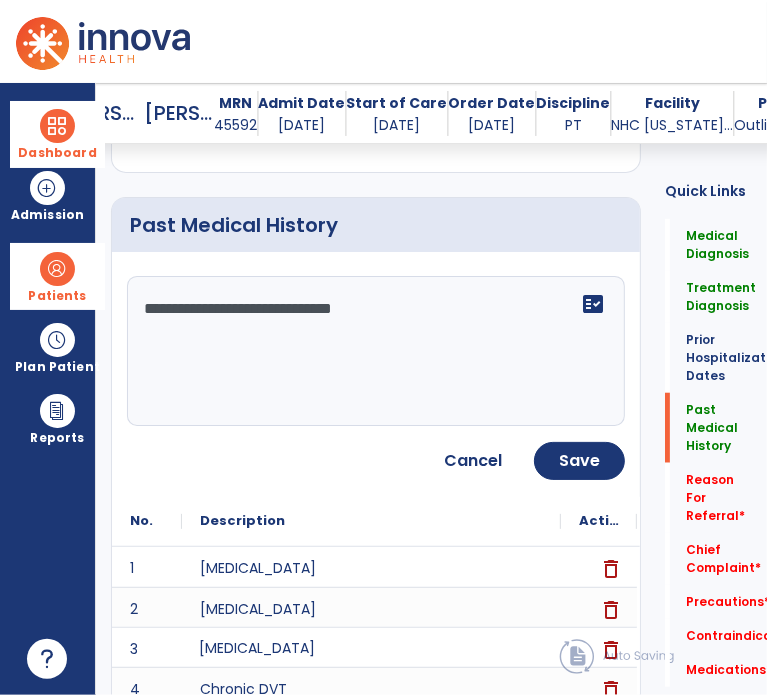 type on "**********" 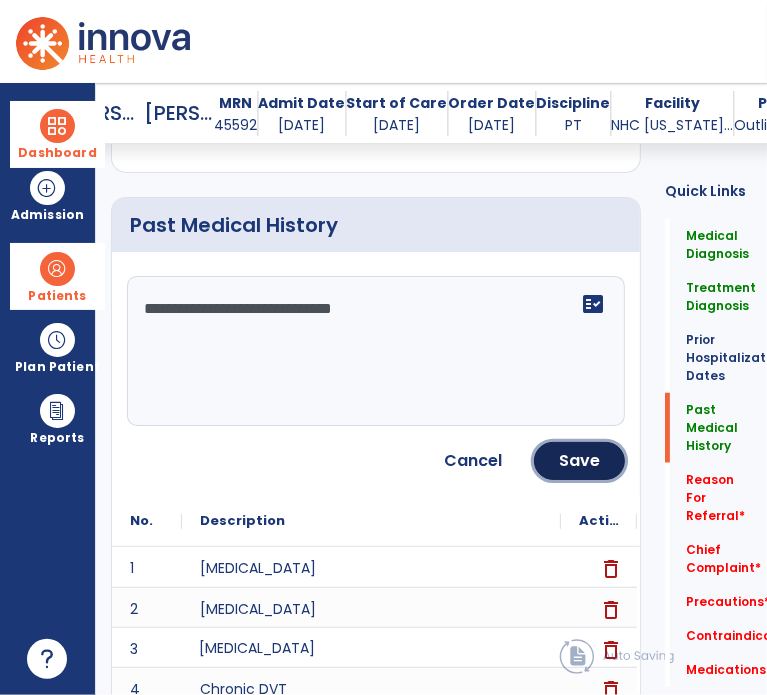 click on "Save" 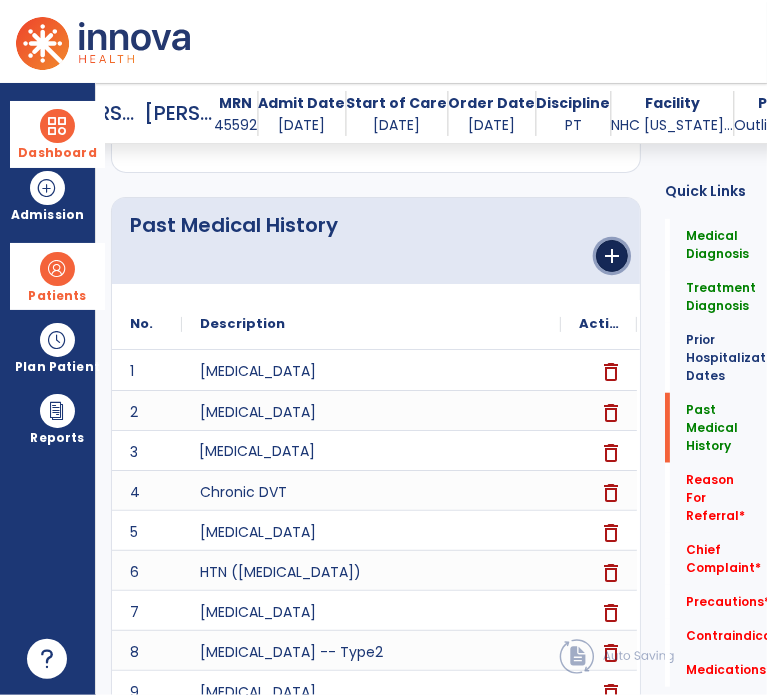 click on "add" 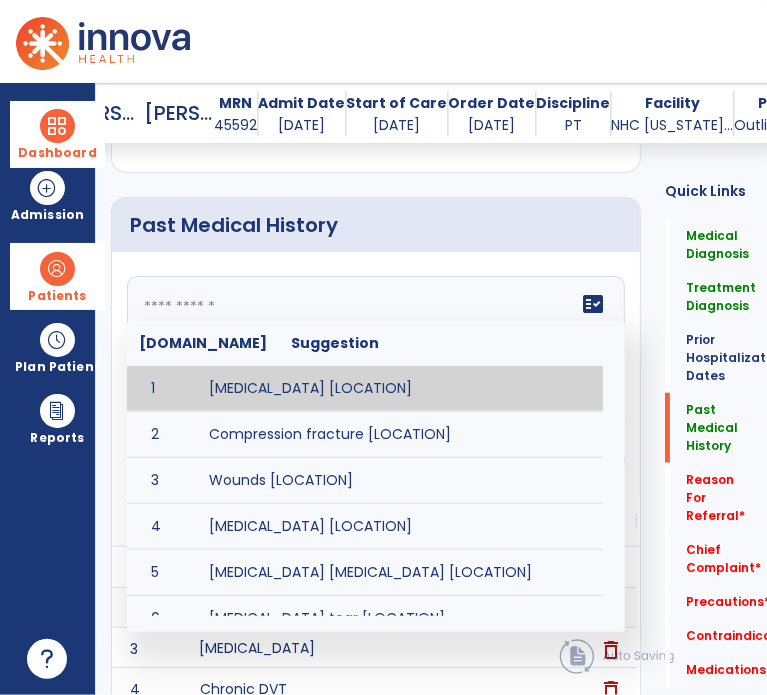 click 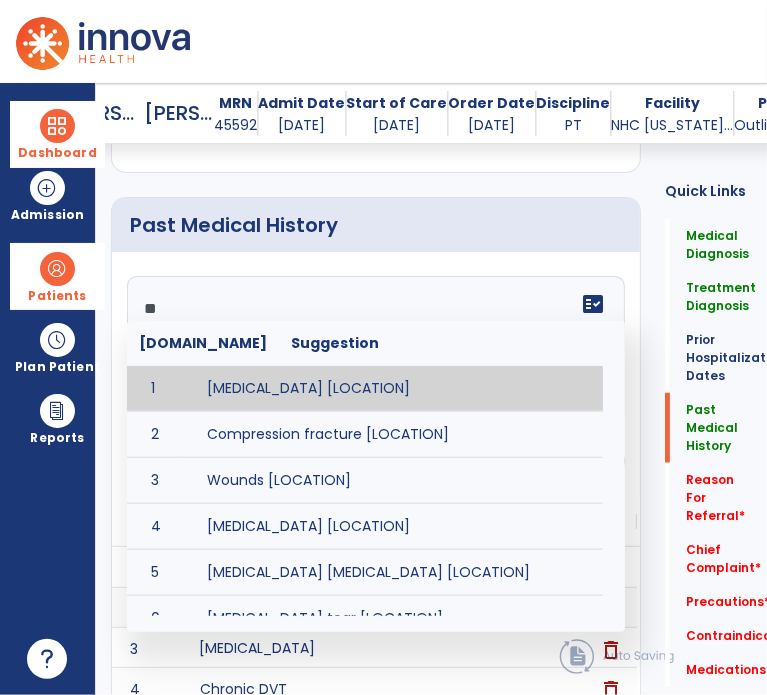 type on "***" 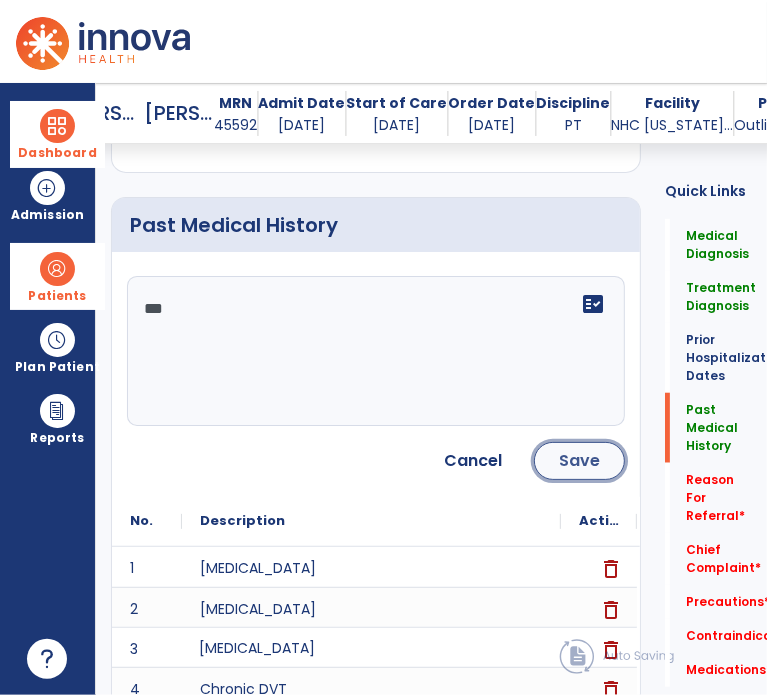 click on "Save" 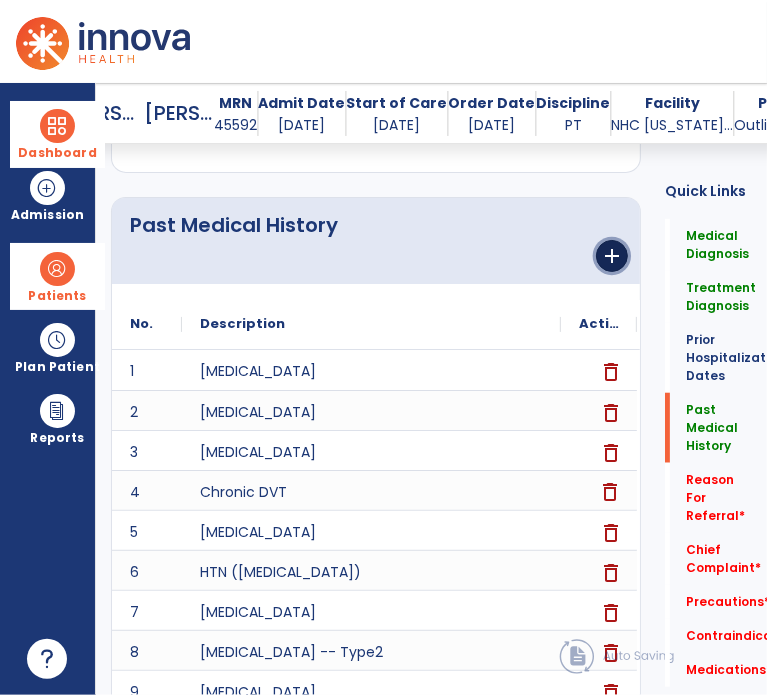 click on "add" 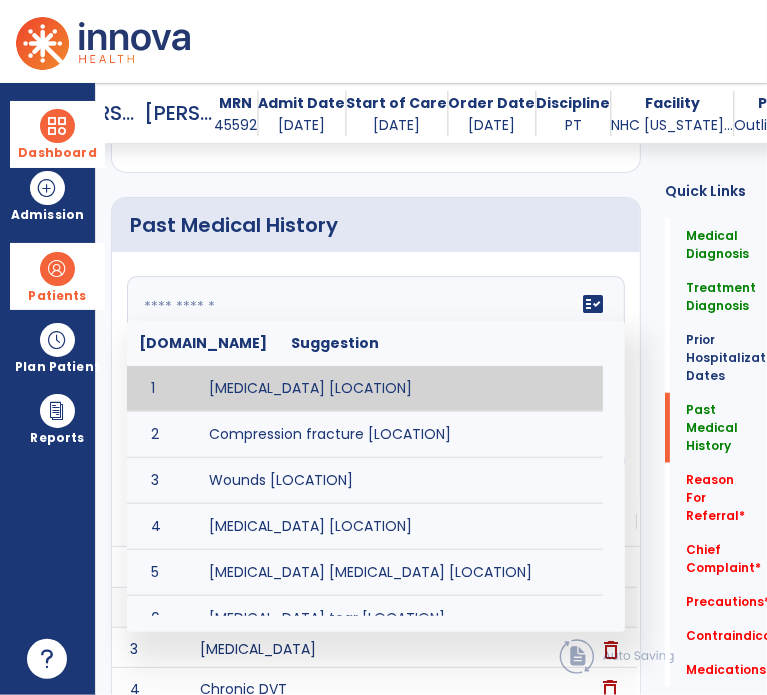 click 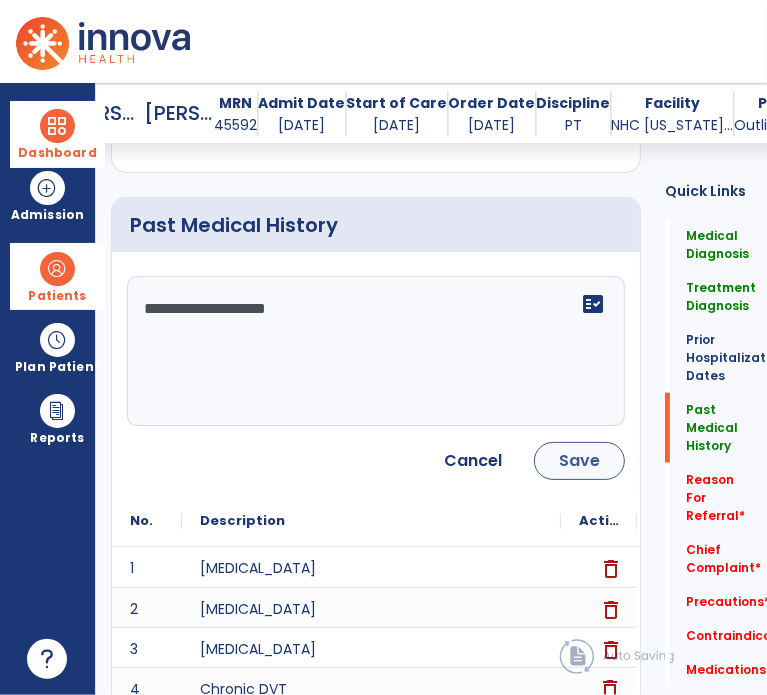 type on "**********" 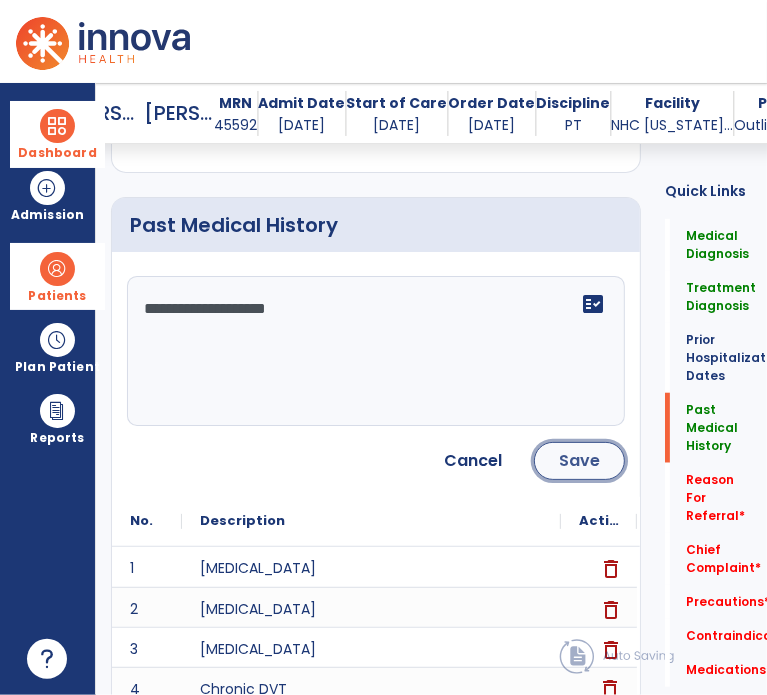 click on "Save" 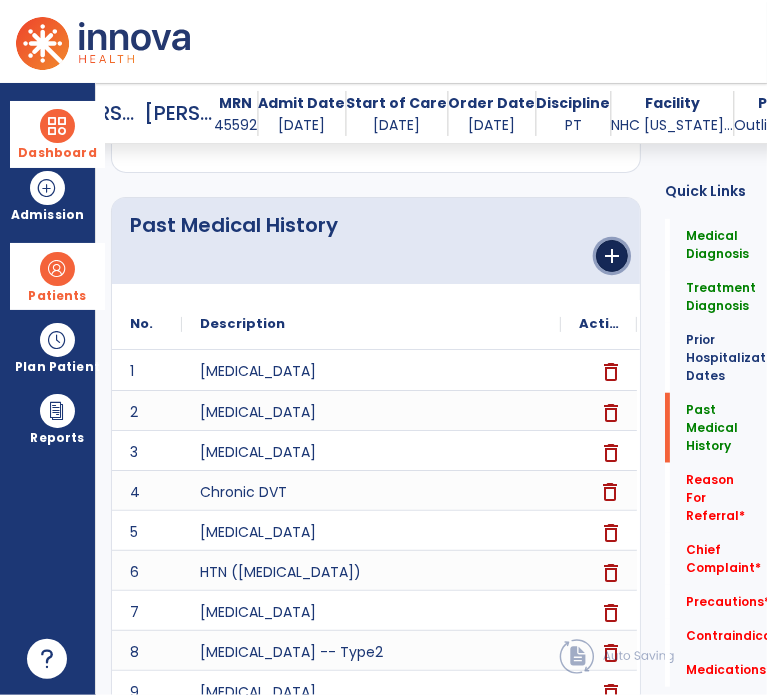 click on "add" 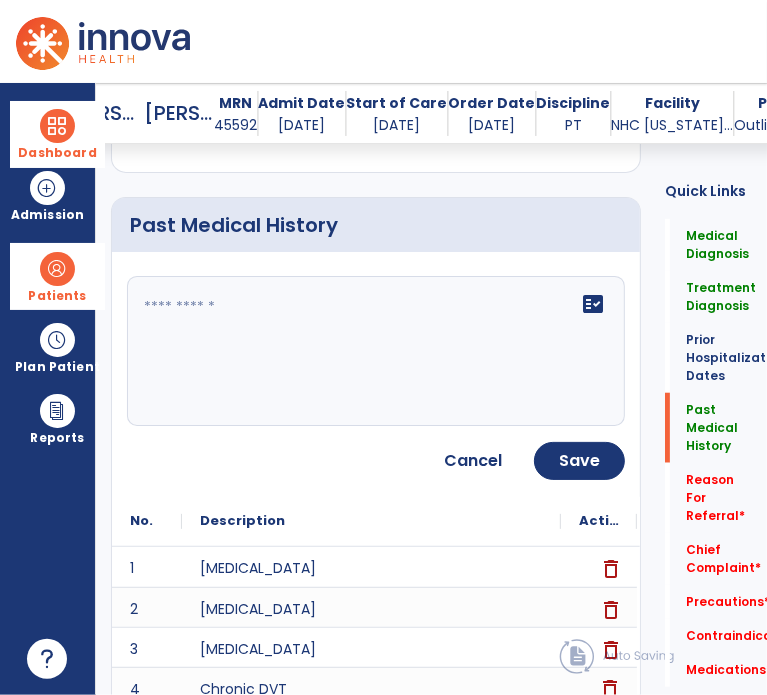 click on "fact_check" 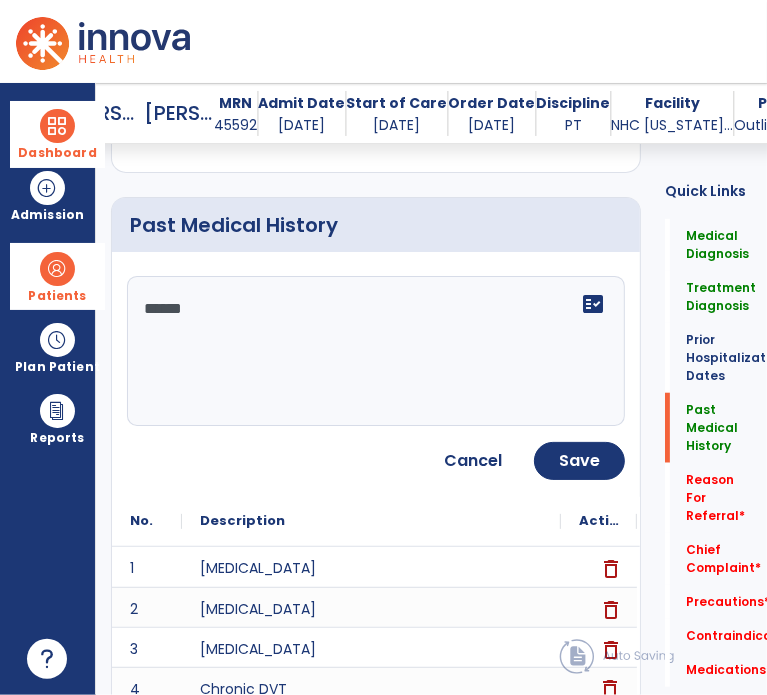 type on "******" 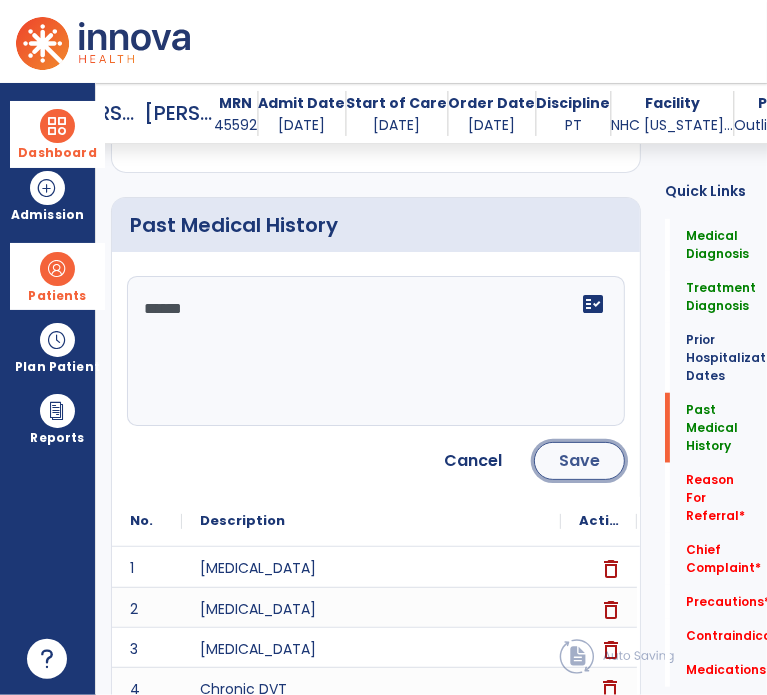 click on "Save" 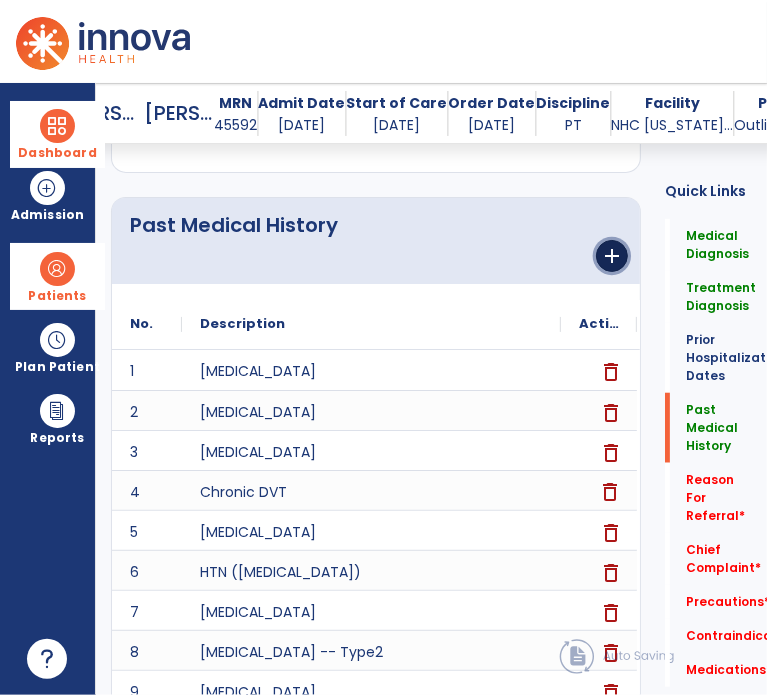 click on "add" 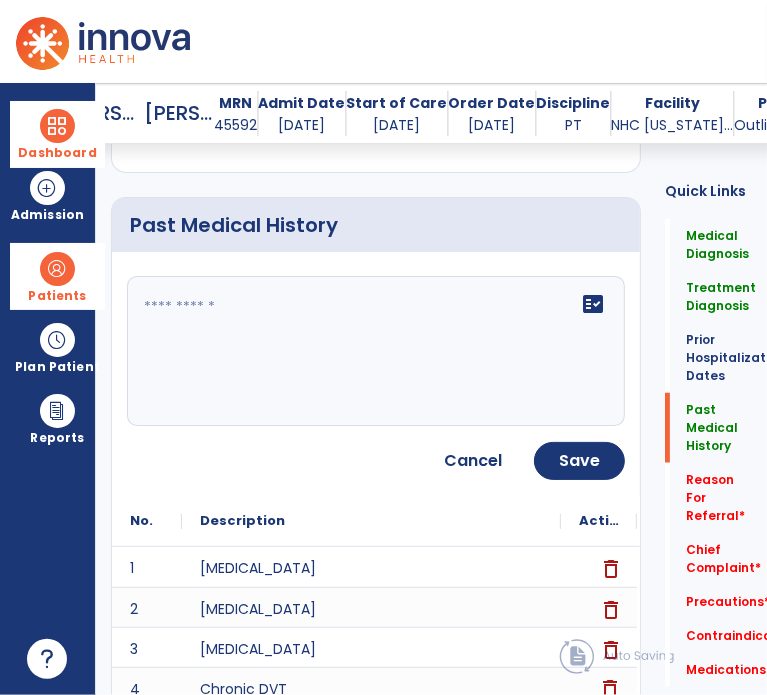 click on "fact_check" 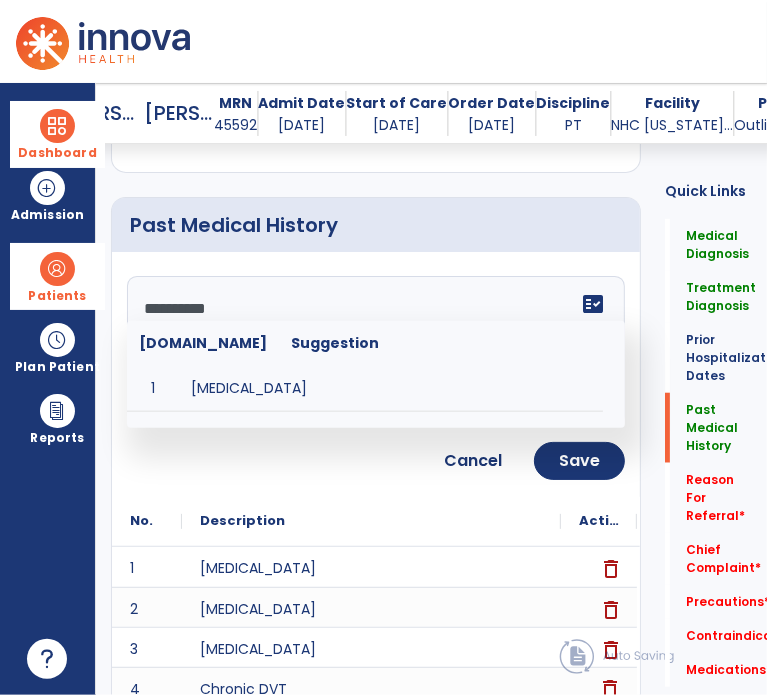 type on "**********" 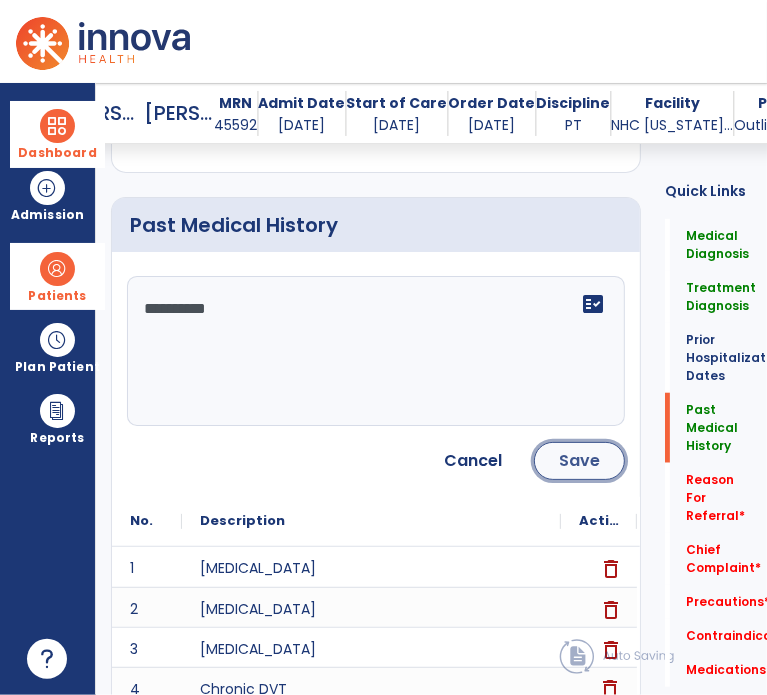 click on "Save" 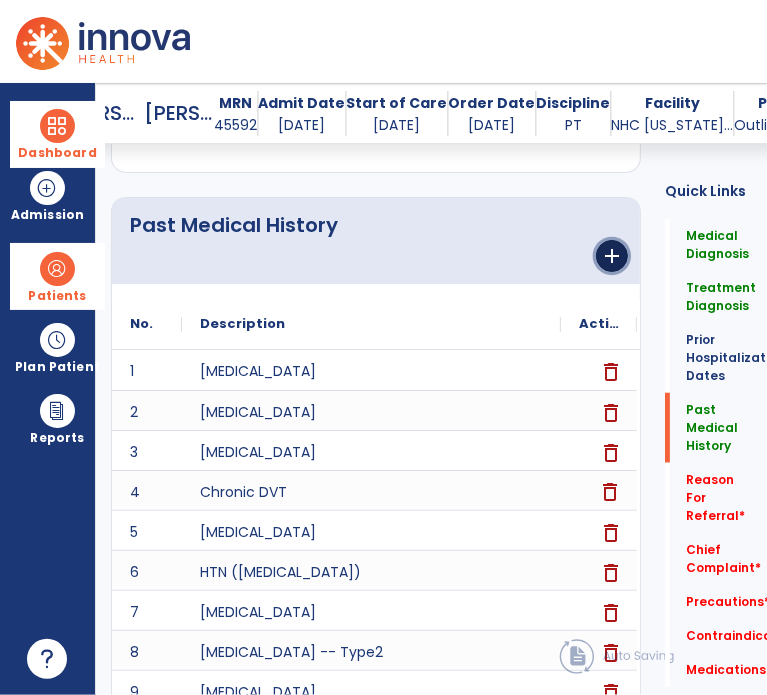 click on "add" 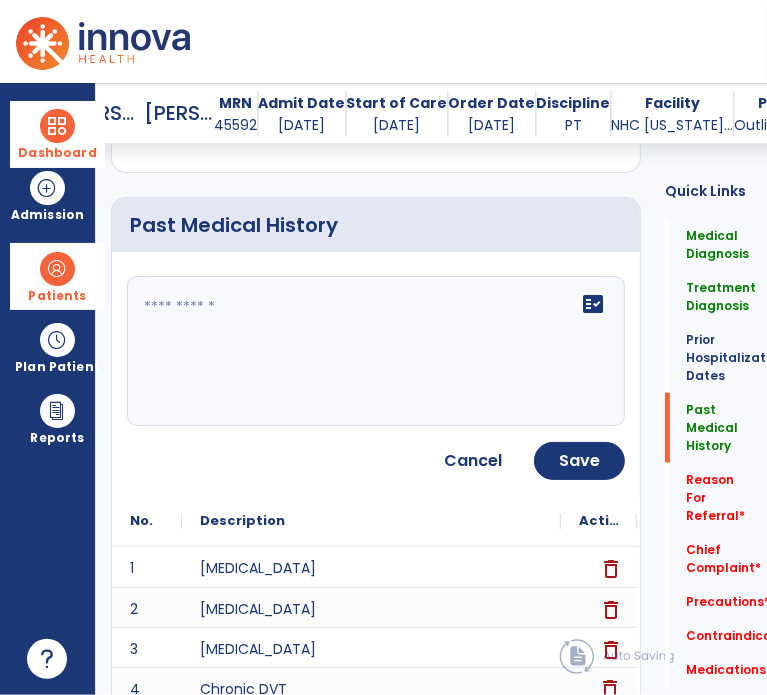 click on "fact_check" 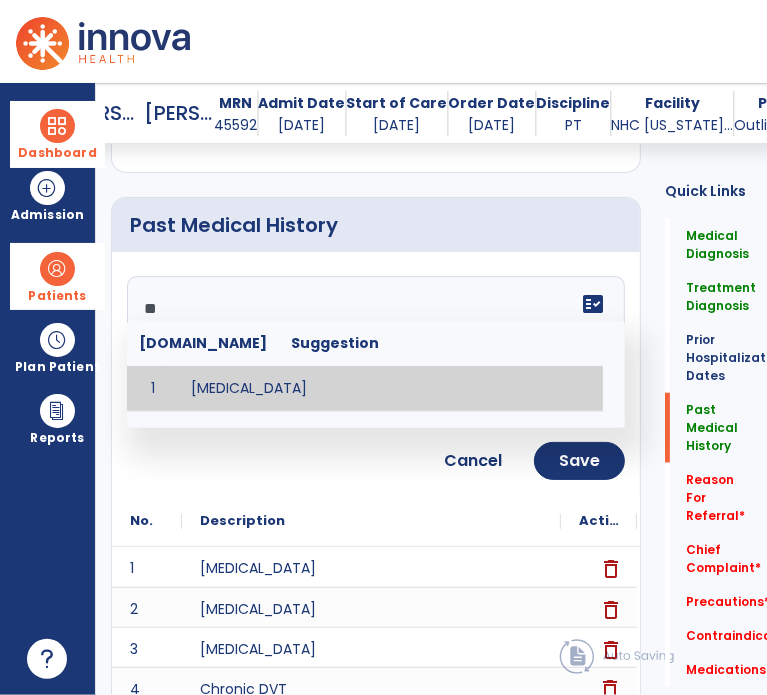 type on "****" 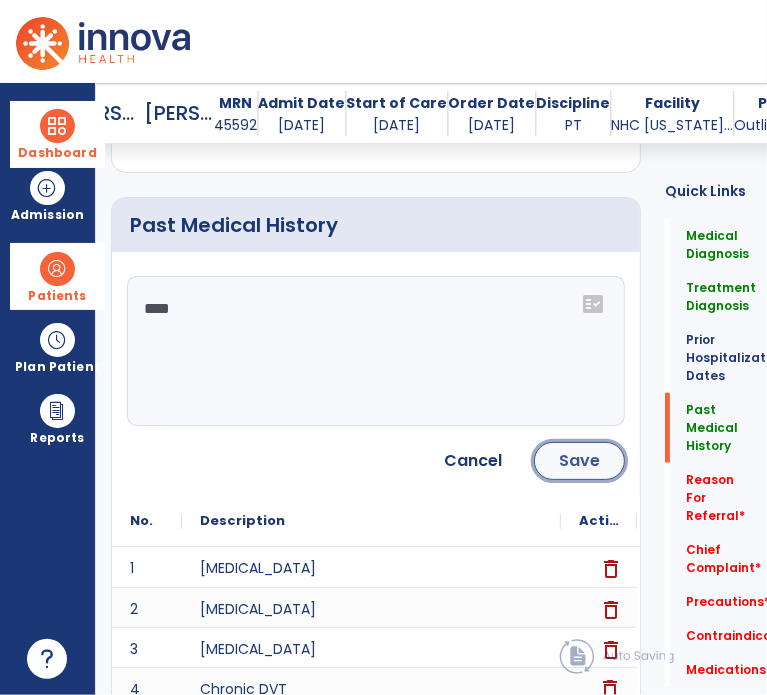 click on "Save" 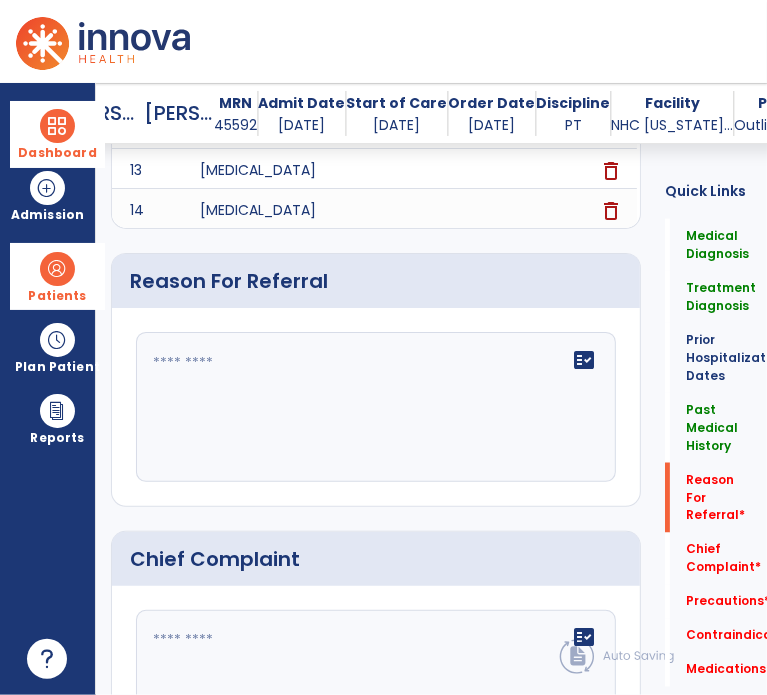 scroll, scrollTop: 1487, scrollLeft: 0, axis: vertical 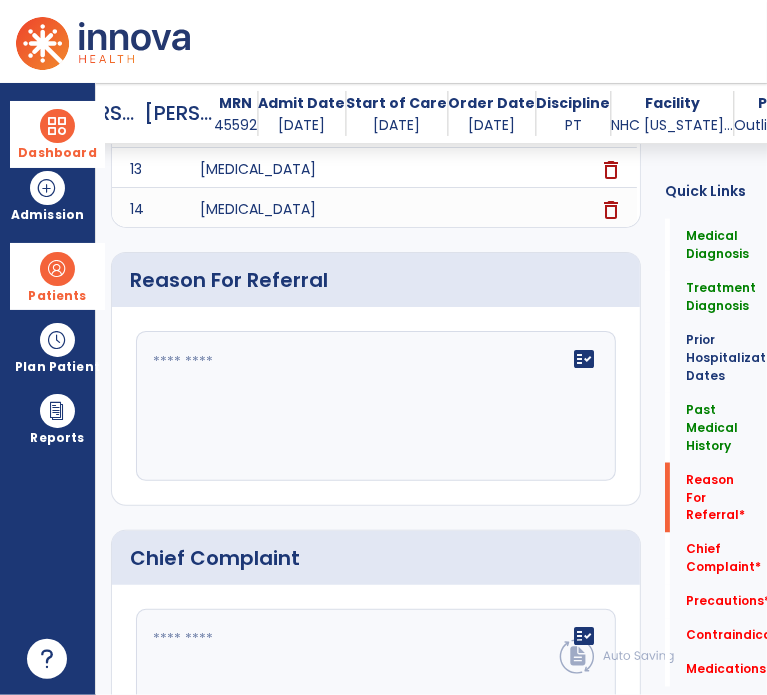 click on "fact_check" 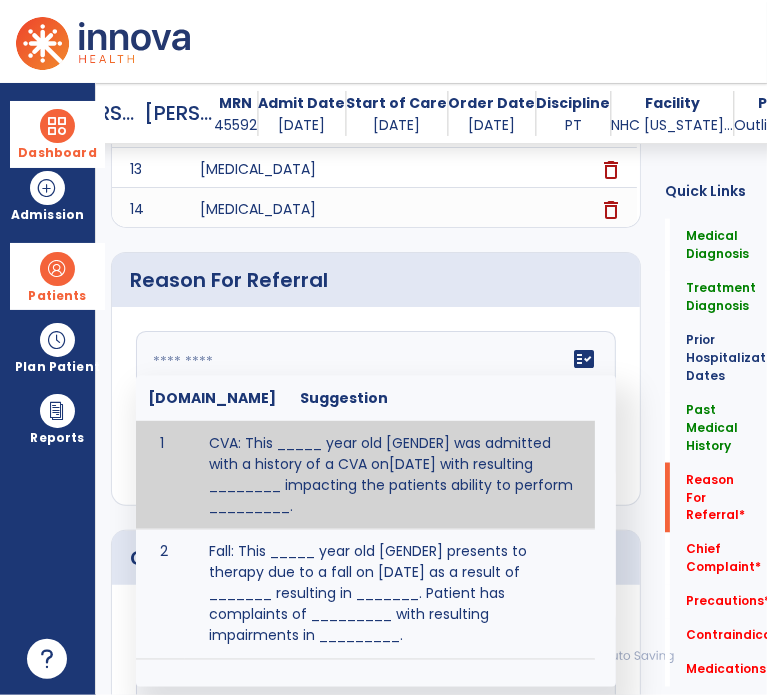 paste on "**********" 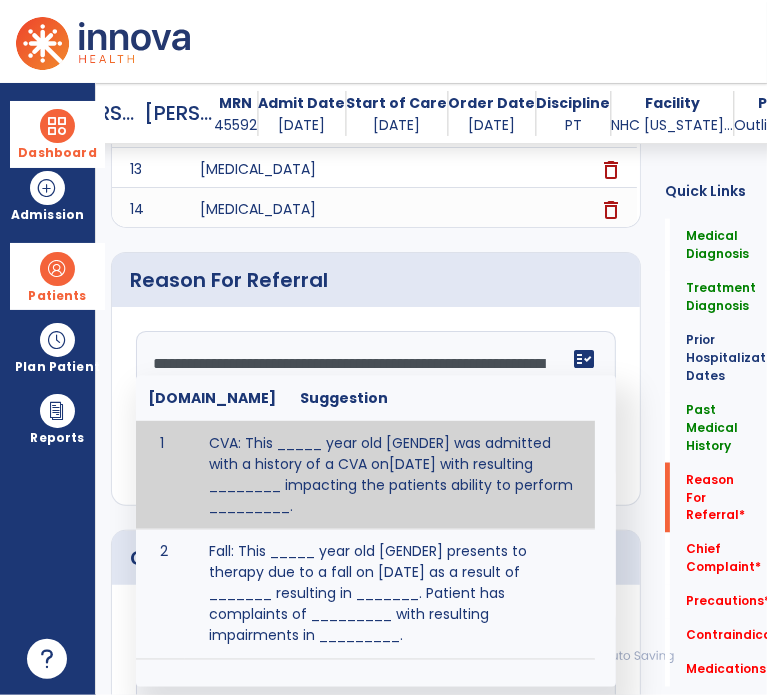 scroll, scrollTop: 64, scrollLeft: 0, axis: vertical 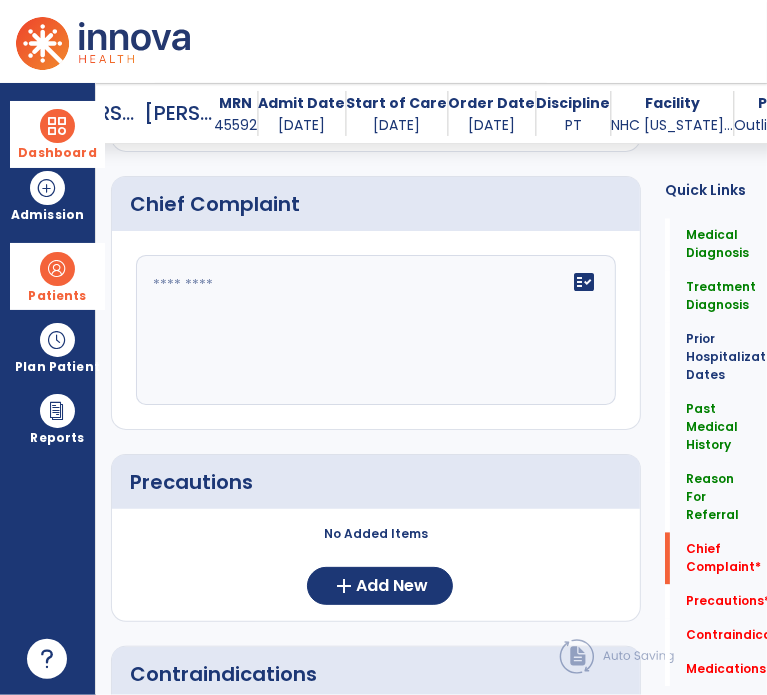 type on "**********" 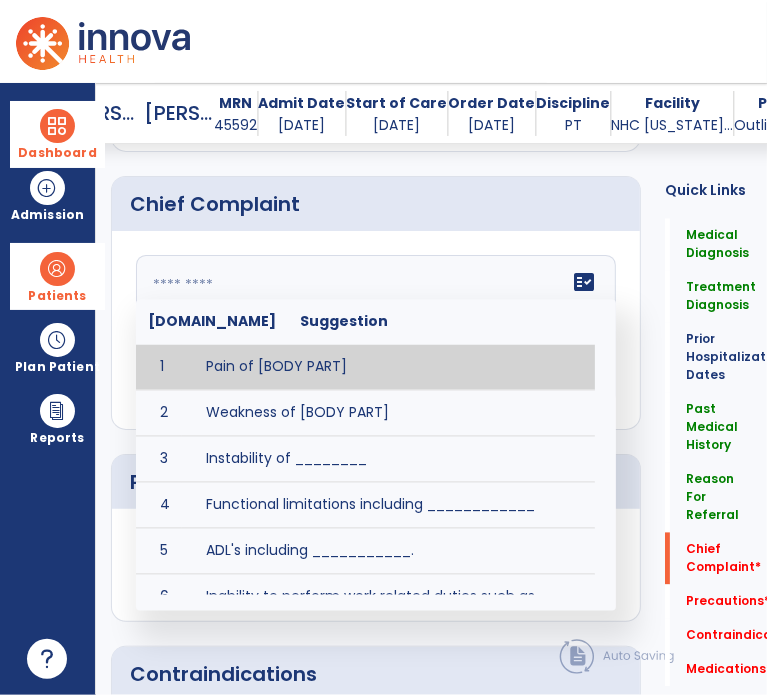 click on "fact_check  [DOMAIN_NAME] Suggestion 1 Pain of [BODY PART] 2 Weakness of [BODY PART] 3 Instability of ________ 4 Functional limitations including ____________ 5 ADL's including ___________. 6 Inability to perform work related duties such as _________ 7 Inability to perform house hold duties such as __________. 8 Loss of balance. 9 Problems with gait including _________." 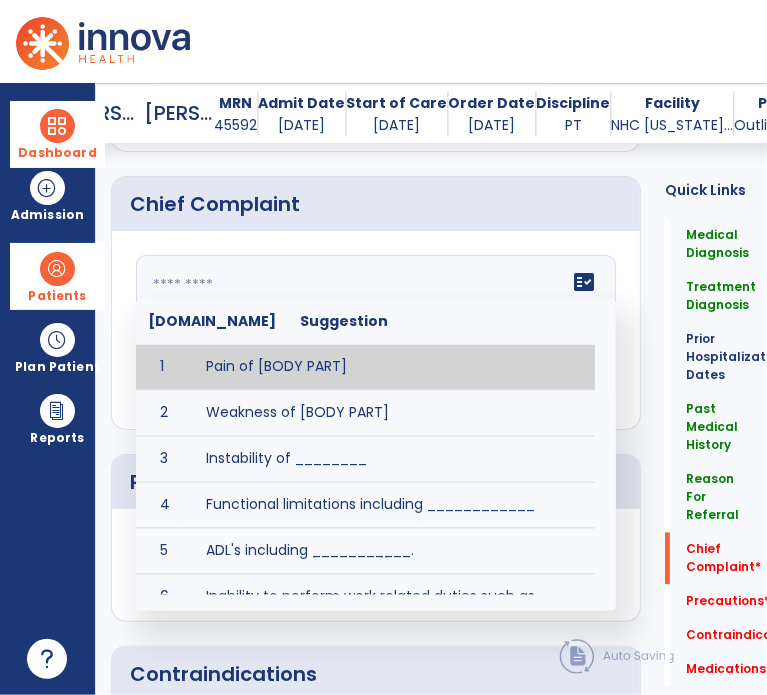 paste on "**********" 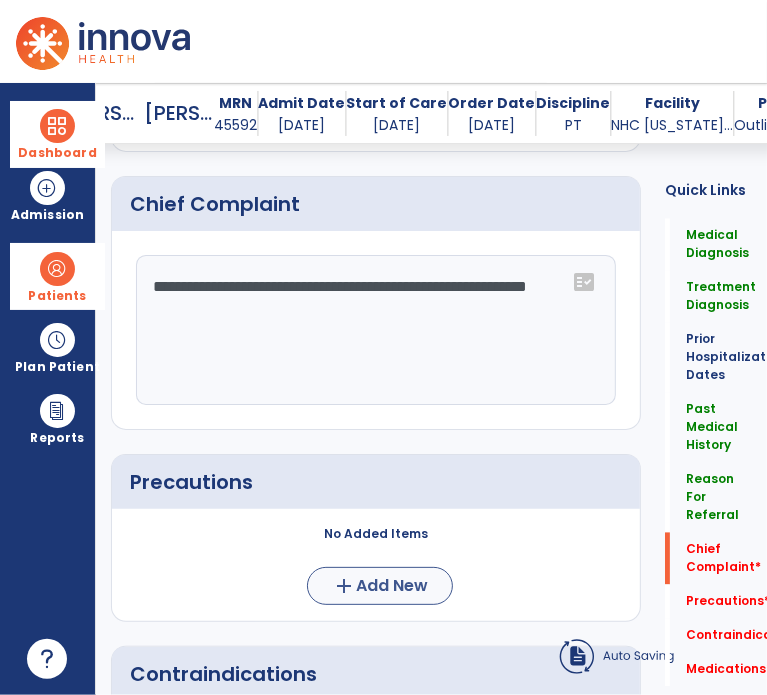 type on "**********" 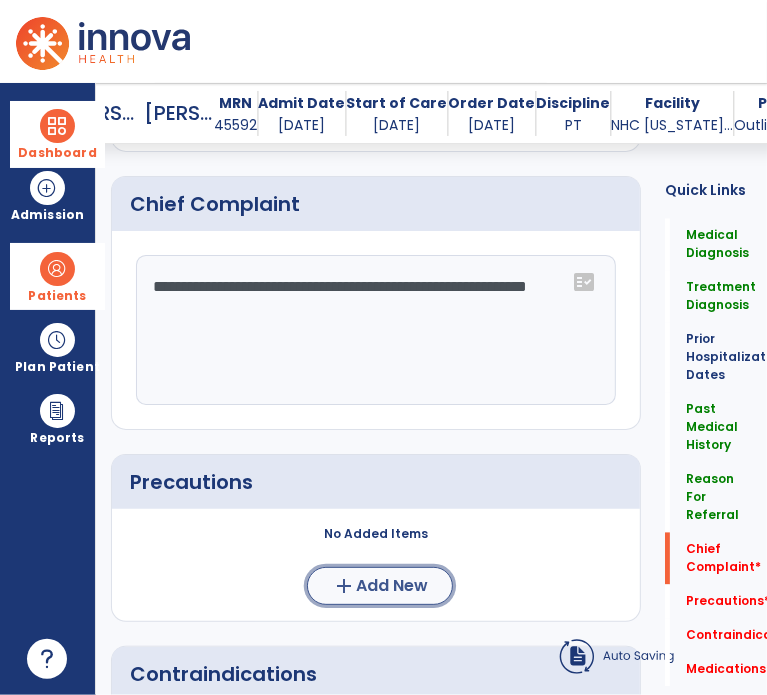 click on "add  Add New" 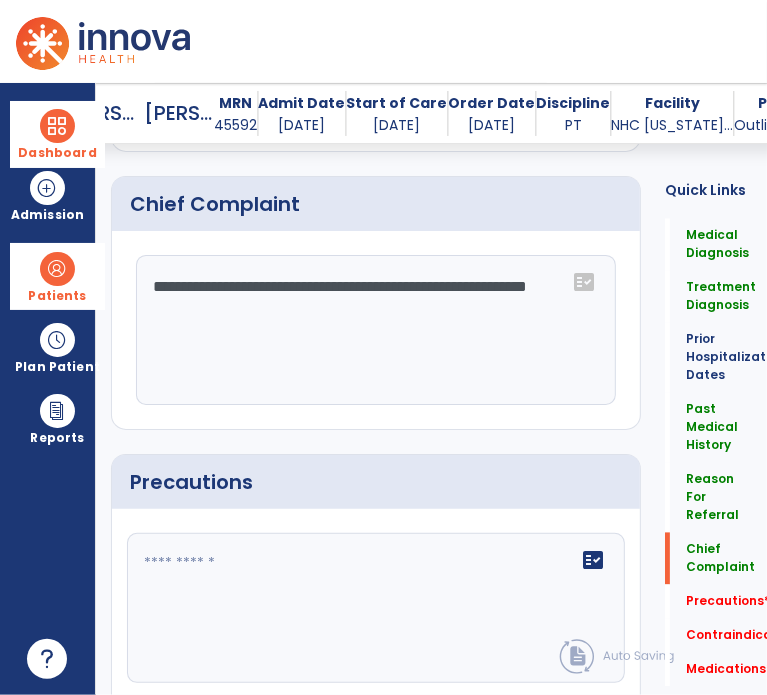 click 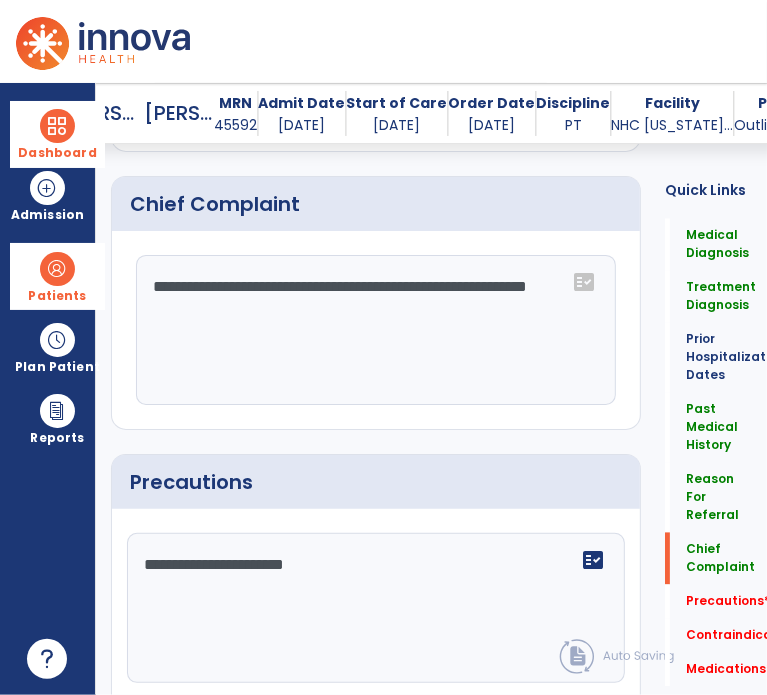 scroll, scrollTop: 2399, scrollLeft: 0, axis: vertical 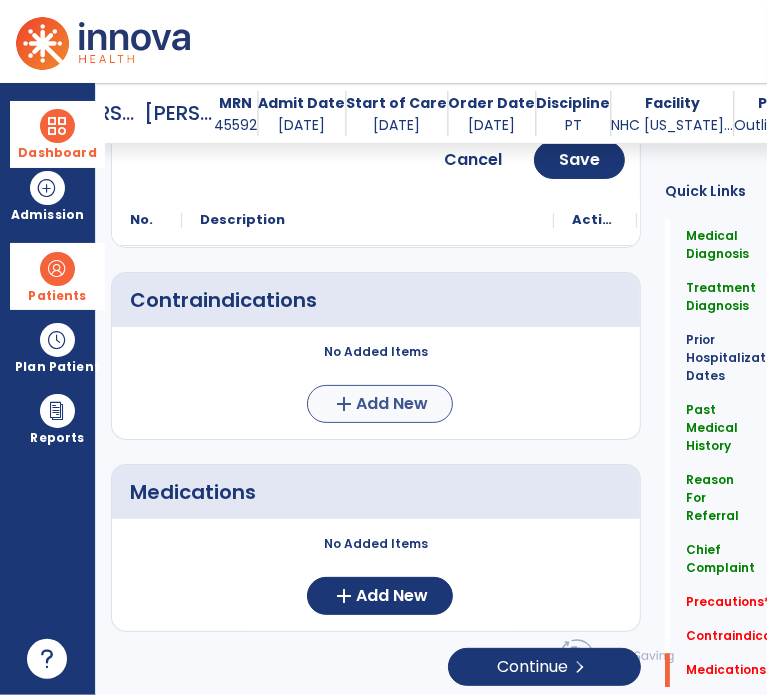 type on "**********" 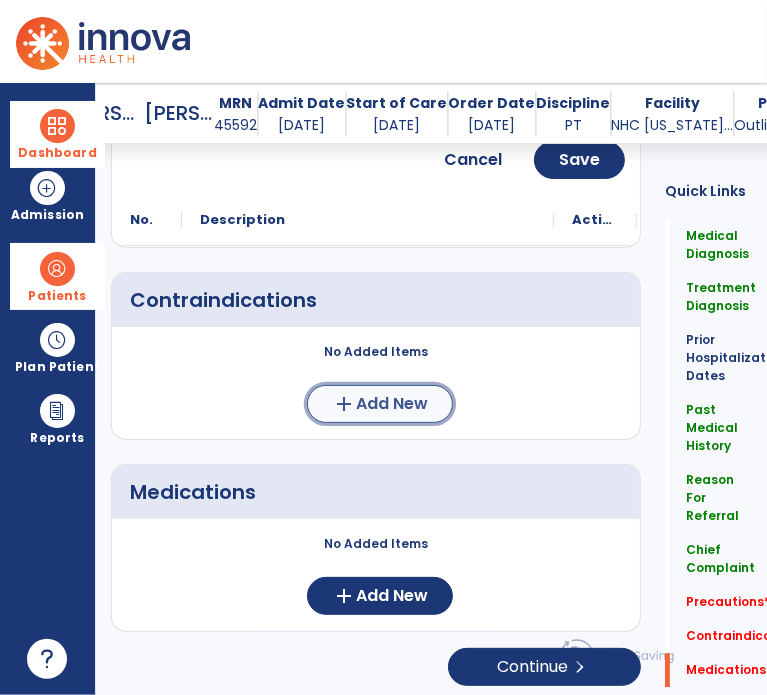 click on "Add New" 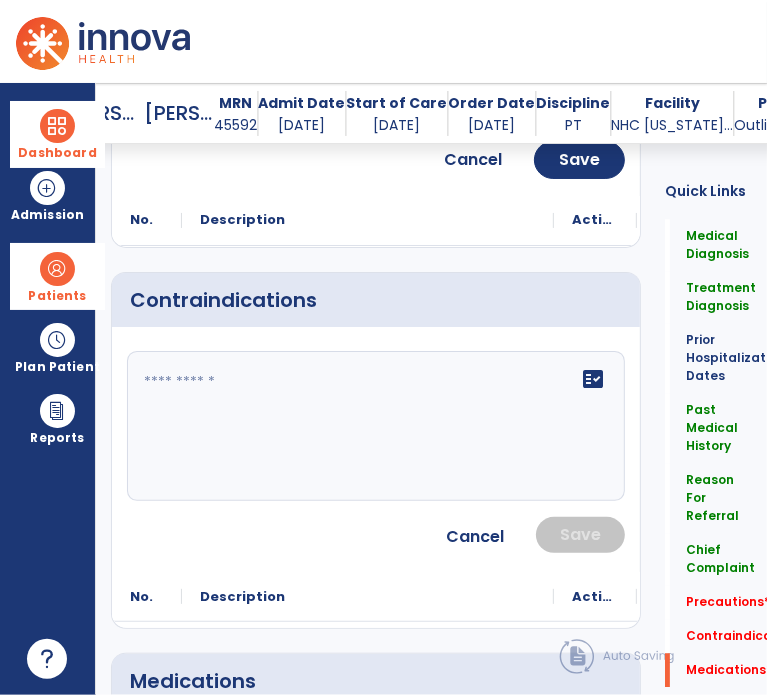 click on "fact_check" 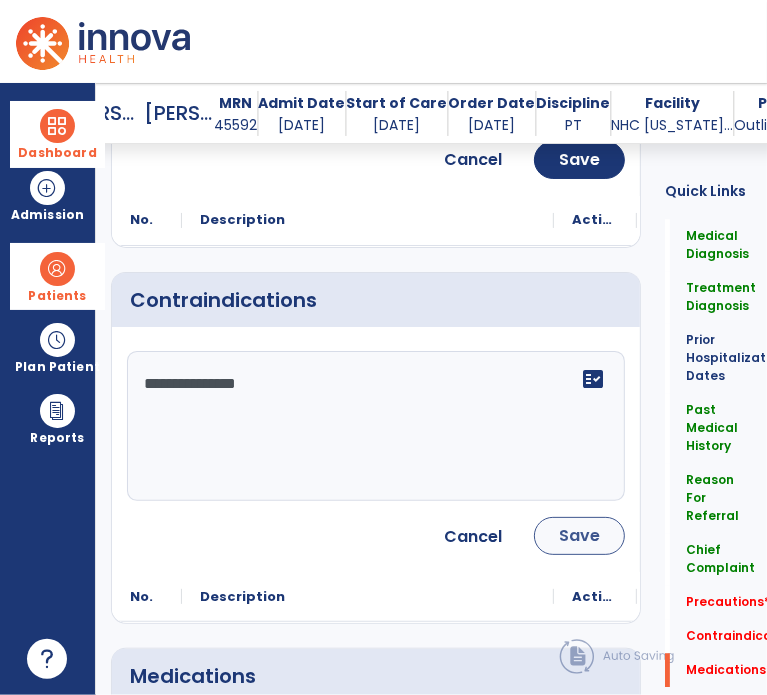 type on "**********" 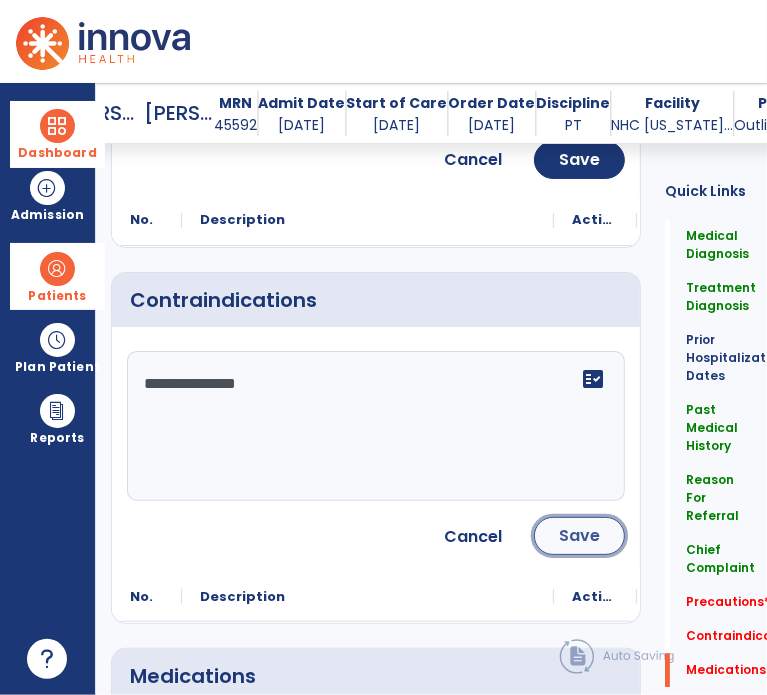 click on "Save" 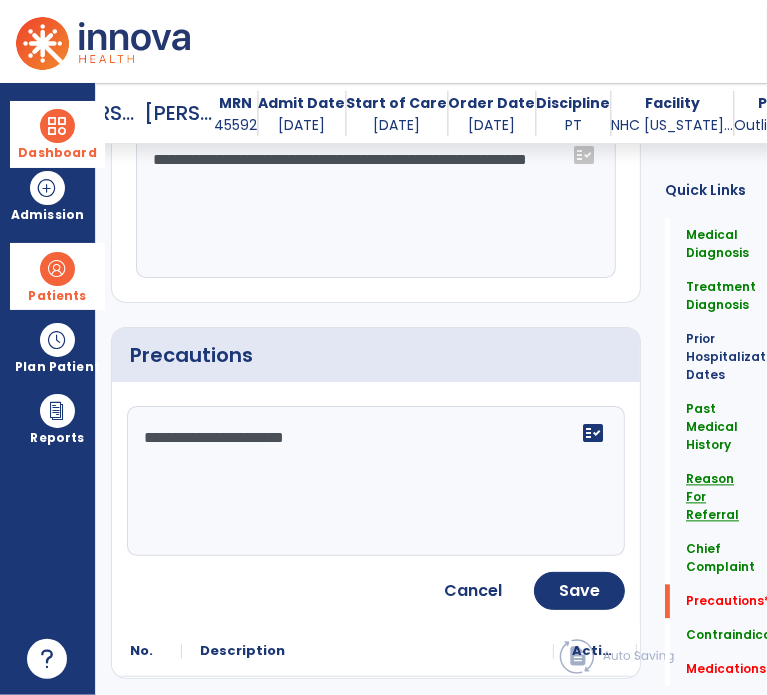 scroll, scrollTop: 1976, scrollLeft: 0, axis: vertical 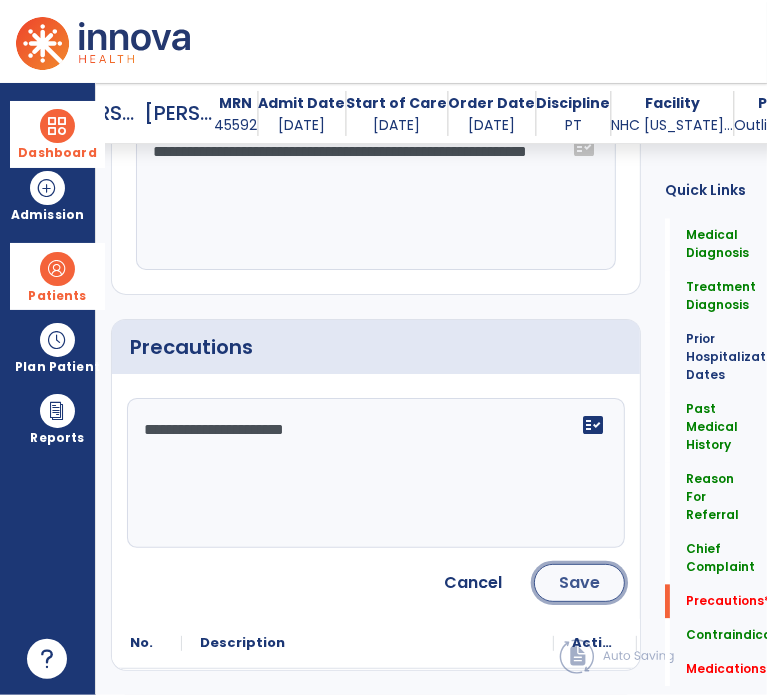 click on "Save" 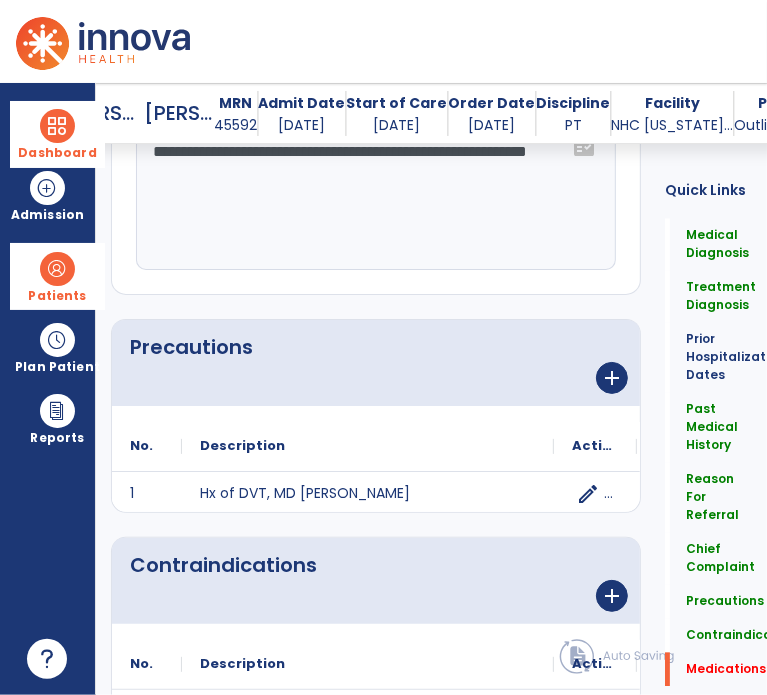scroll, scrollTop: 2268, scrollLeft: 0, axis: vertical 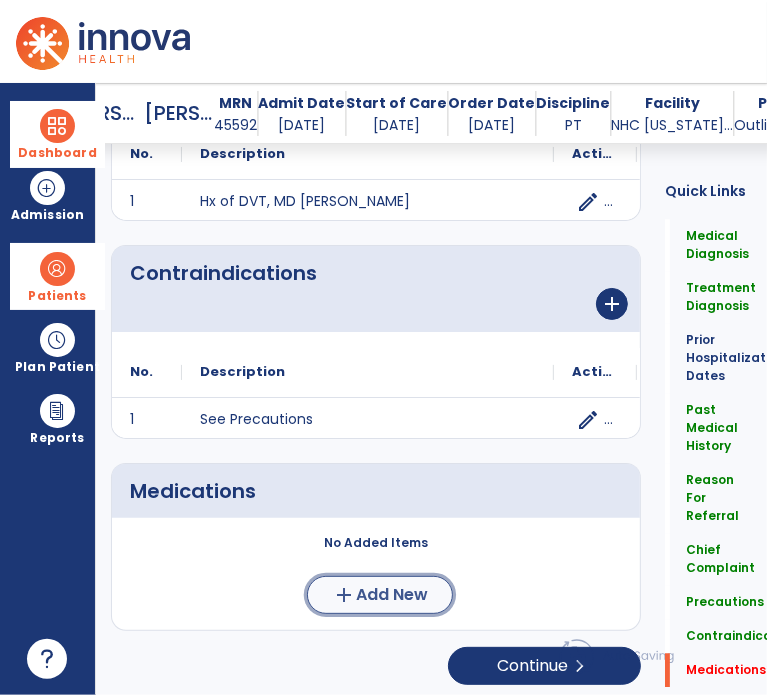 click on "Add New" 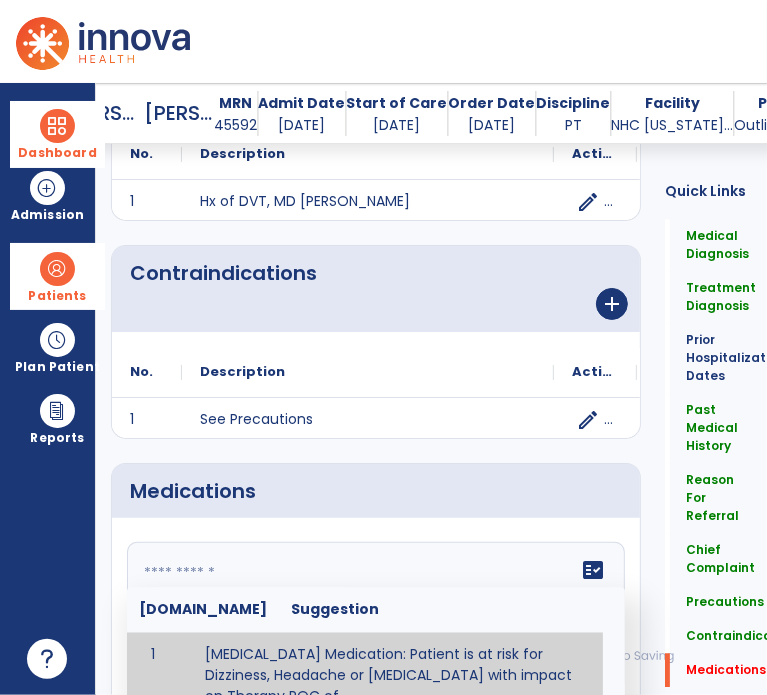 click on "fact_check  [DOMAIN_NAME] Suggestion 1 [MEDICAL_DATA] Medication: Patient is at risk for Dizziness, Headache or [MEDICAL_DATA] with impact on Therapy POC of _______________. 2 Anti-Anxiety Medication: at risk for Abnormal thinking, Anxiety, Arrhythmias, Clumsiness, Dizziness, Drowsiness, Dry mouth, GI disturbances, Headache, Increased appetite, Loss of appetite, [MEDICAL_DATA], Sedation, Seizures, [MEDICAL_DATA], Unsteadiness, Weakness or Weight gain with impact on Therapy POC of _____________. 3 Anti-Arrhythmic Agents: at risk for Arrhythmias, Confusion, EKG changes, Hallucinations, [MEDICAL_DATA], Increased blood pressure, Increased heart rate, [MEDICAL_DATA] or Toxicity with impact on Therapy POC of 4 Anti-Coagulant medications: with potential risk for hemorrhage (including [MEDICAL_DATA] and coughing up blood), and [MEDICAL_DATA] syndrome). Potential impact on therapy progress includes _________. 5 6 7 8 [MEDICAL_DATA] for ______________. 9 10 11 12 13 14 15 16 17 18 19 20 21 22 23 24" 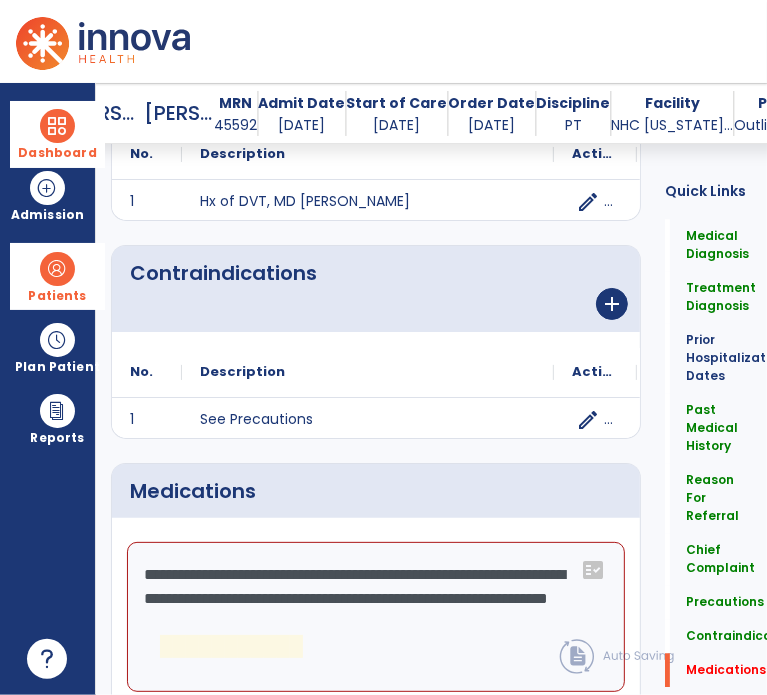 click on "**********" 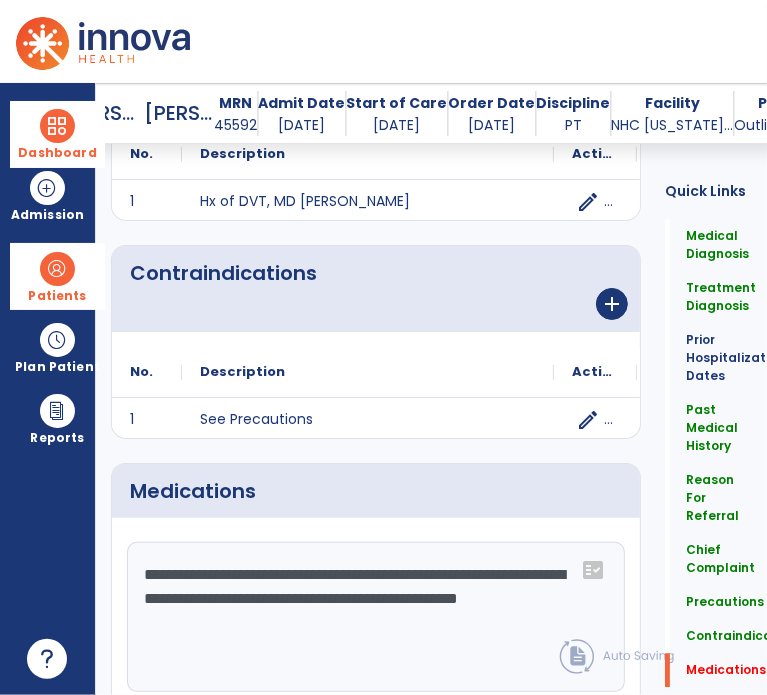 type on "**********" 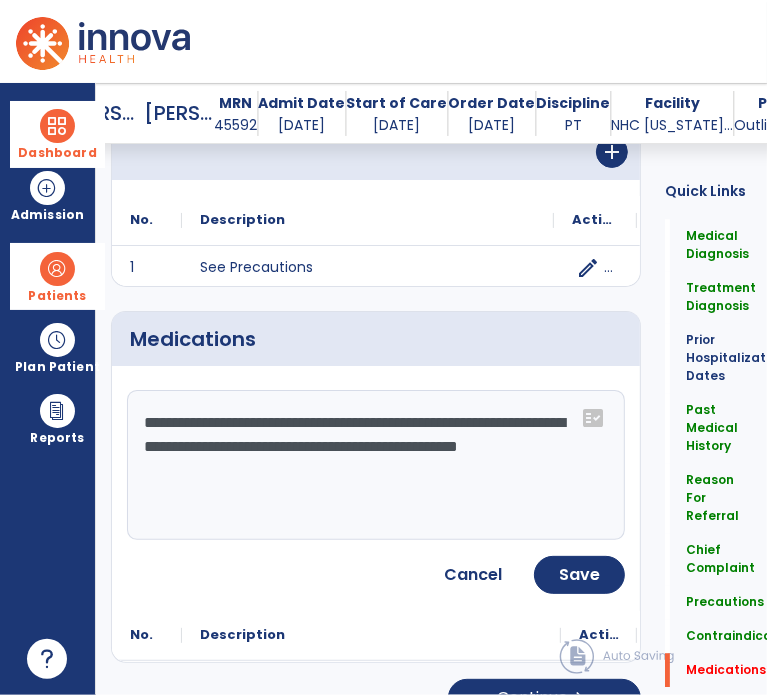 scroll, scrollTop: 2452, scrollLeft: 0, axis: vertical 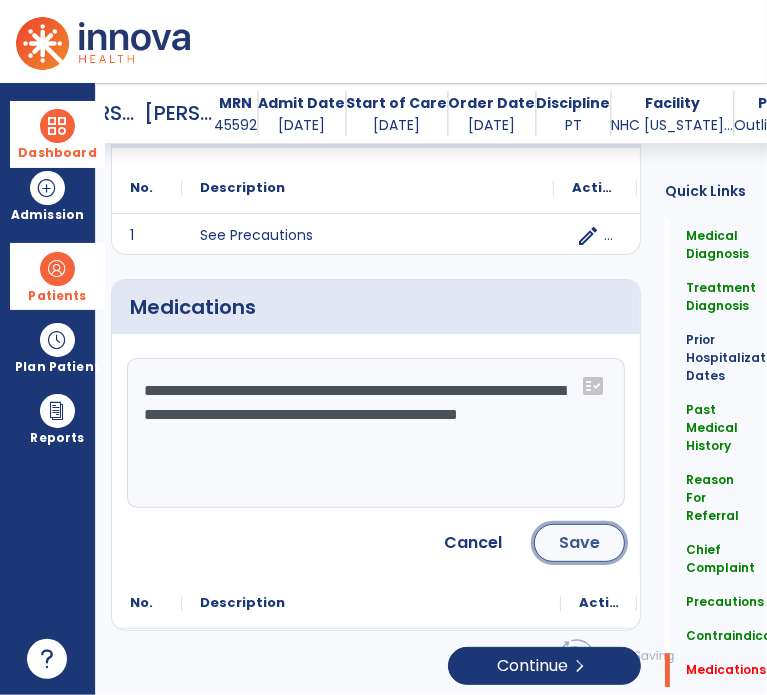 click on "Save" 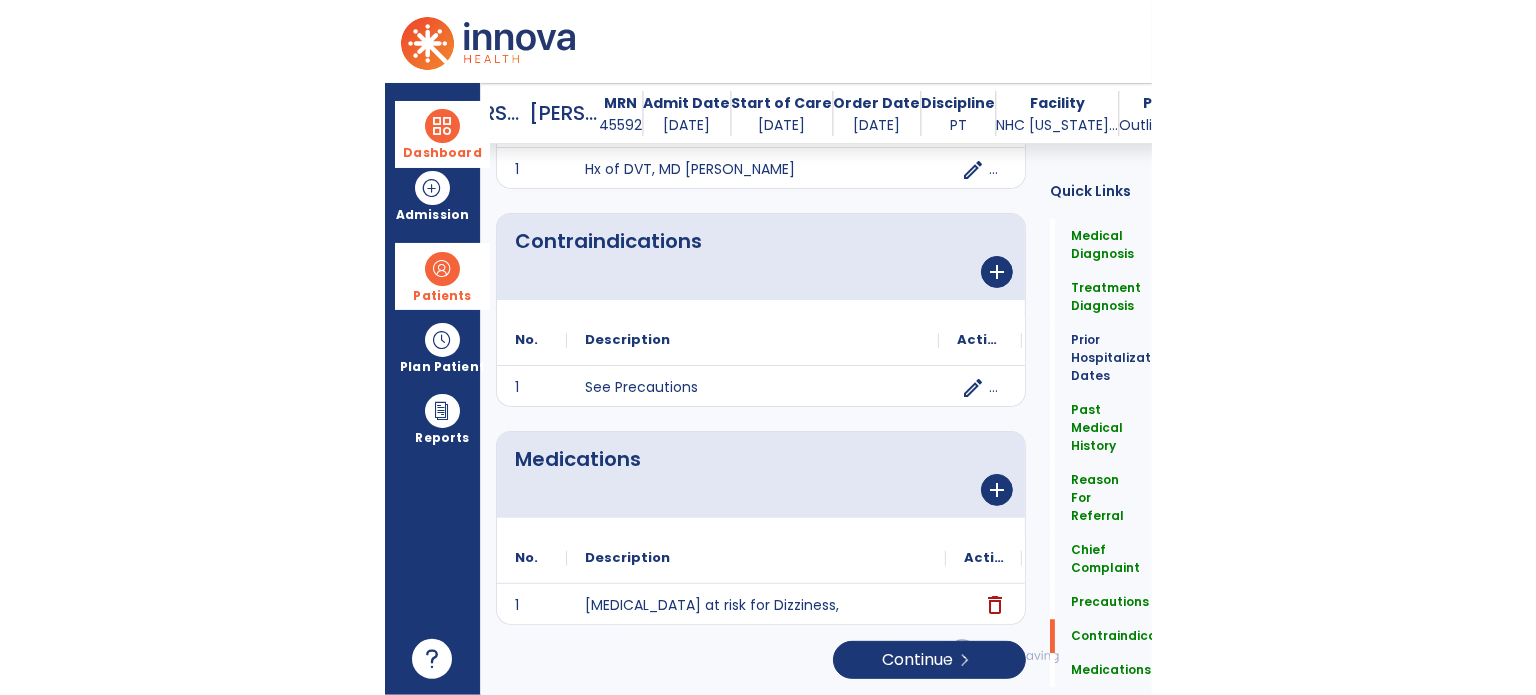 scroll, scrollTop: 2294, scrollLeft: 0, axis: vertical 